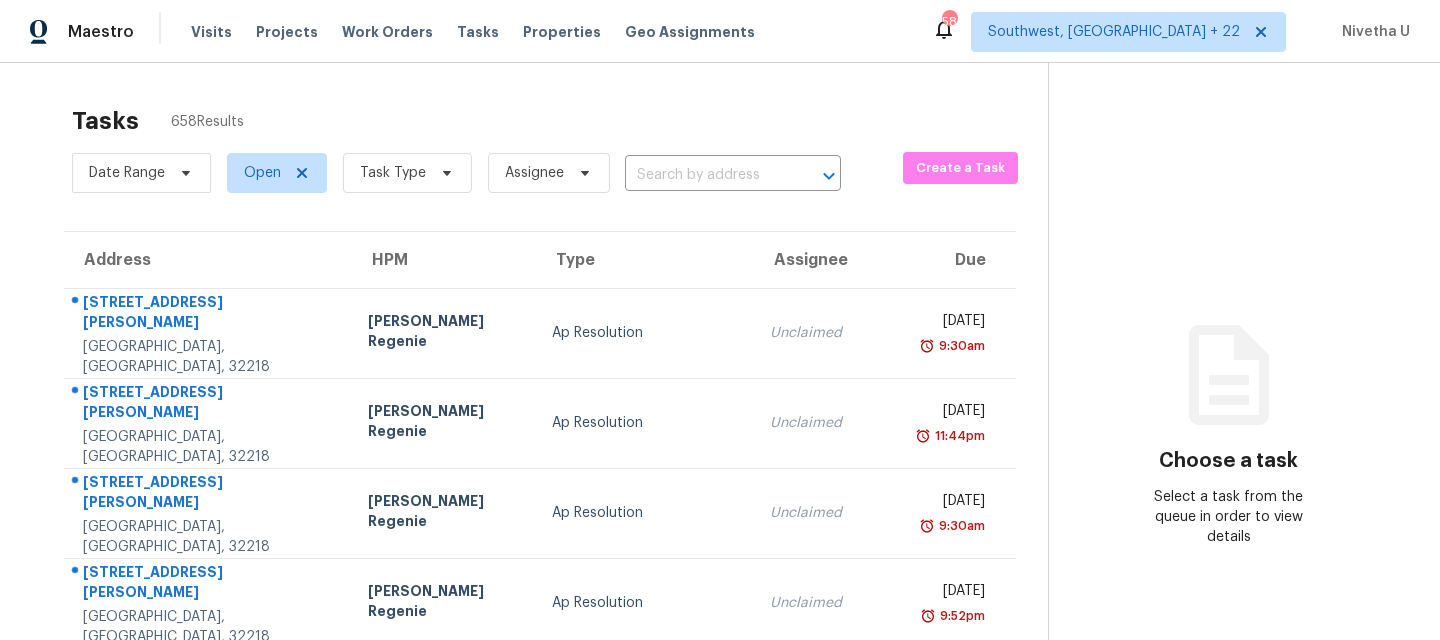 scroll, scrollTop: 0, scrollLeft: 0, axis: both 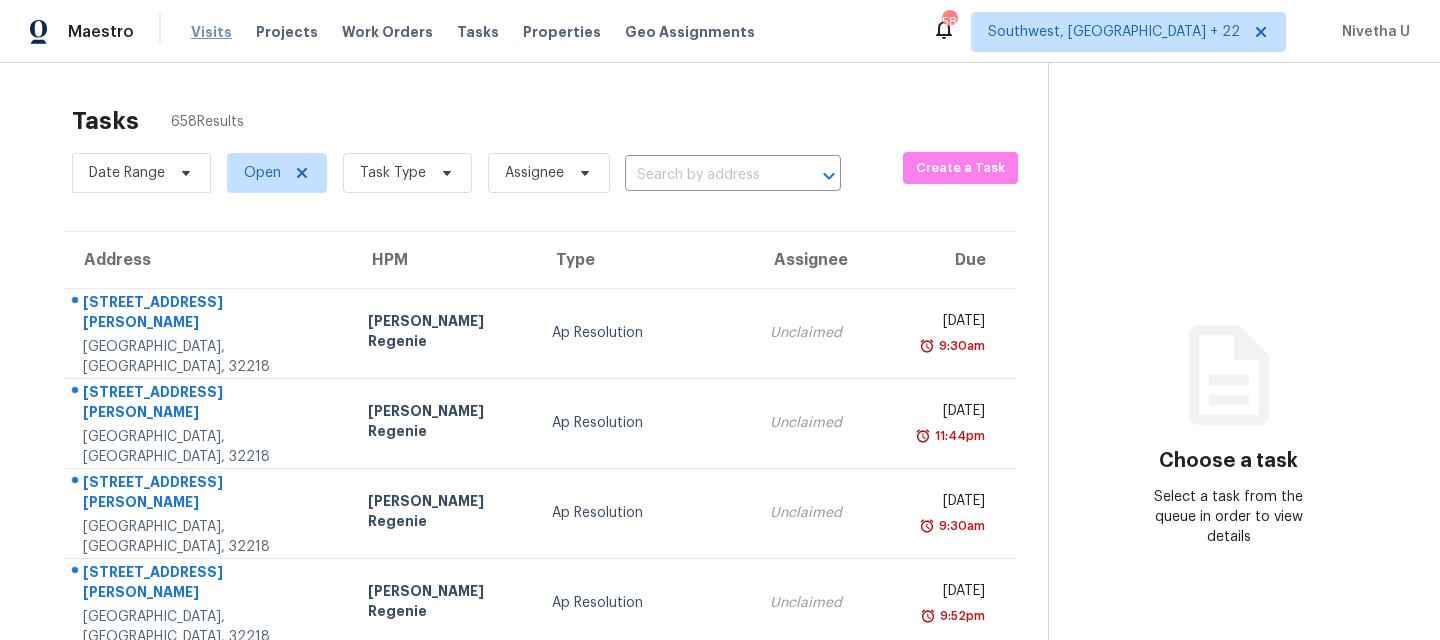 click on "Visits" at bounding box center [211, 32] 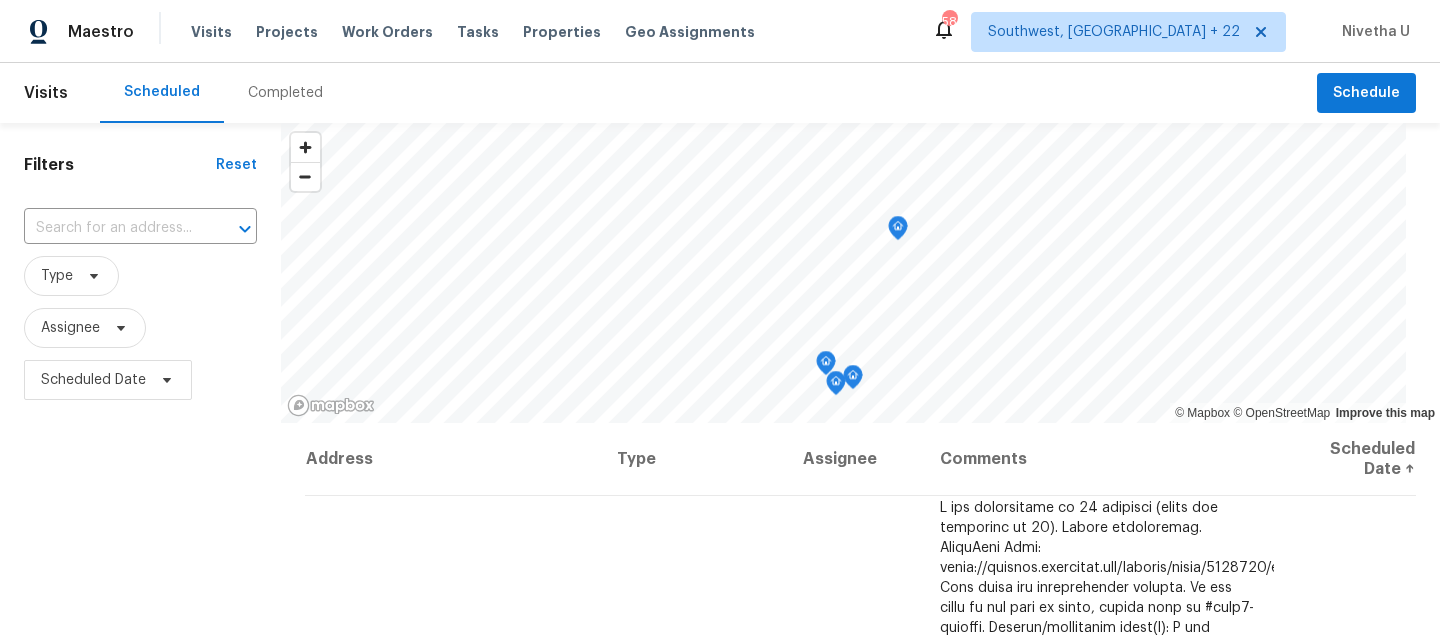 click on "Completed" at bounding box center [285, 93] 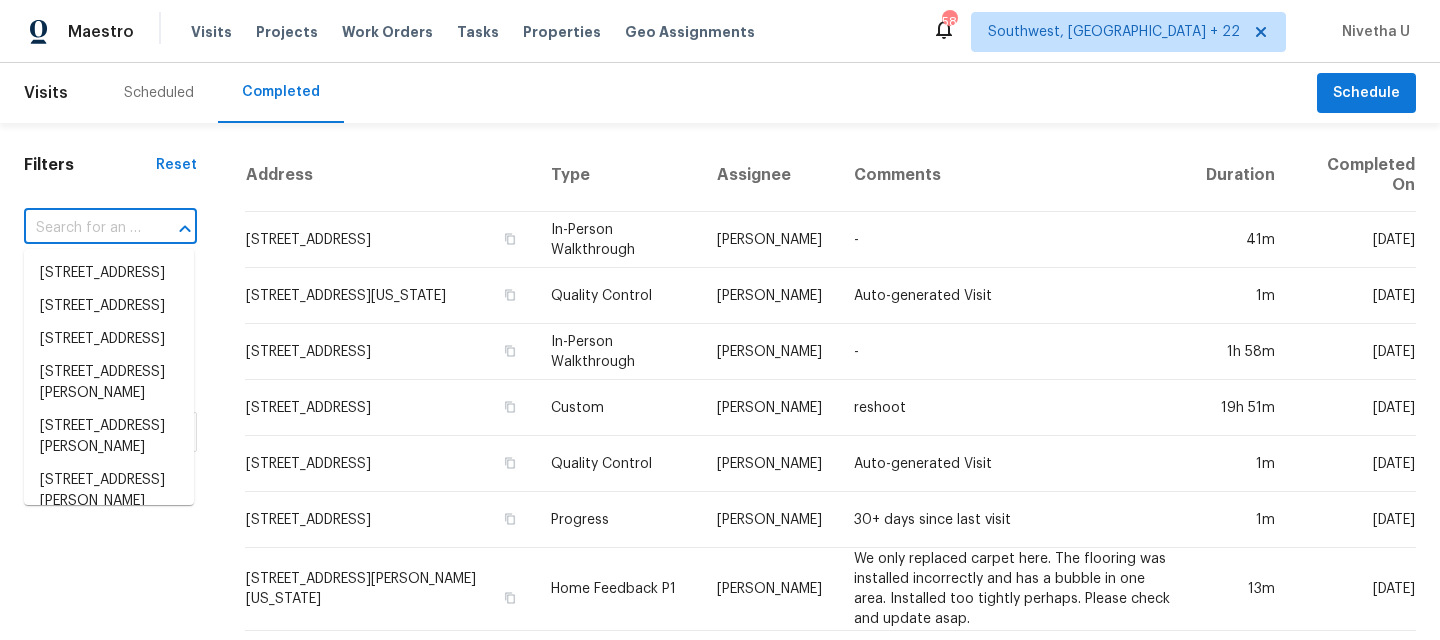 click at bounding box center (82, 228) 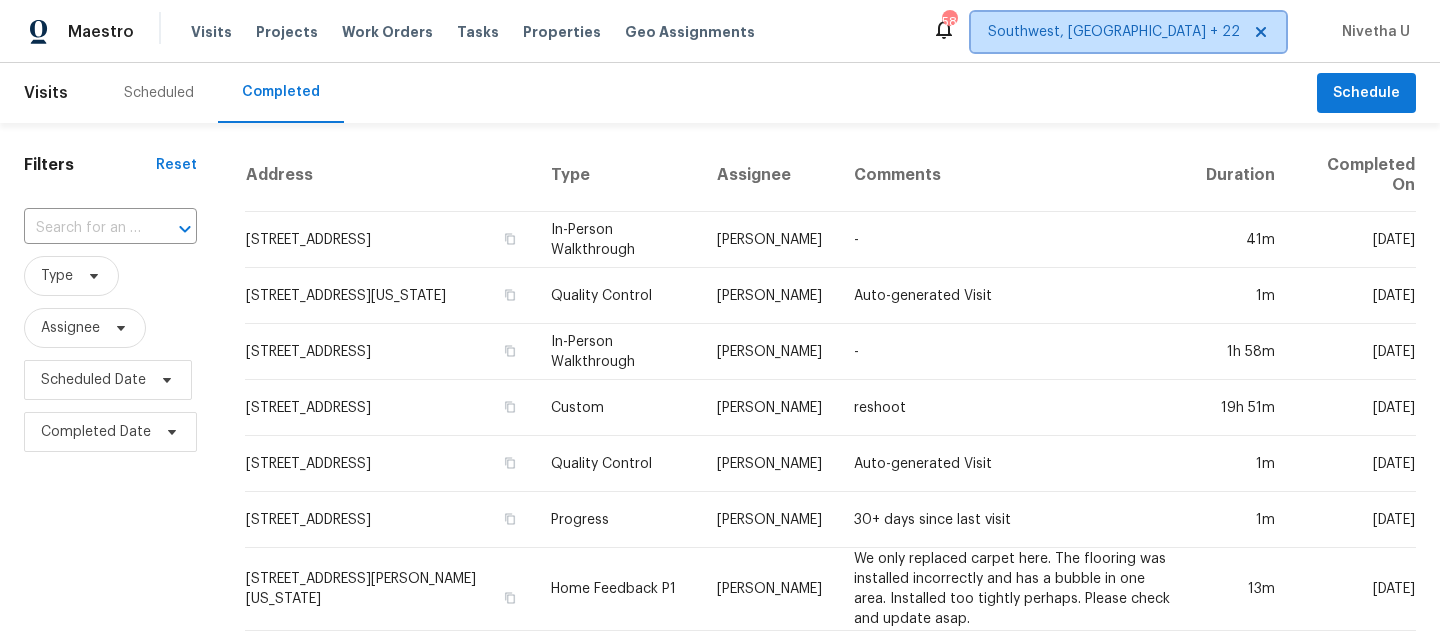 click on "Southwest, FL + 22" at bounding box center (1114, 32) 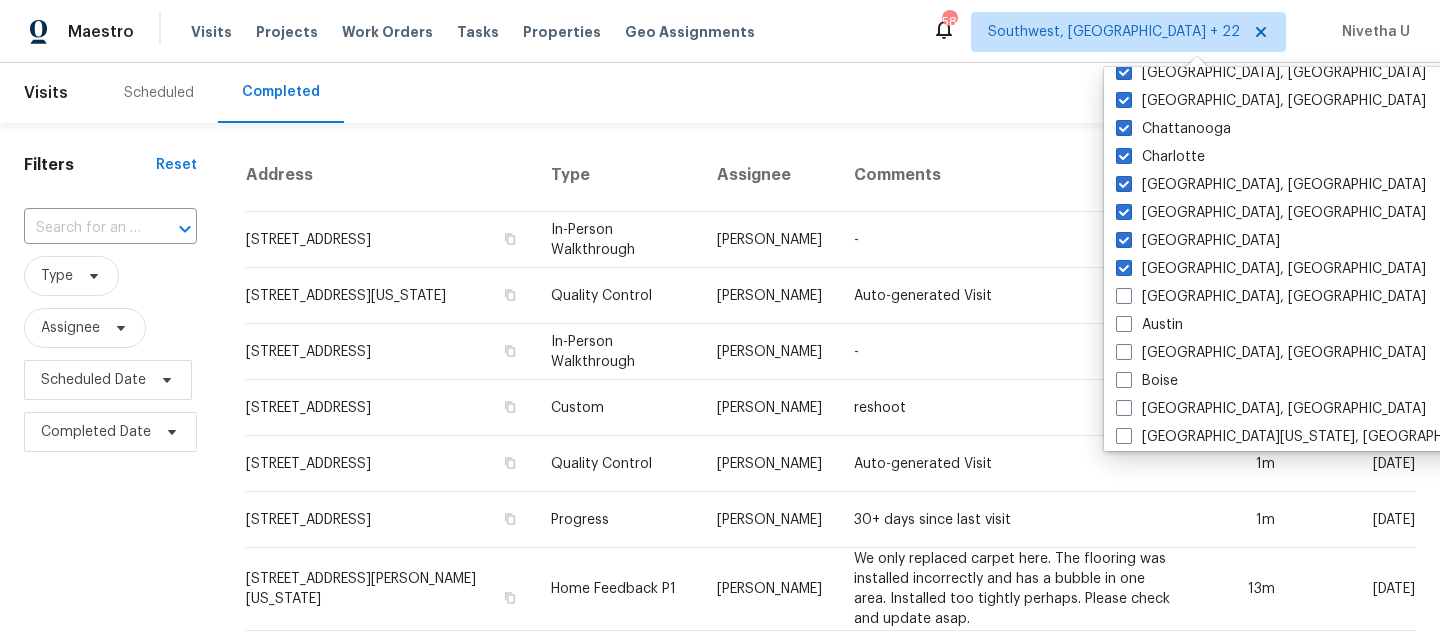scroll, scrollTop: 602, scrollLeft: 0, axis: vertical 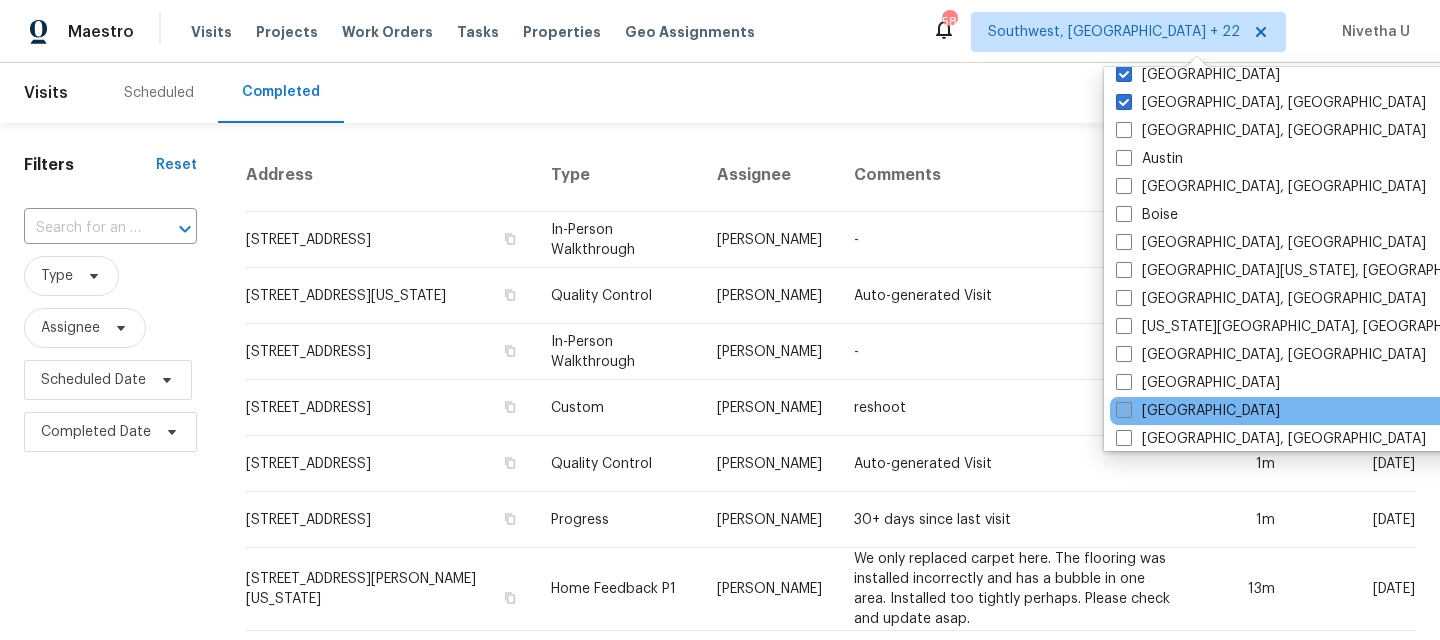 click on "Denver" at bounding box center [1198, 411] 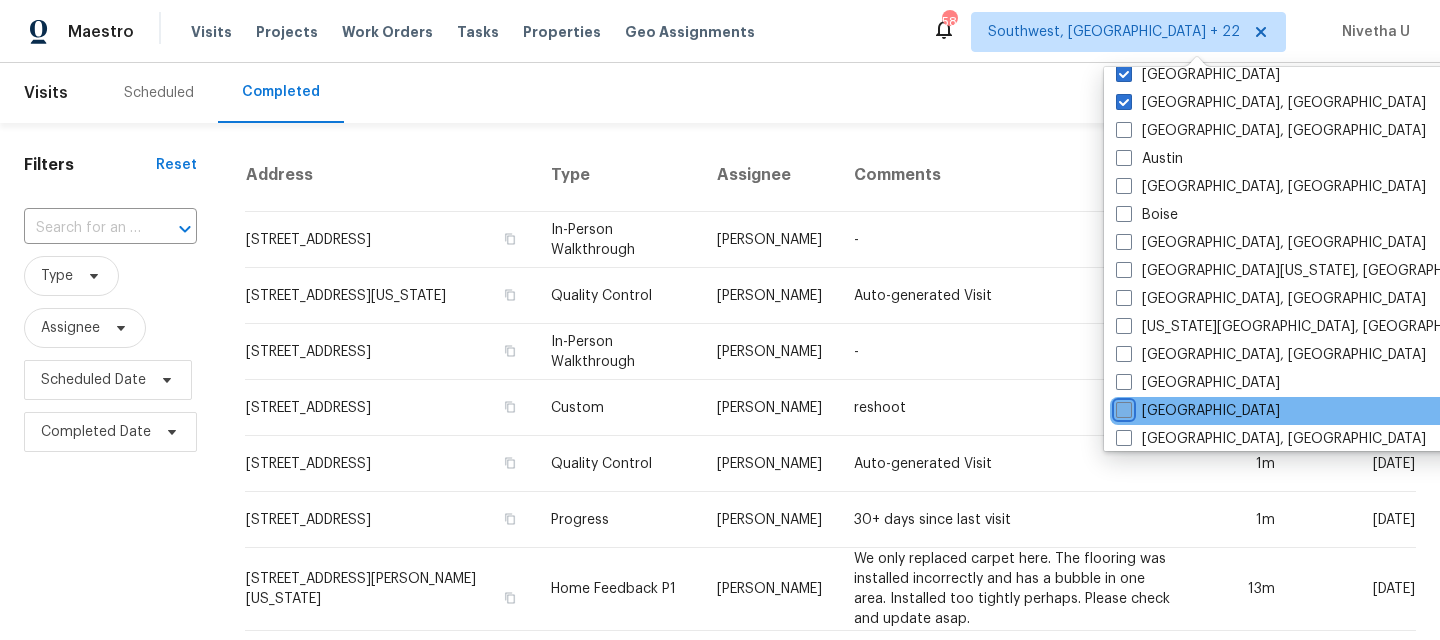 click on "Denver" at bounding box center [1122, 407] 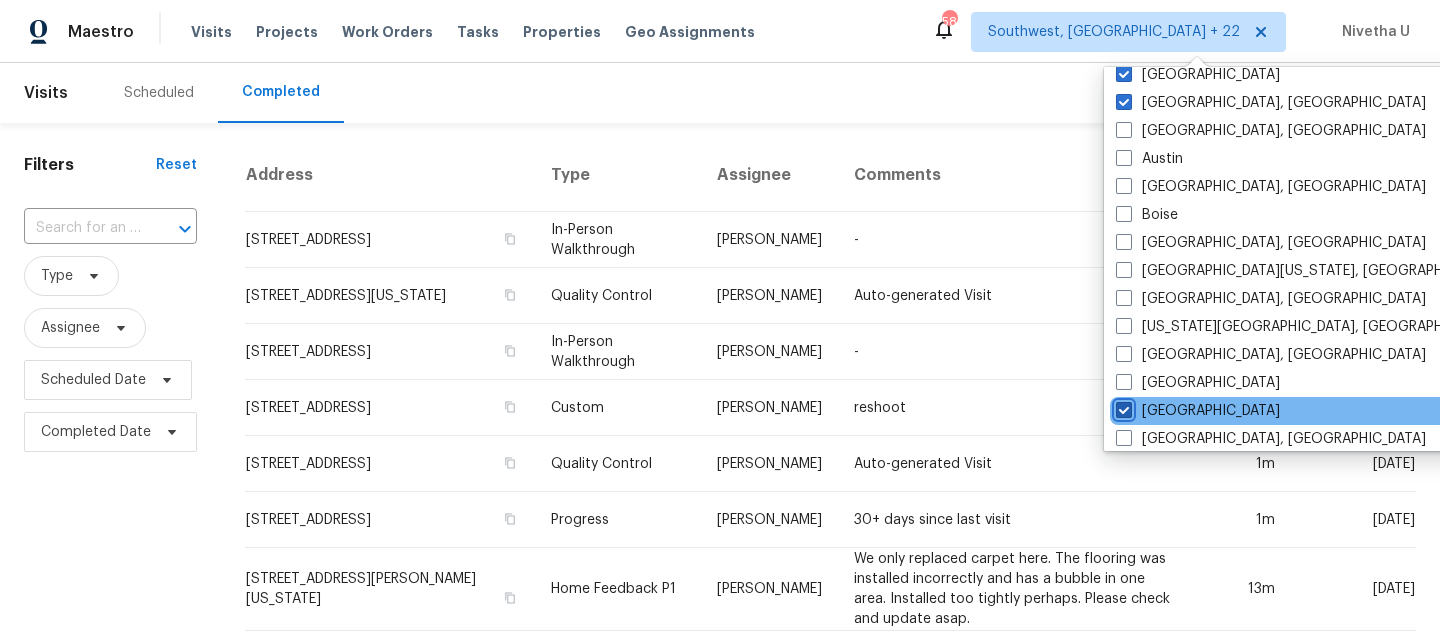 checkbox on "true" 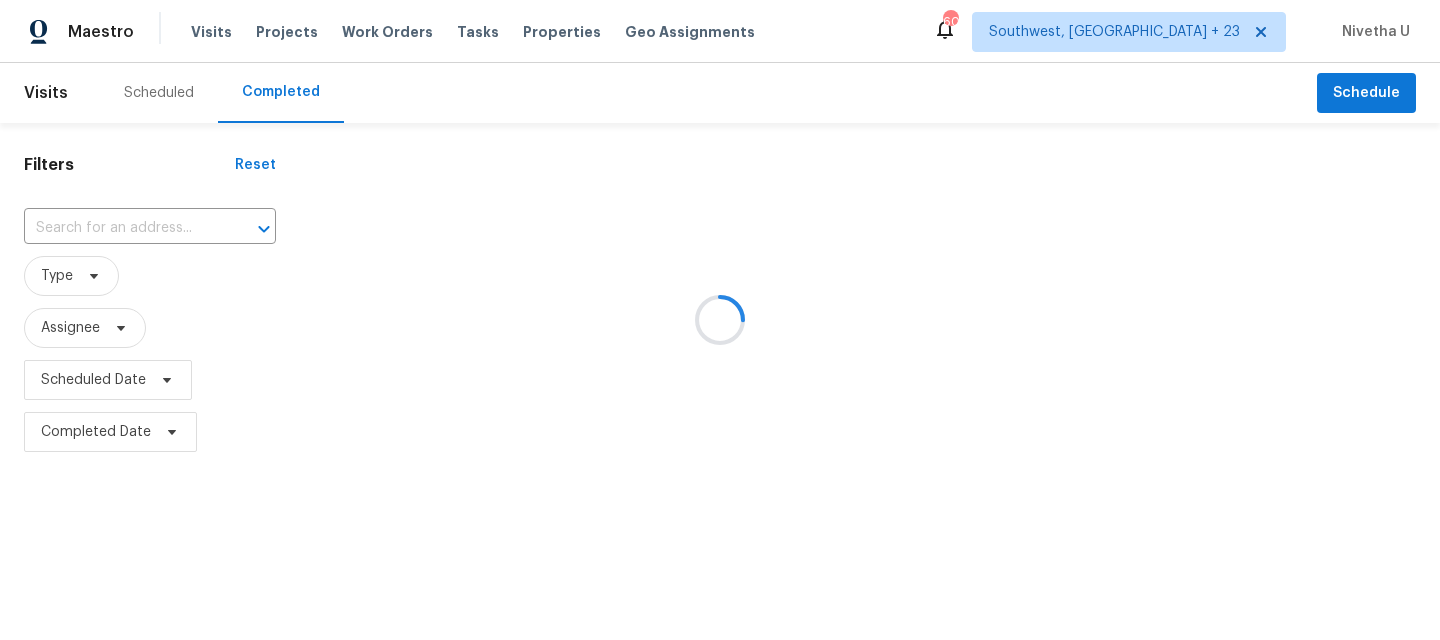 click at bounding box center [720, 320] 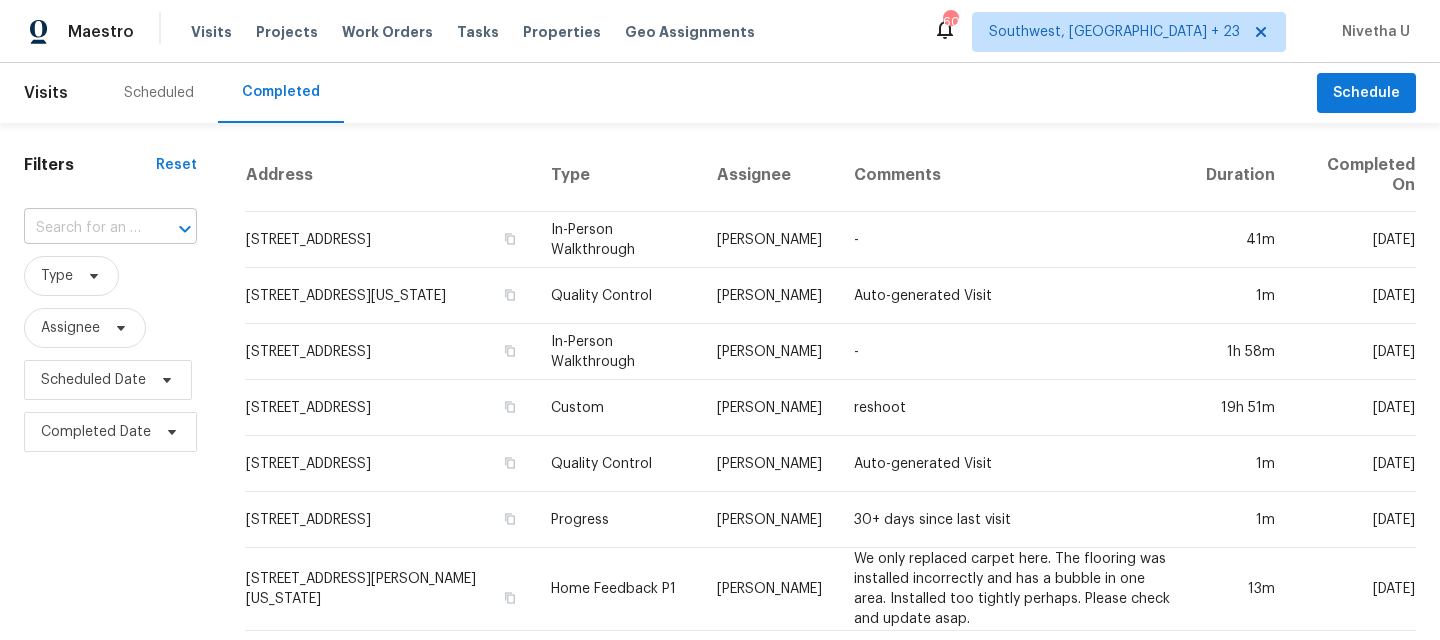 click at bounding box center [171, 229] 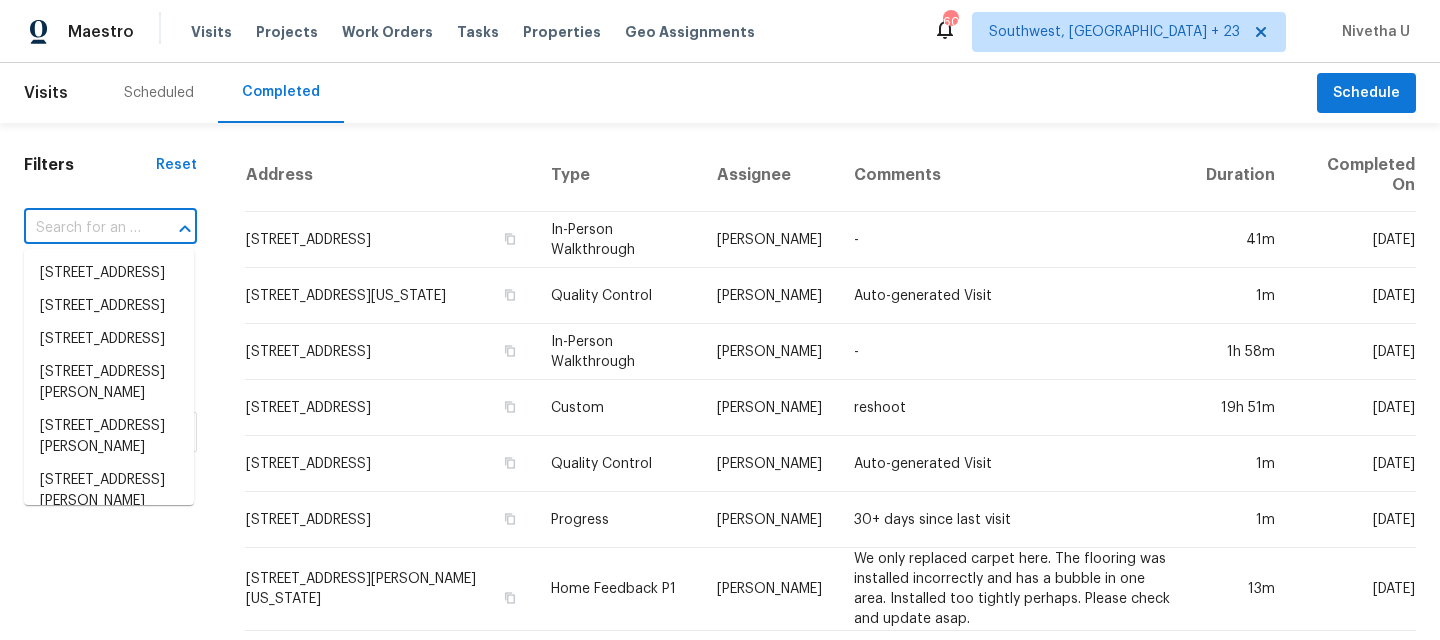 paste on "18306 E Gunnison Pl Aurora, CO 80017" 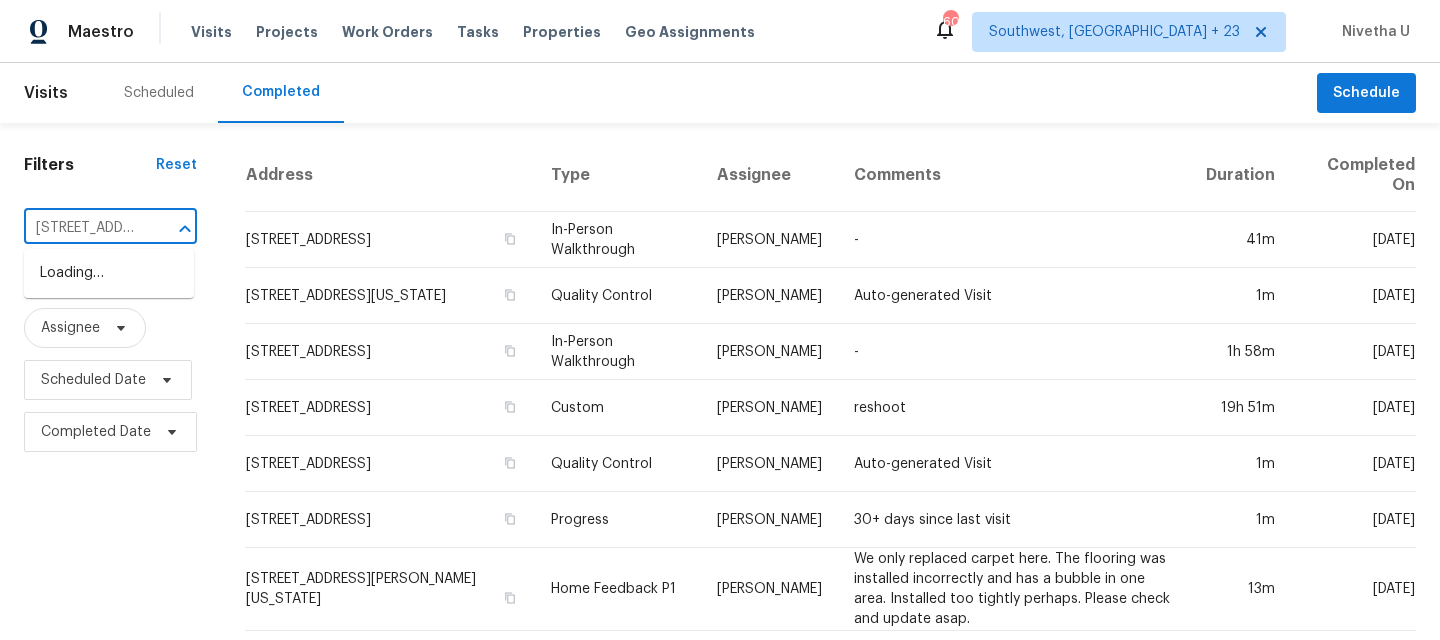 scroll, scrollTop: 0, scrollLeft: 152, axis: horizontal 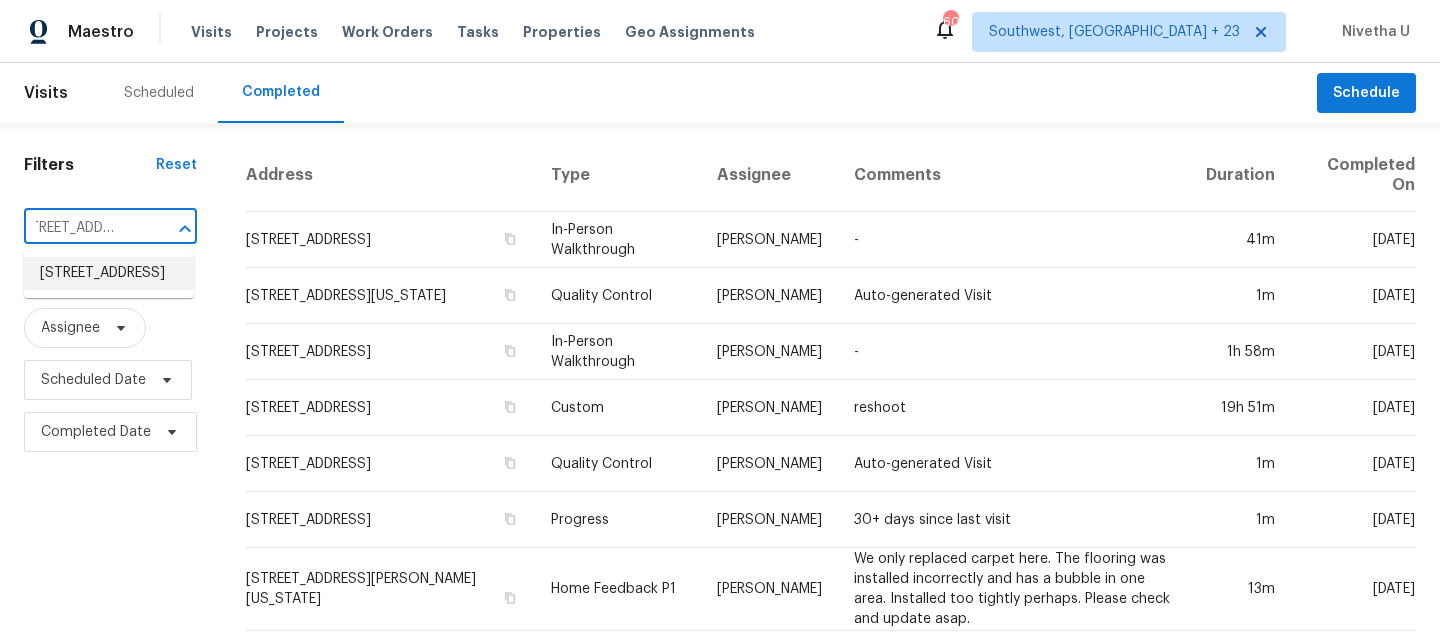 click on "18306 E Gunnison Pl, Aurora, CO 80017" at bounding box center [109, 273] 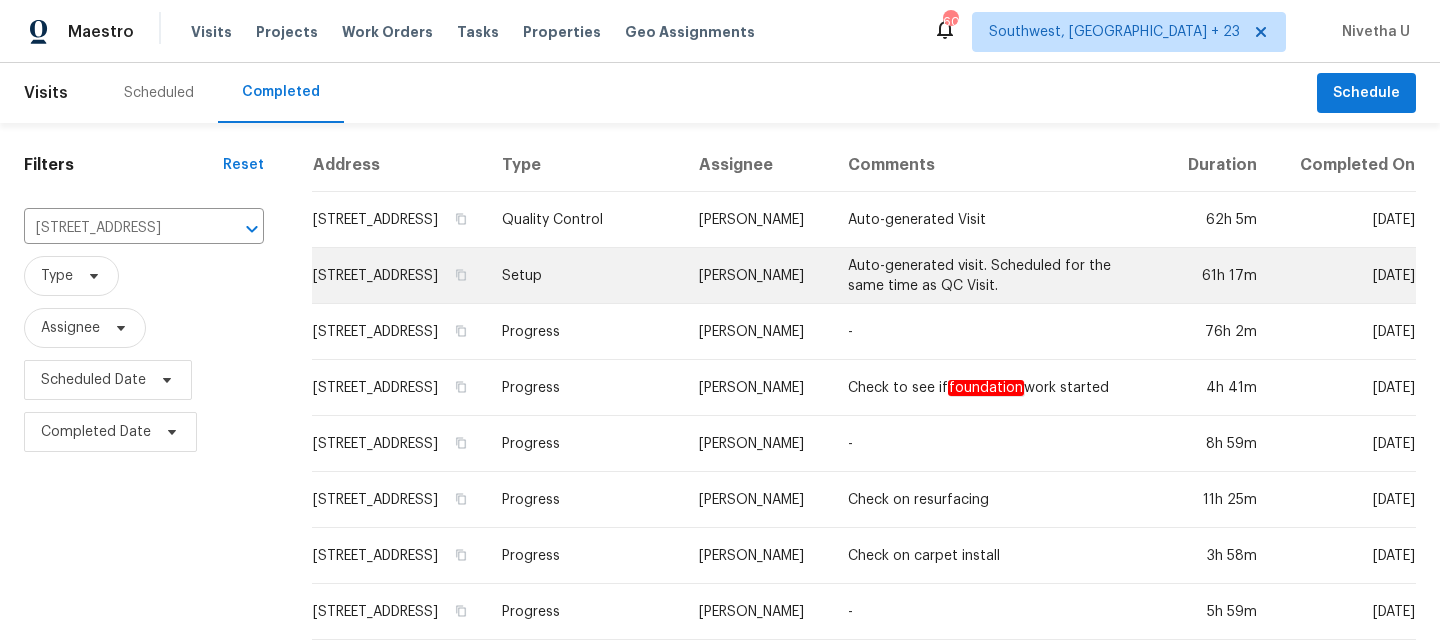 click on "Setup" at bounding box center [585, 276] 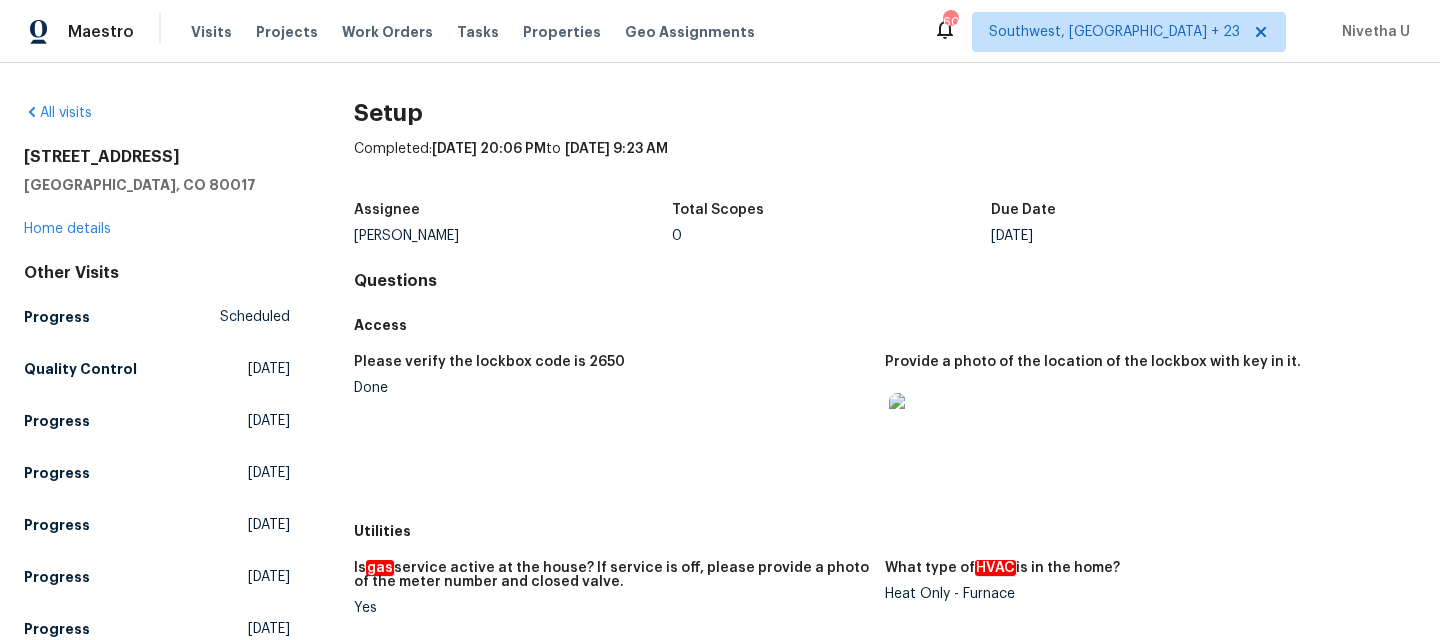 scroll, scrollTop: 1481, scrollLeft: 0, axis: vertical 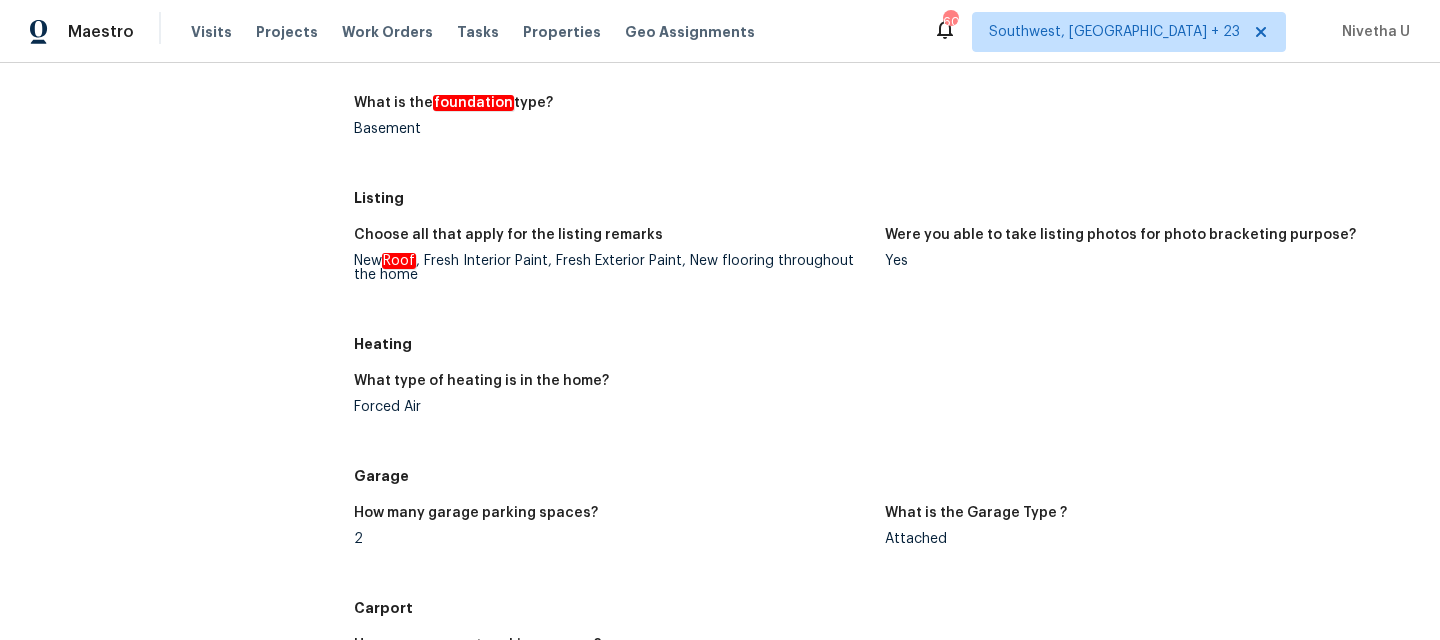 click on "Forced Air" at bounding box center [611, 407] 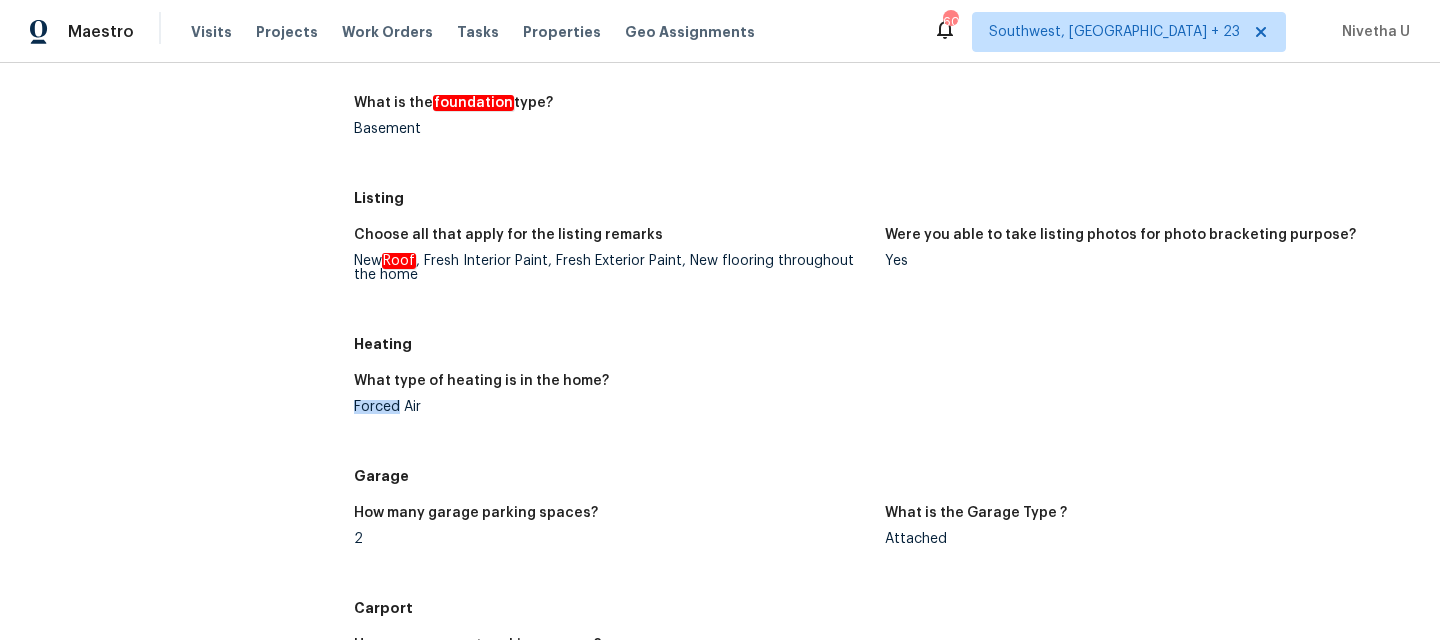 click on "Forced Air" at bounding box center (611, 407) 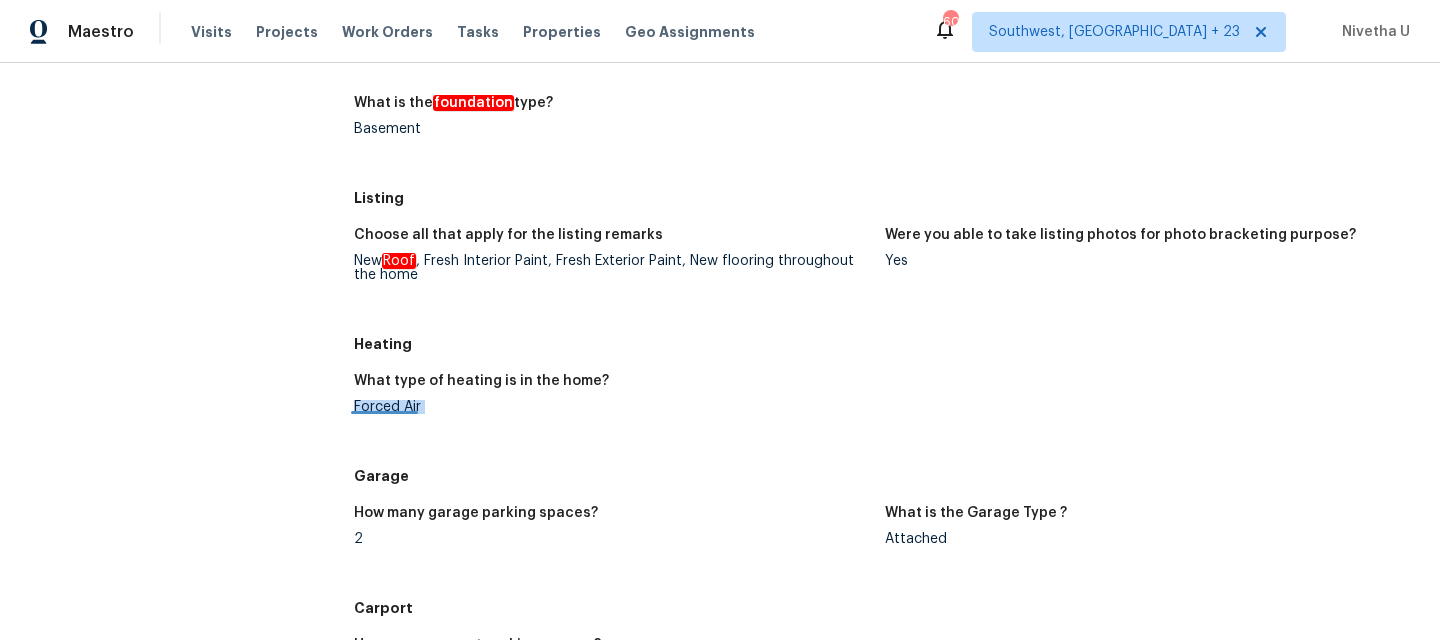 copy on "Forced Air" 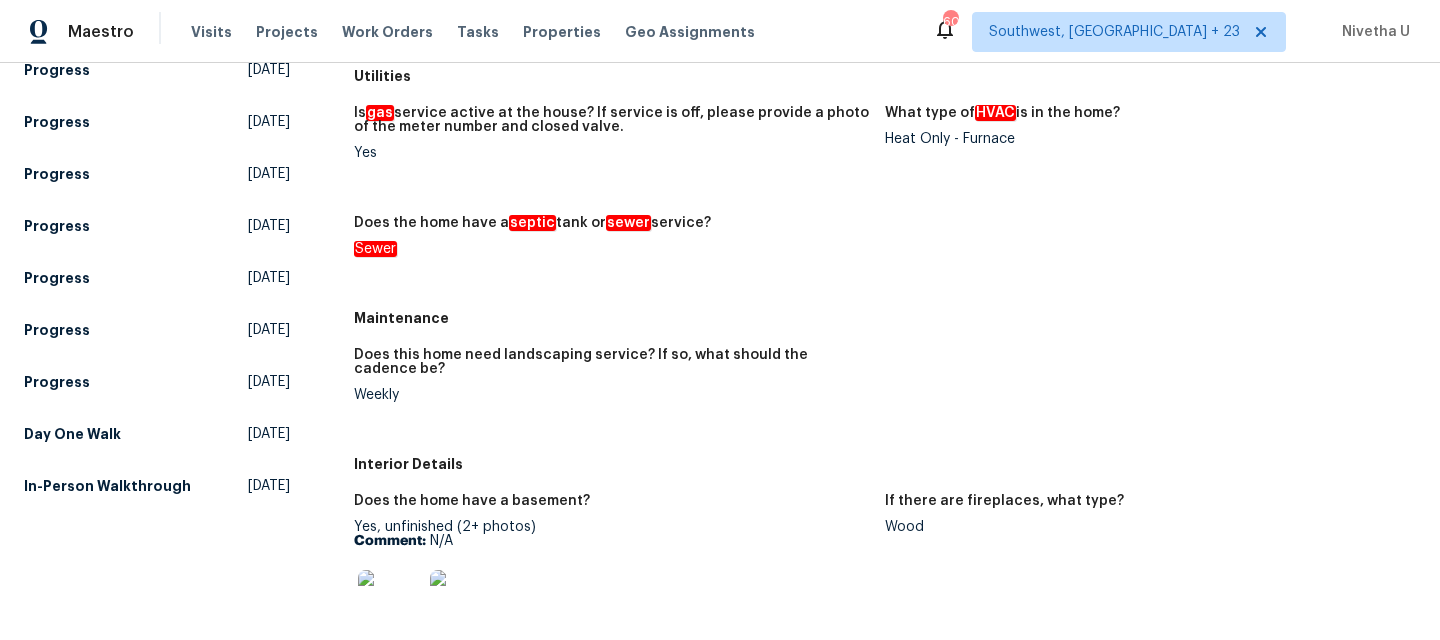 scroll, scrollTop: 456, scrollLeft: 0, axis: vertical 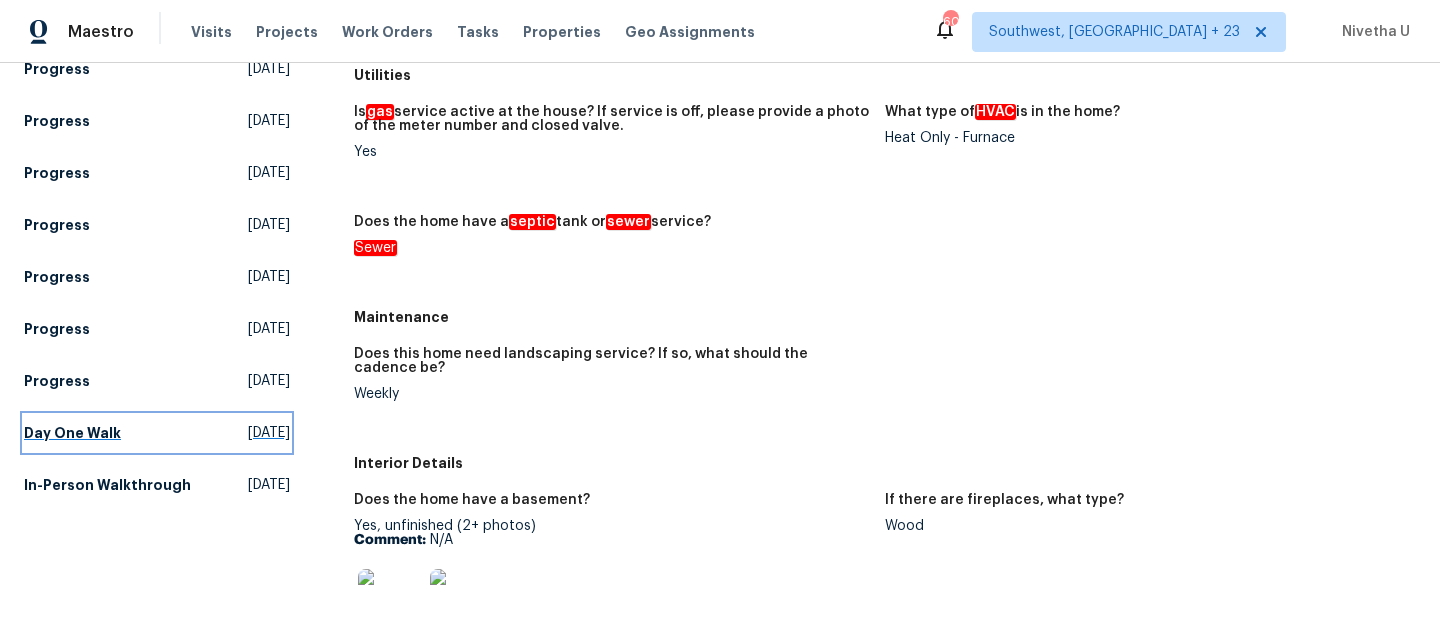 click on "Day One Walk Wed, Jun 11 2025" at bounding box center [157, 433] 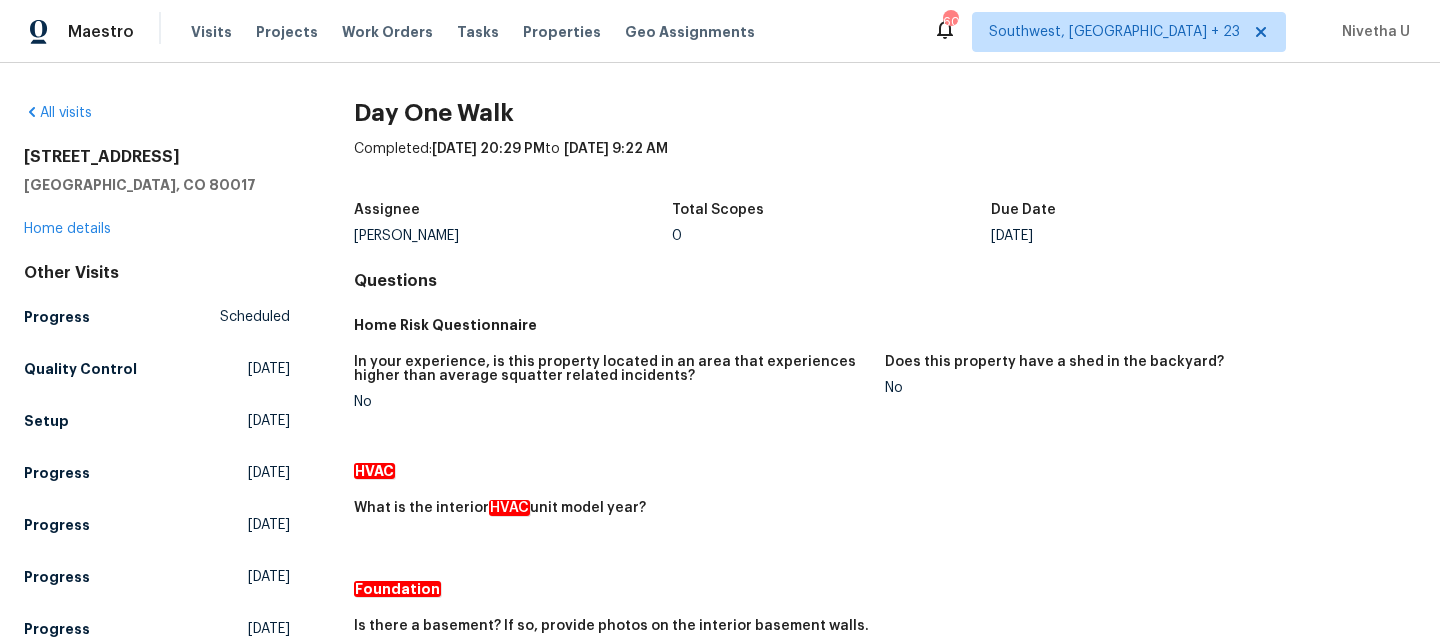 scroll, scrollTop: 634, scrollLeft: 0, axis: vertical 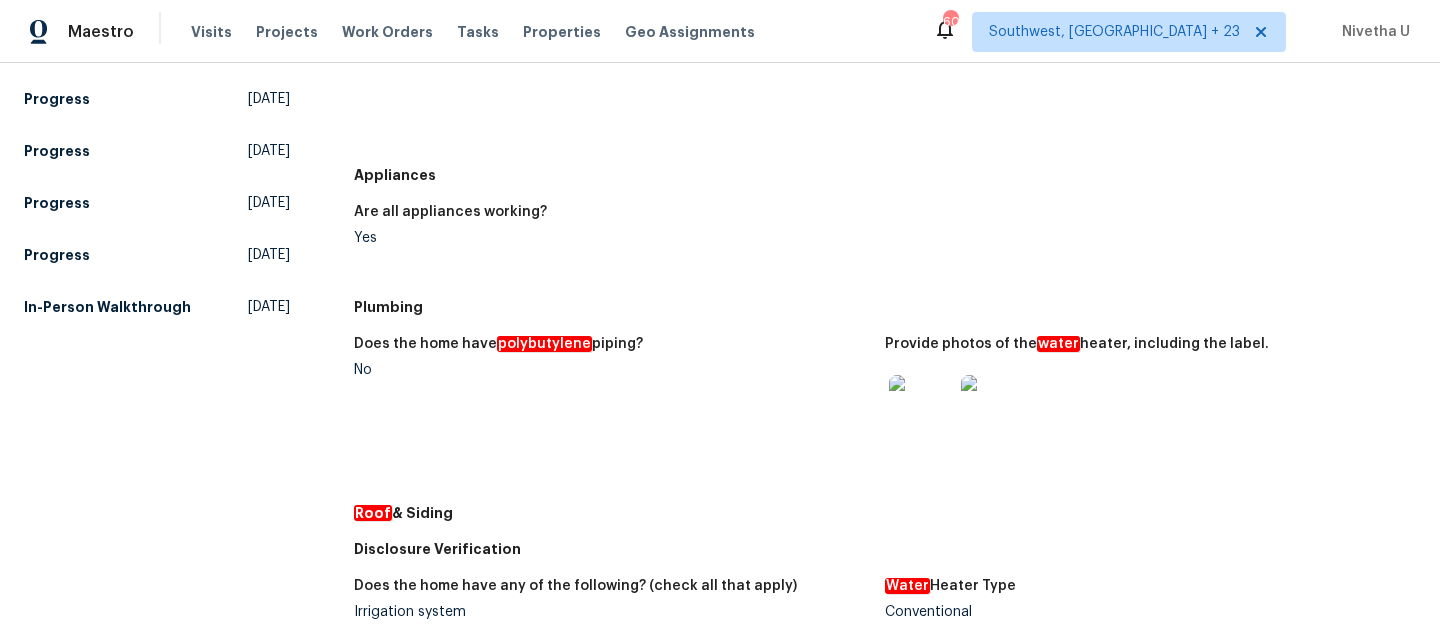 click at bounding box center [921, 407] 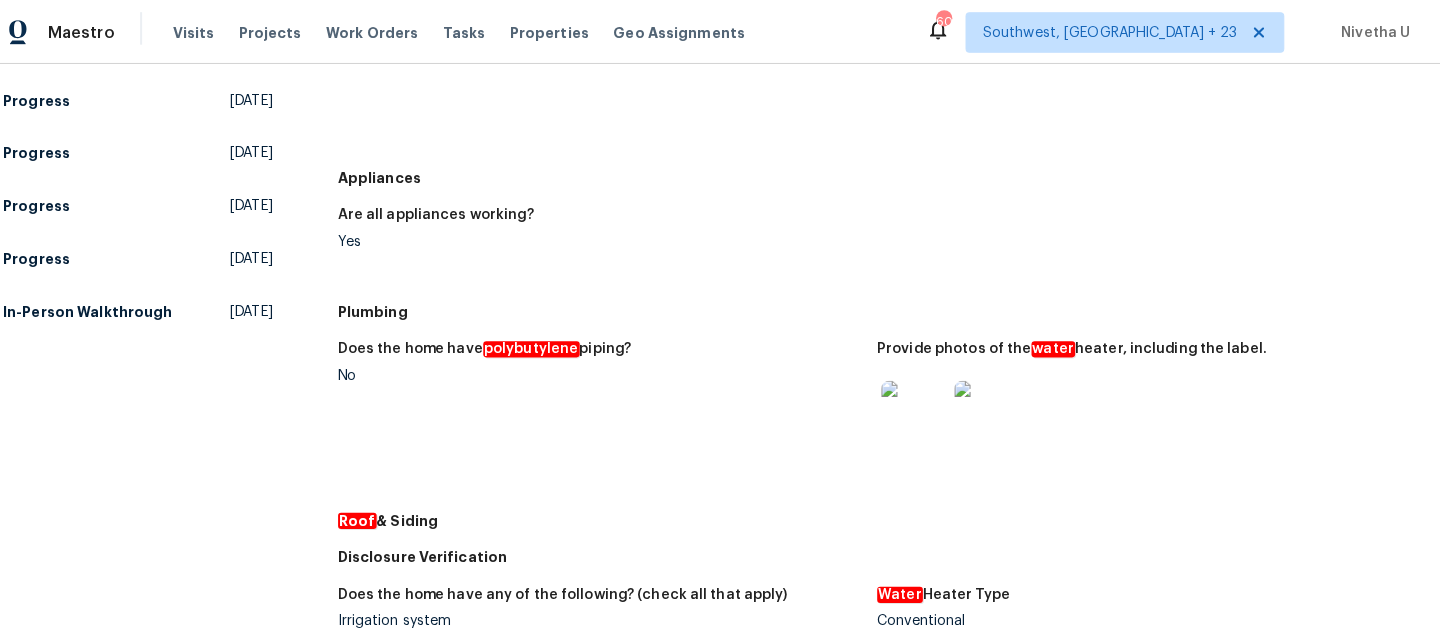scroll, scrollTop: 0, scrollLeft: 0, axis: both 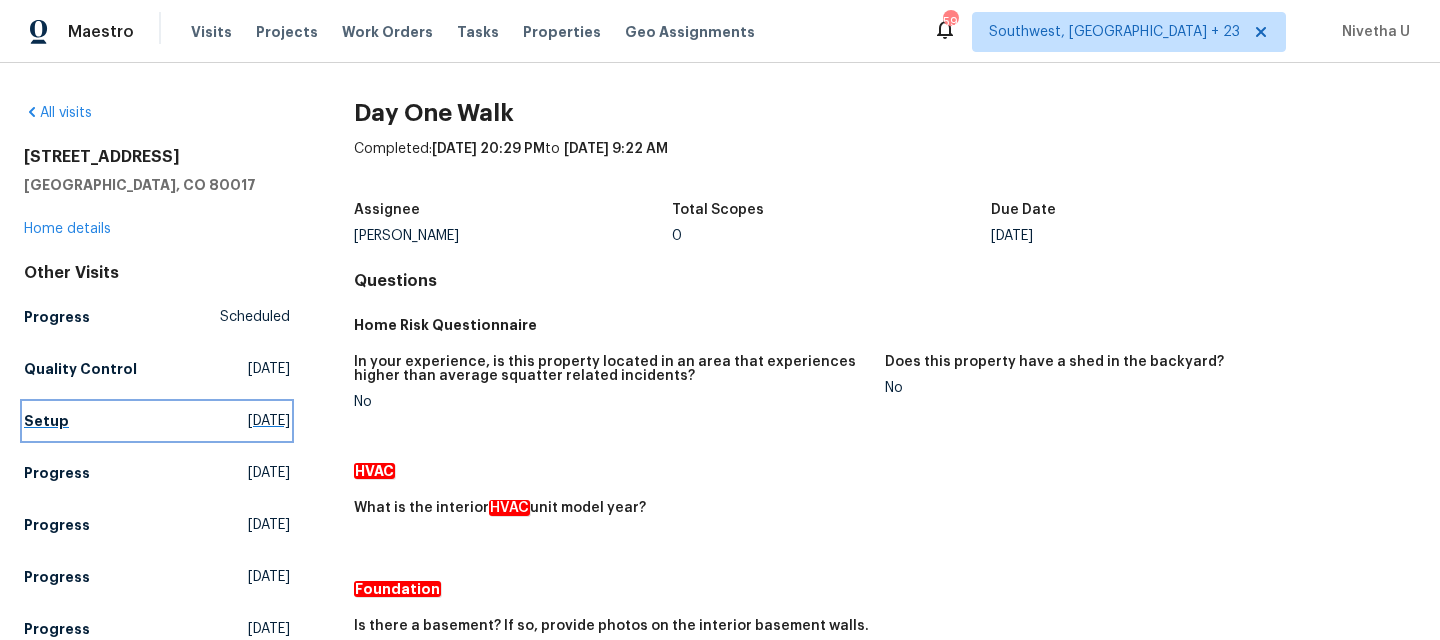 click on "Setup Fri, Jul 11 2025" at bounding box center [157, 421] 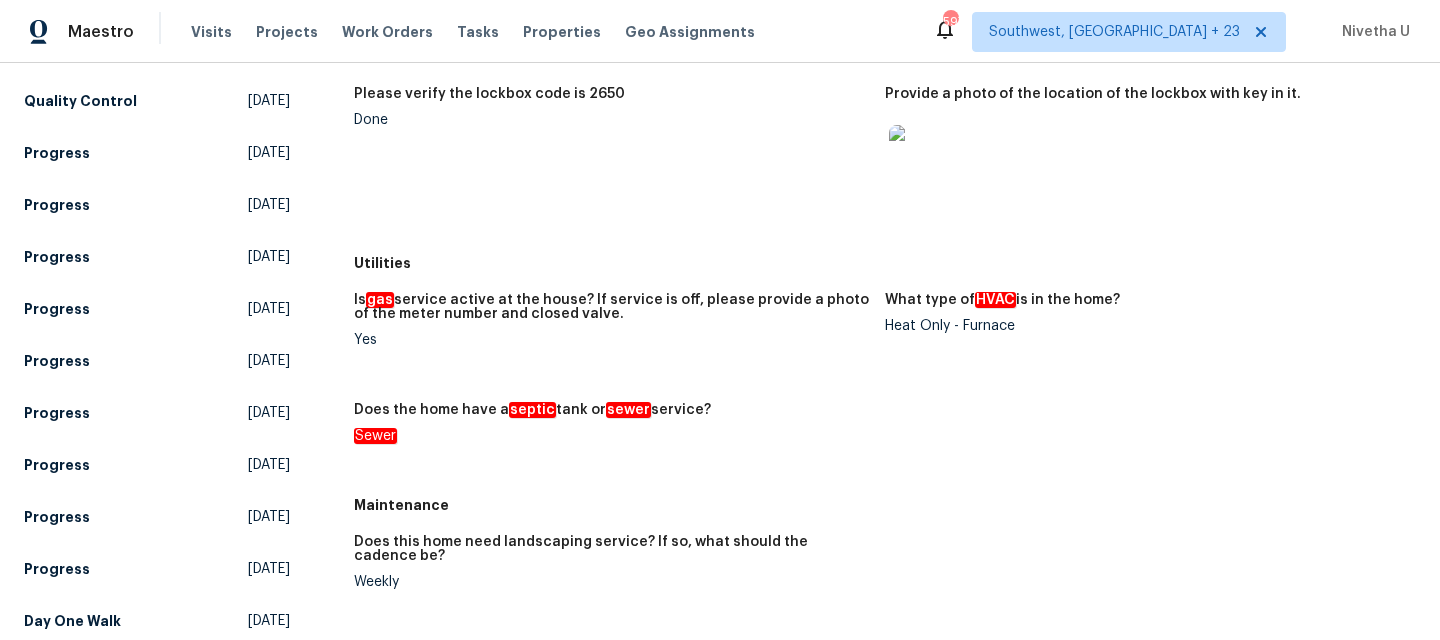 scroll, scrollTop: 267, scrollLeft: 0, axis: vertical 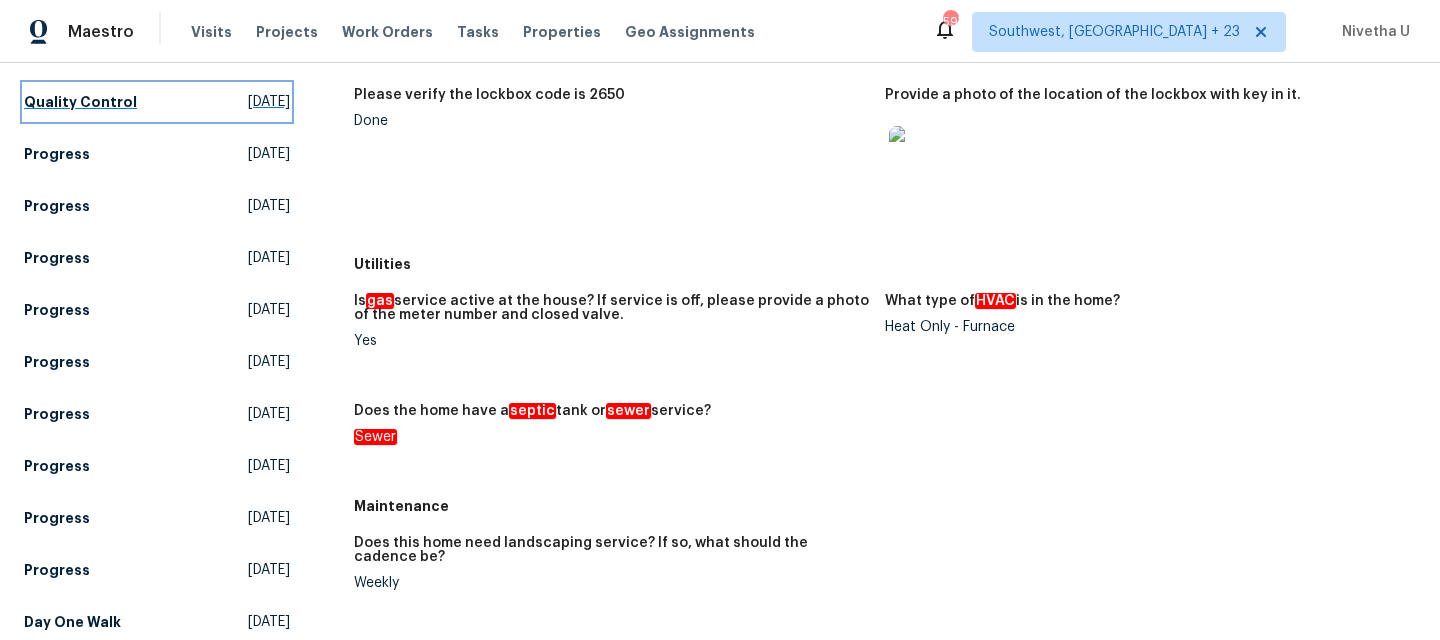 click on "Quality Control" at bounding box center (80, 102) 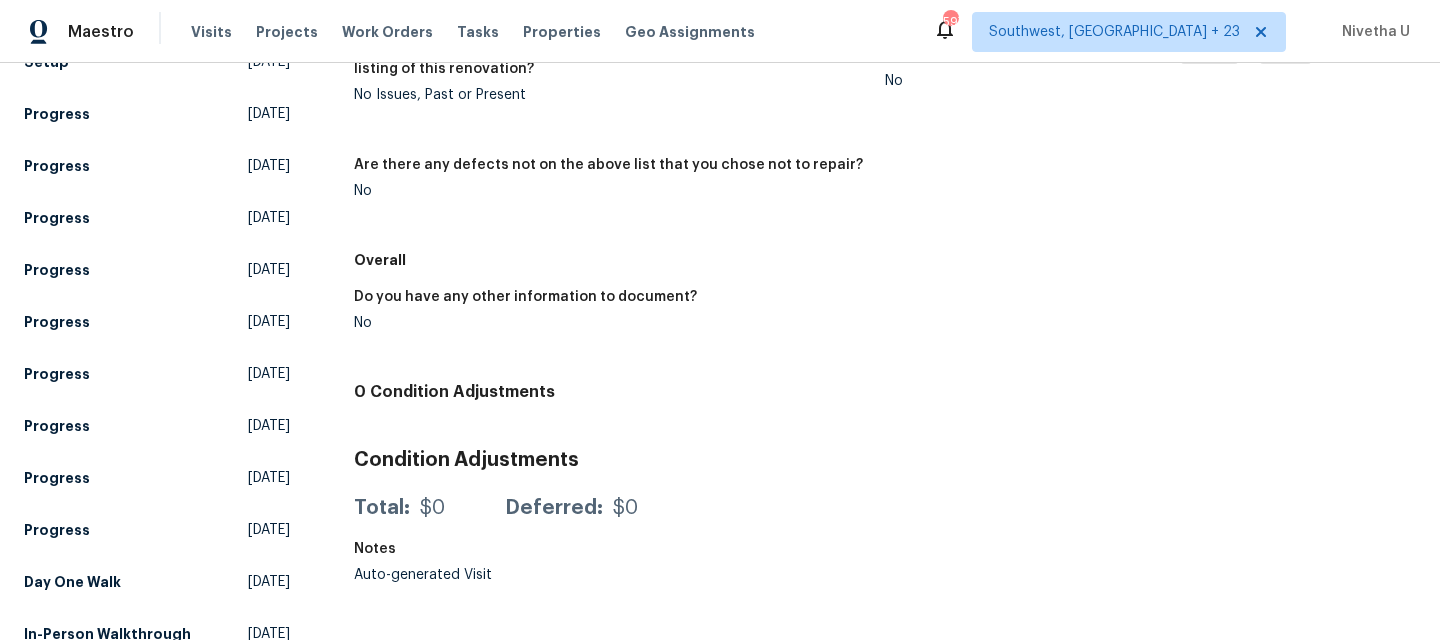 scroll, scrollTop: 350, scrollLeft: 0, axis: vertical 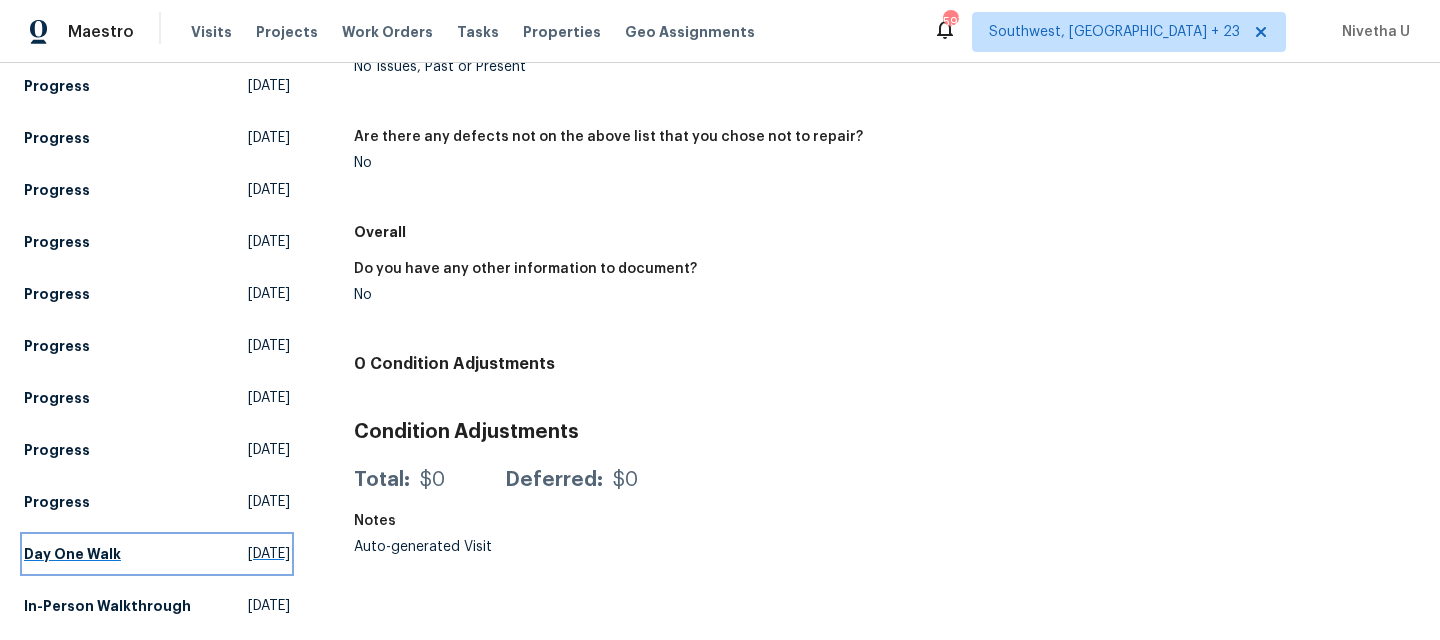 click on "Day One Walk Wed, Jun 11 2025" at bounding box center [157, 554] 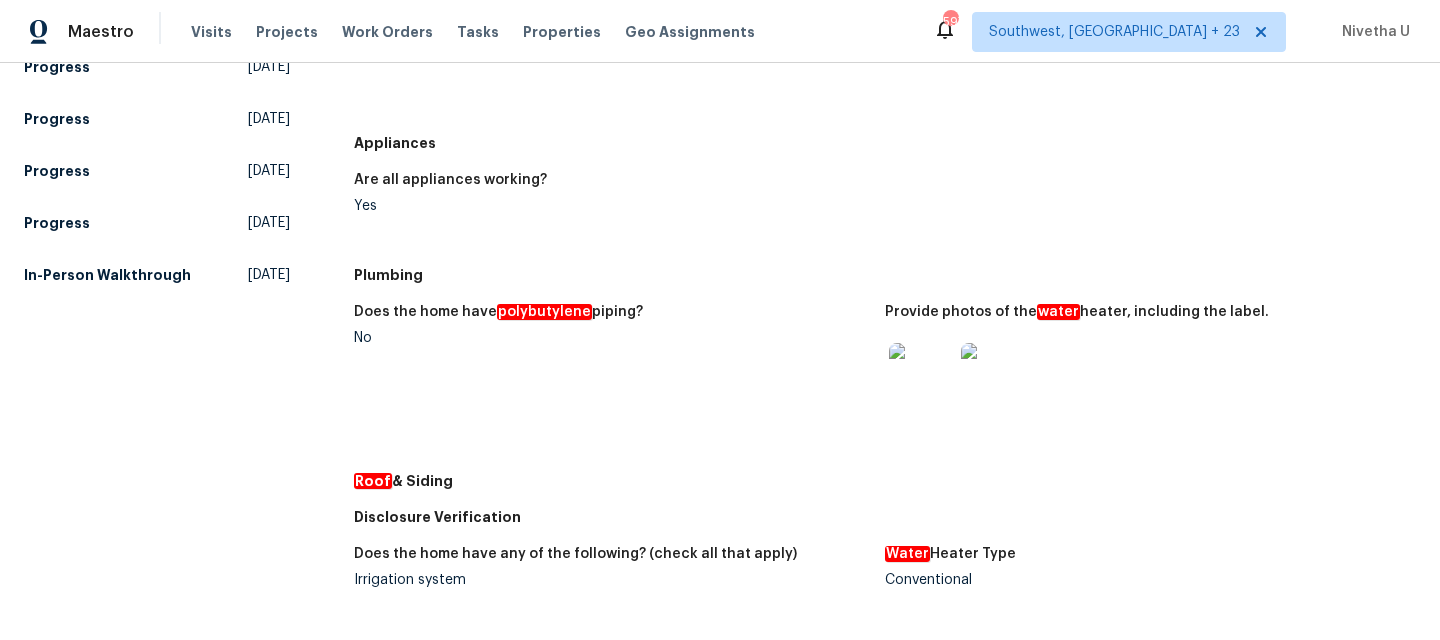 scroll, scrollTop: 657, scrollLeft: 0, axis: vertical 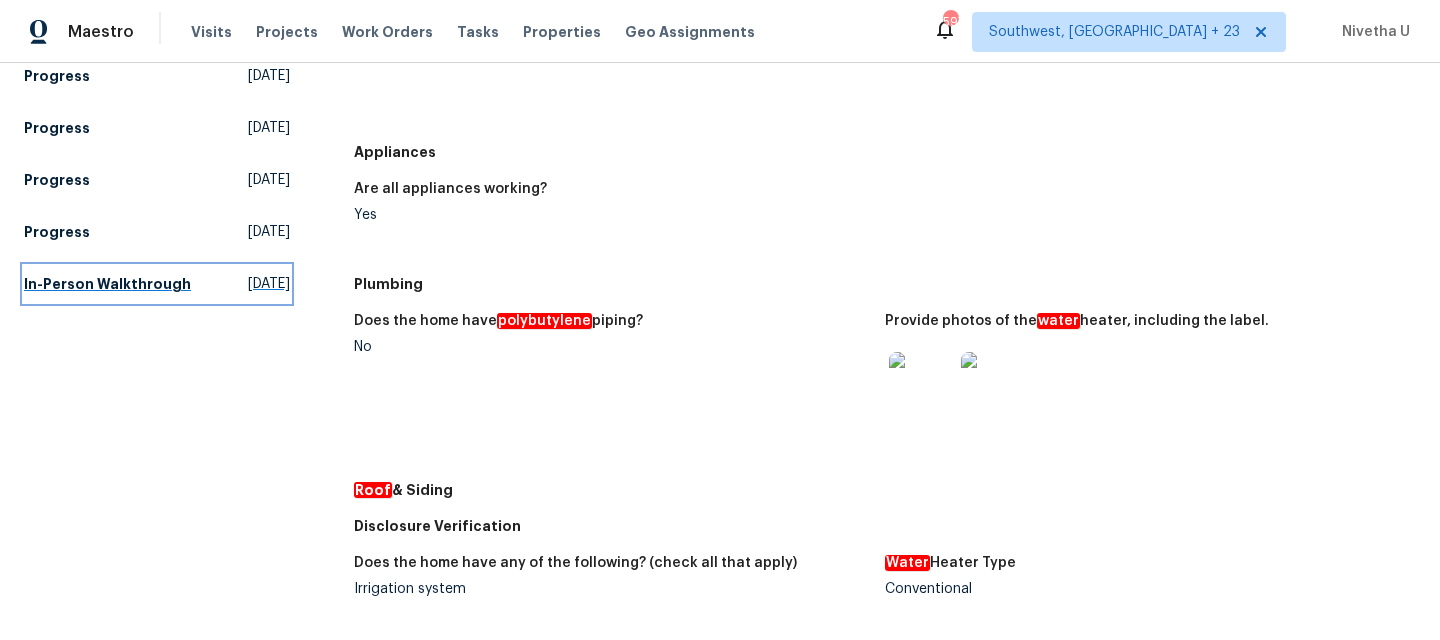 click on "In-Person Walkthrough" at bounding box center (107, 284) 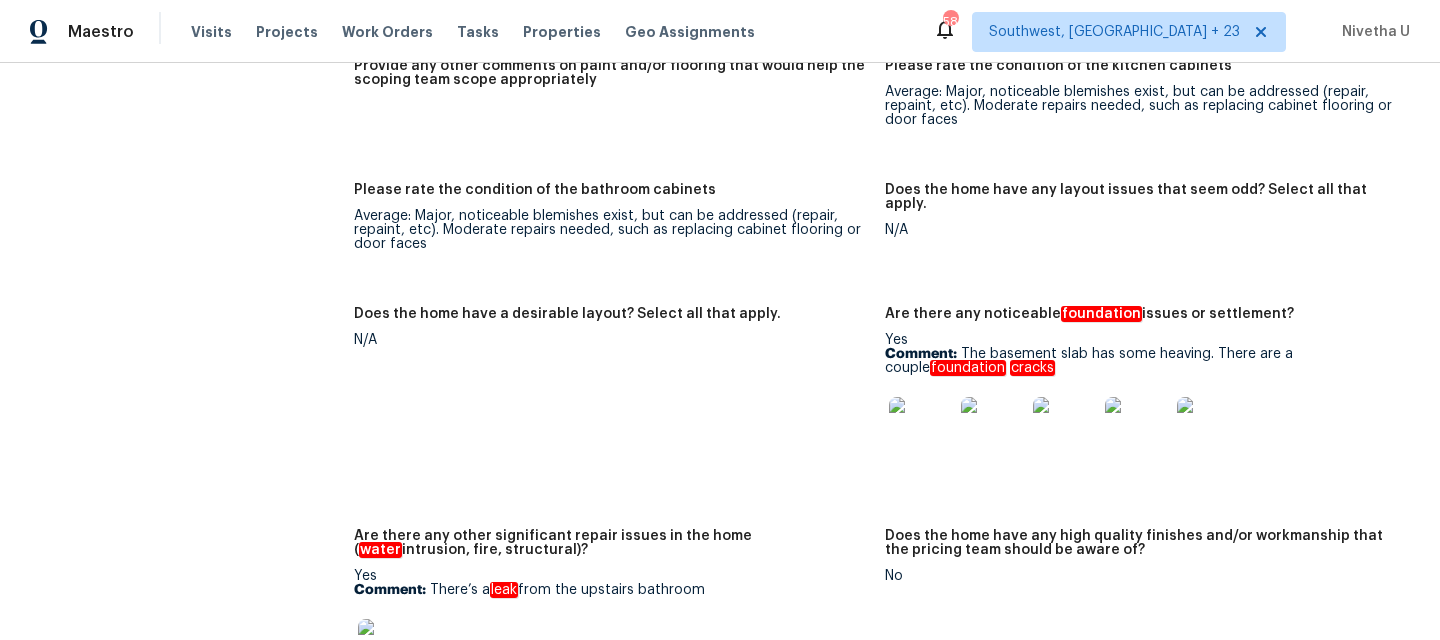 scroll, scrollTop: 3184, scrollLeft: 0, axis: vertical 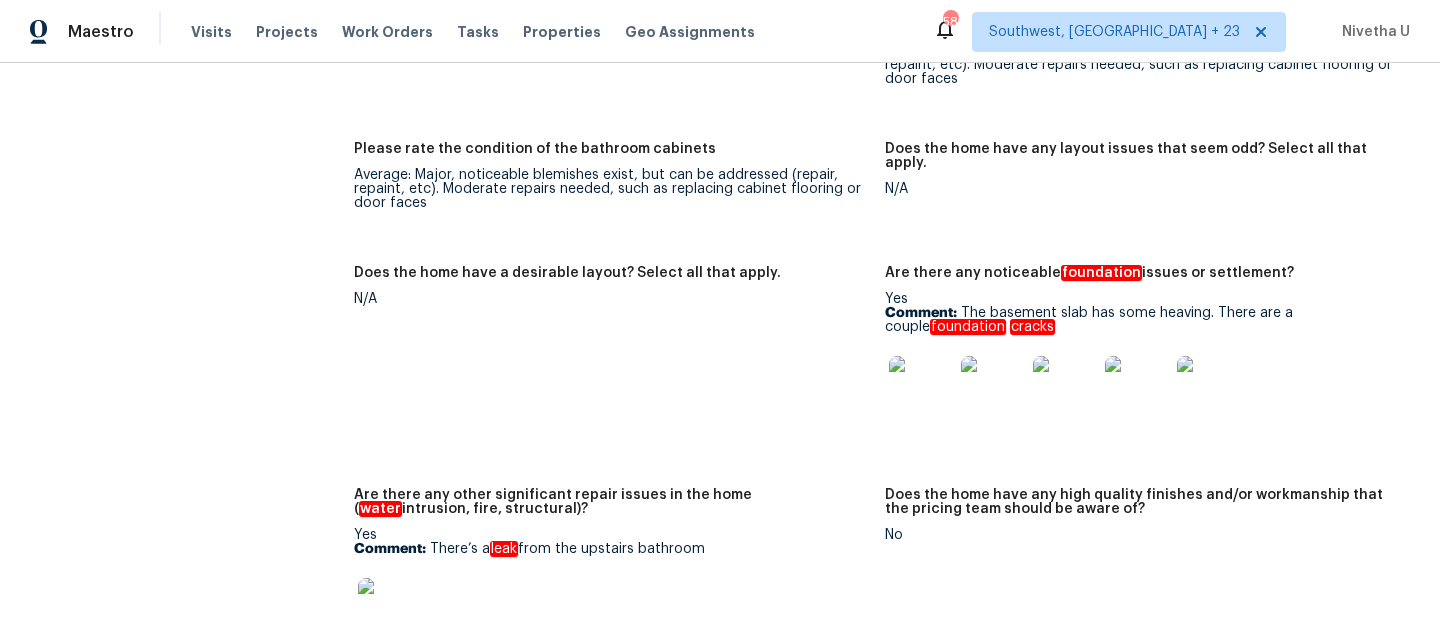 click at bounding box center [921, 388] 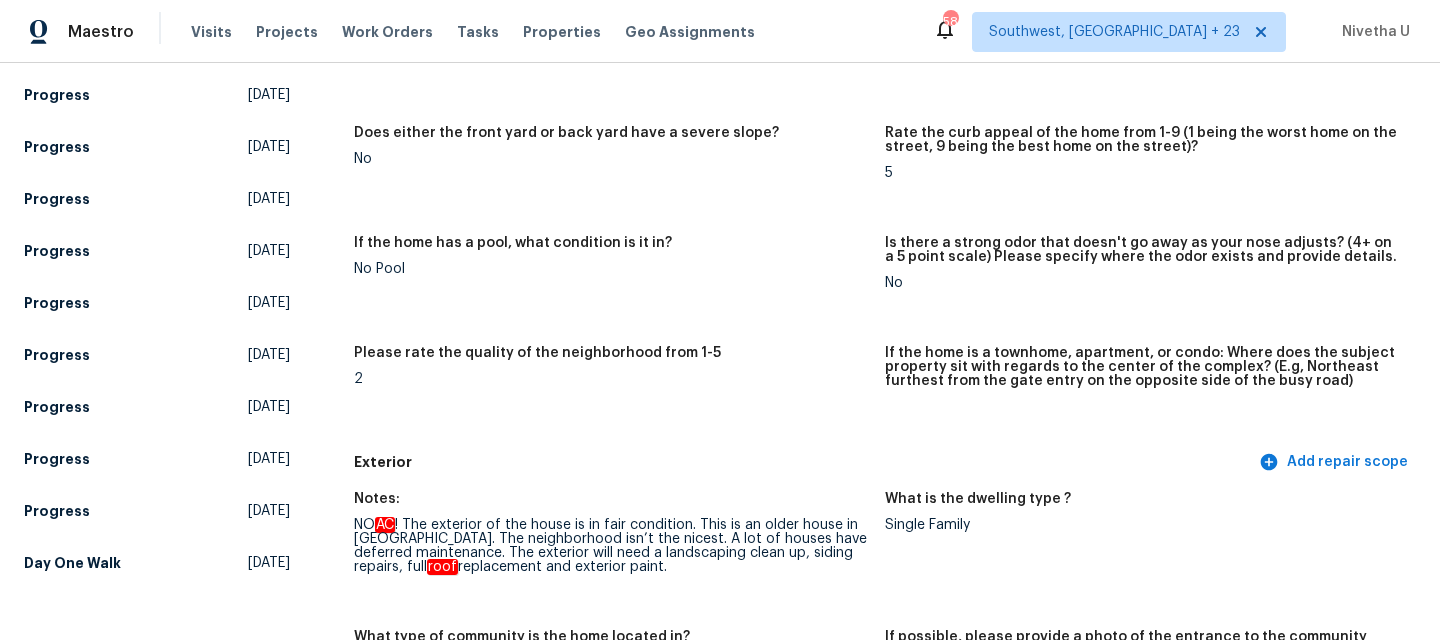 scroll, scrollTop: 0, scrollLeft: 0, axis: both 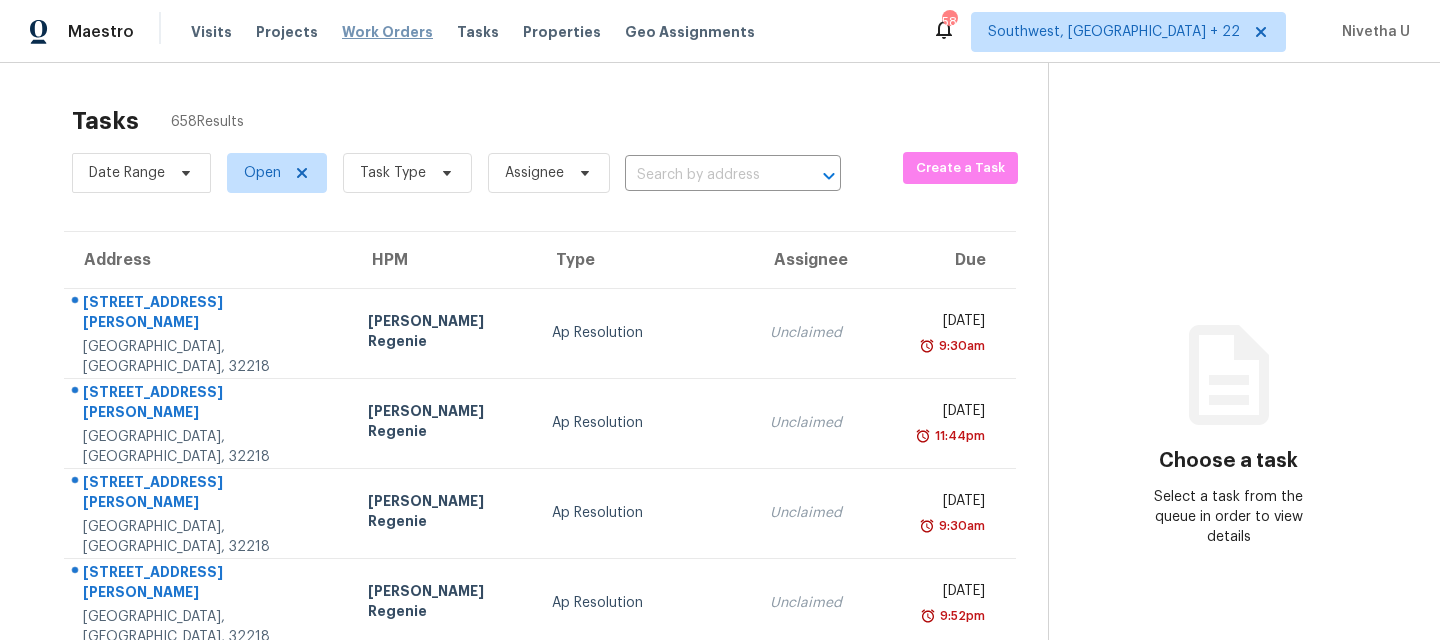 click on "Work Orders" at bounding box center [387, 32] 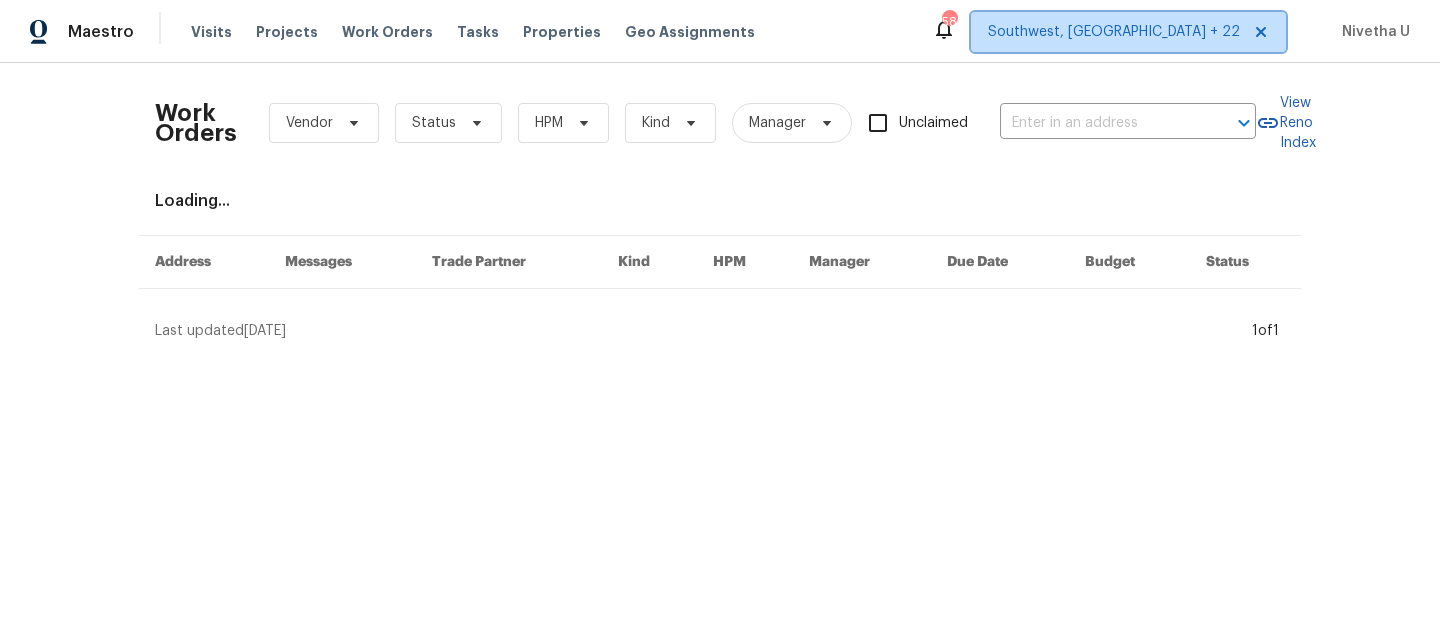 click on "Southwest, [GEOGRAPHIC_DATA] + 22" at bounding box center [1114, 32] 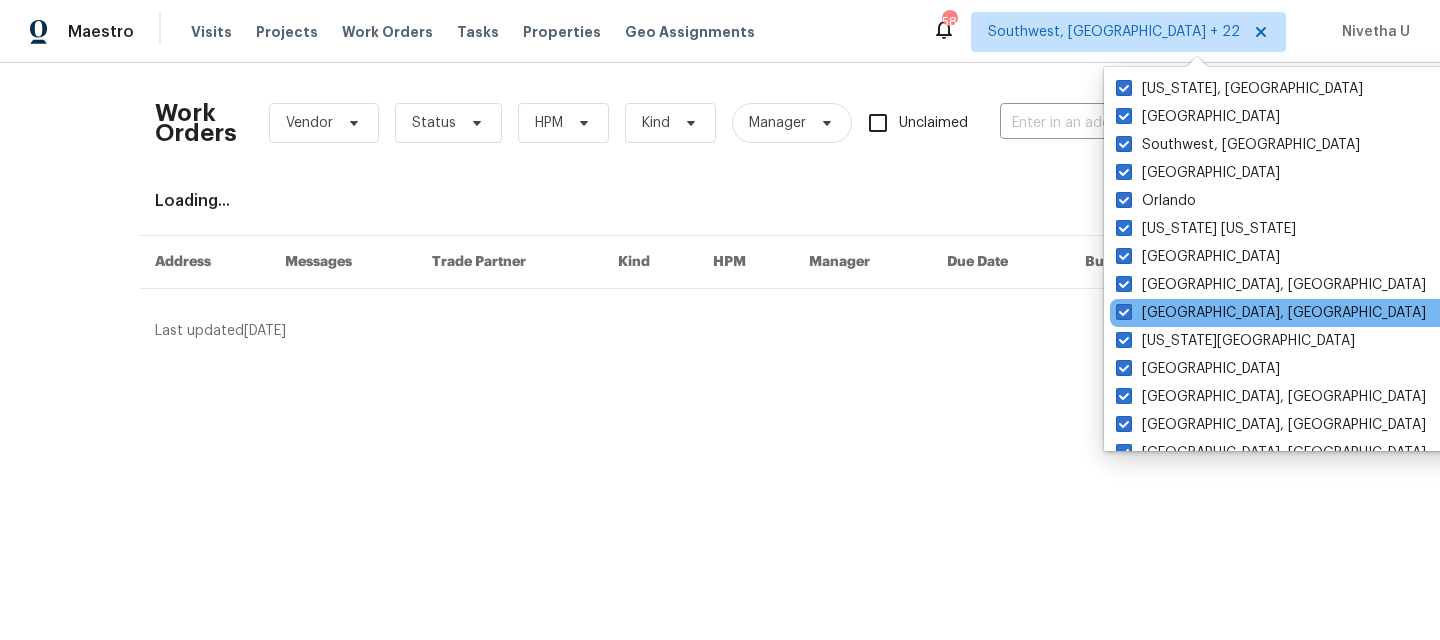 scroll, scrollTop: 675, scrollLeft: 0, axis: vertical 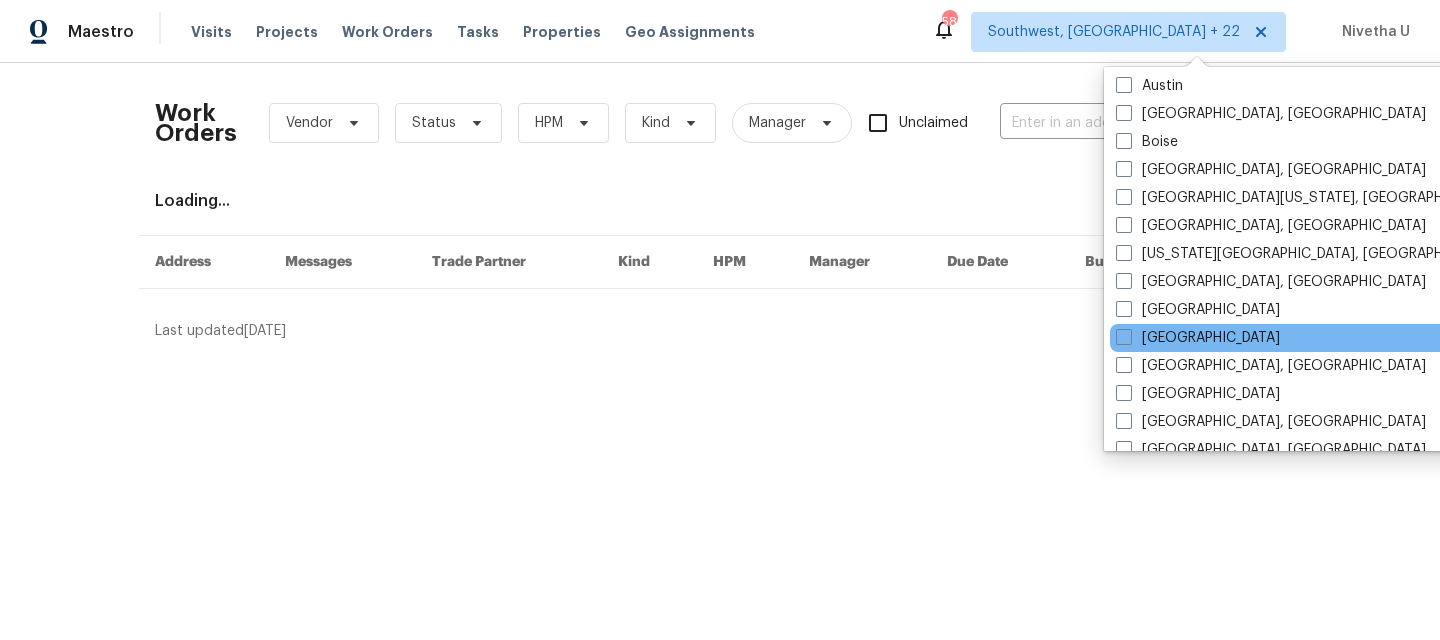 click on "Denver" at bounding box center (1311, 338) 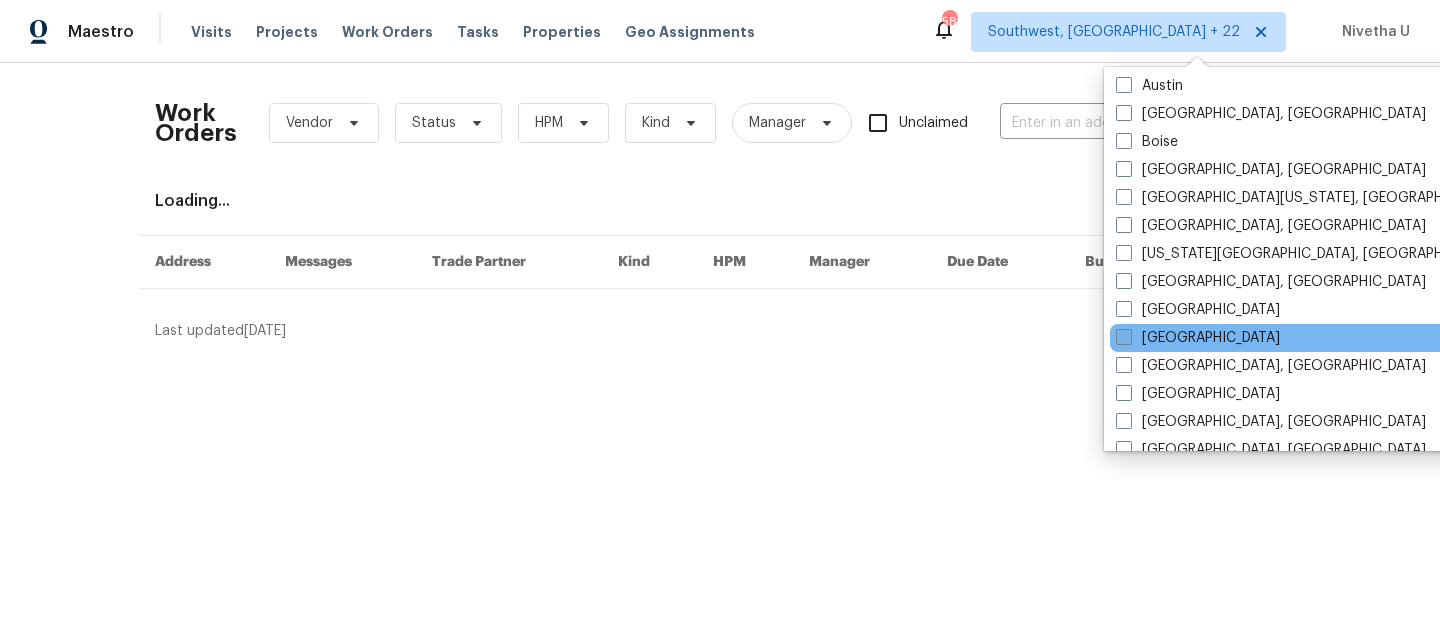 click on "Denver" at bounding box center [1198, 338] 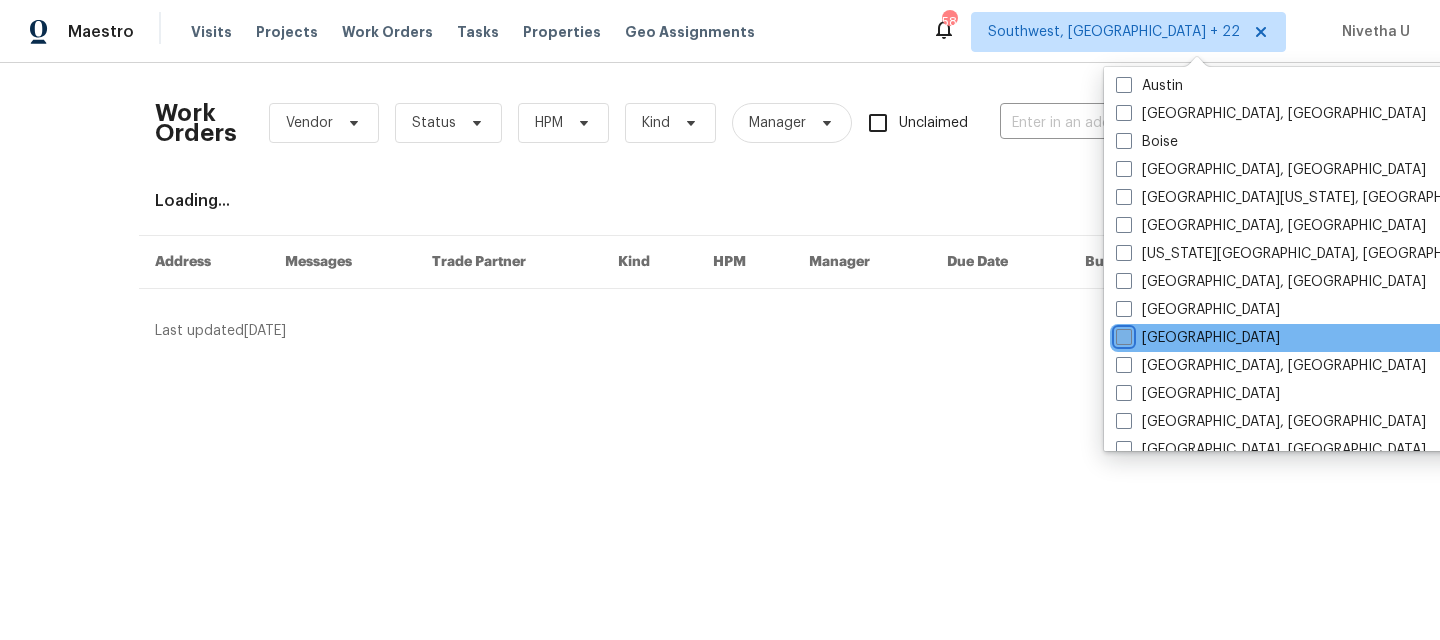 click on "Denver" at bounding box center (1122, 334) 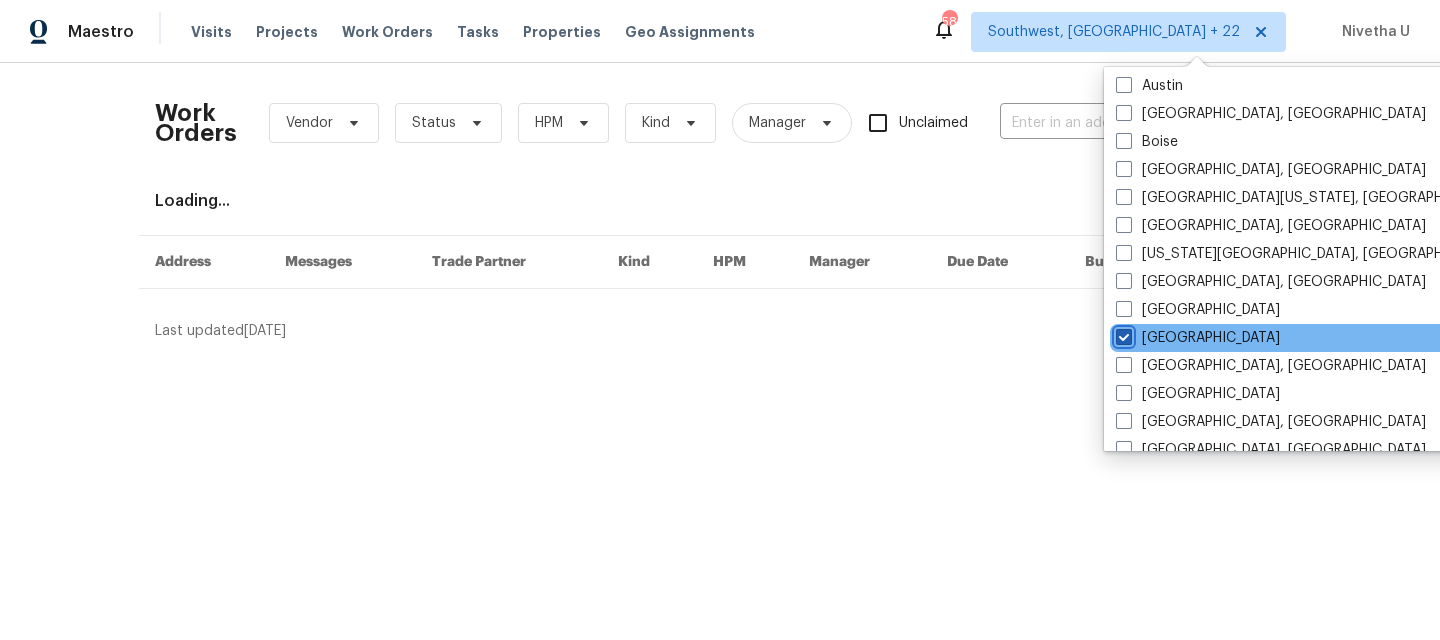 checkbox on "true" 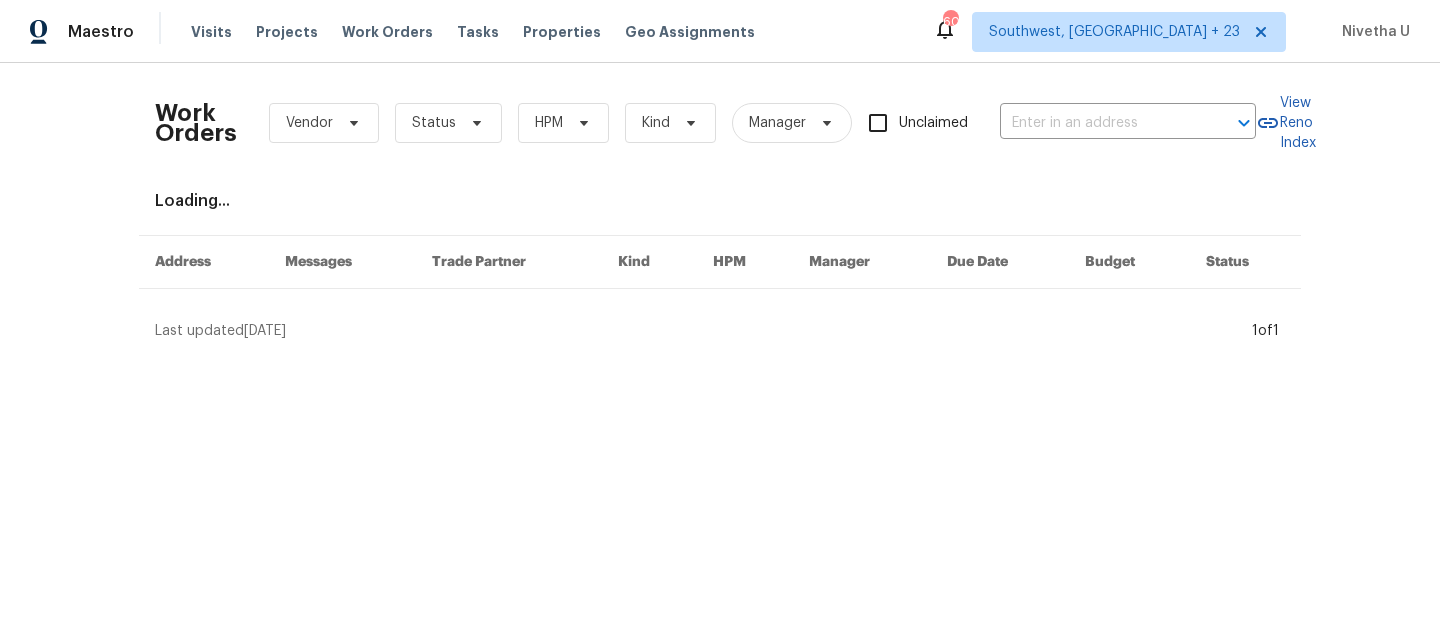 click on "Work Orders Vendor Status HPM Kind Manager Unclaimed ​" at bounding box center (705, 123) 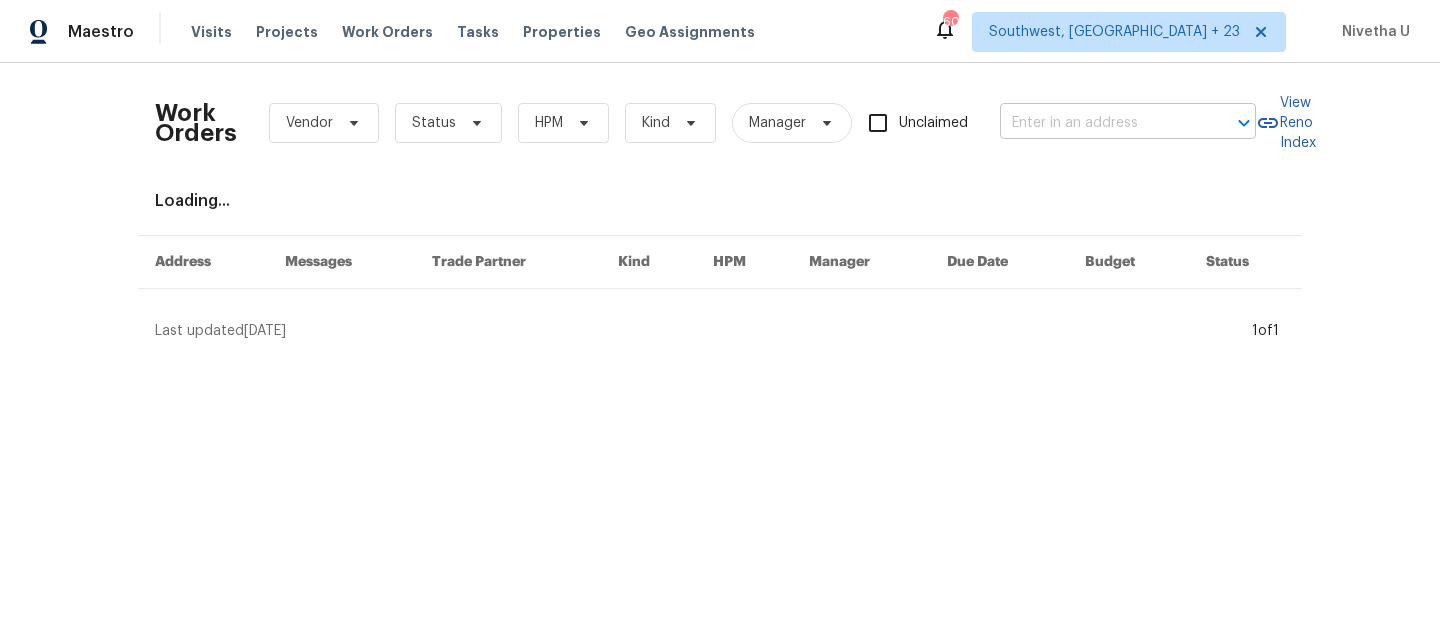 click at bounding box center (1100, 123) 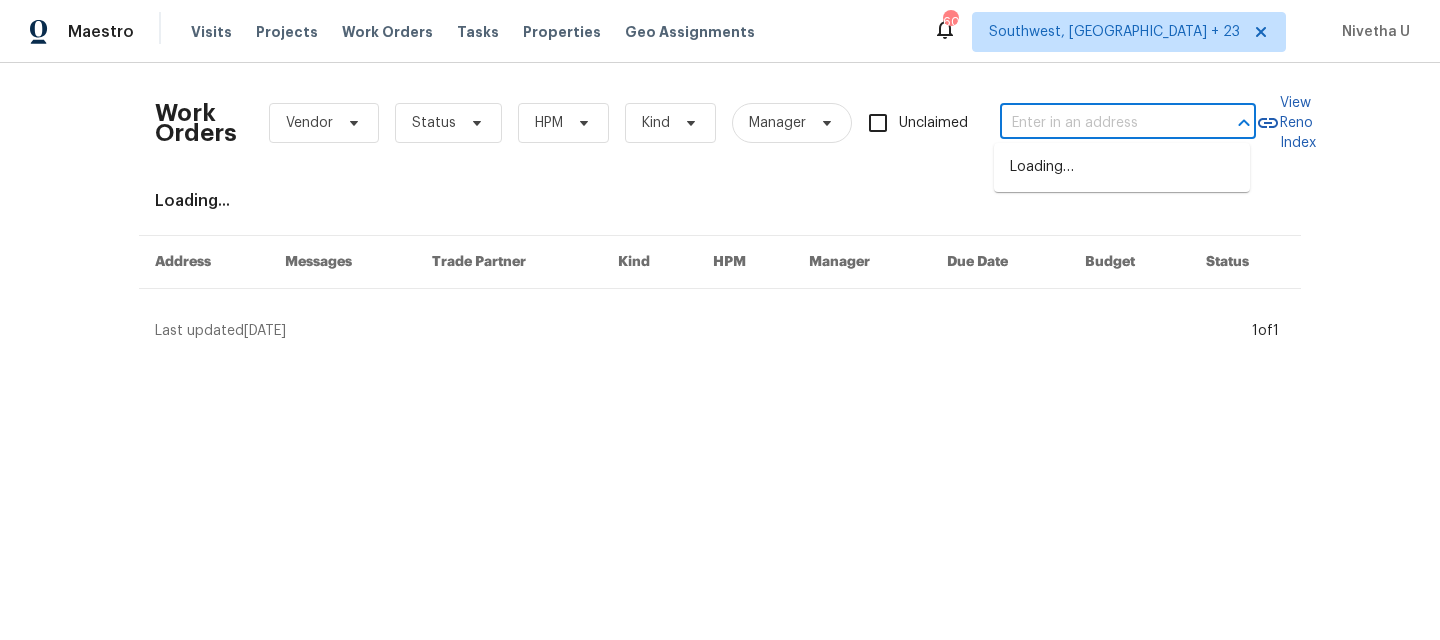 paste on "18306 E Gunnison Pl Aurora, CO 80017" 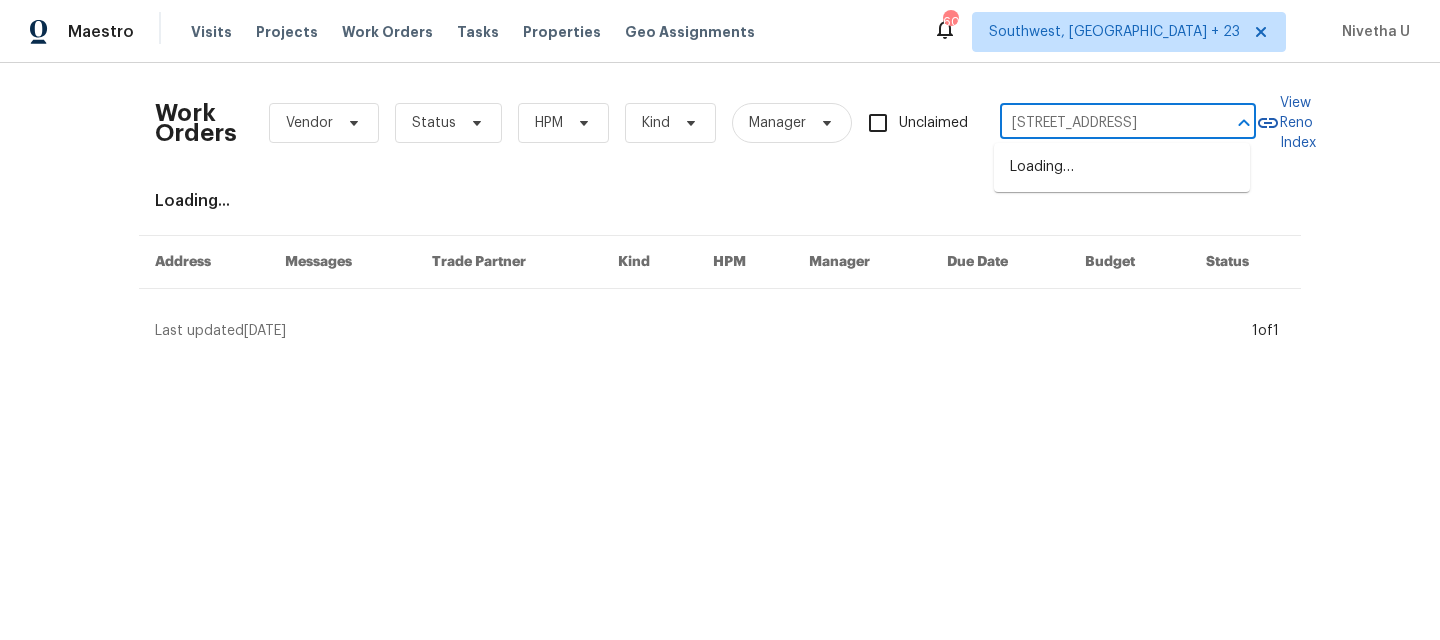 type on "18306 E Gunnison Pl Aurora, CO 80017" 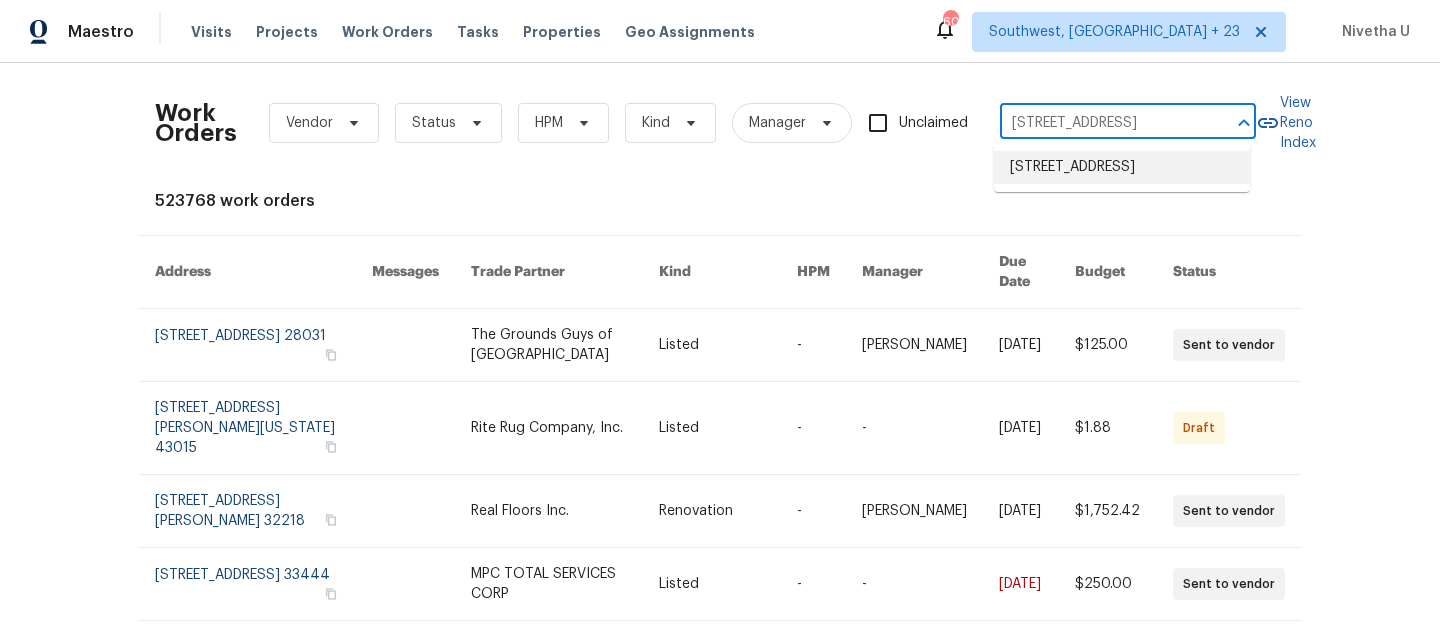 click on "18306 E Gunnison Pl, Aurora, CO 80017" at bounding box center [1122, 167] 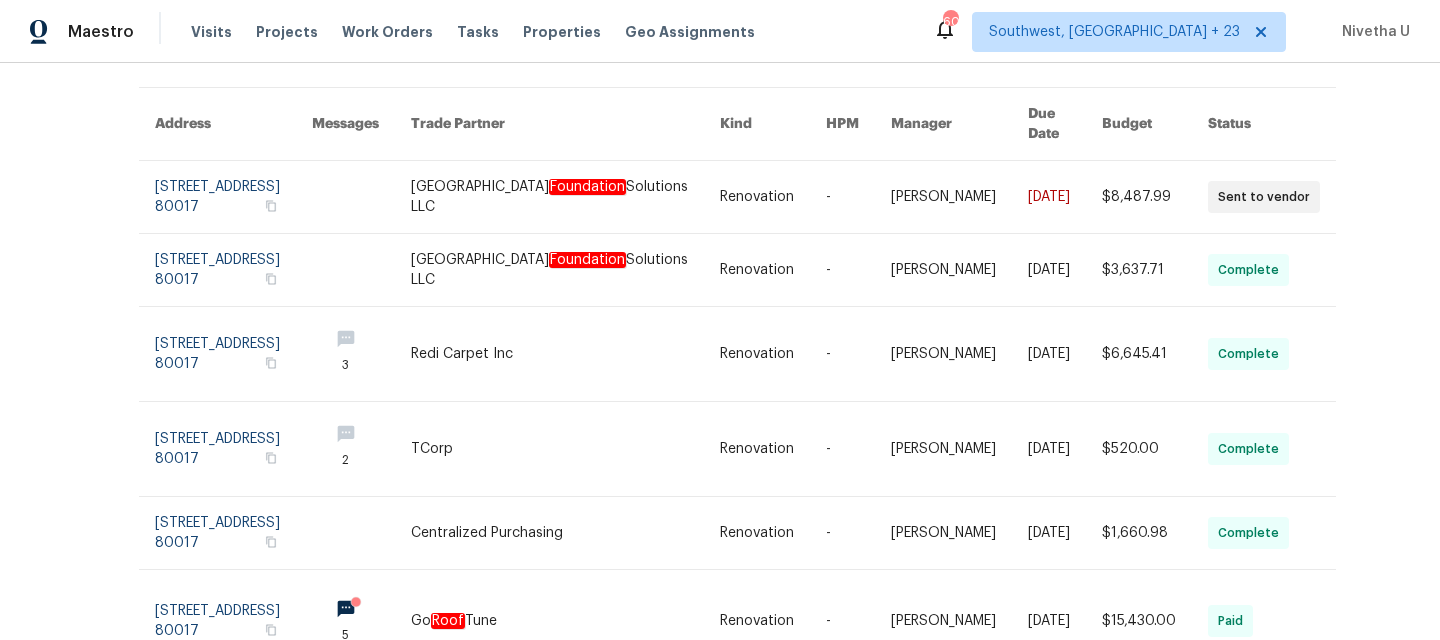 scroll, scrollTop: 66, scrollLeft: 0, axis: vertical 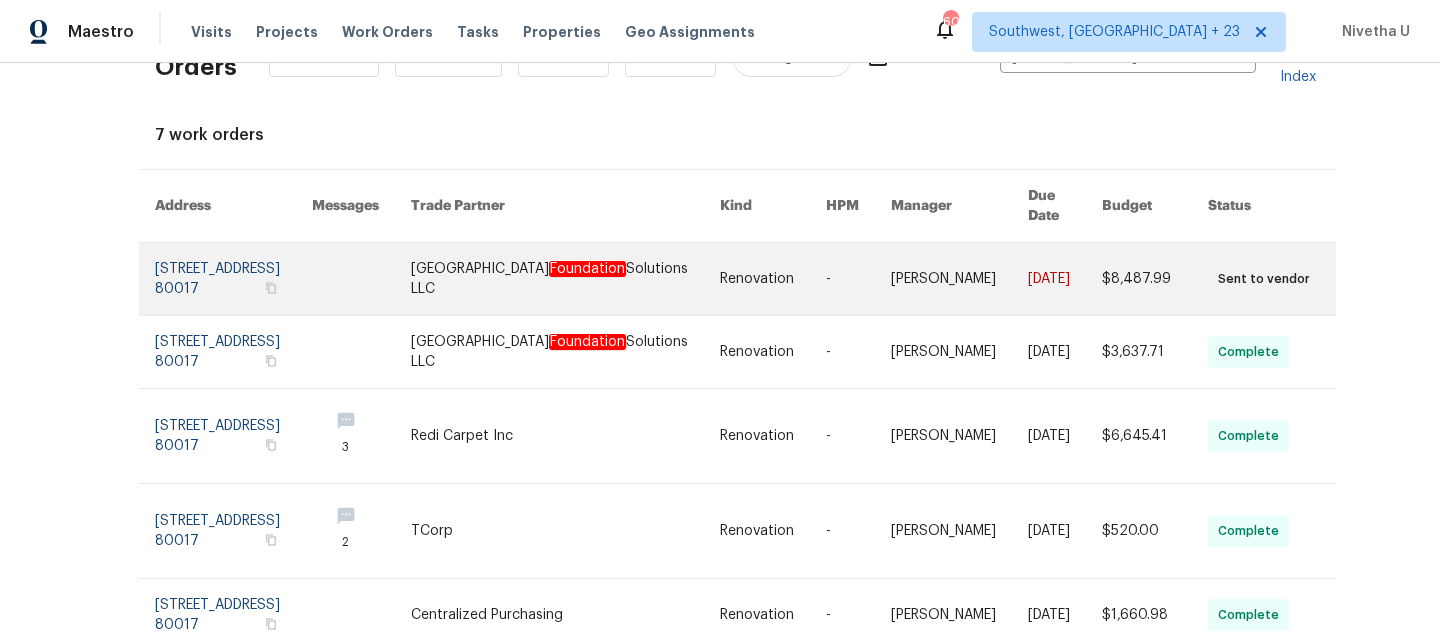 click at bounding box center [233, 279] 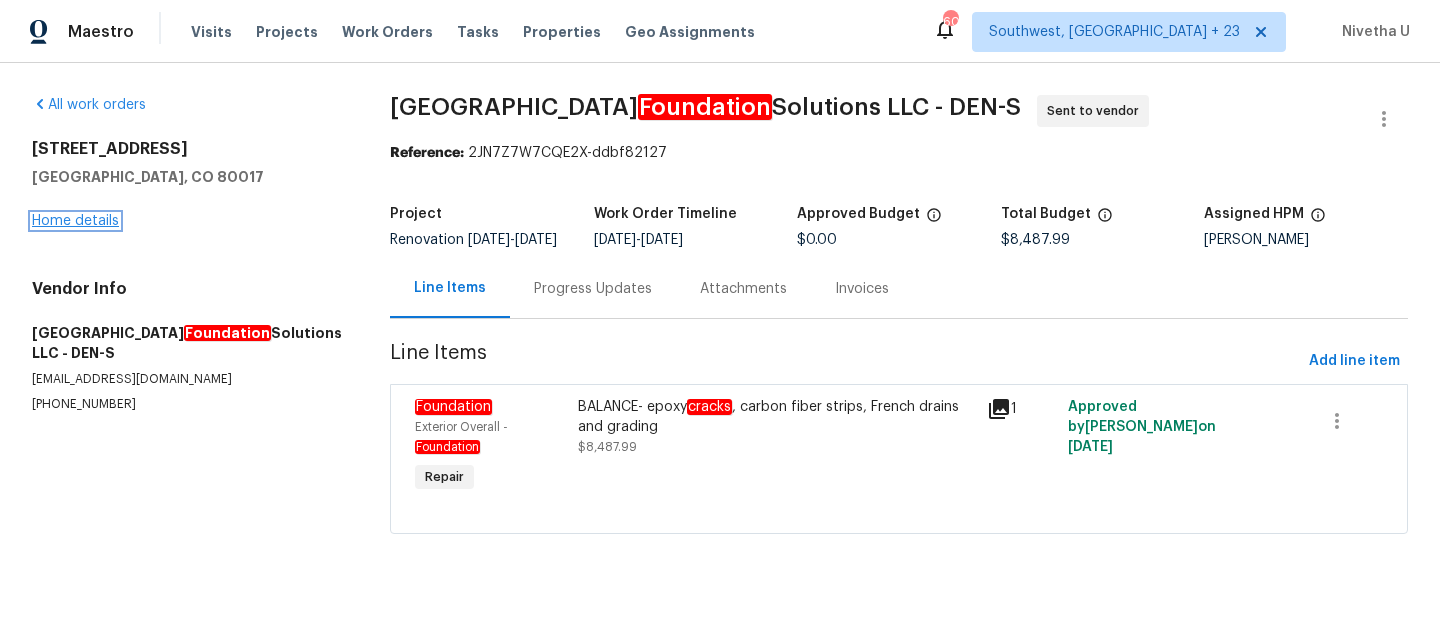 click on "Home details" at bounding box center (75, 221) 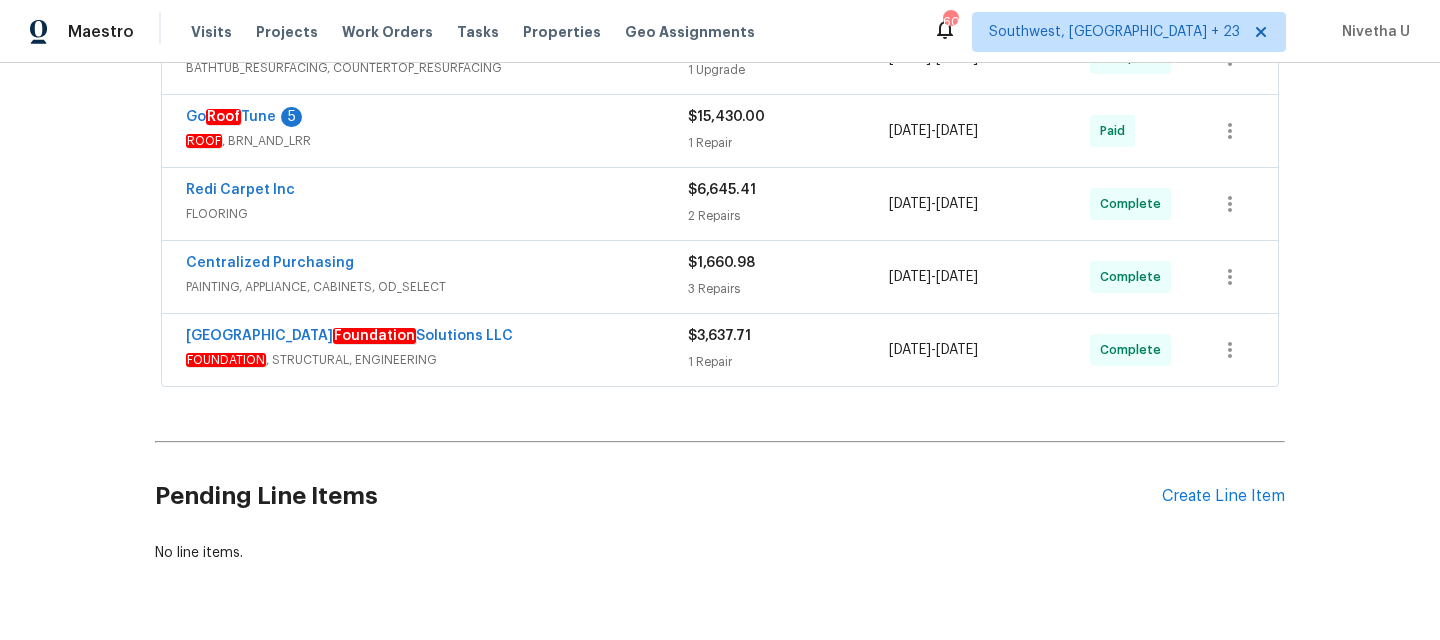 scroll, scrollTop: 645, scrollLeft: 0, axis: vertical 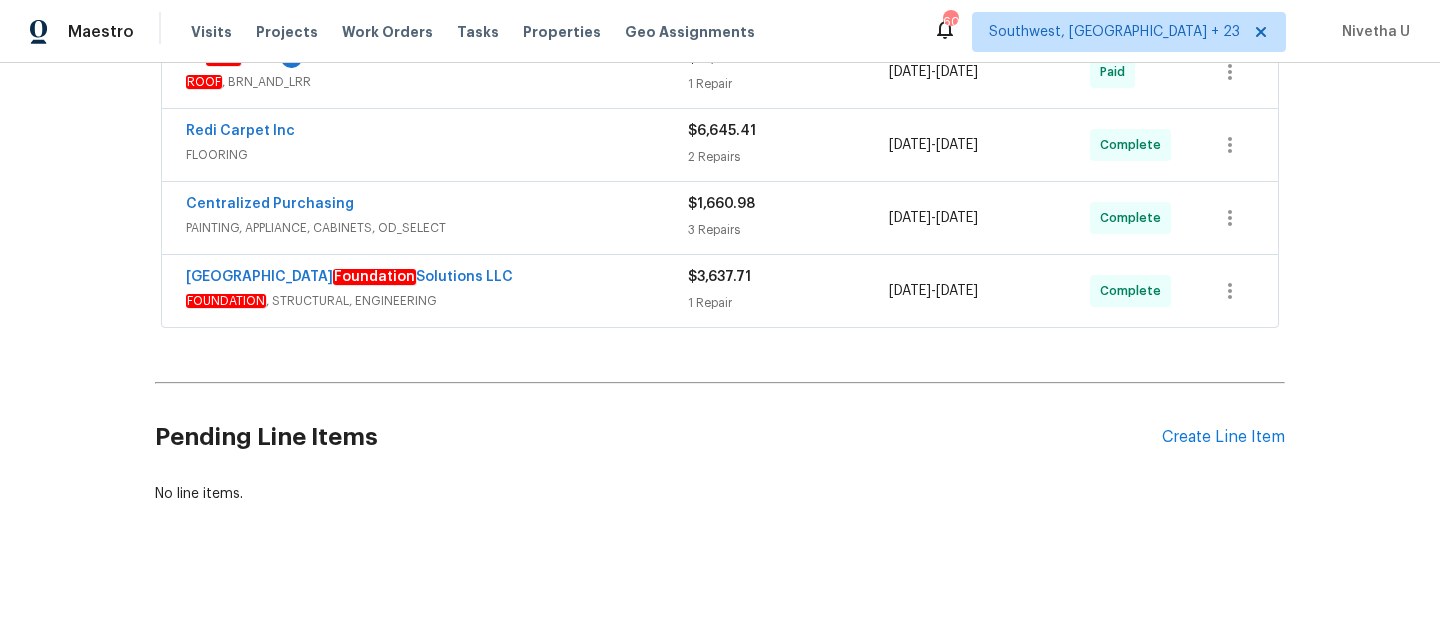 click on "FOUNDATION , STRUCTURAL, ENGINEERING" at bounding box center (437, 301) 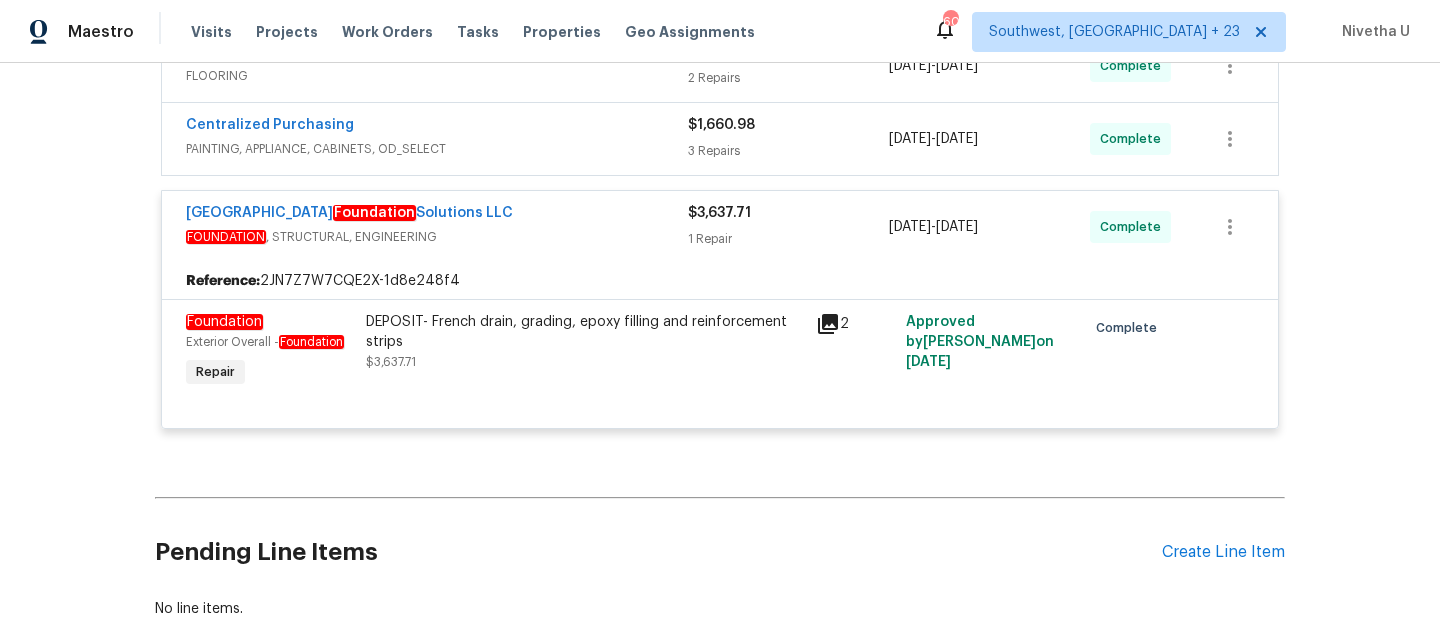 scroll, scrollTop: 623, scrollLeft: 0, axis: vertical 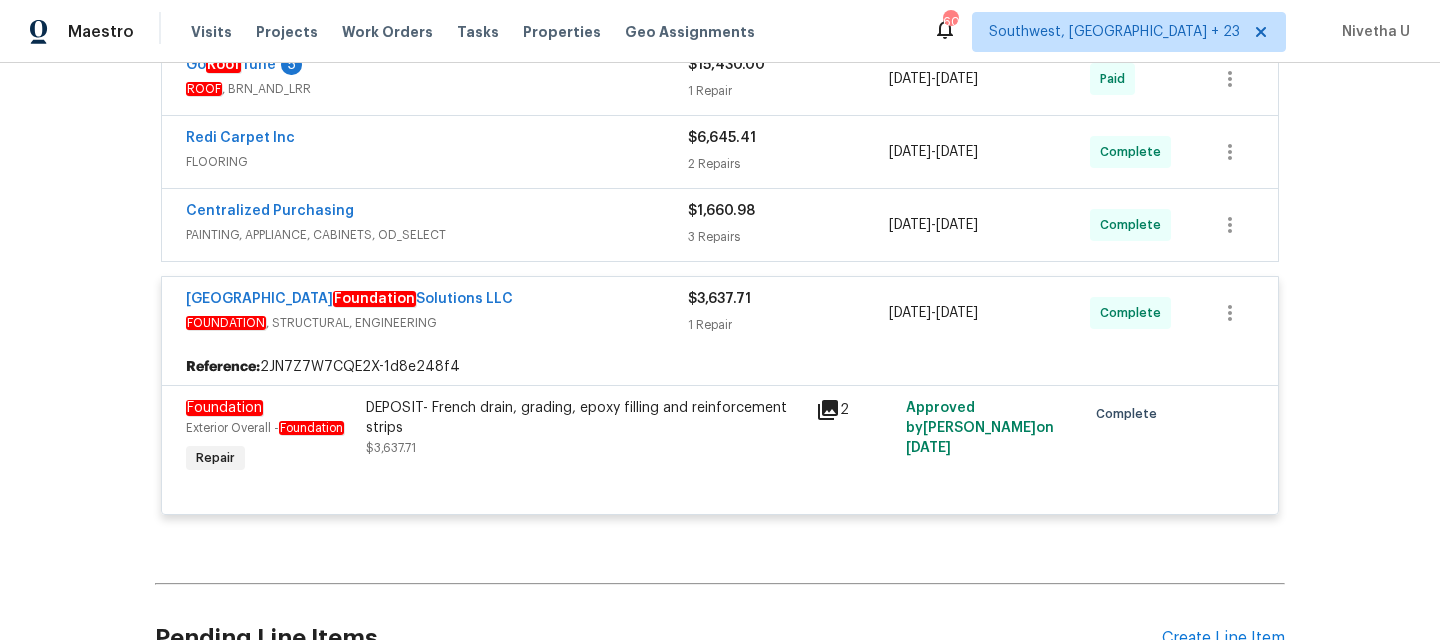 click on "DEPOSIT- French drain, grading, epoxy filling and reinforcement strips" at bounding box center (585, 418) 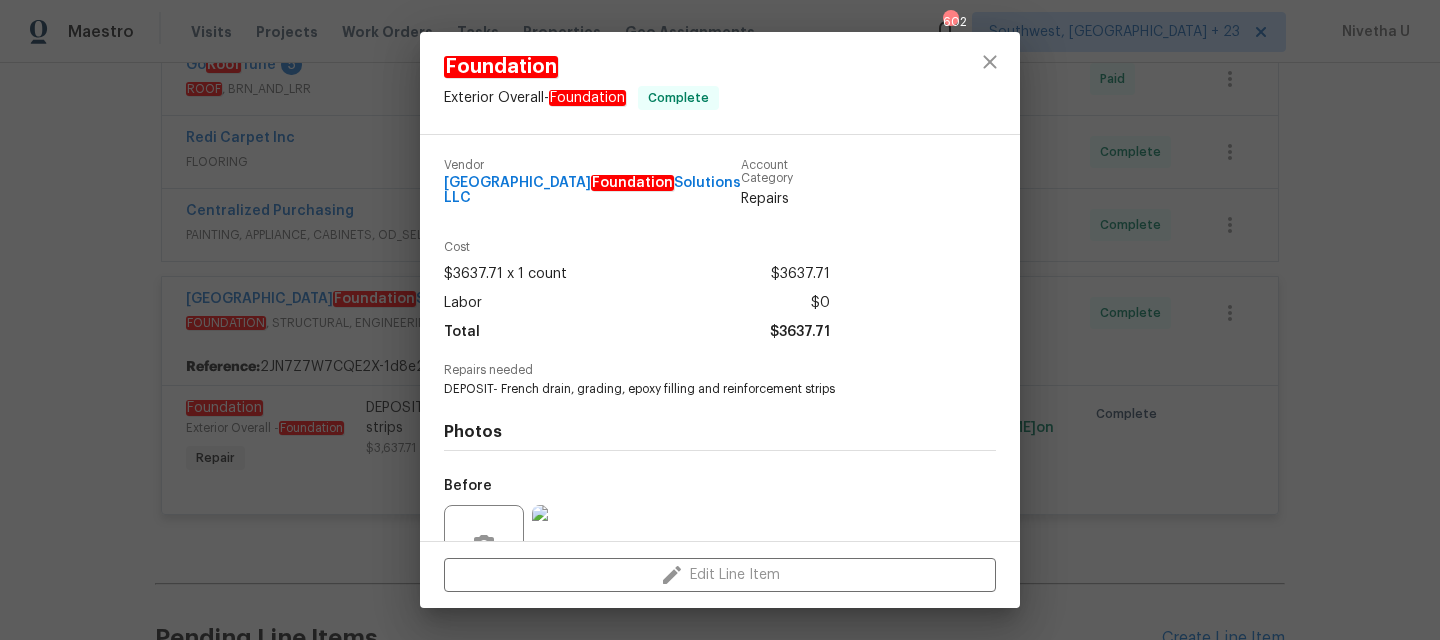 scroll, scrollTop: 180, scrollLeft: 0, axis: vertical 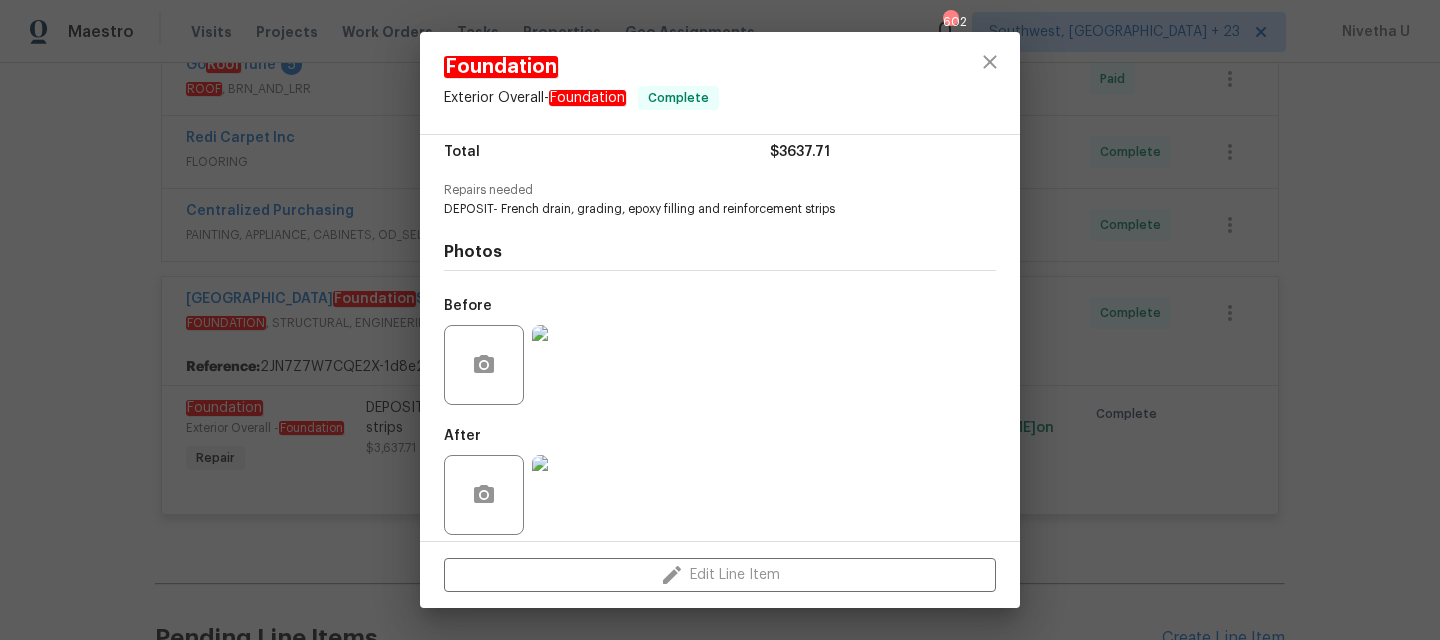 click at bounding box center [572, 365] 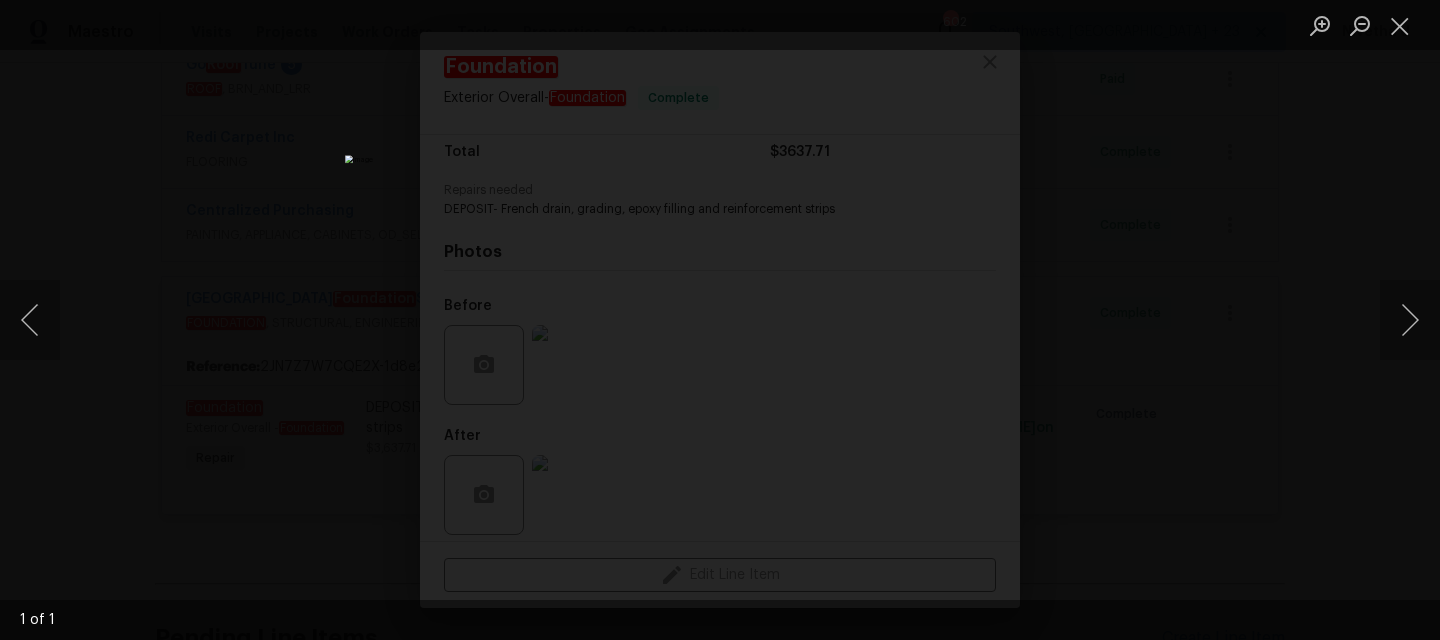click at bounding box center [720, 320] 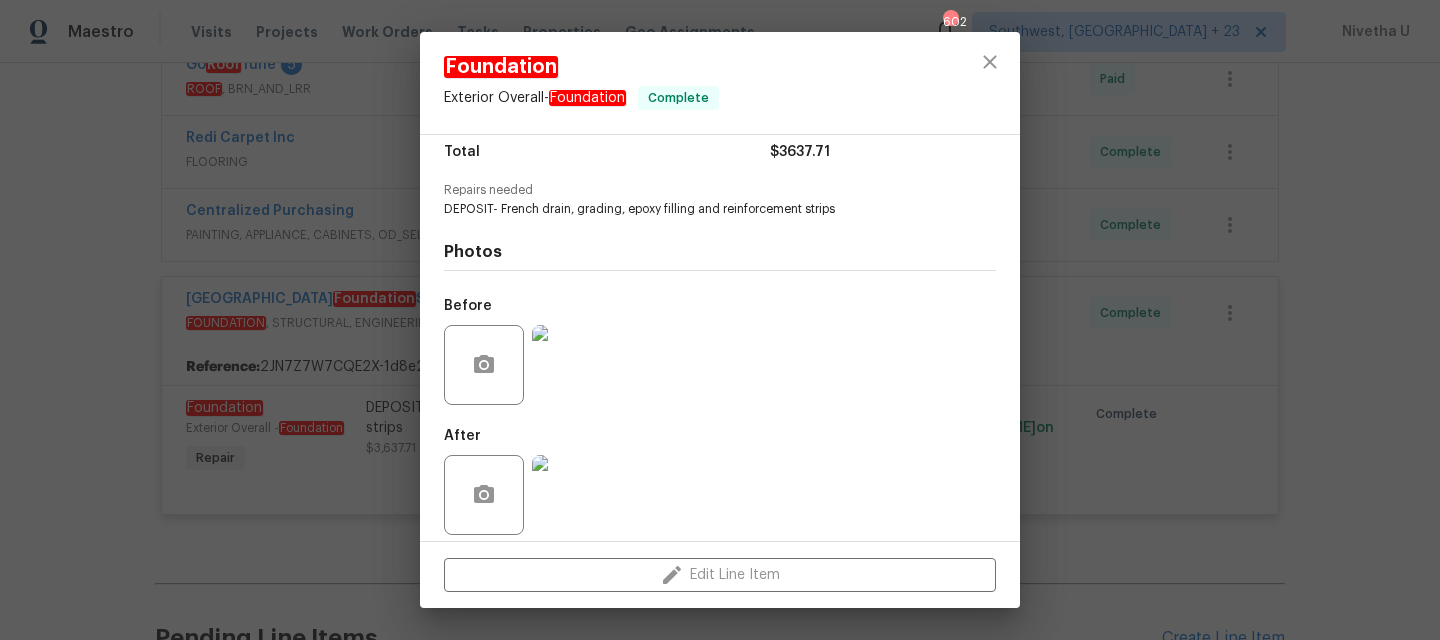 click on "Foundation Exterior Overall  -  Foundation Complete Vendor Denver  Foundation  Solutions LLC Account Category Repairs Cost $3637.71 x 1 count $3637.71 Labor $0 Total $3637.71 Repairs needed DEPOSIT- French drain, grading, epoxy filling and reinforcement strips Photos Before After  Edit Line Item" at bounding box center [720, 320] 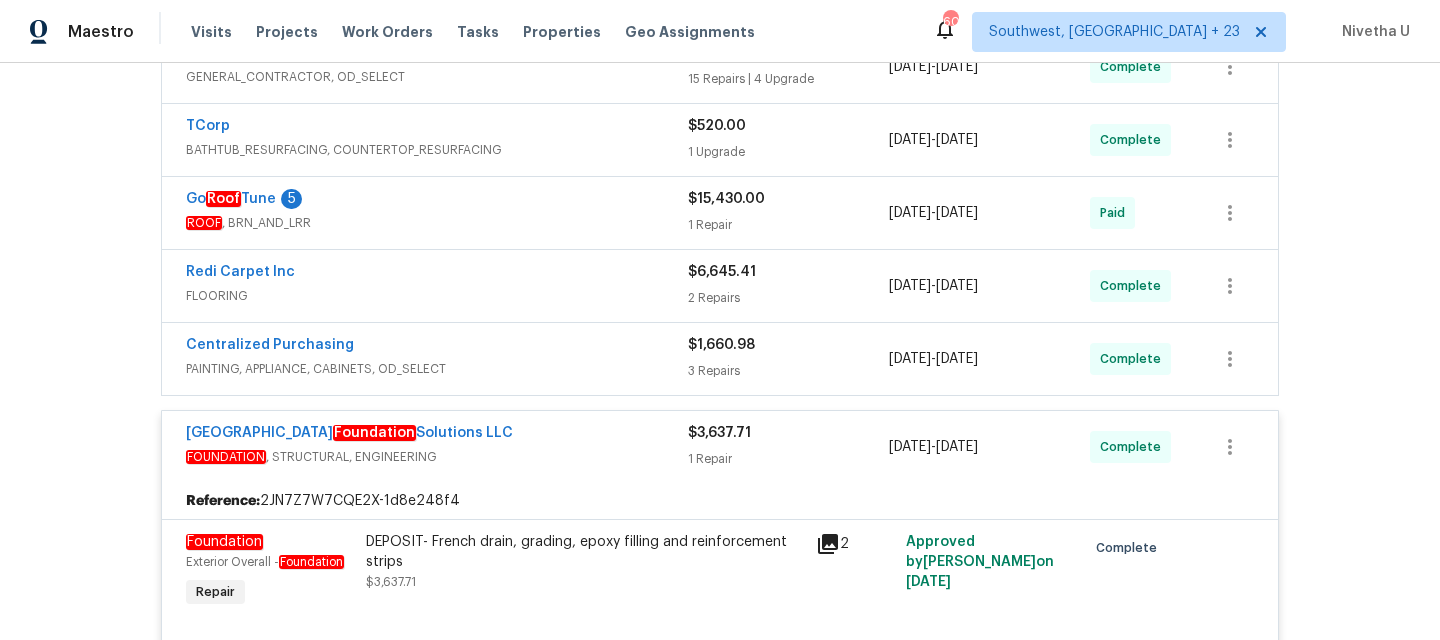 scroll, scrollTop: 486, scrollLeft: 0, axis: vertical 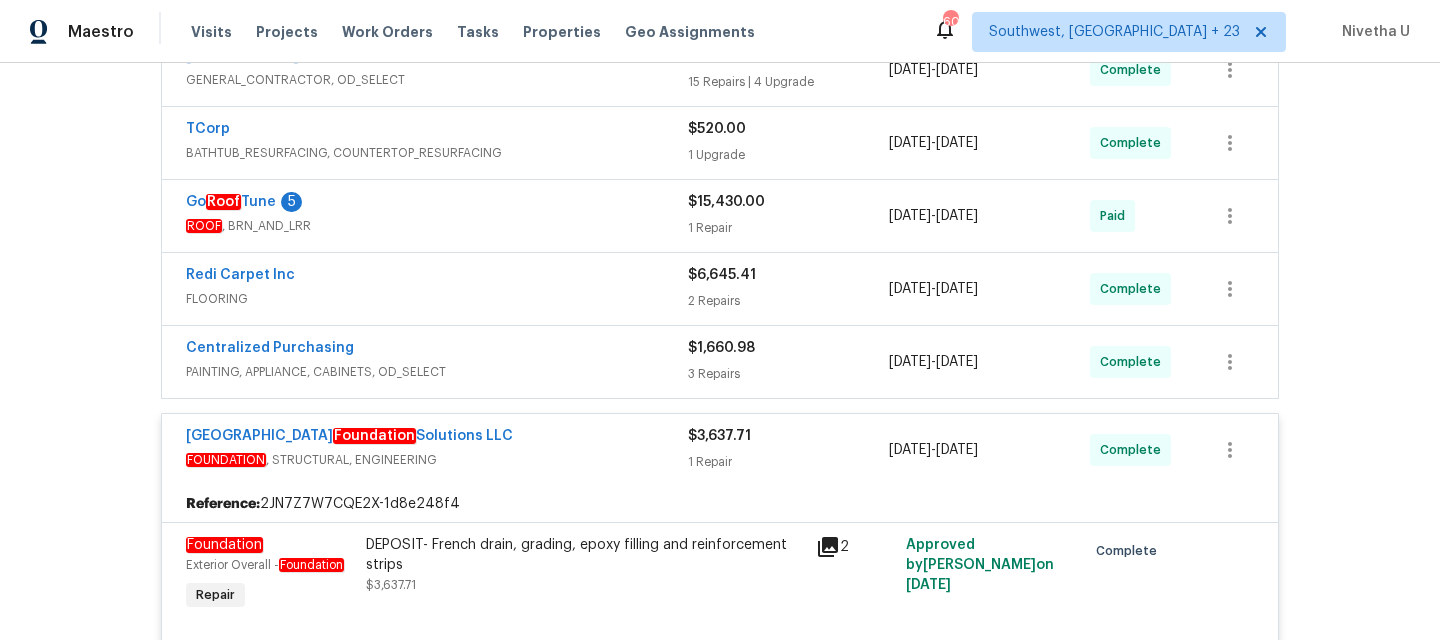 click on "PAINTING, APPLIANCE, CABINETS, OD_SELECT" at bounding box center (437, 372) 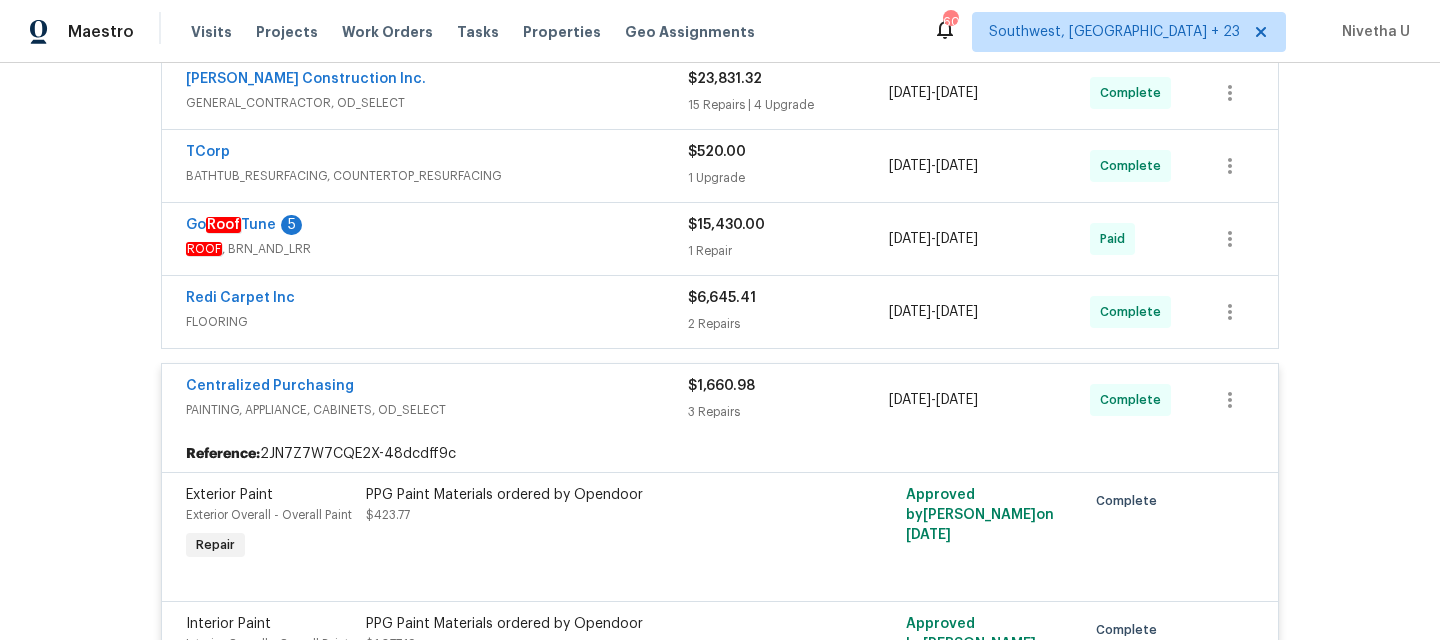 click on "Redi Carpet Inc" at bounding box center (437, 300) 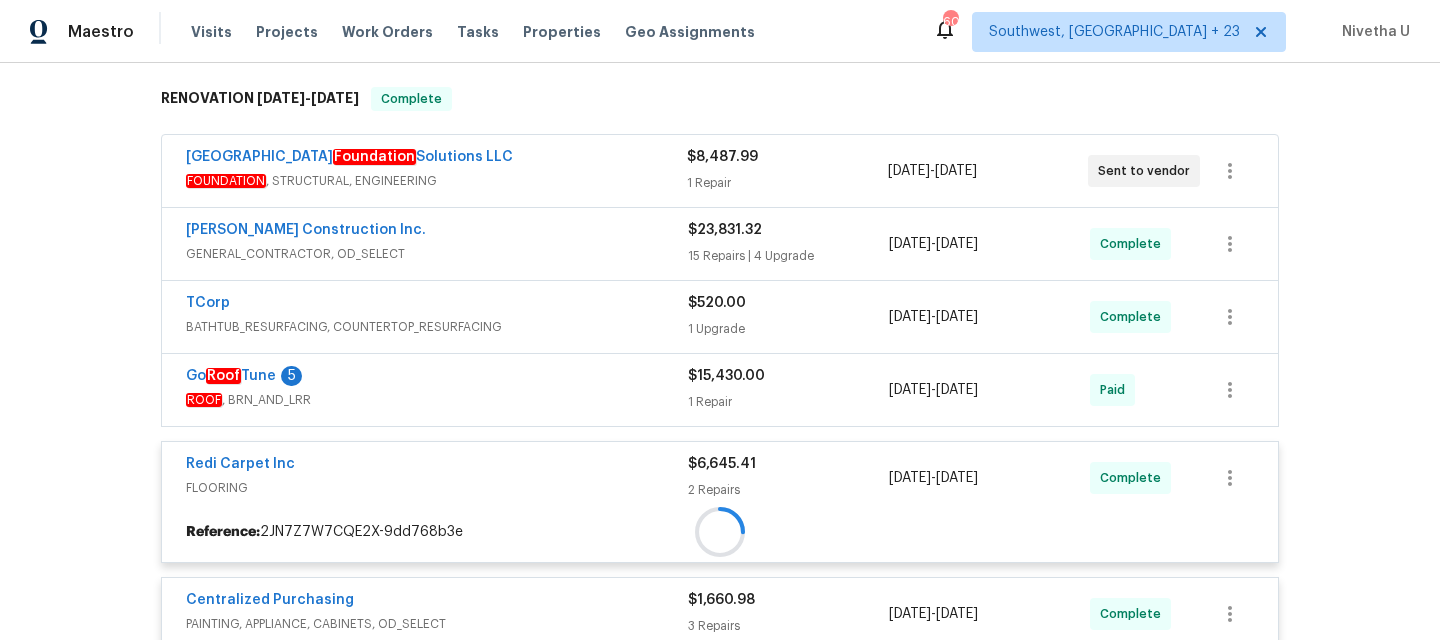 scroll, scrollTop: 310, scrollLeft: 0, axis: vertical 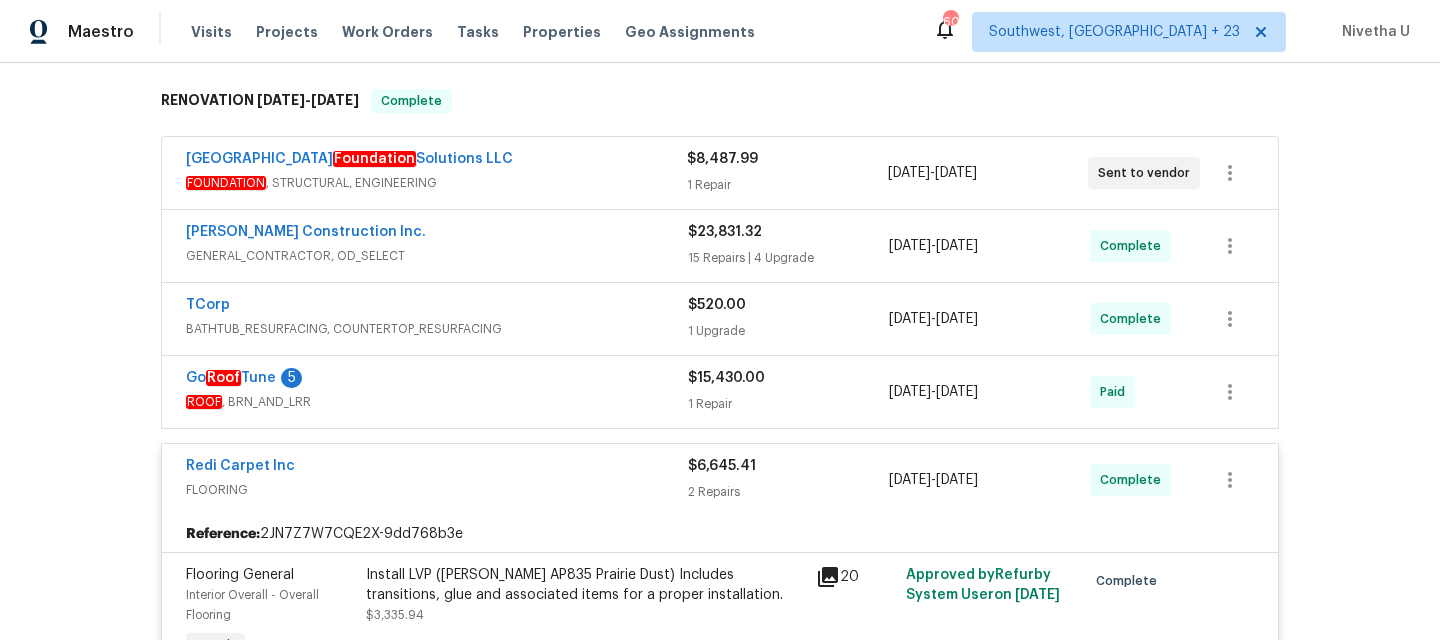 click on "ROOF , BRN_AND_LRR" at bounding box center [437, 402] 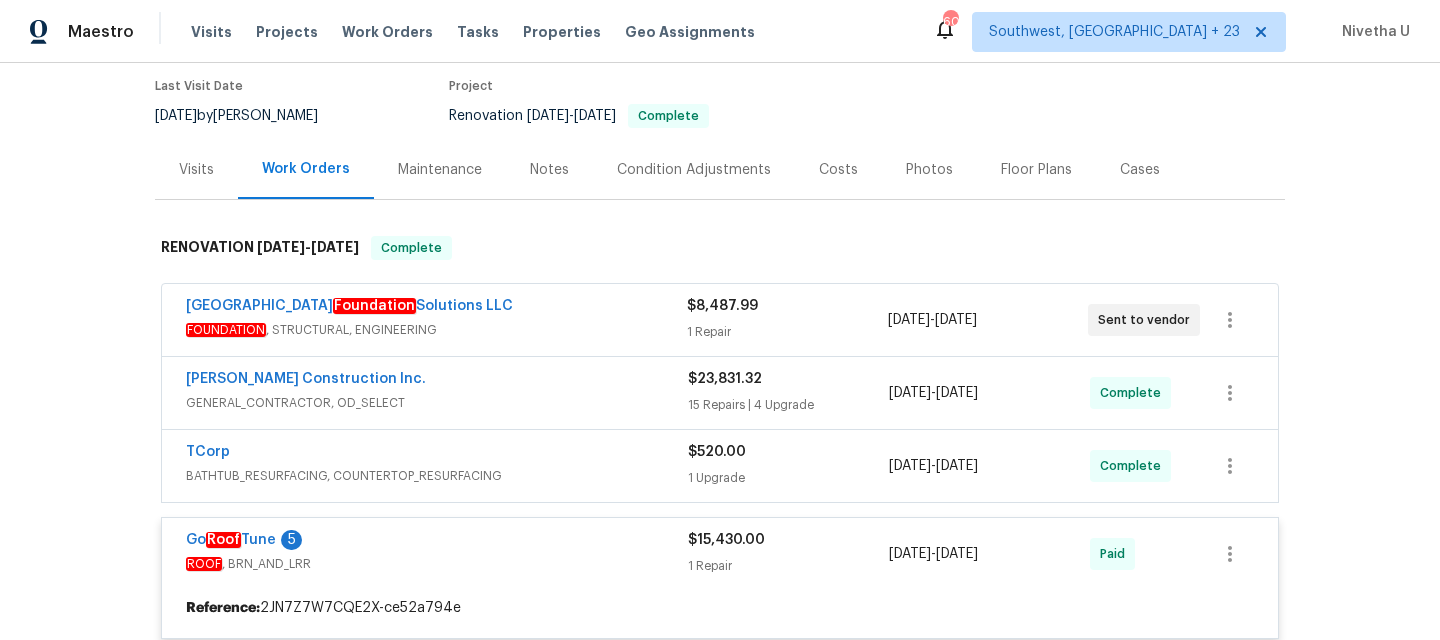 scroll, scrollTop: 162, scrollLeft: 0, axis: vertical 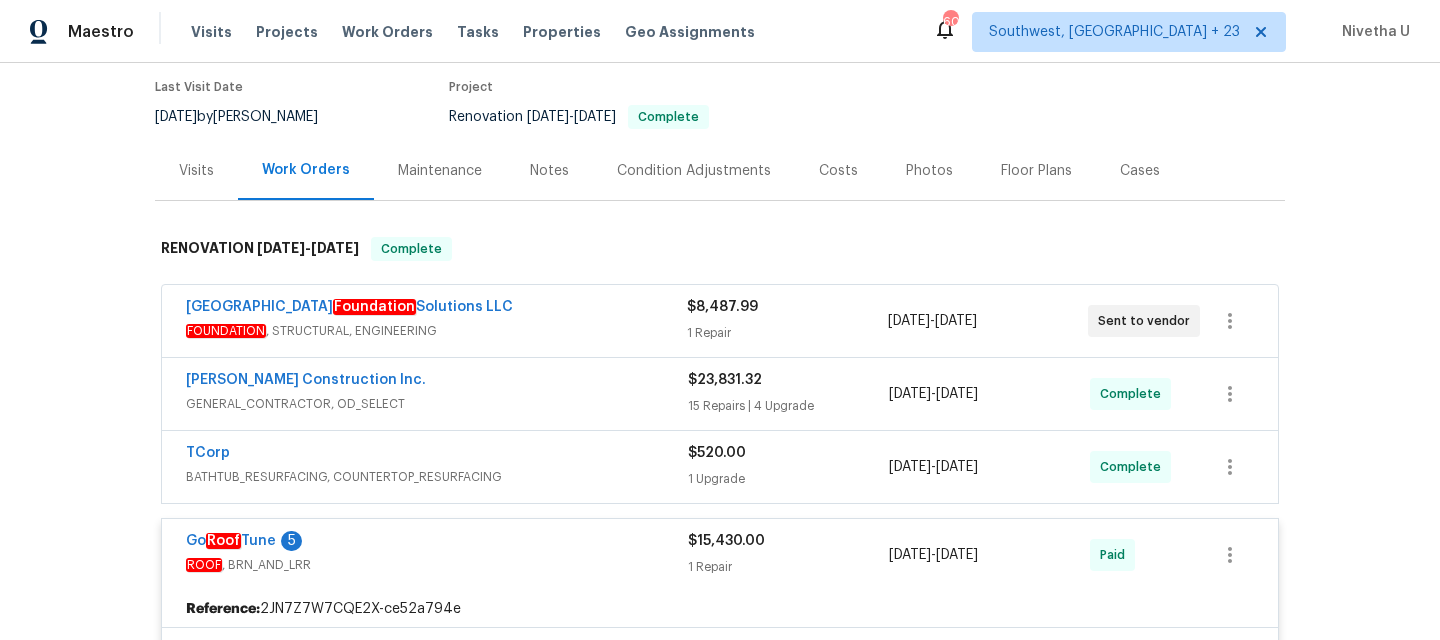 click on "BATHTUB_RESURFACING, COUNTERTOP_RESURFACING" at bounding box center [437, 477] 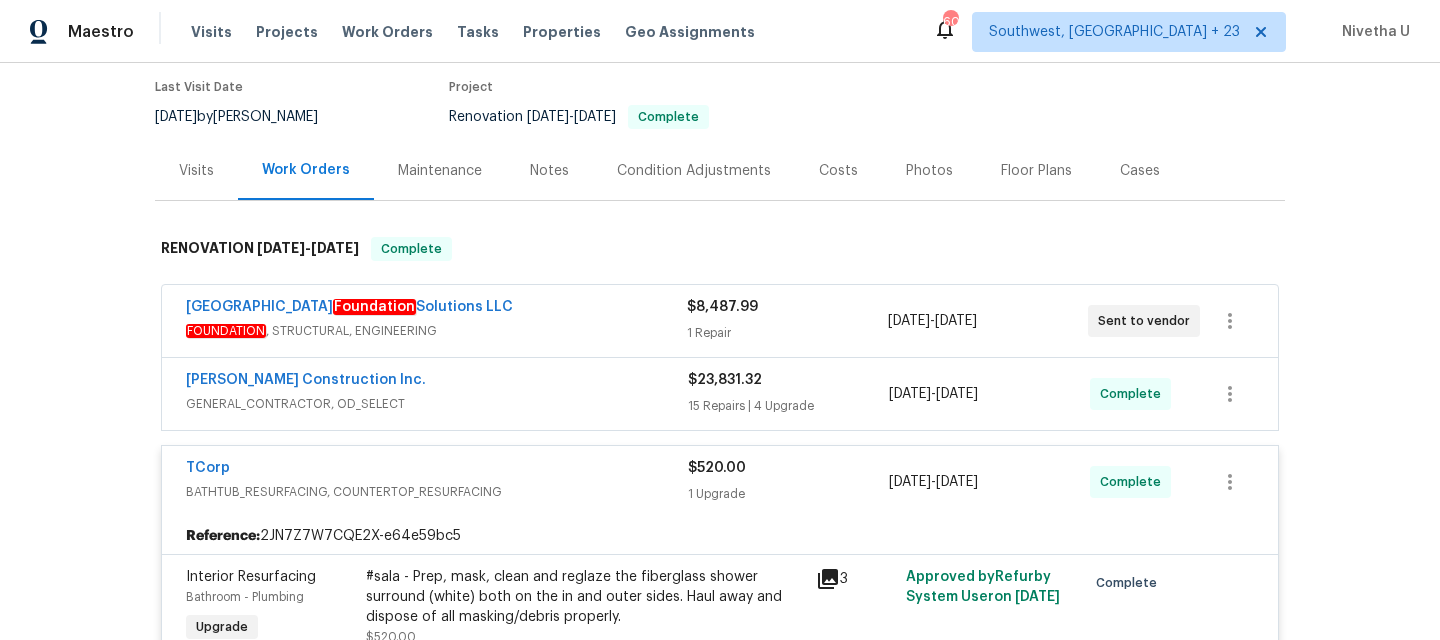 click on "Denver  Foundation  Solutions LLC" at bounding box center (436, 309) 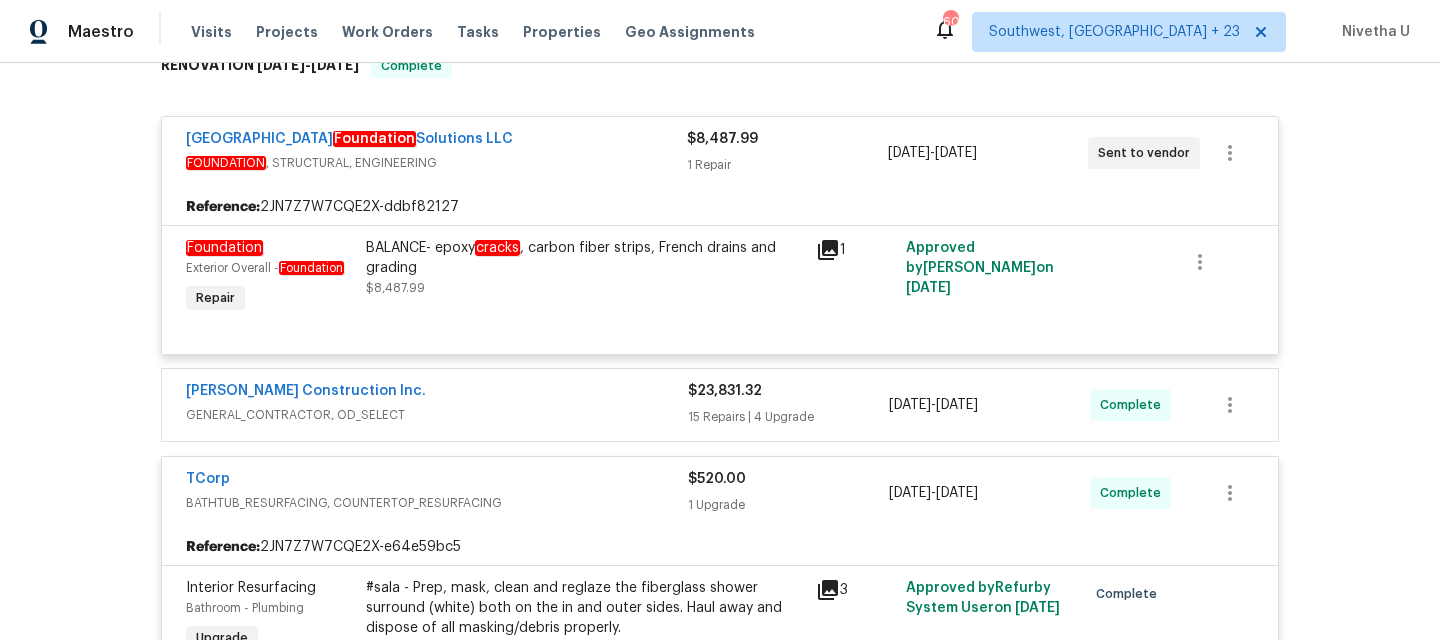 scroll, scrollTop: 342, scrollLeft: 0, axis: vertical 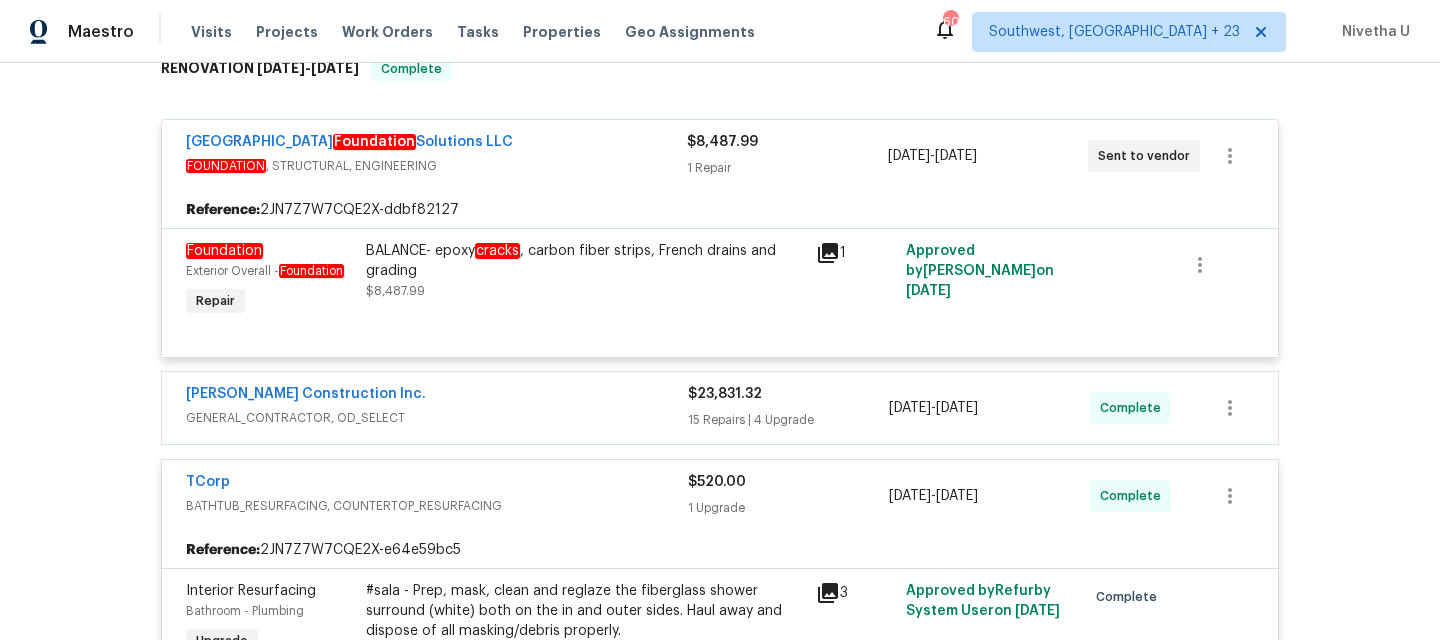 click on "GENERAL_CONTRACTOR, OD_SELECT" at bounding box center (437, 418) 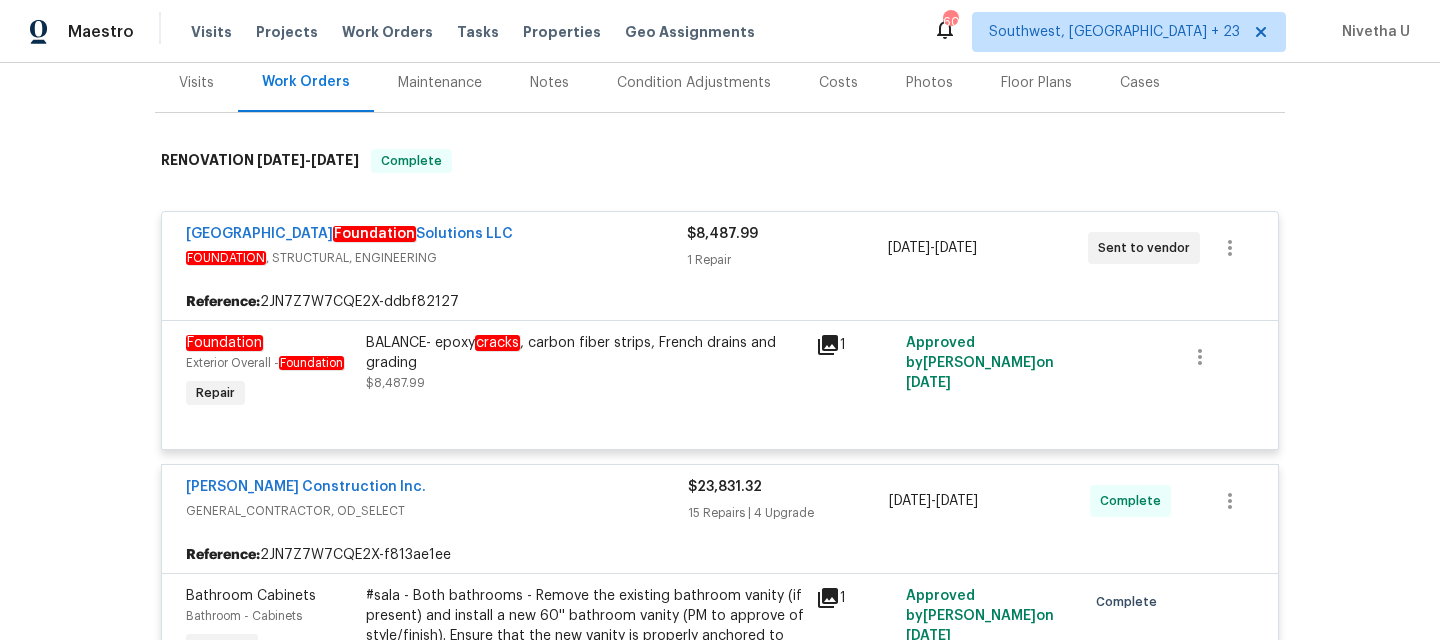 scroll, scrollTop: 254, scrollLeft: 0, axis: vertical 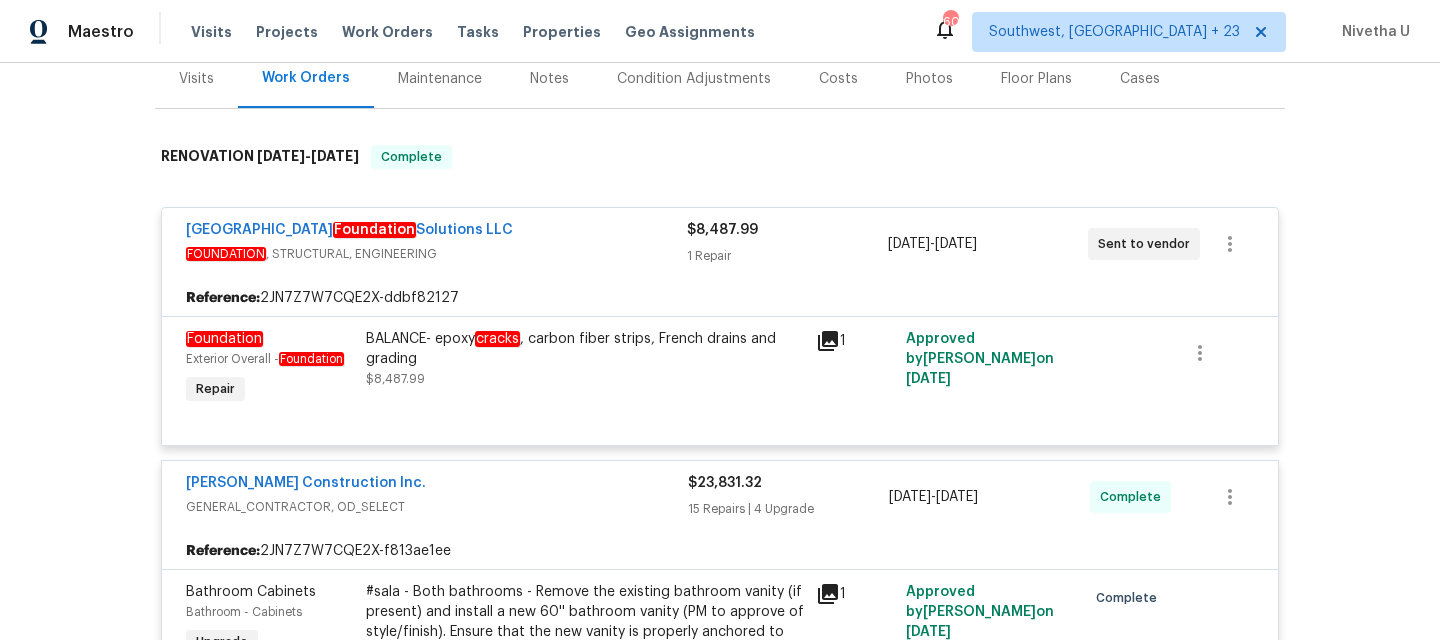 click on "Denver  Foundation  Solutions LLC" at bounding box center [436, 232] 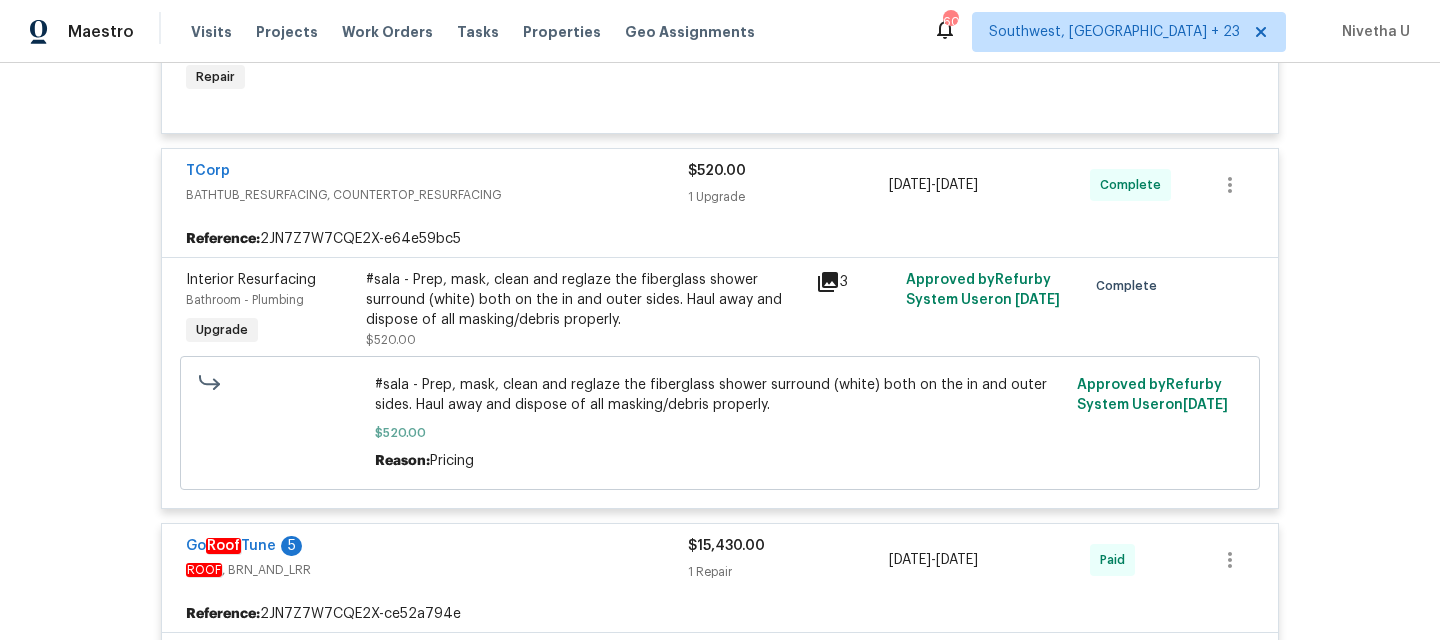 scroll, scrollTop: 4281, scrollLeft: 0, axis: vertical 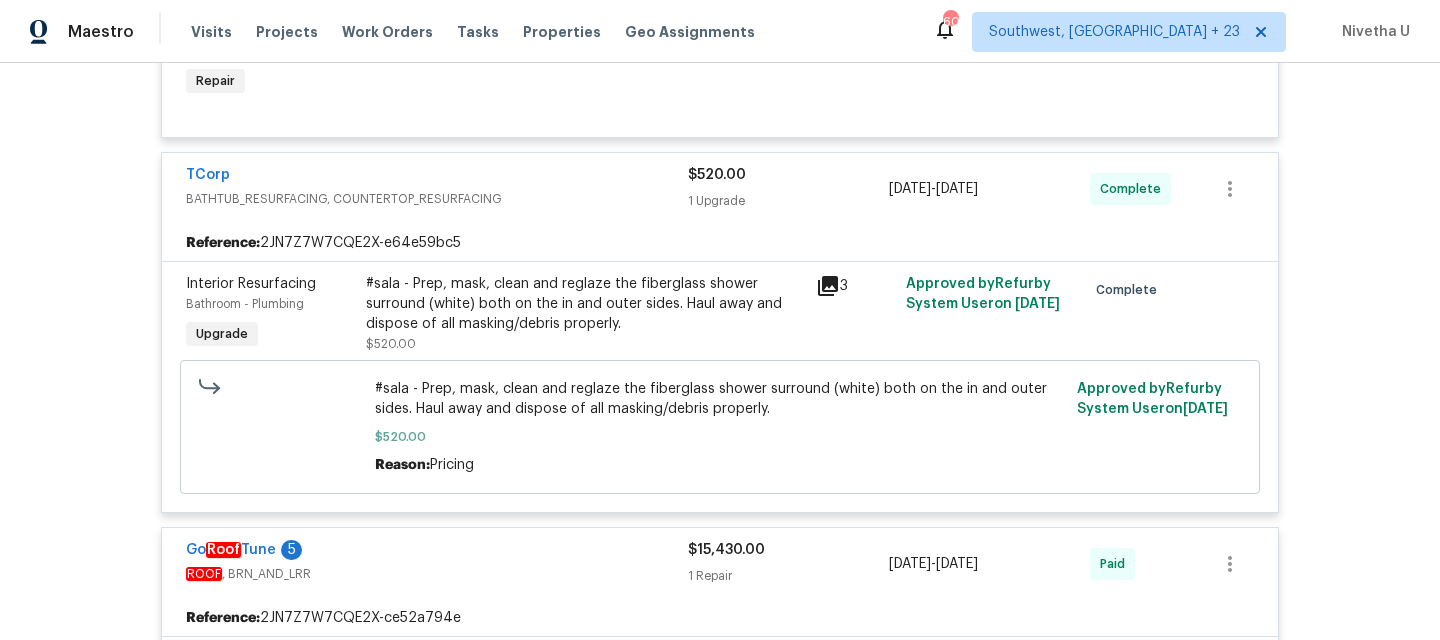 click on "BATHTUB_RESURFACING, COUNTERTOP_RESURFACING" at bounding box center [437, 199] 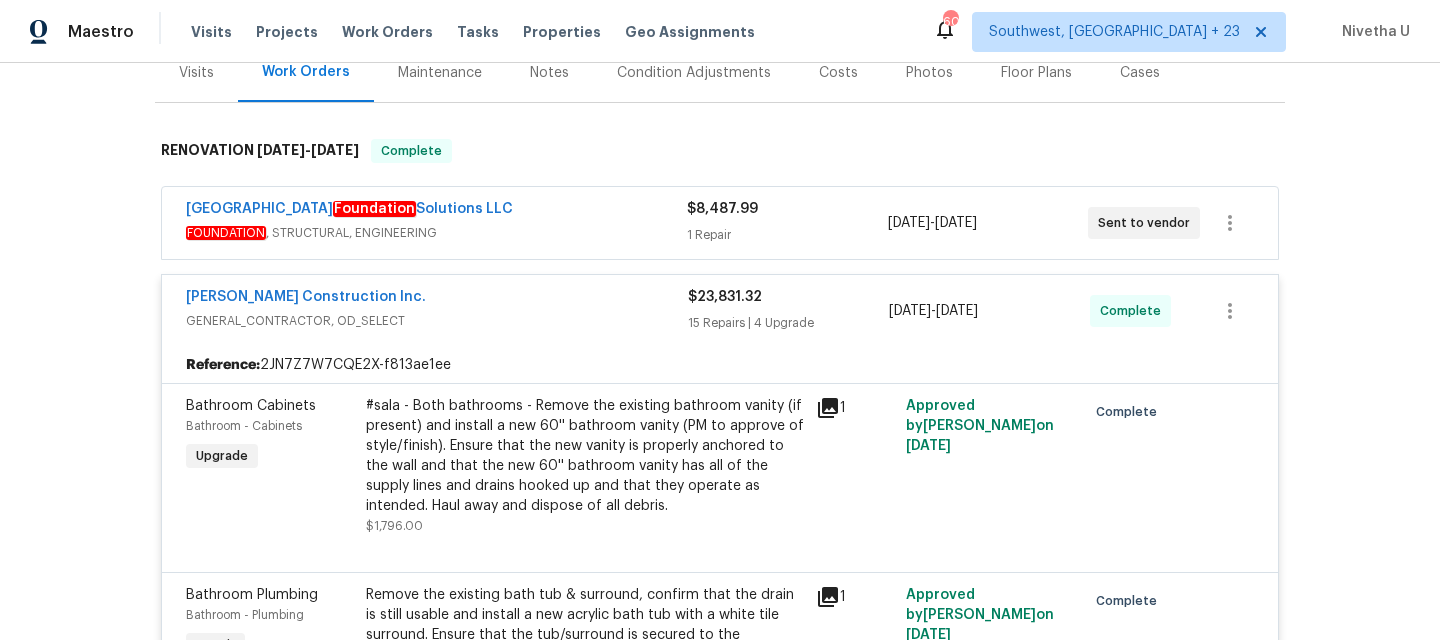 scroll, scrollTop: 255, scrollLeft: 0, axis: vertical 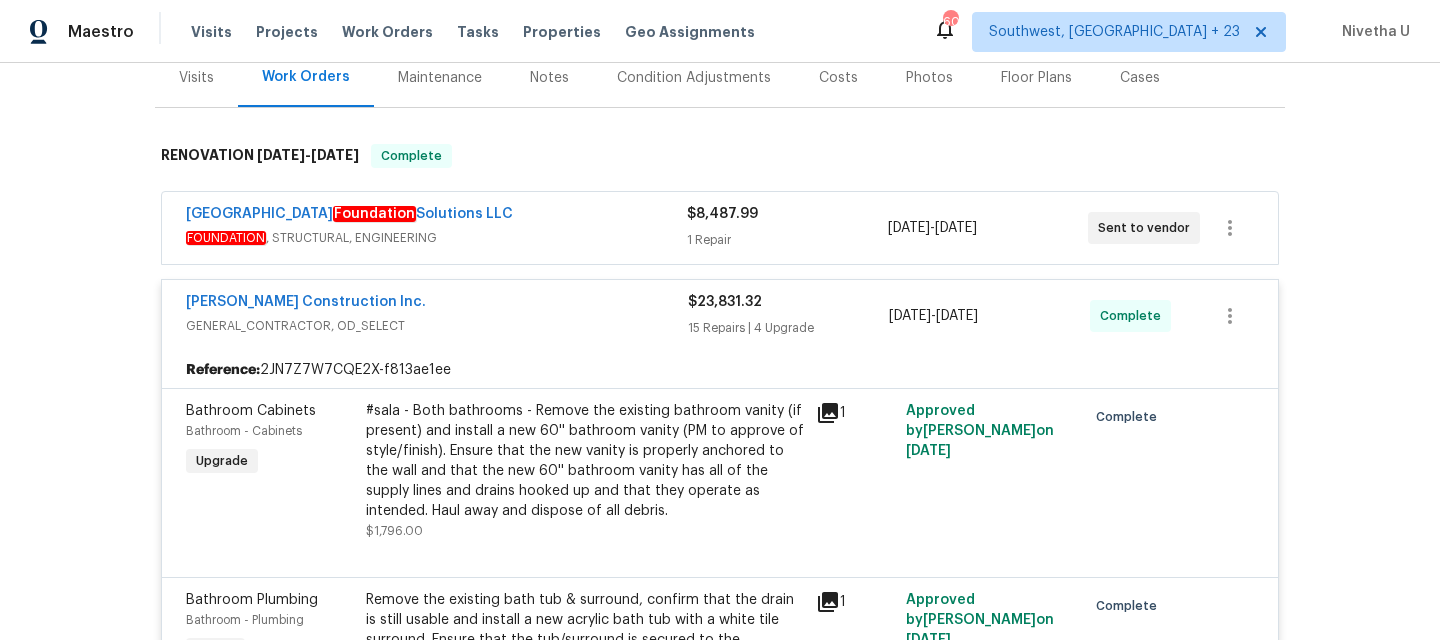 click on "GENERAL_CONTRACTOR, OD_SELECT" at bounding box center (437, 326) 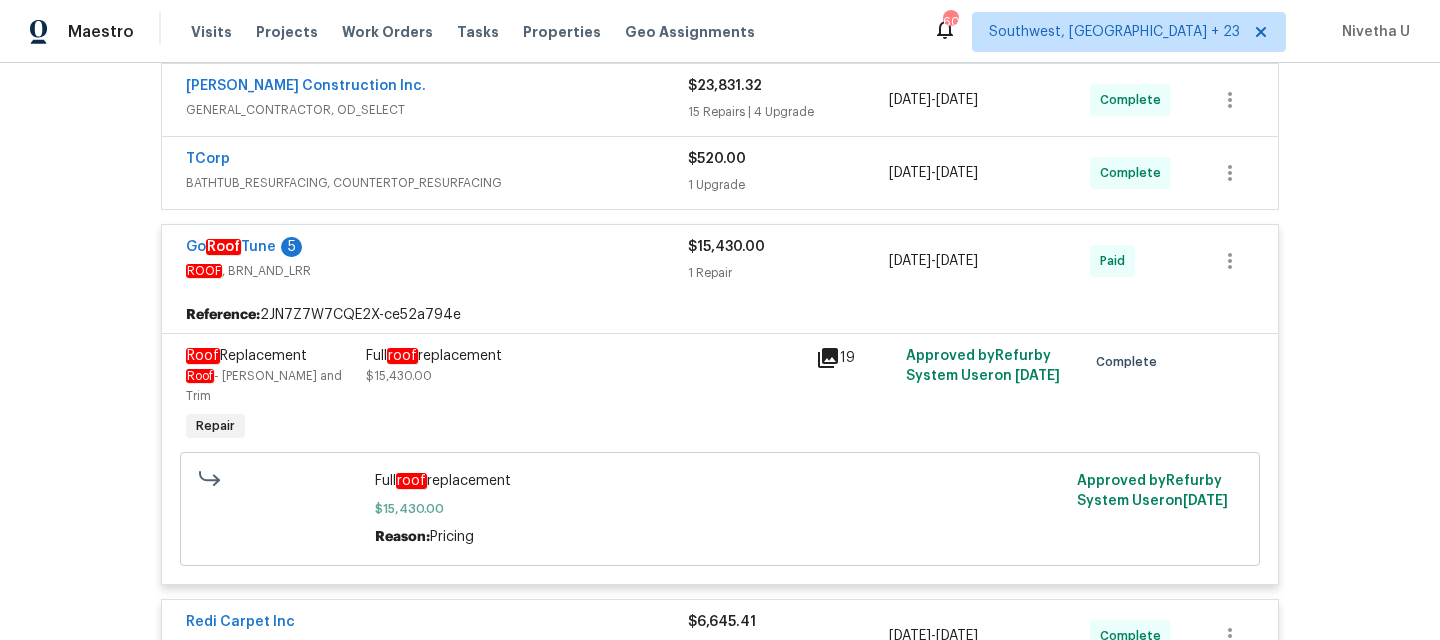 scroll, scrollTop: 453, scrollLeft: 0, axis: vertical 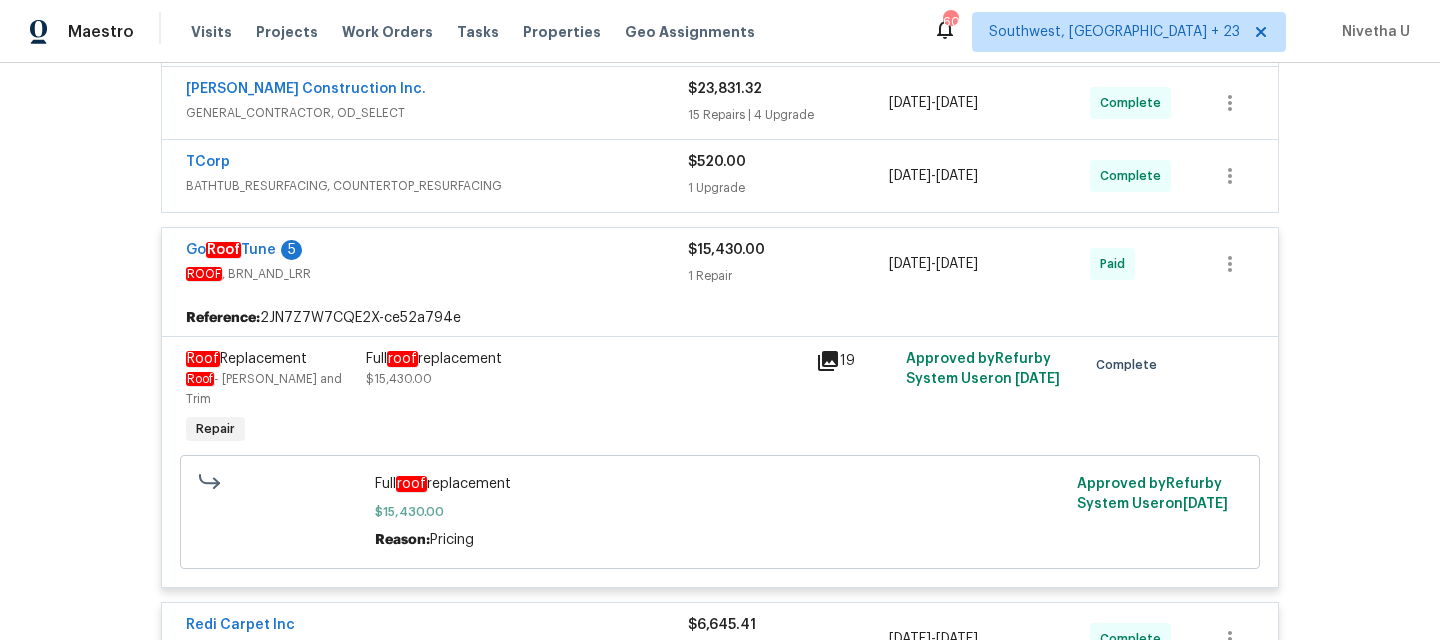 click on "ROOF , BRN_AND_LRR" at bounding box center [437, 274] 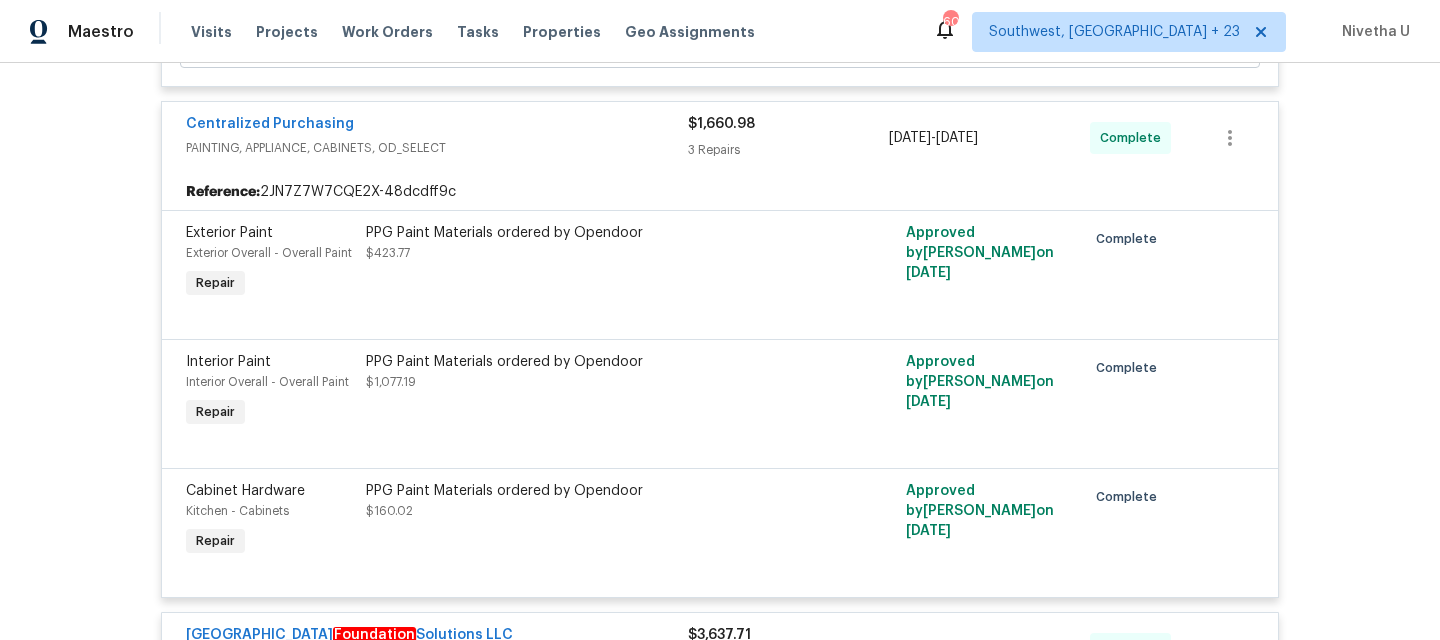 scroll, scrollTop: 1320, scrollLeft: 0, axis: vertical 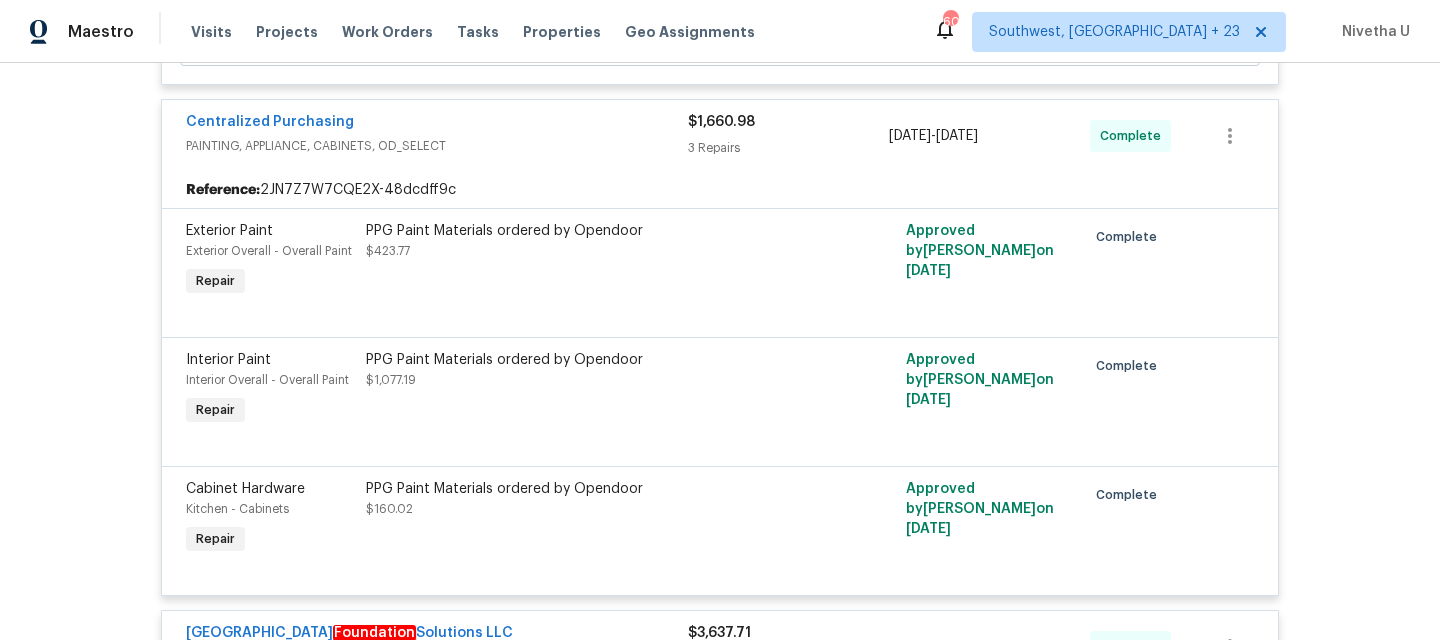 click on "PAINTING, APPLIANCE, CABINETS, OD_SELECT" at bounding box center (437, 146) 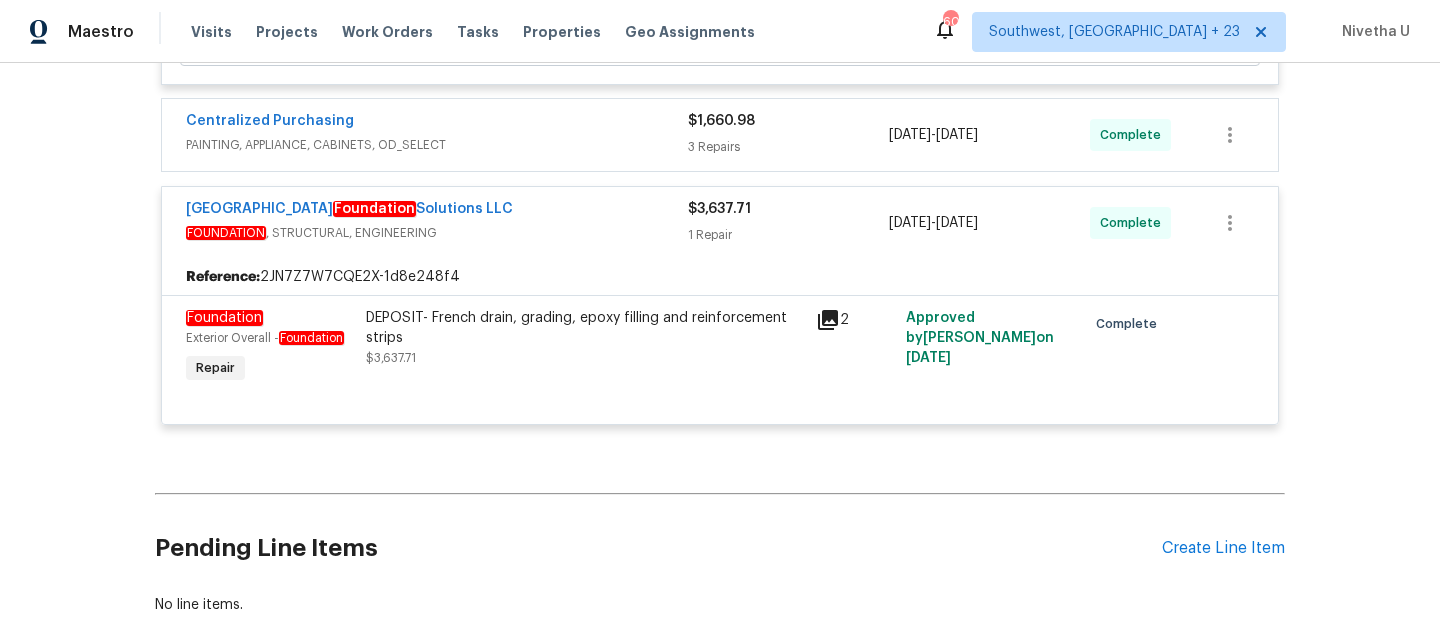 click on "DEPOSIT- French drain, grading, epoxy filling and reinforcement strips" at bounding box center [585, 328] 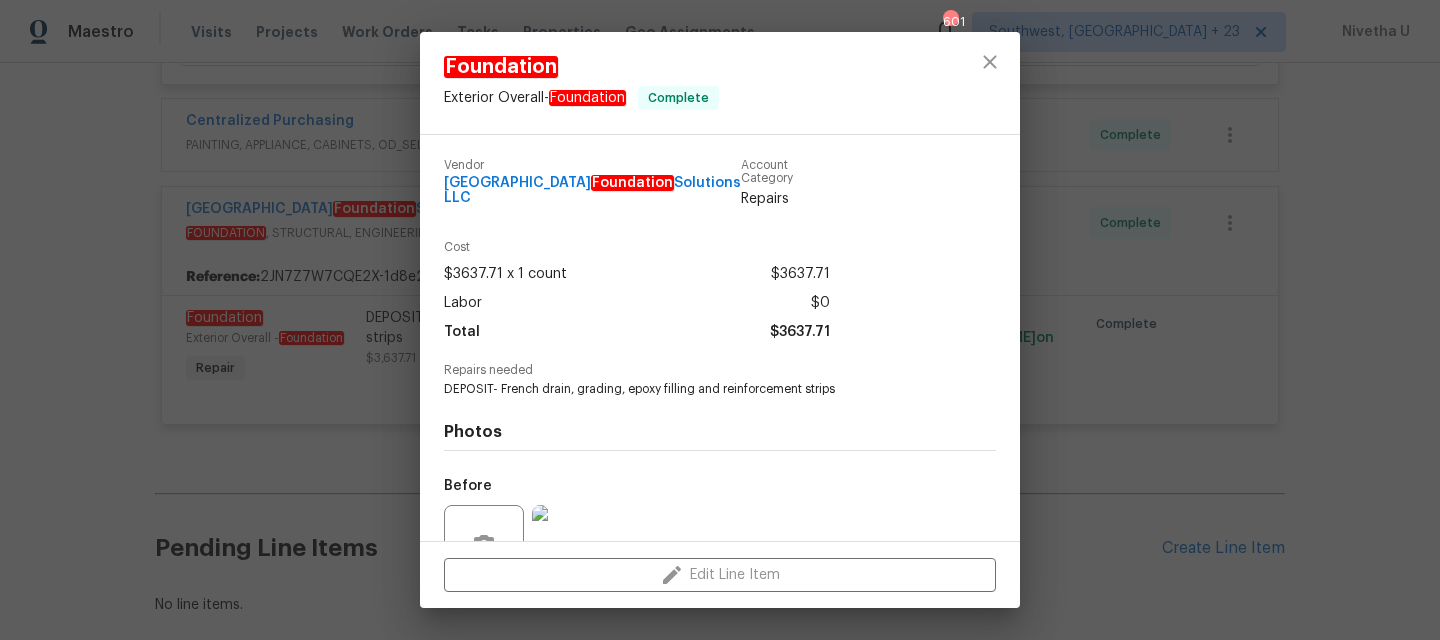 scroll, scrollTop: 180, scrollLeft: 0, axis: vertical 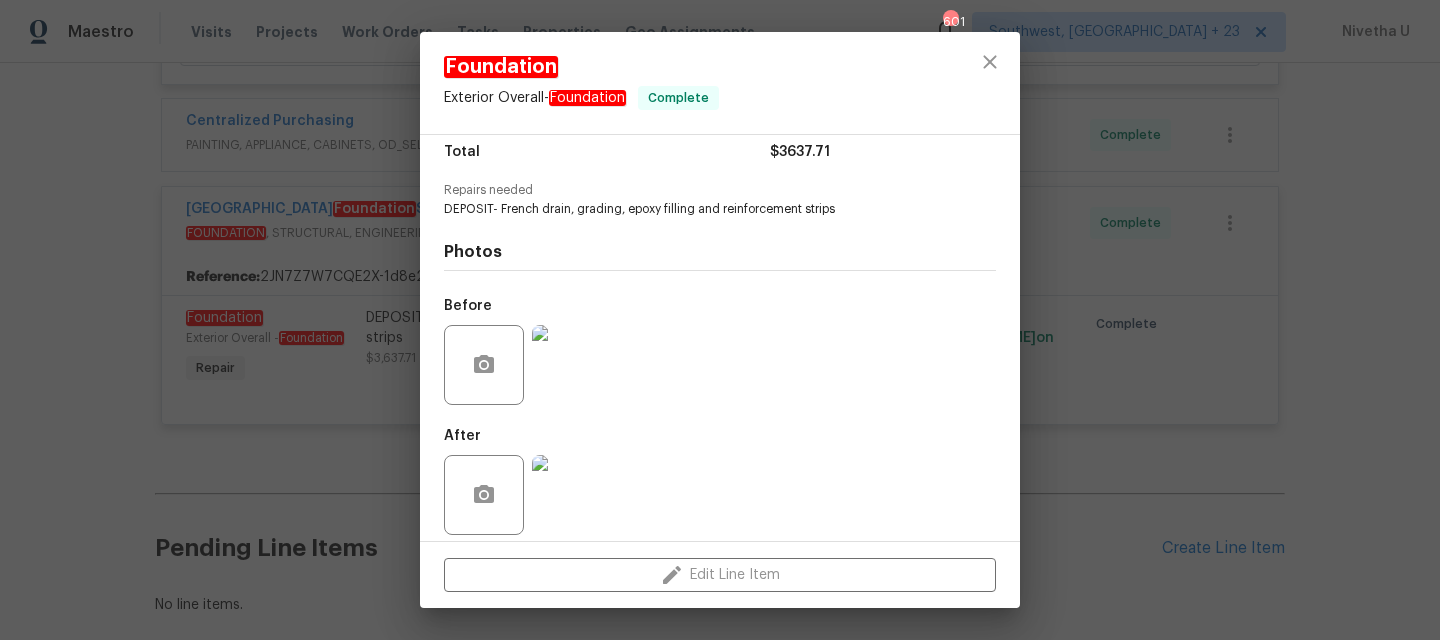 click at bounding box center (572, 365) 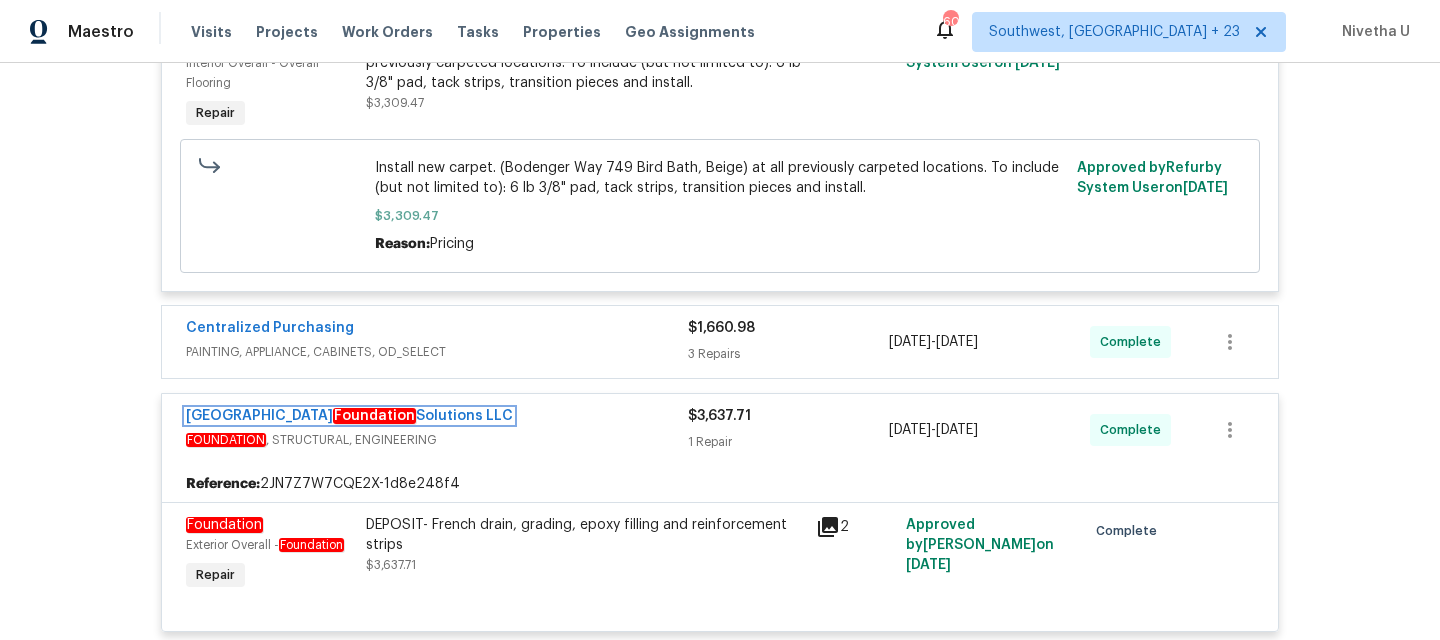 scroll, scrollTop: 1119, scrollLeft: 0, axis: vertical 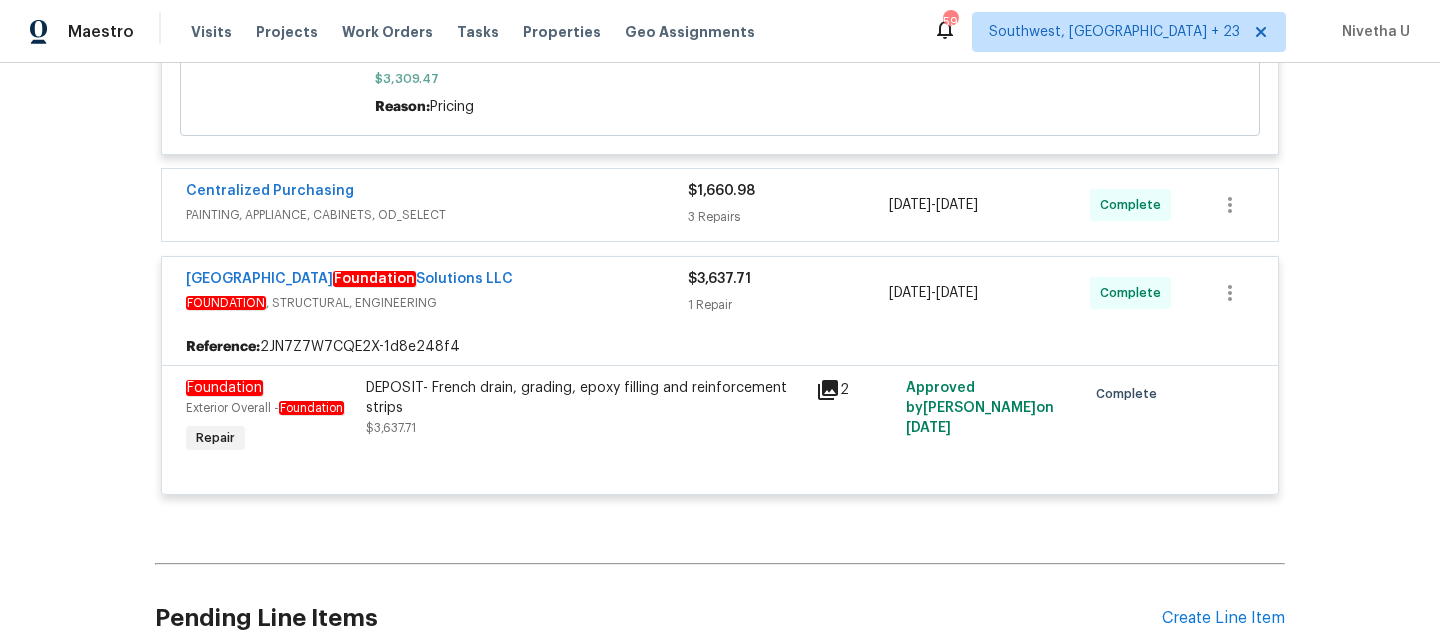 click on "FOUNDATION , STRUCTURAL, ENGINEERING" at bounding box center [437, 303] 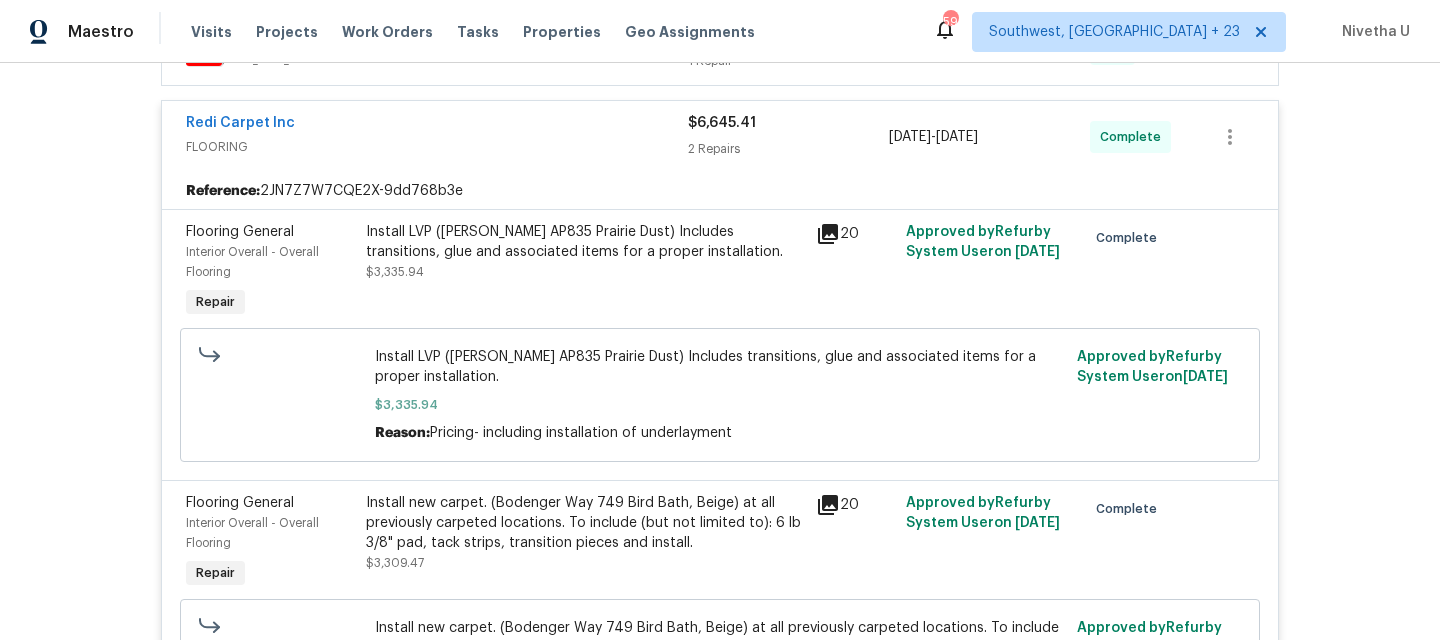 scroll, scrollTop: 645, scrollLeft: 0, axis: vertical 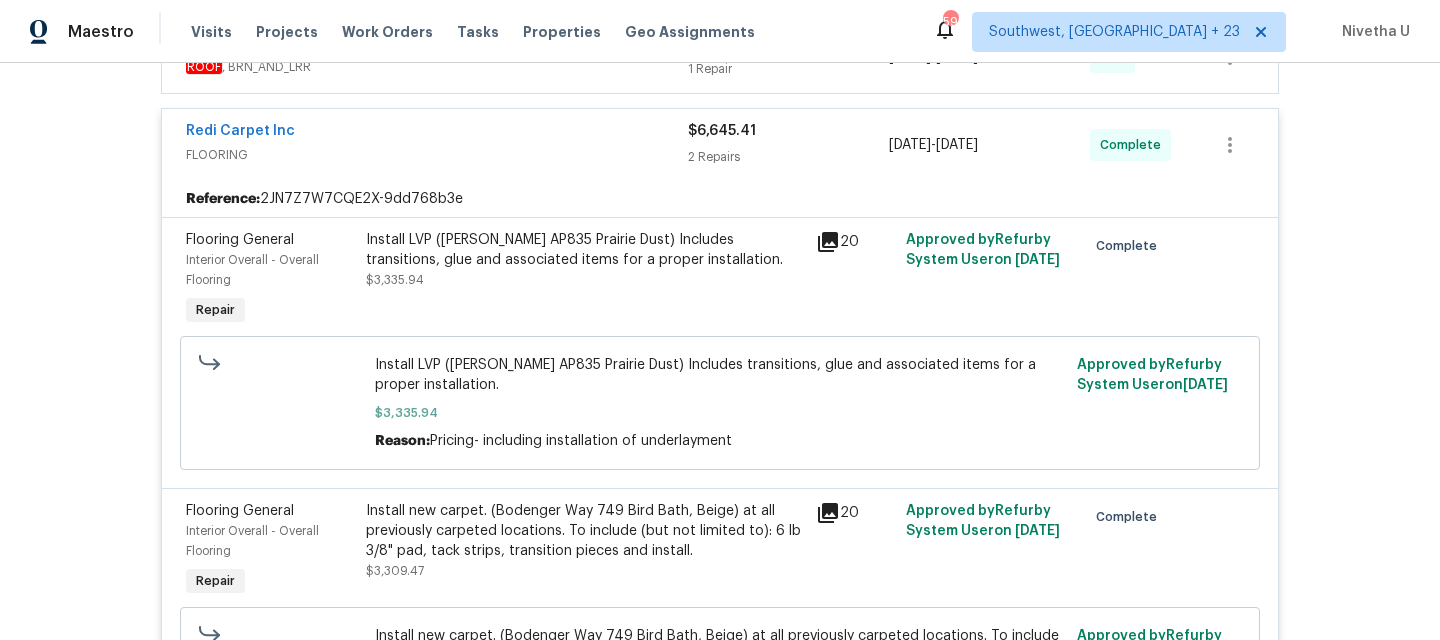 click on "FLOORING" at bounding box center (437, 155) 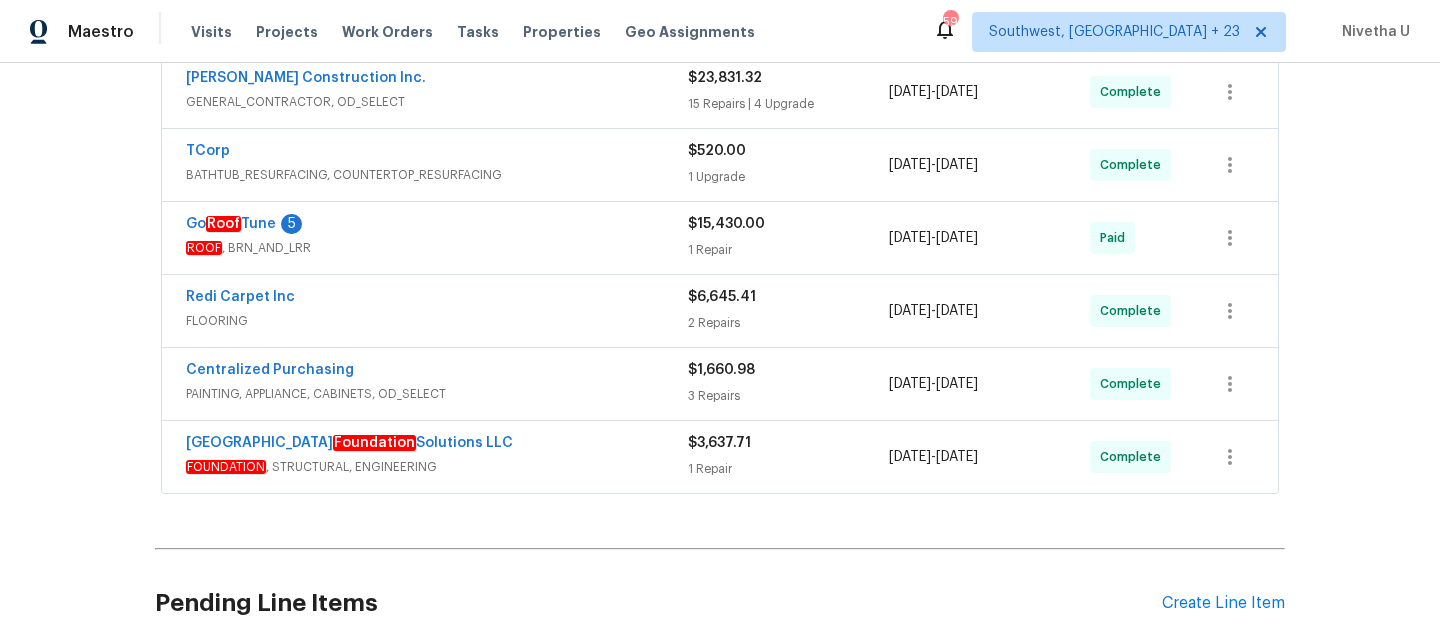 scroll, scrollTop: 606, scrollLeft: 0, axis: vertical 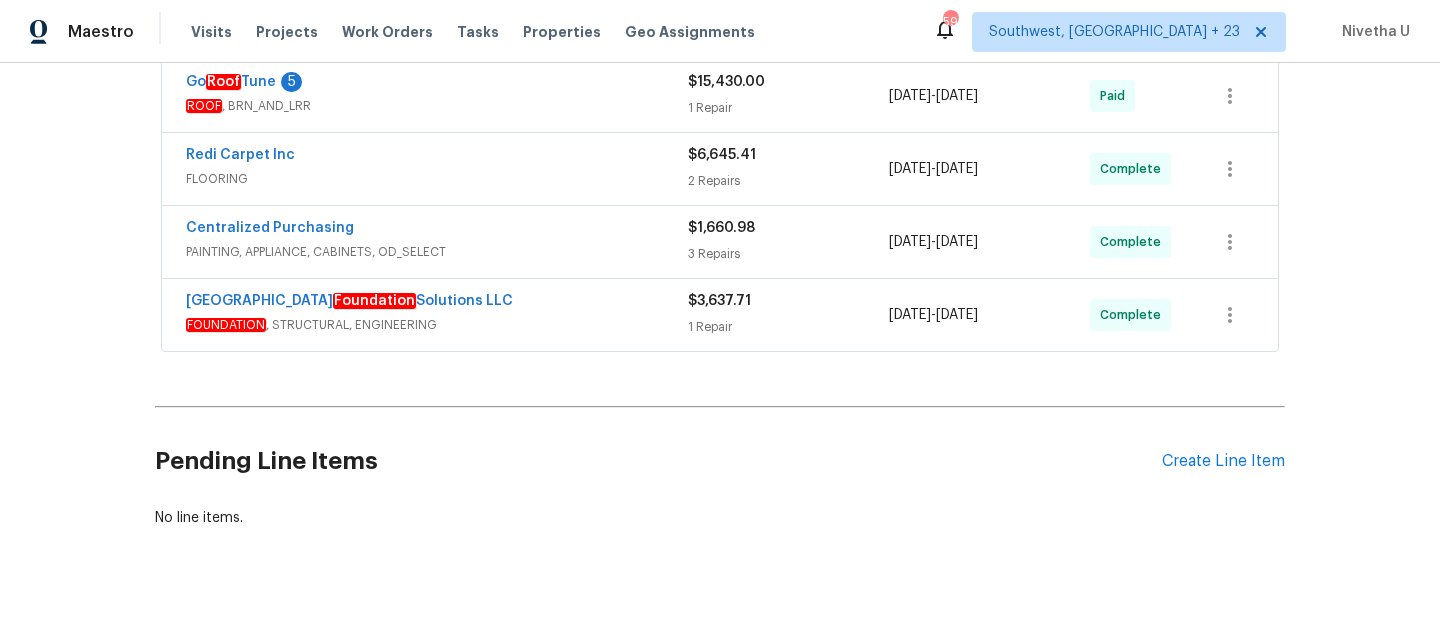click on "FOUNDATION , STRUCTURAL, ENGINEERING" at bounding box center (437, 325) 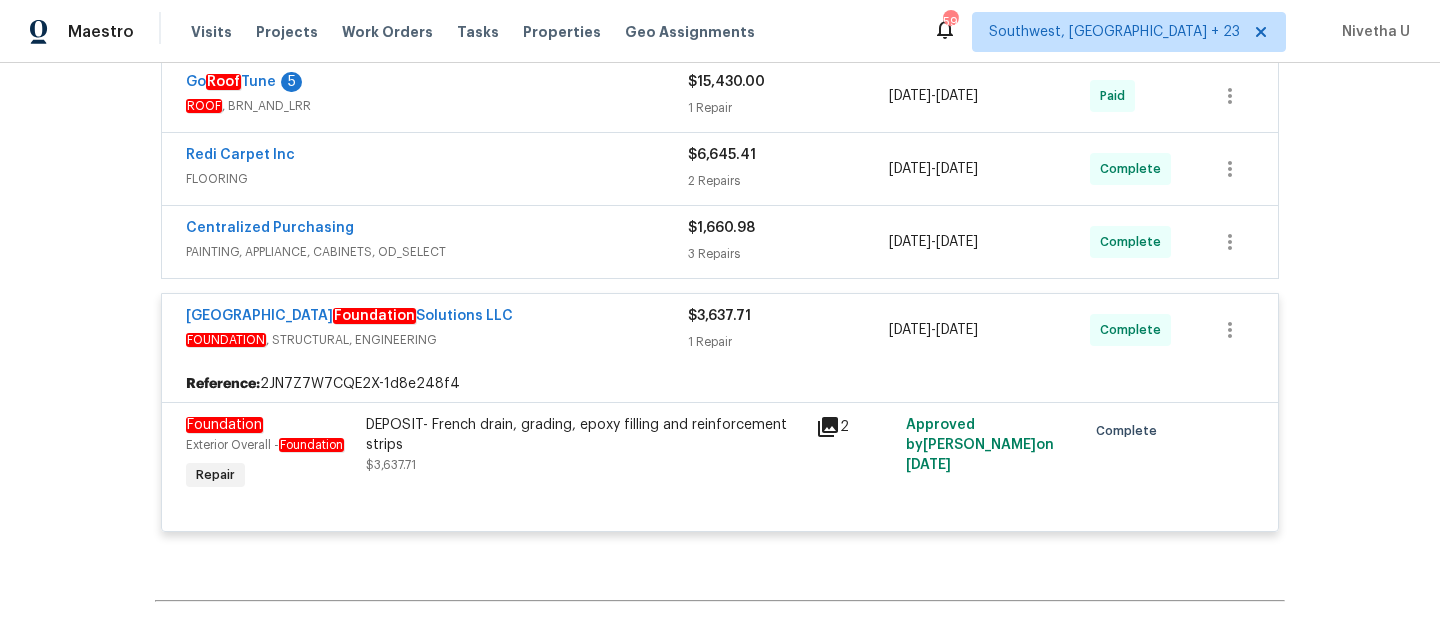 click on "Denver  Foundation  Solutions LLC" at bounding box center (437, 318) 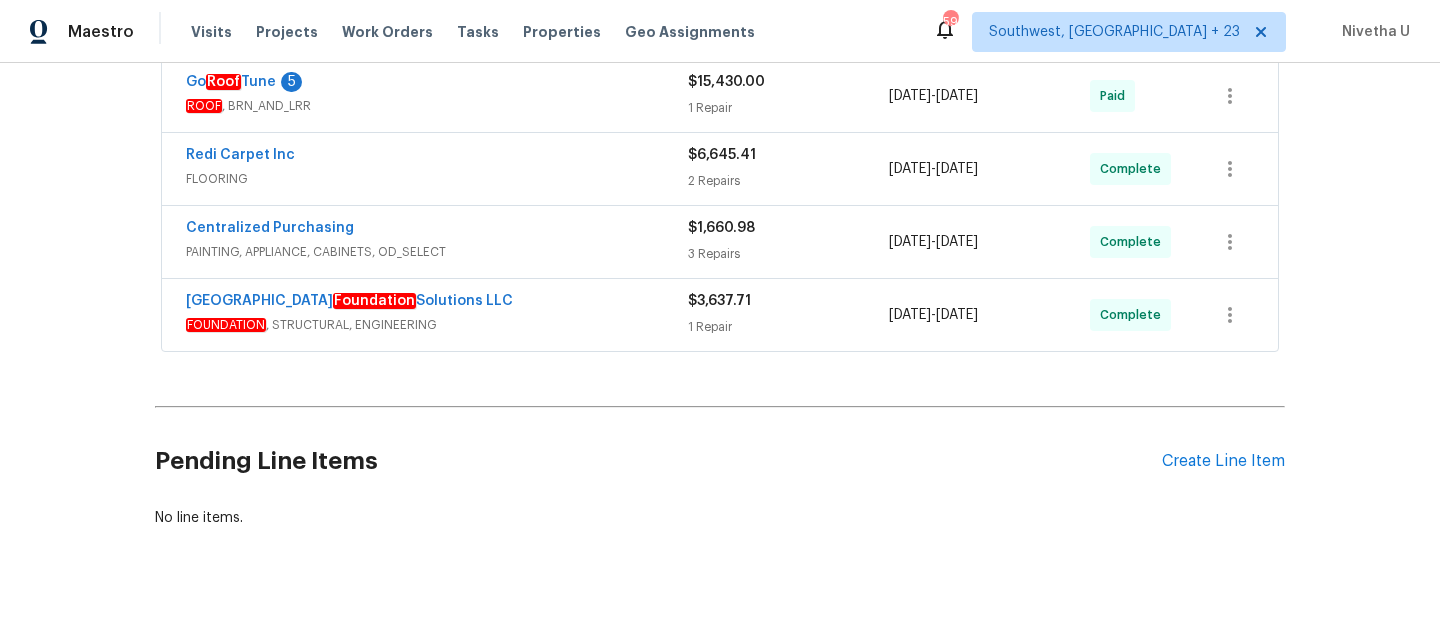 click on "Centralized Purchasing" at bounding box center [437, 230] 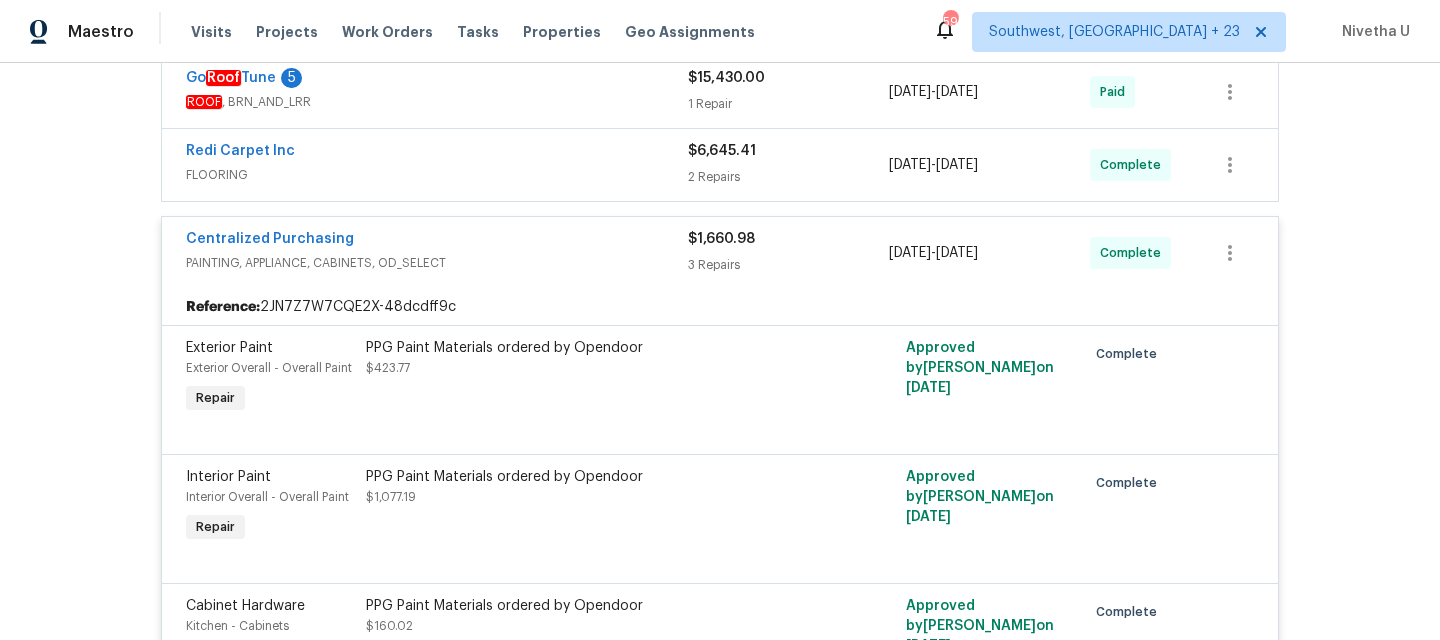 click on "PAINTING, APPLIANCE, CABINETS, OD_SELECT" at bounding box center [437, 263] 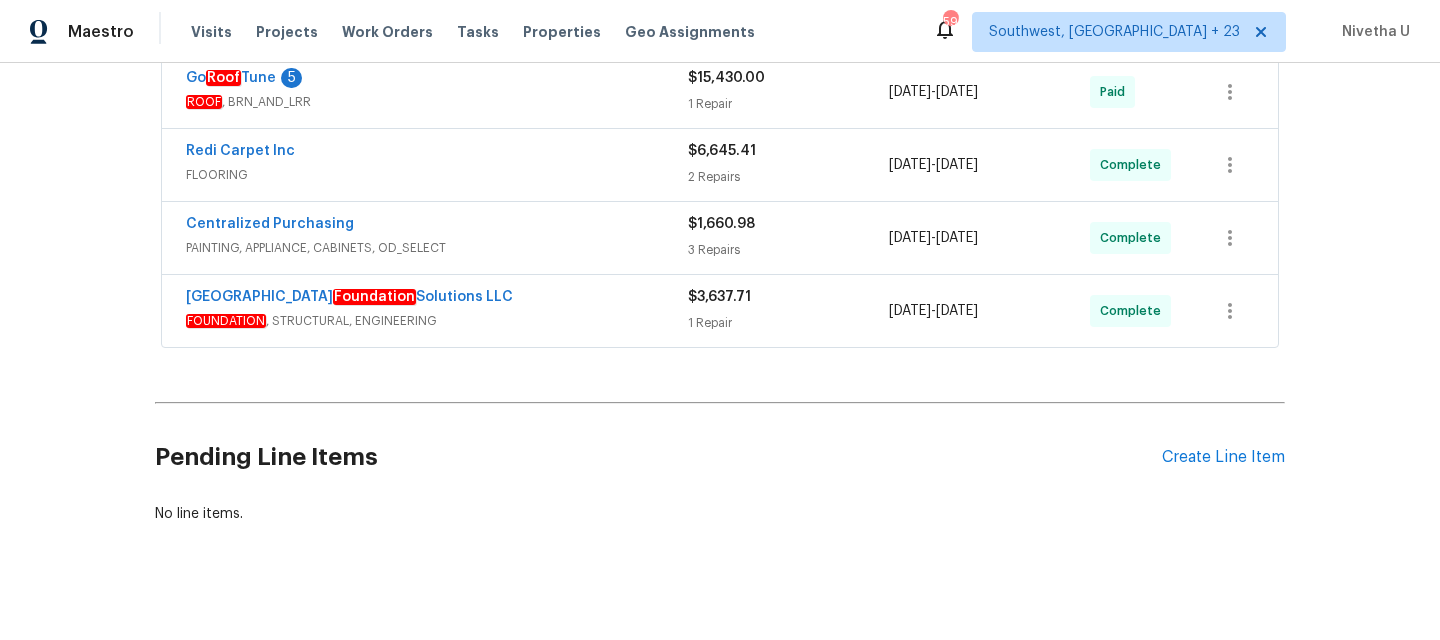 scroll, scrollTop: 419, scrollLeft: 0, axis: vertical 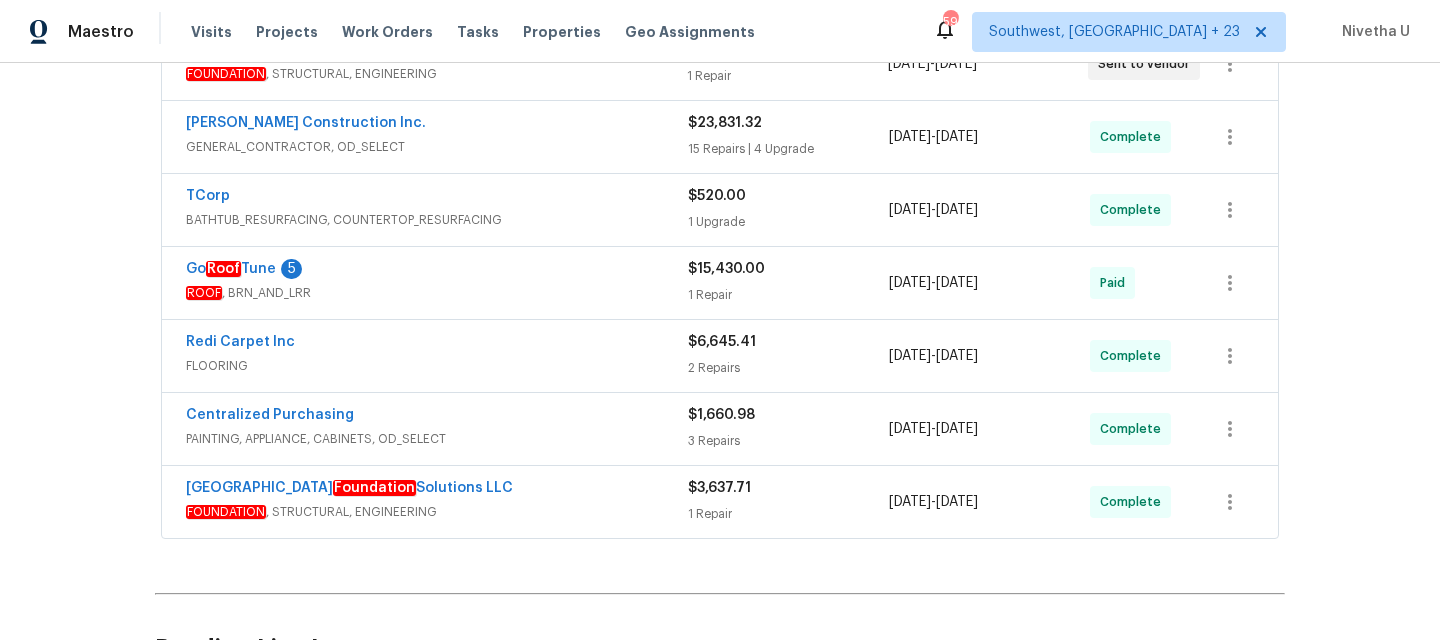 click on "Redi Carpet Inc" at bounding box center [437, 344] 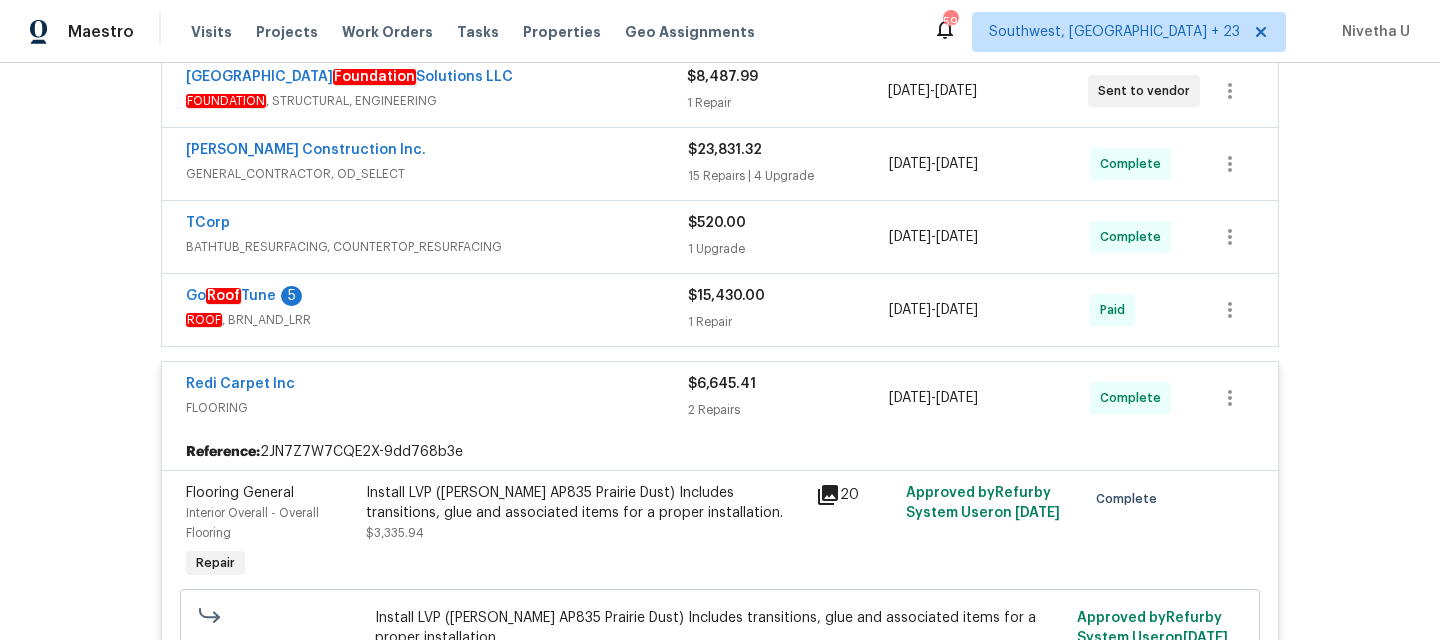 scroll, scrollTop: 369, scrollLeft: 0, axis: vertical 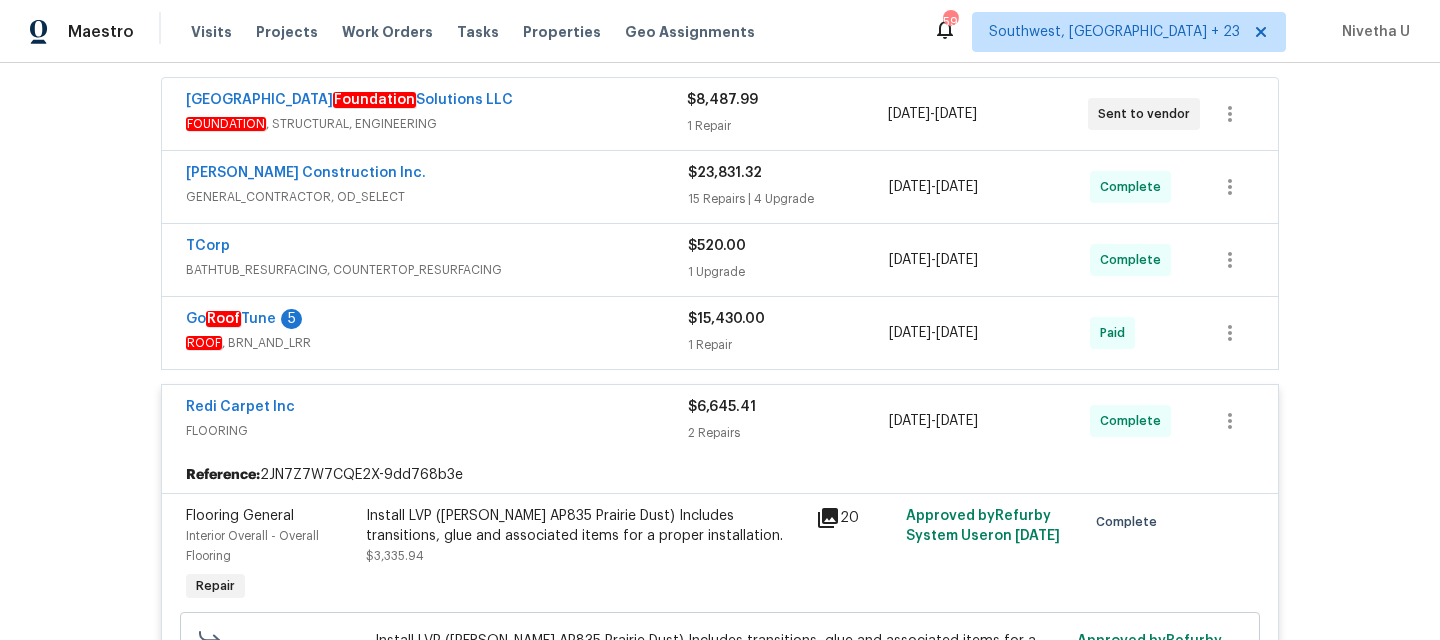 click on "Redi Carpet Inc" at bounding box center (437, 409) 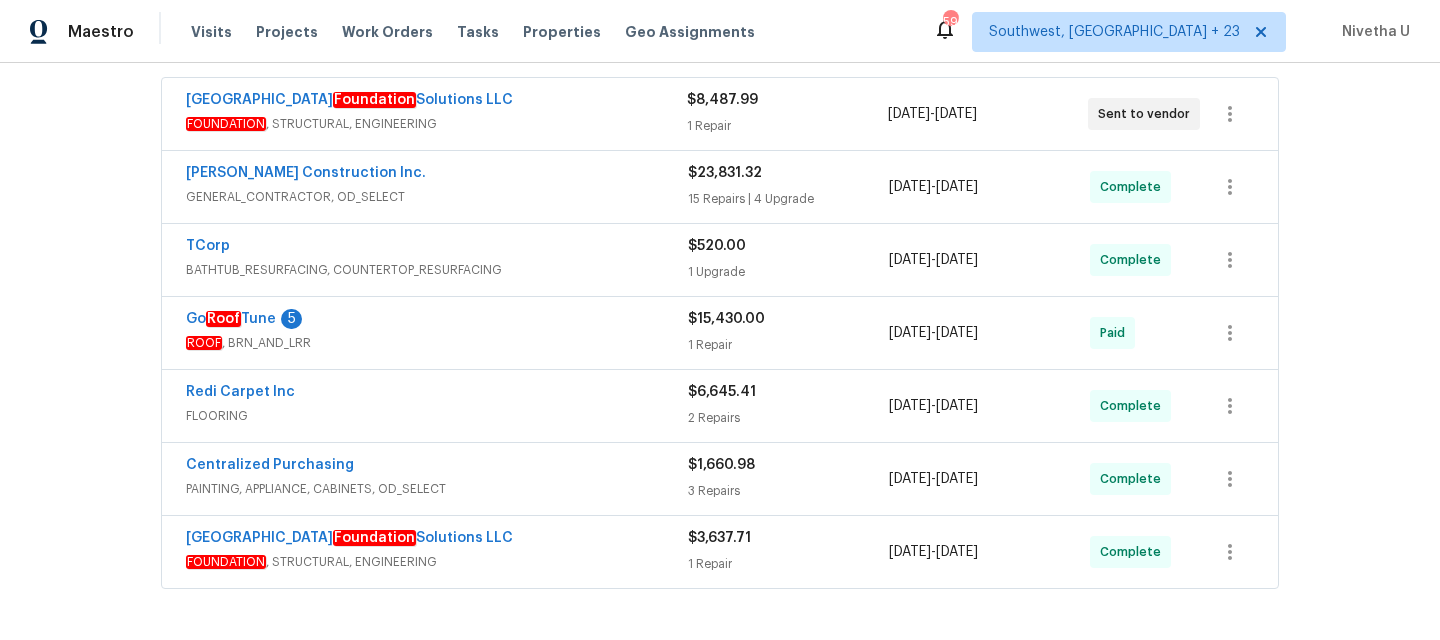 click on "ROOF , BRN_AND_LRR" at bounding box center (437, 343) 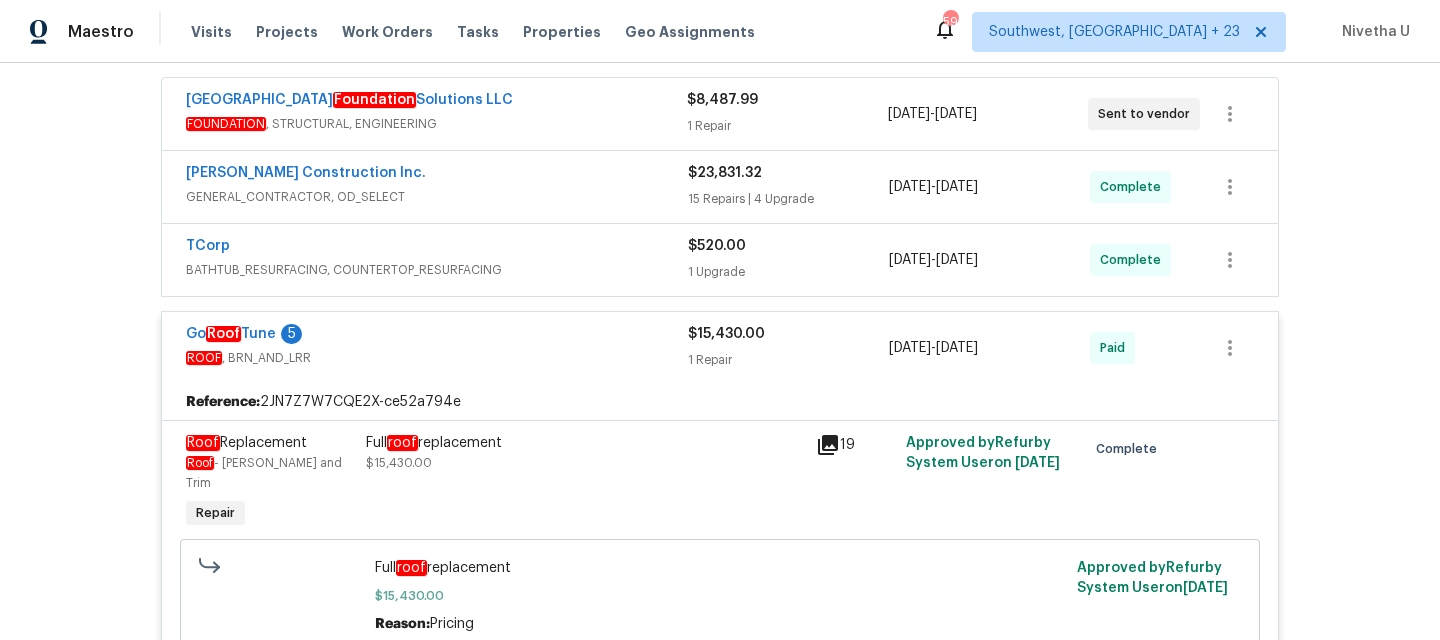 click on "Go  Roof  Tune 5" at bounding box center (437, 336) 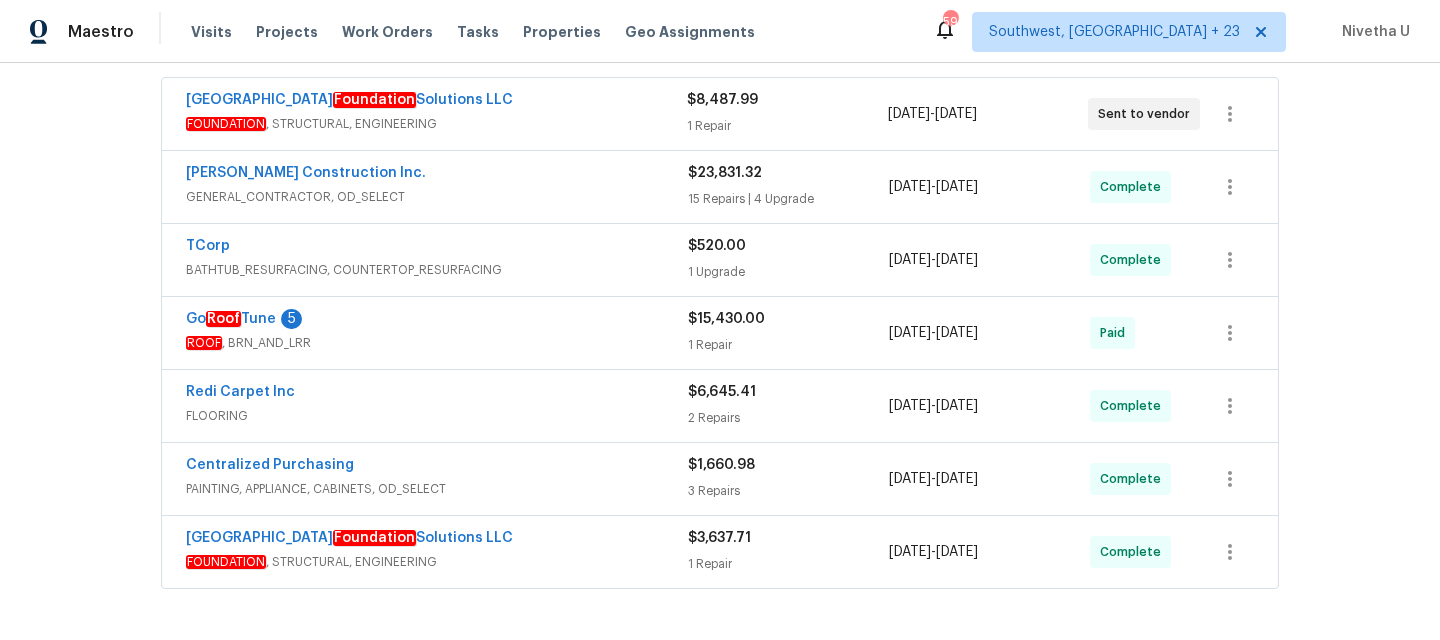 click on "TCorp" at bounding box center (437, 248) 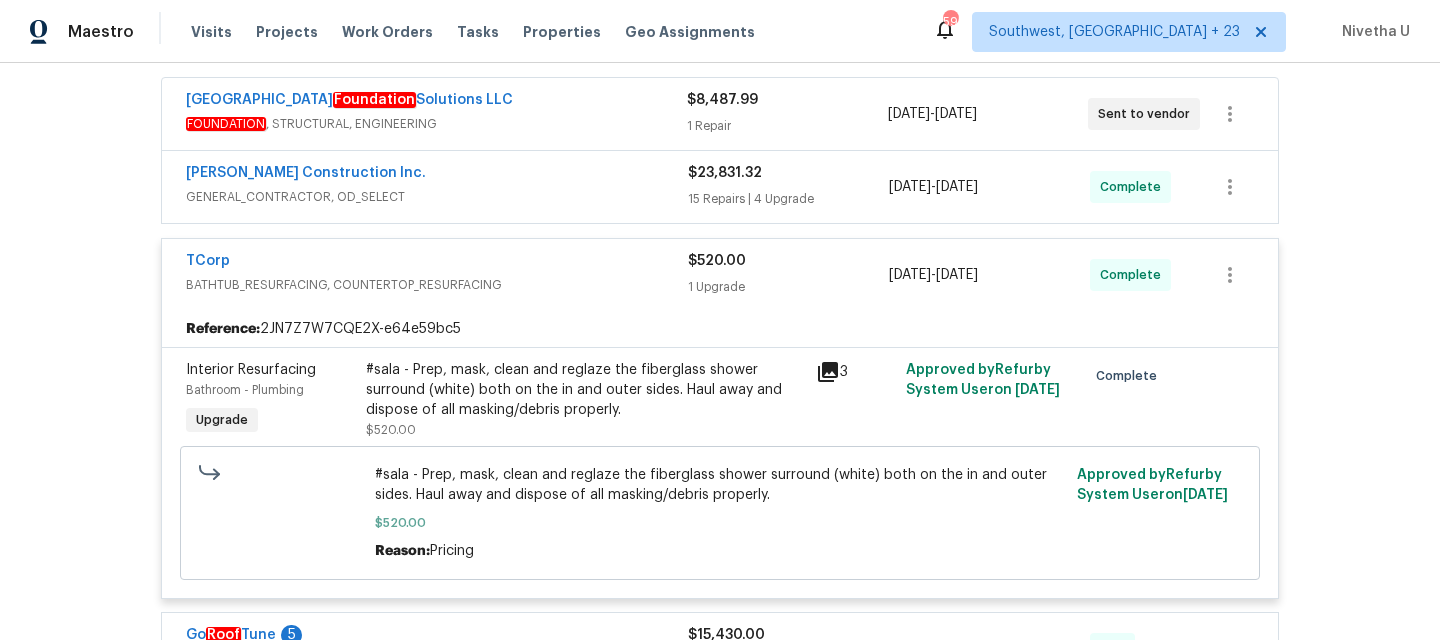 click on "BATHTUB_RESURFACING, COUNTERTOP_RESURFACING" at bounding box center (437, 285) 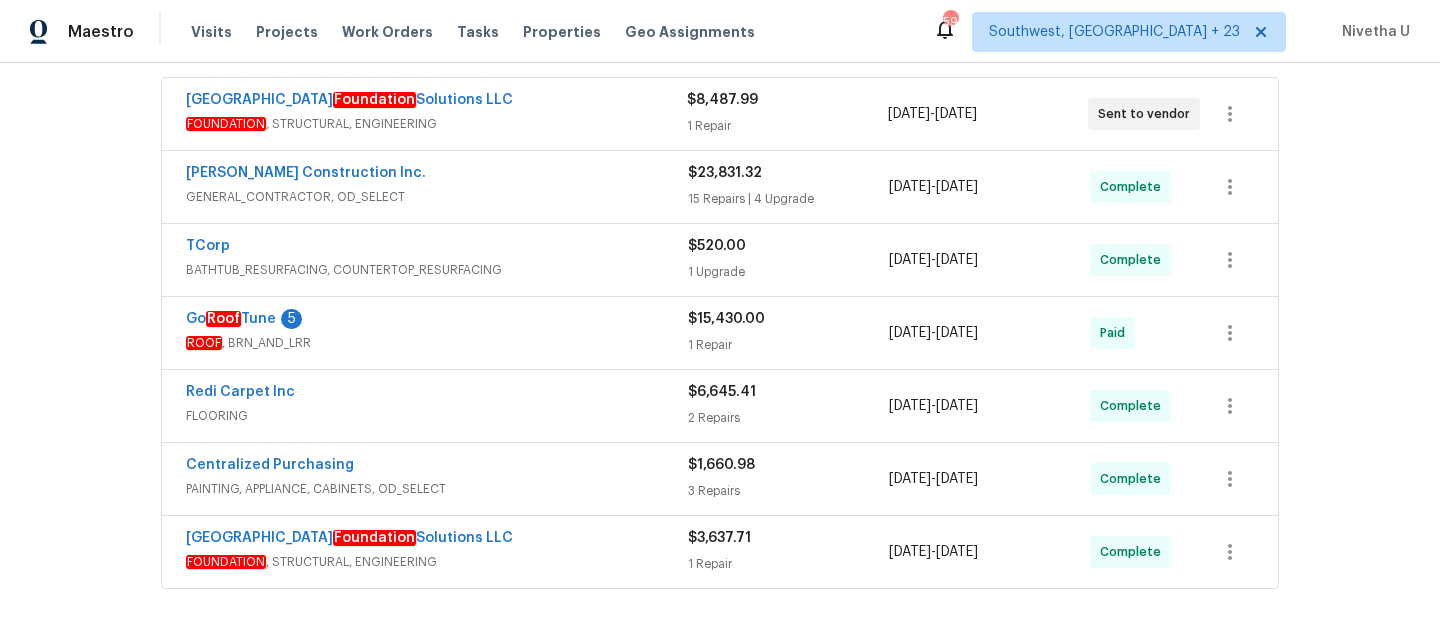 click on "GENERAL_CONTRACTOR, OD_SELECT" at bounding box center (437, 197) 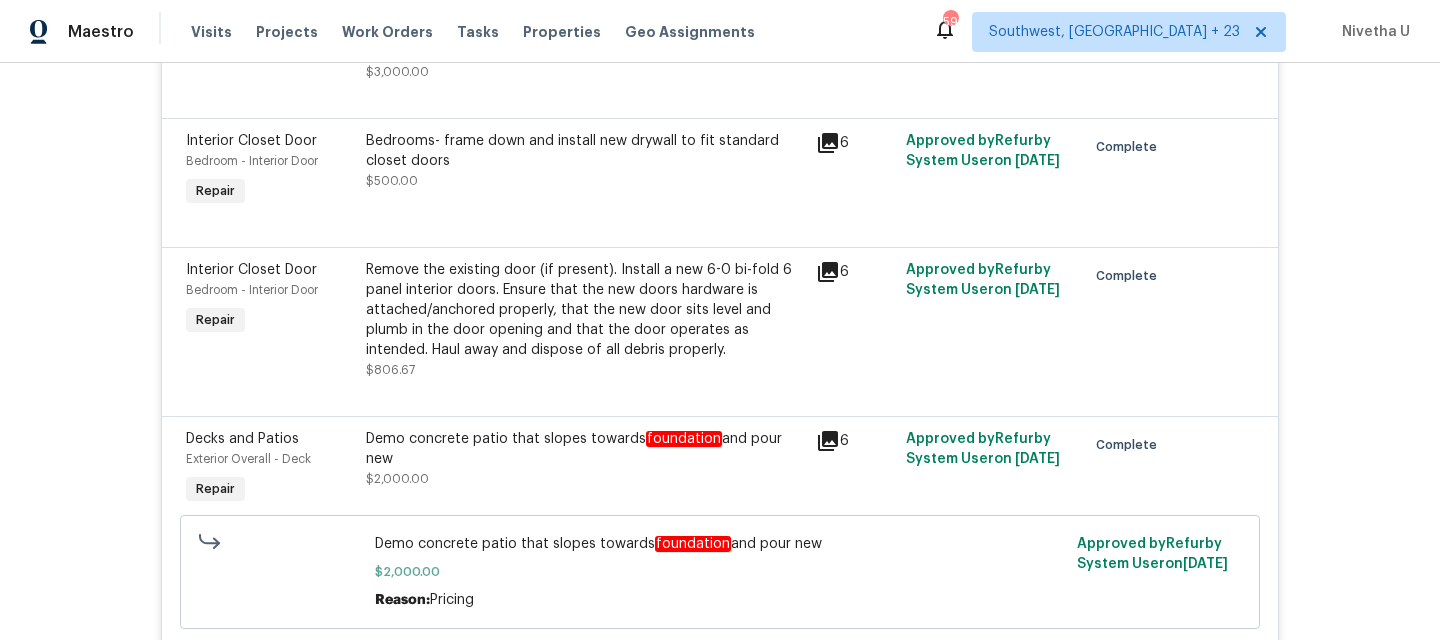 scroll, scrollTop: 907, scrollLeft: 0, axis: vertical 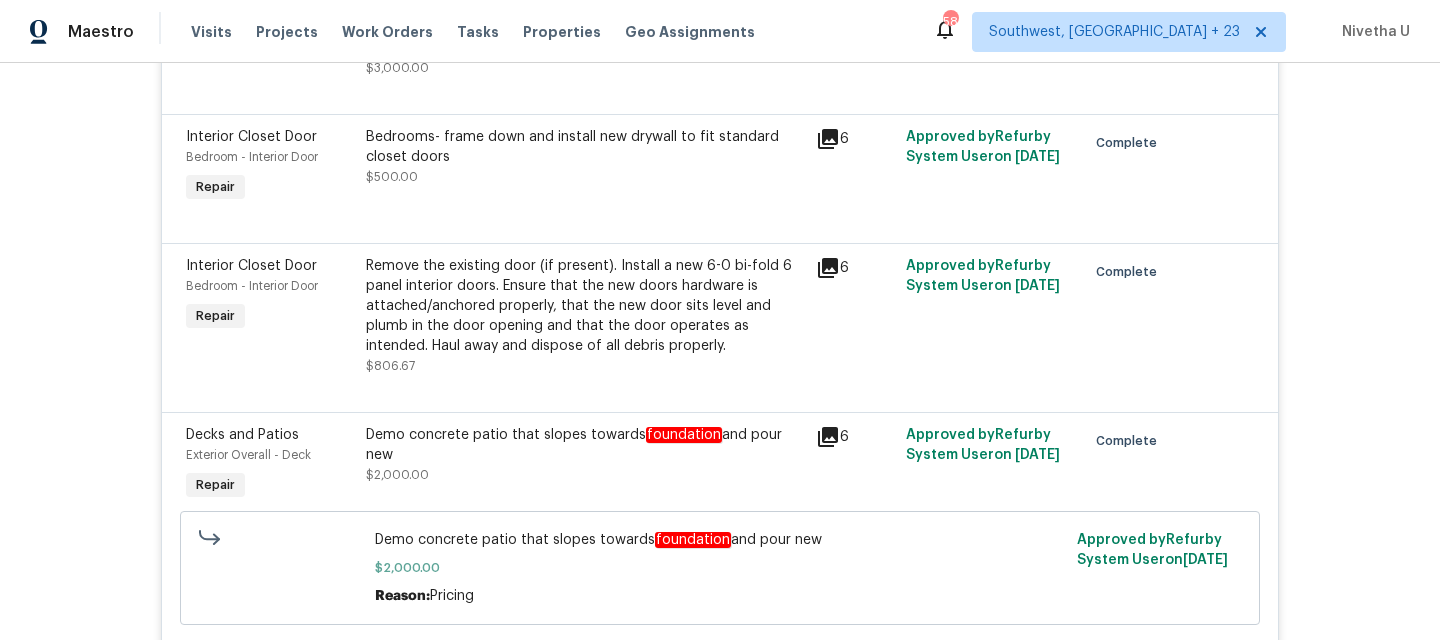 drag, startPoint x: 745, startPoint y: 547, endPoint x: 841, endPoint y: 546, distance: 96.00521 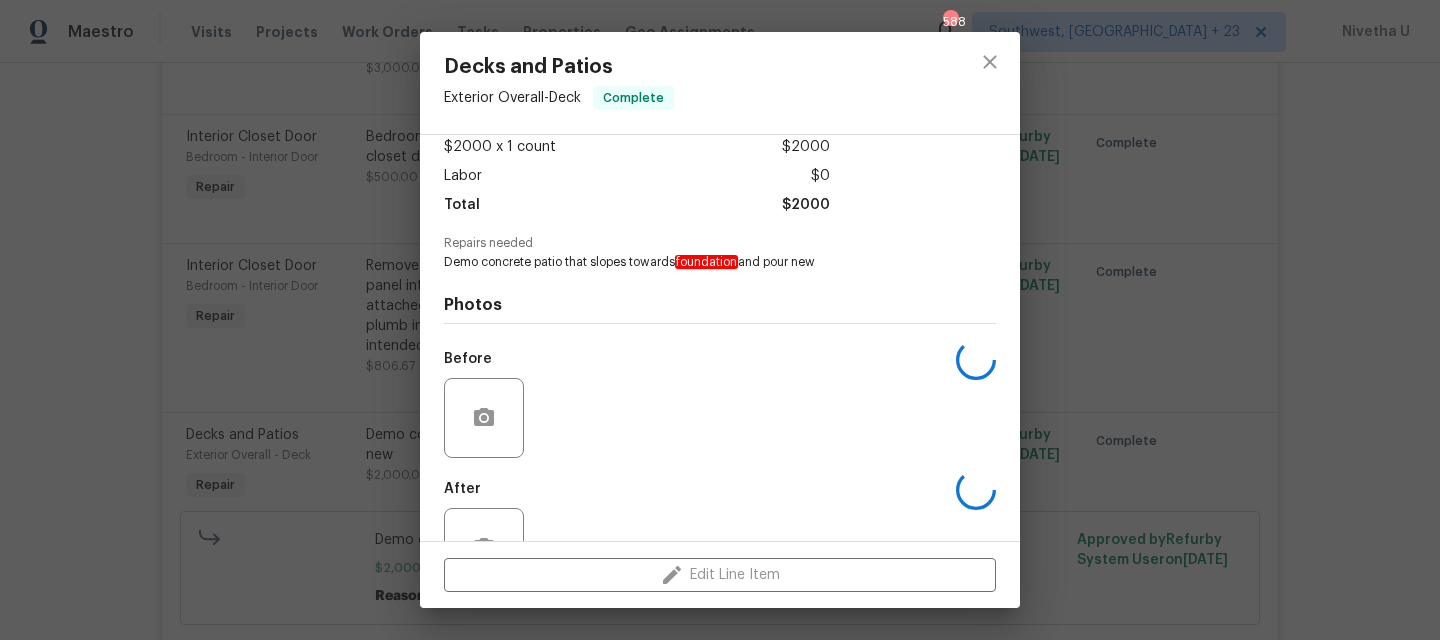scroll, scrollTop: 180, scrollLeft: 0, axis: vertical 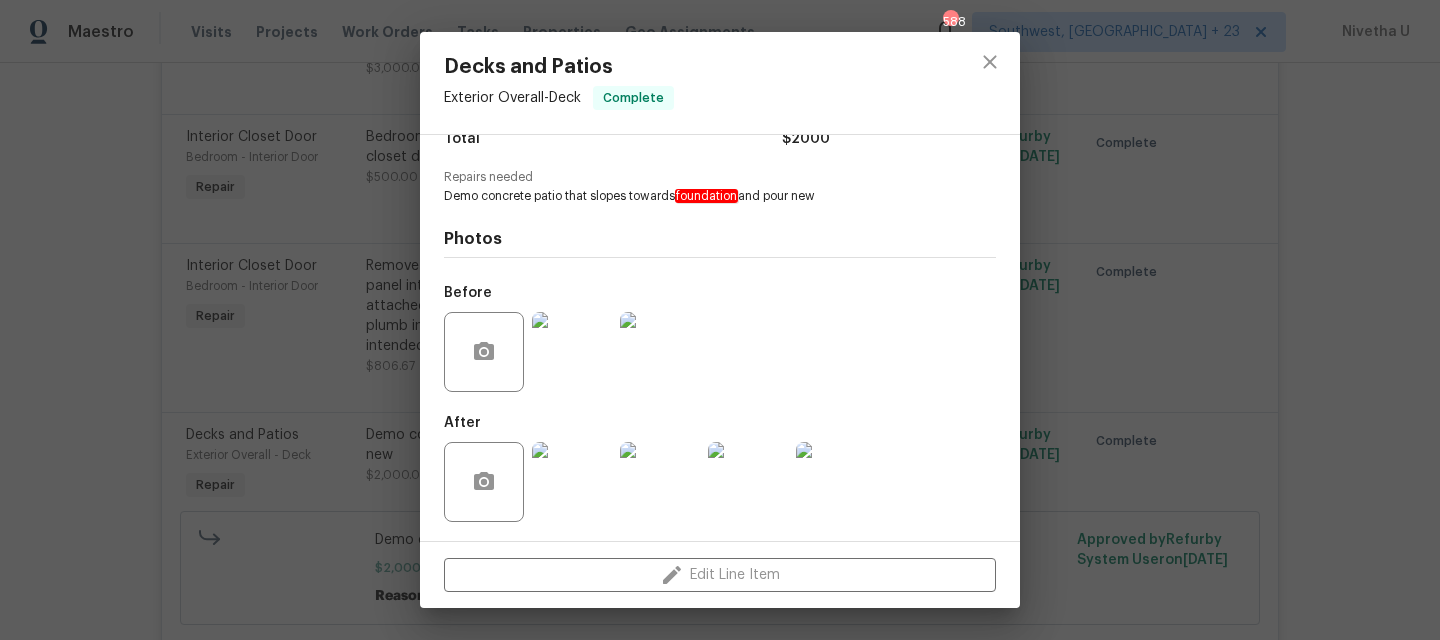click on "After" at bounding box center (662, 469) 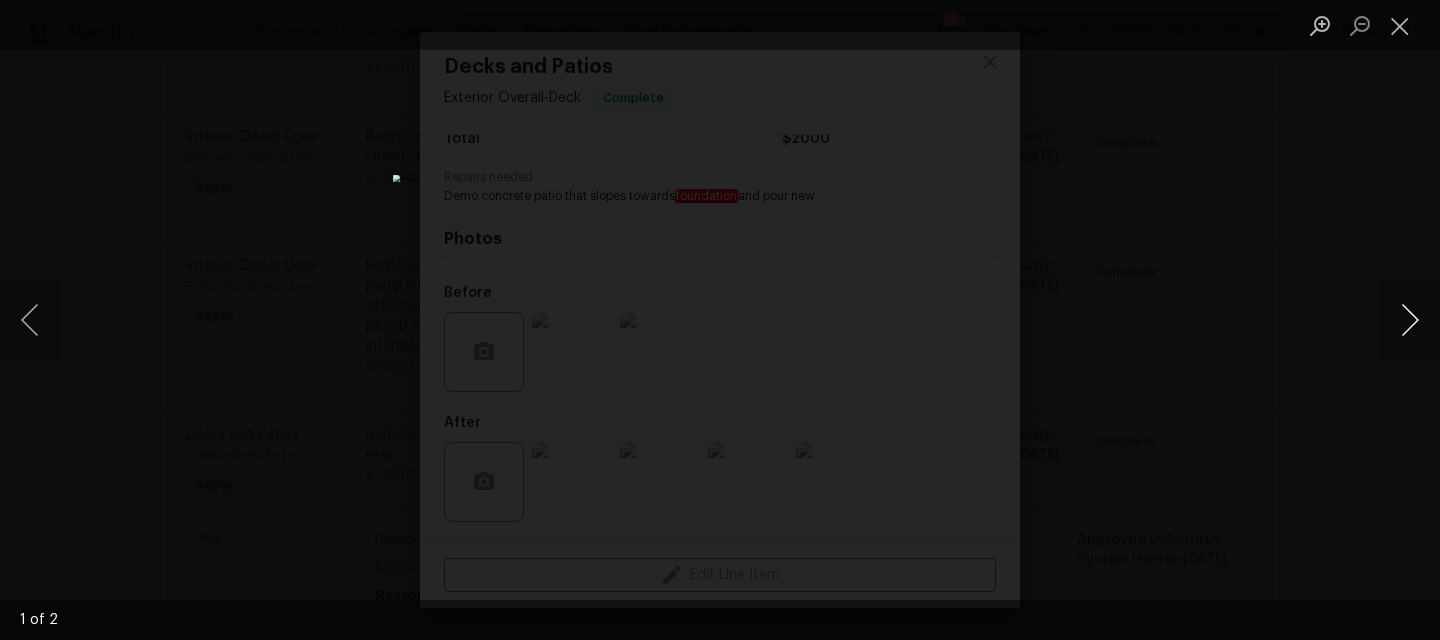 click at bounding box center (1410, 320) 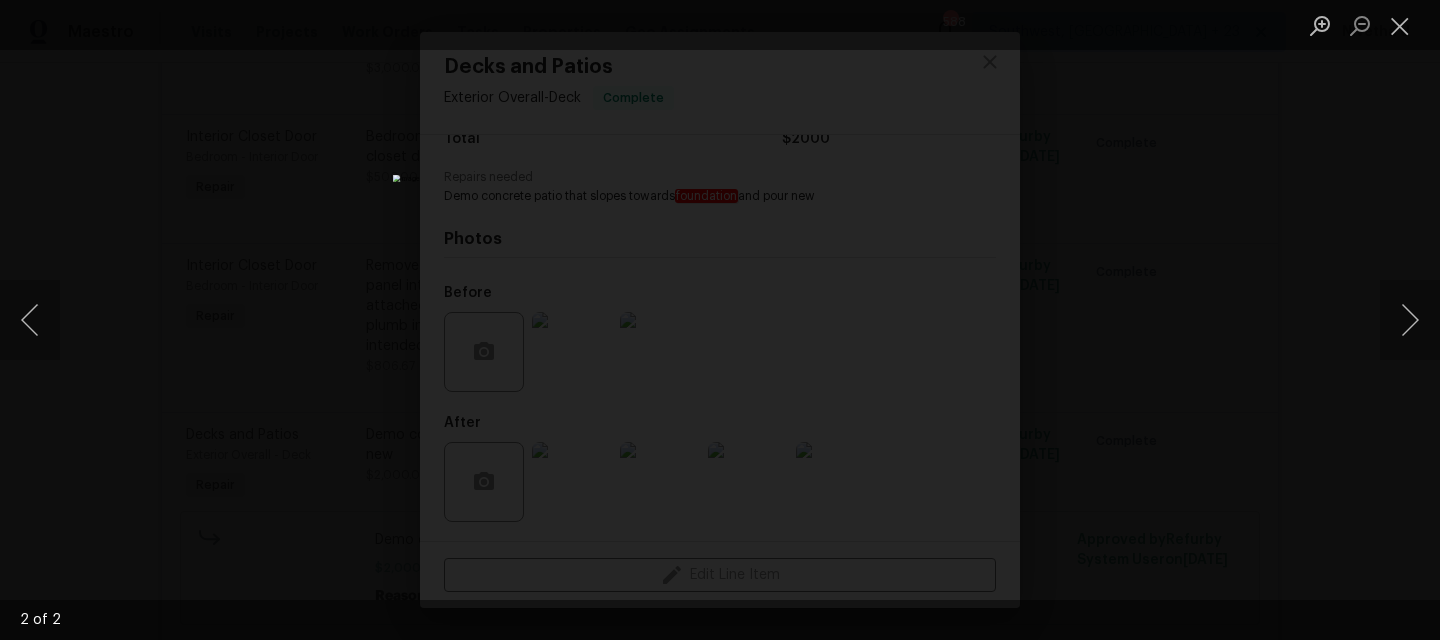 click at bounding box center (720, 320) 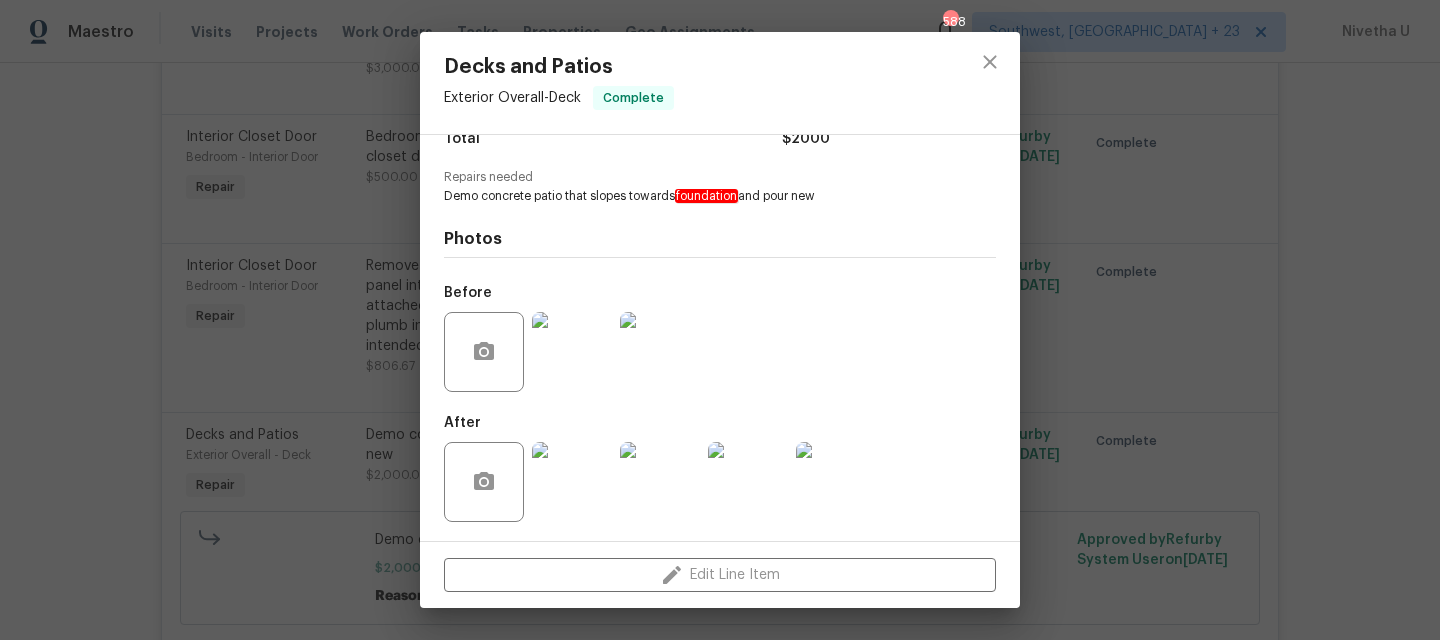 click at bounding box center [572, 482] 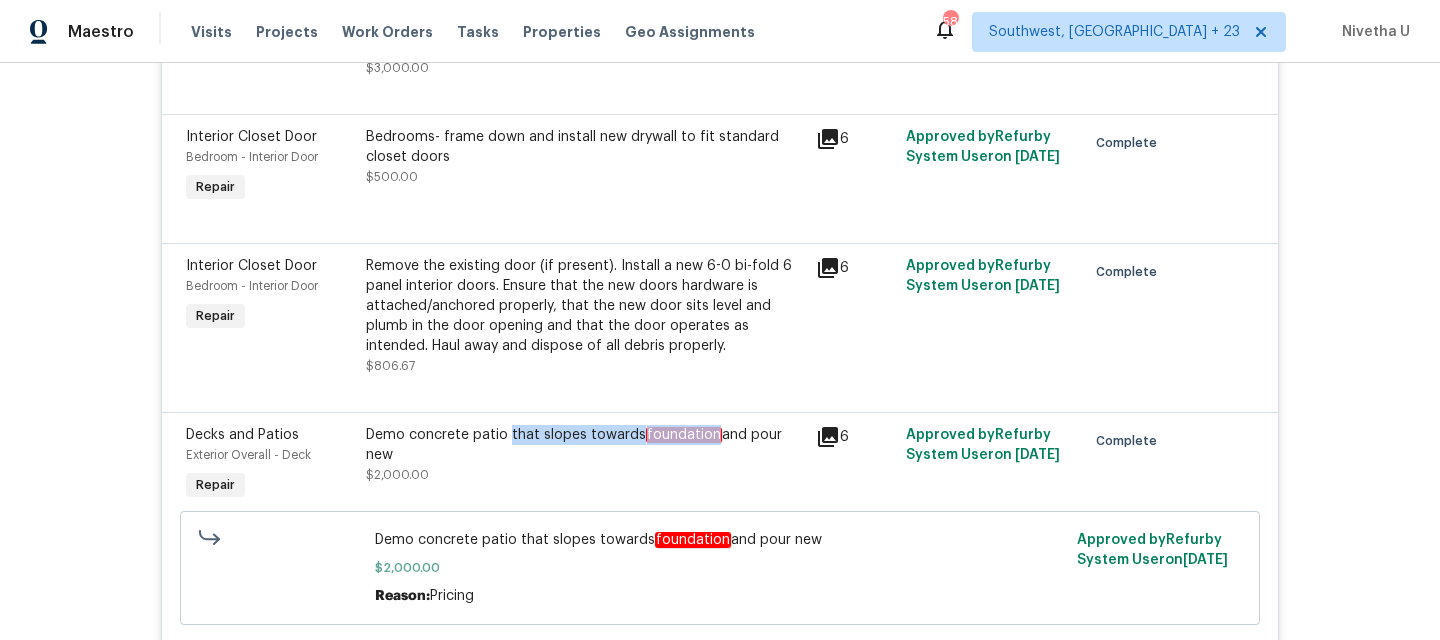 drag, startPoint x: 499, startPoint y: 441, endPoint x: 704, endPoint y: 436, distance: 205.06097 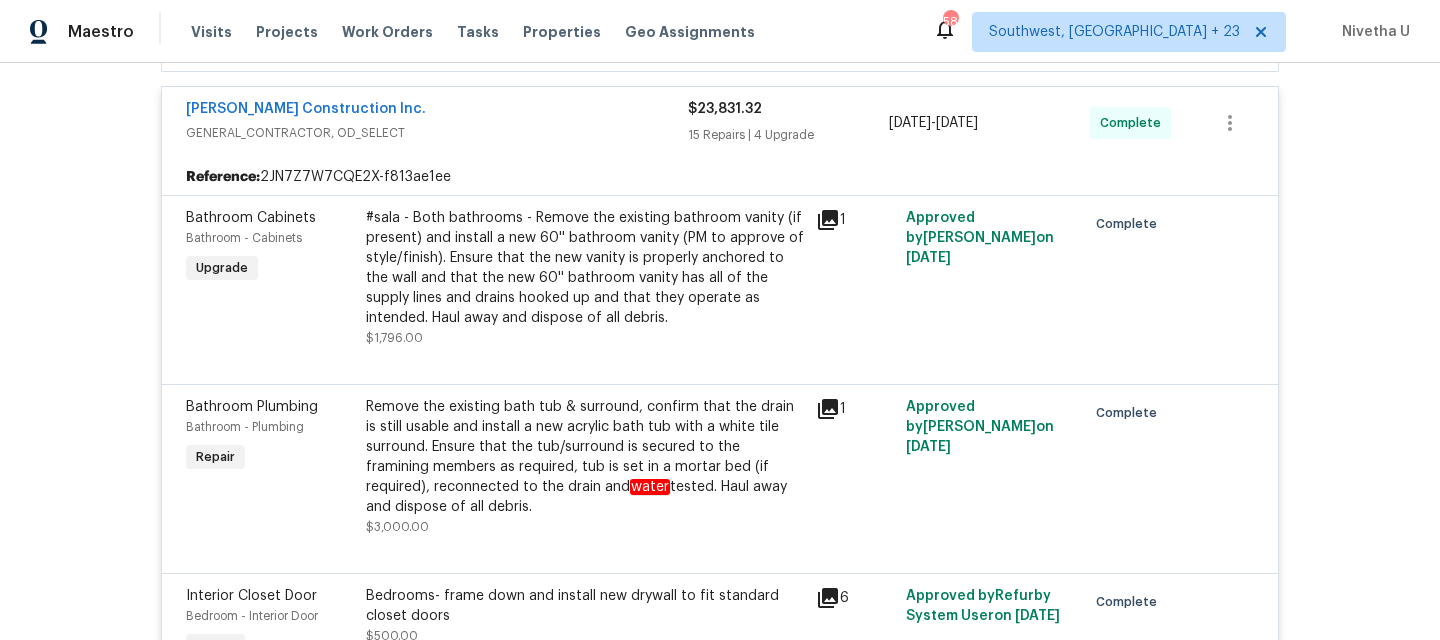 scroll, scrollTop: 207, scrollLeft: 0, axis: vertical 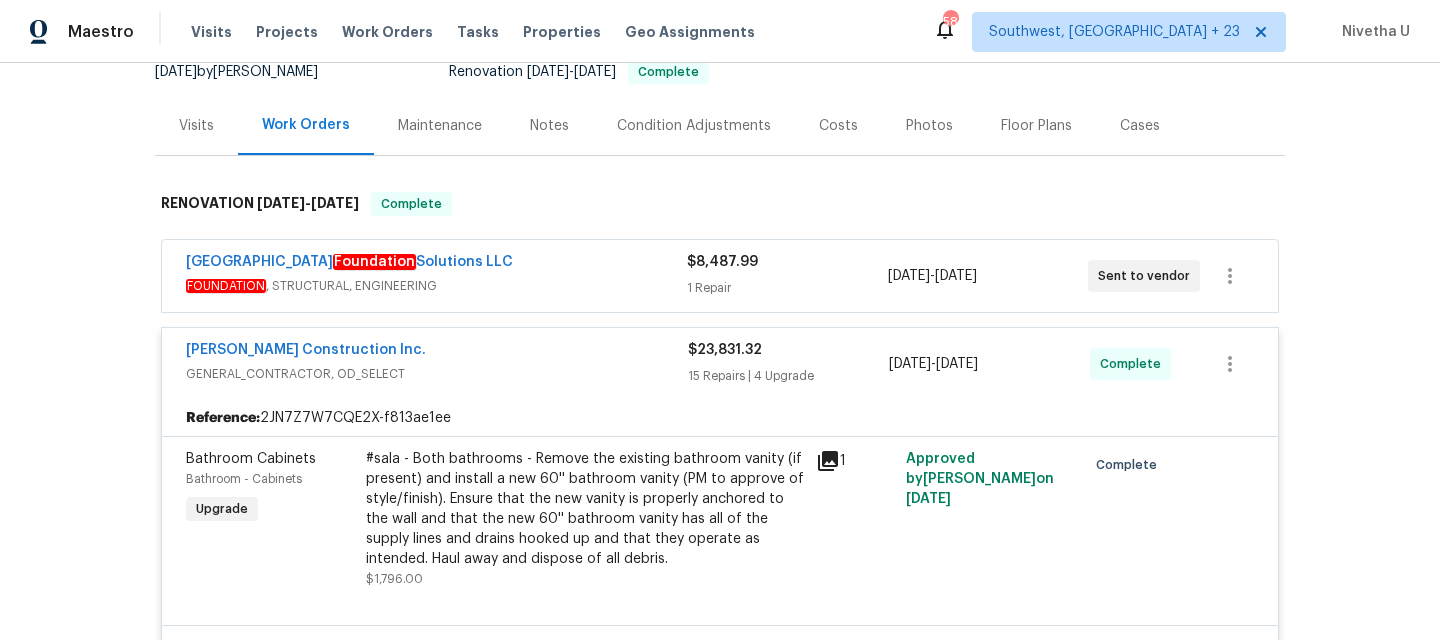 click on "Hanson Construction Inc." at bounding box center [437, 352] 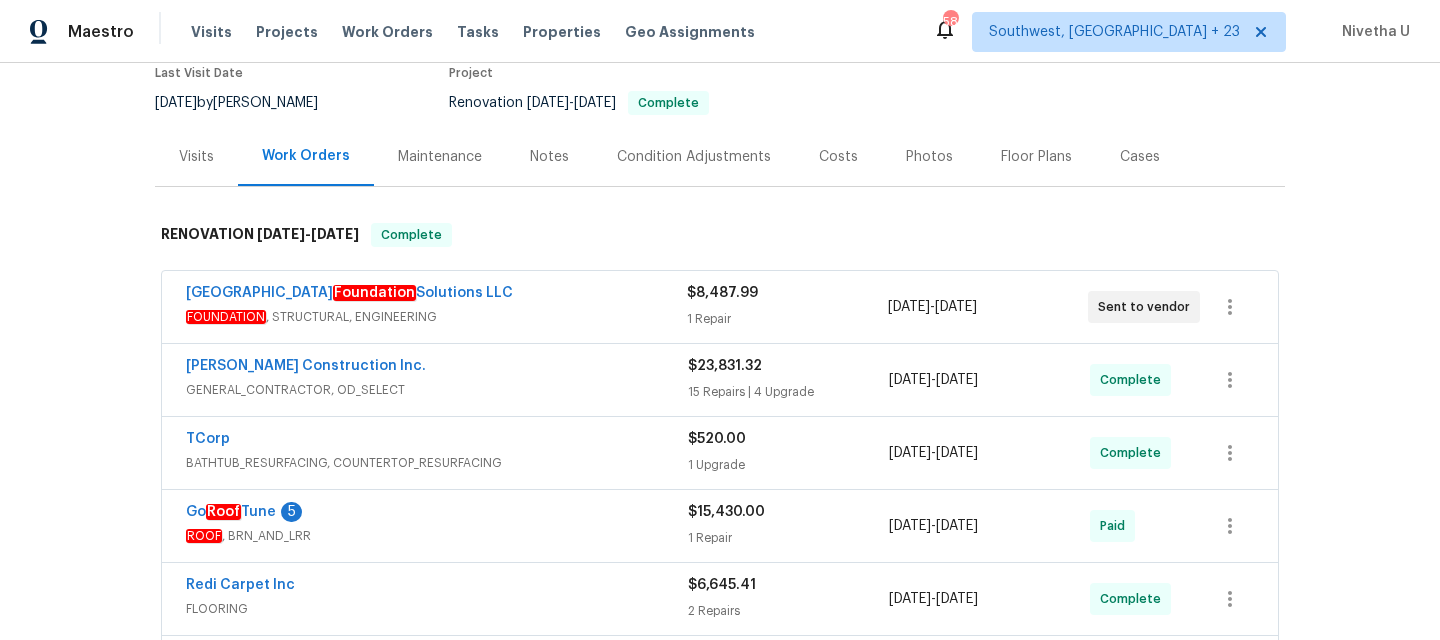 scroll, scrollTop: 645, scrollLeft: 0, axis: vertical 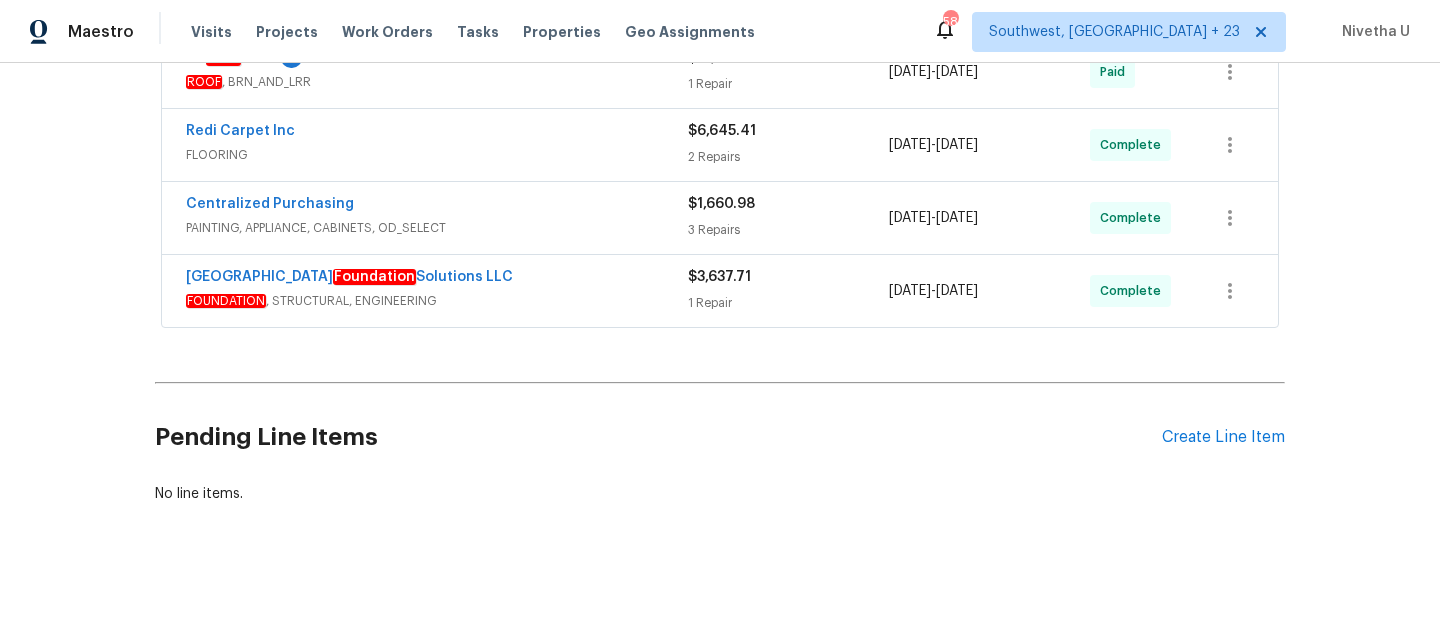 click on "FOUNDATION , STRUCTURAL, ENGINEERING" at bounding box center (437, 301) 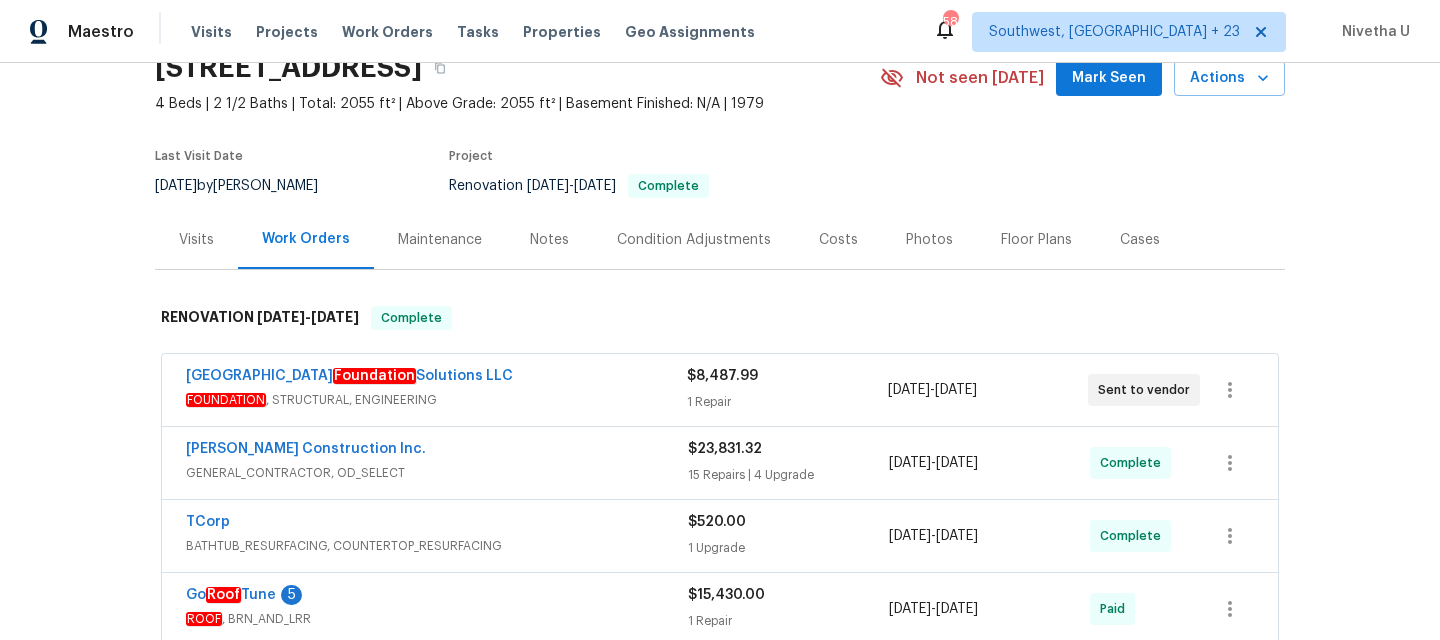 scroll, scrollTop: 0, scrollLeft: 0, axis: both 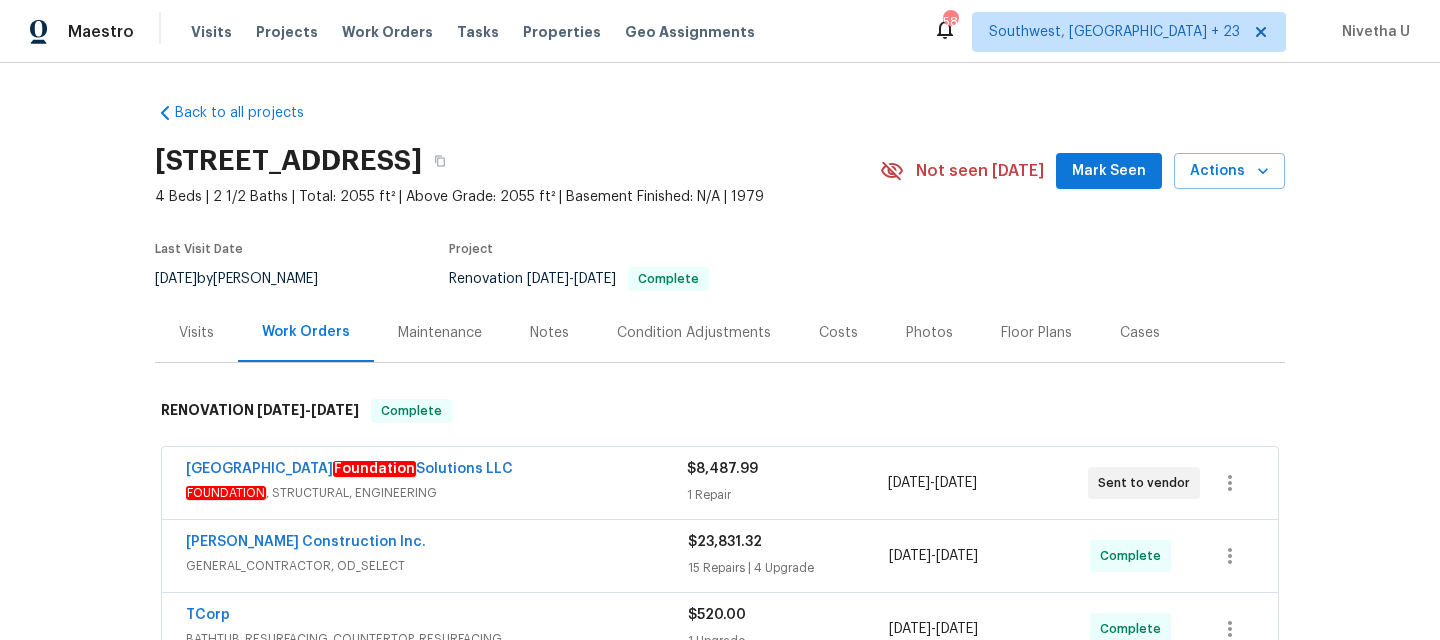 click on "Denver  Foundation  Solutions LLC FOUNDATION , STRUCTURAL, ENGINEERING $8,487.99 1 Repair 7/1/2025  -  7/8/2025 Sent to vendor" at bounding box center [720, 483] 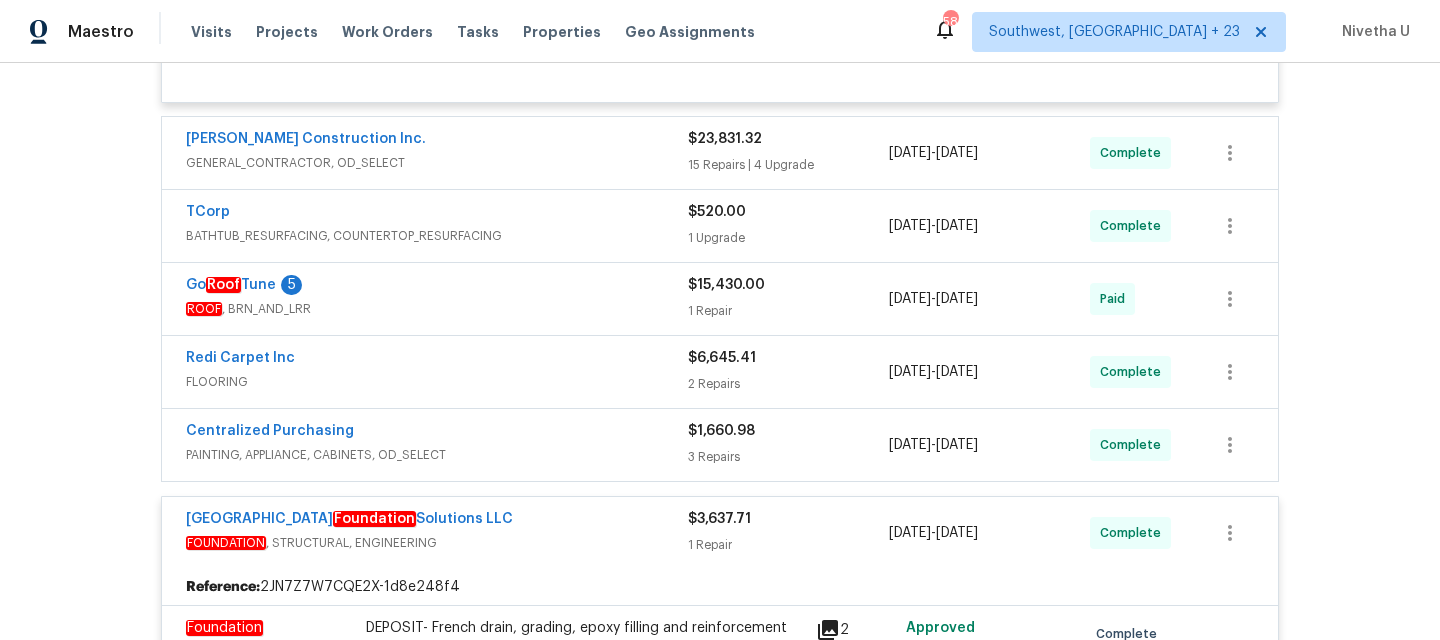 scroll, scrollTop: 324, scrollLeft: 0, axis: vertical 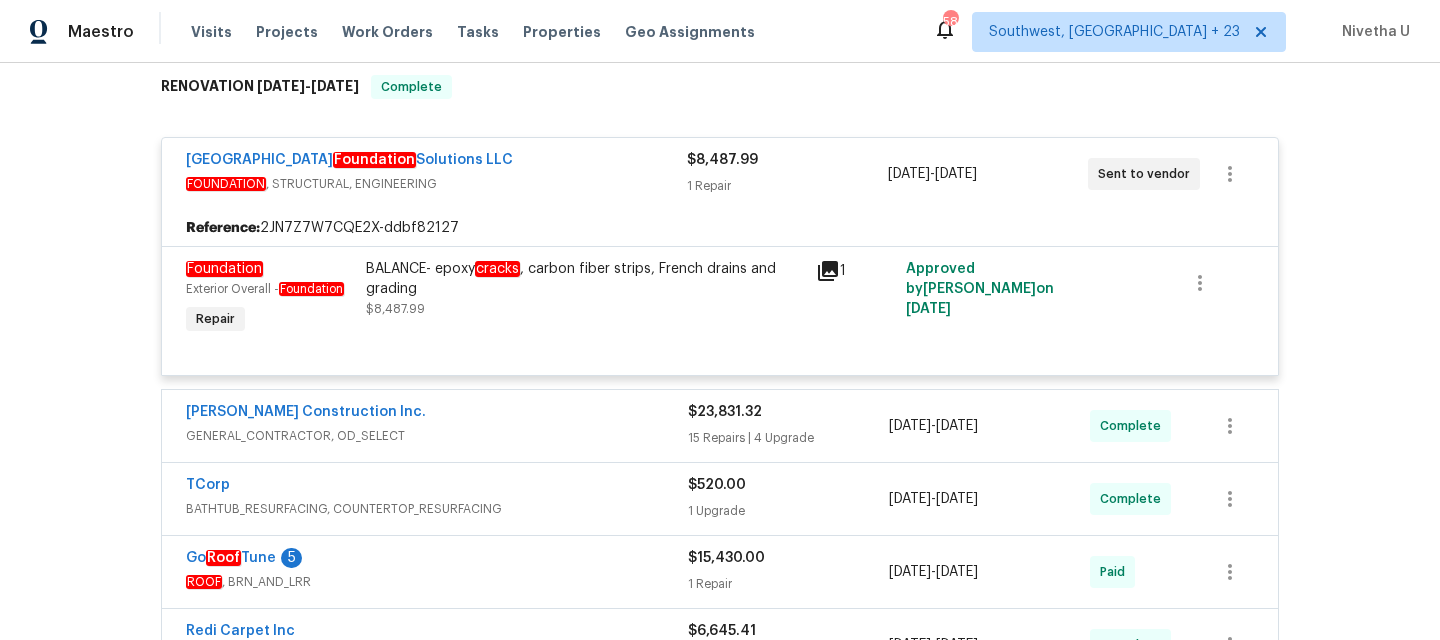 click on "BALANCE- epoxy  cracks , carbon fiber strips, French drains and grading $8,487.99" at bounding box center (585, 289) 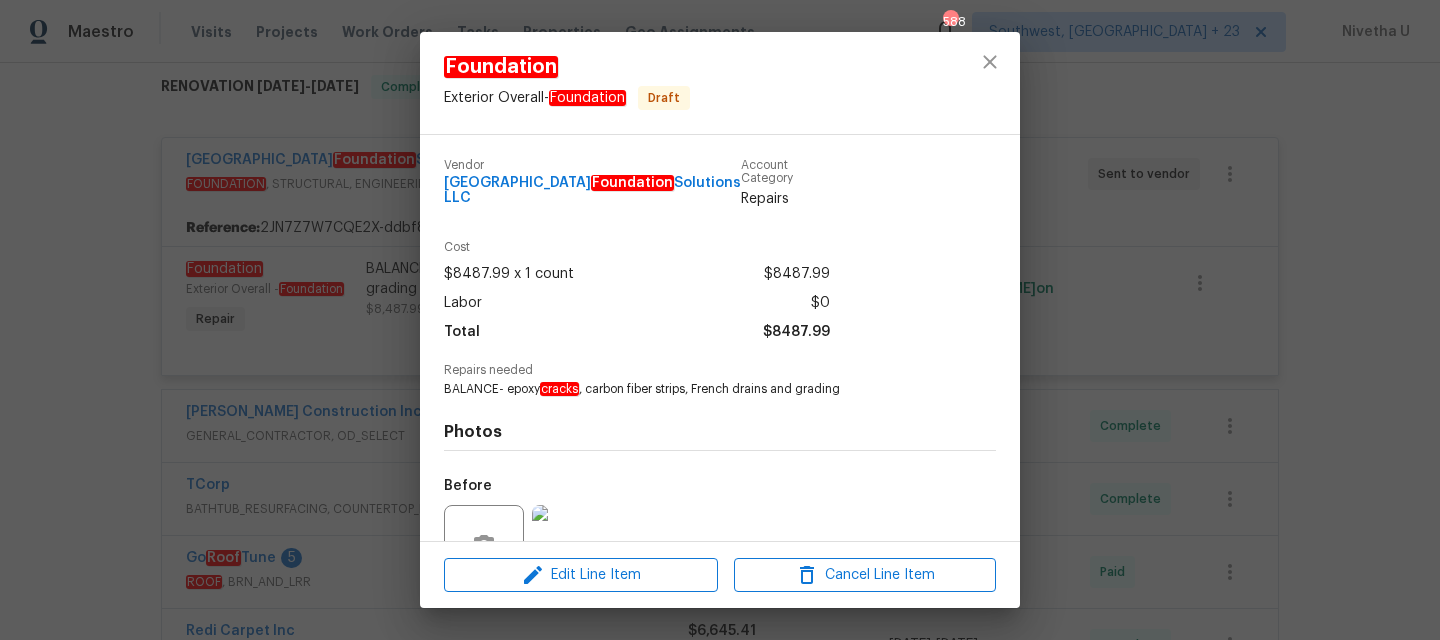 scroll, scrollTop: 180, scrollLeft: 0, axis: vertical 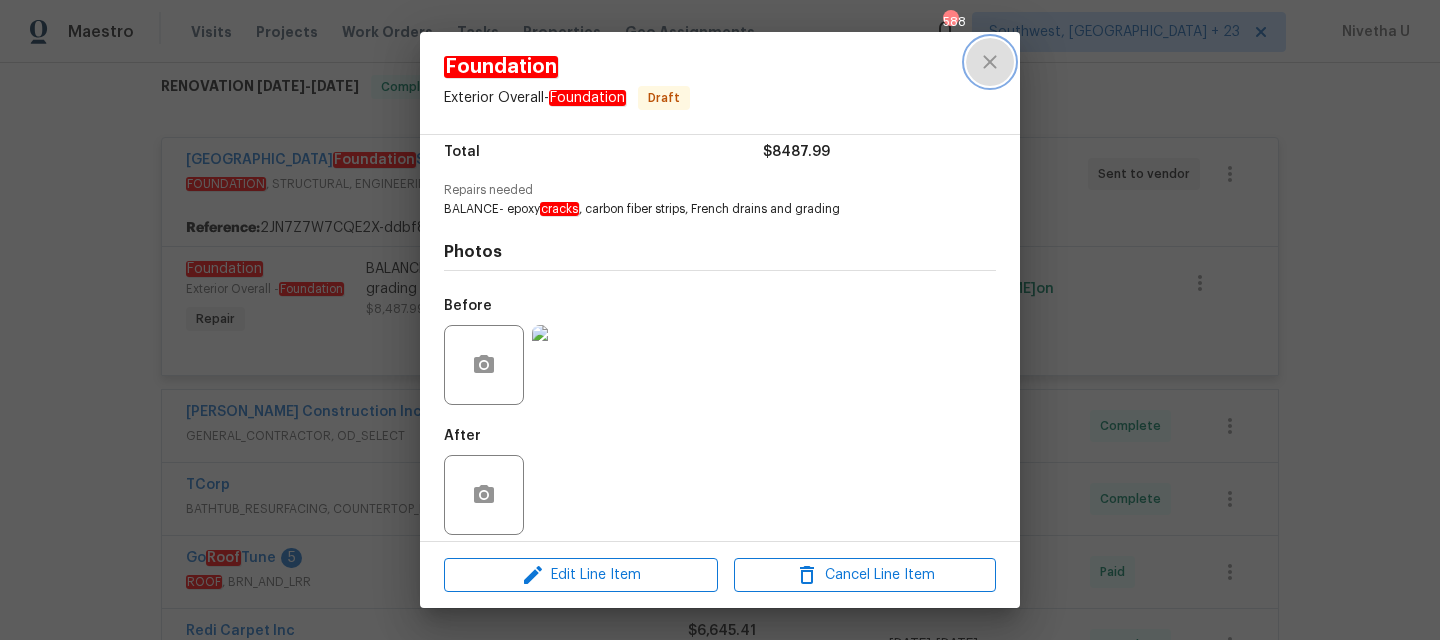 click 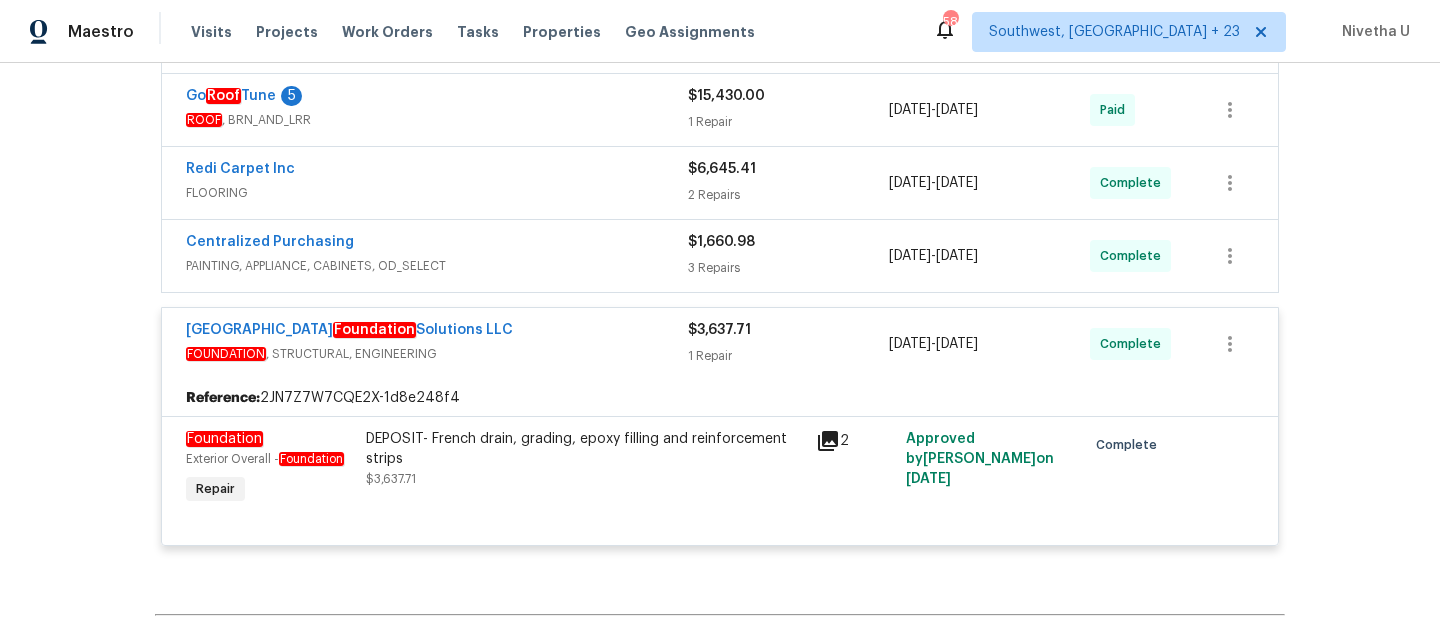 scroll, scrollTop: 1034, scrollLeft: 0, axis: vertical 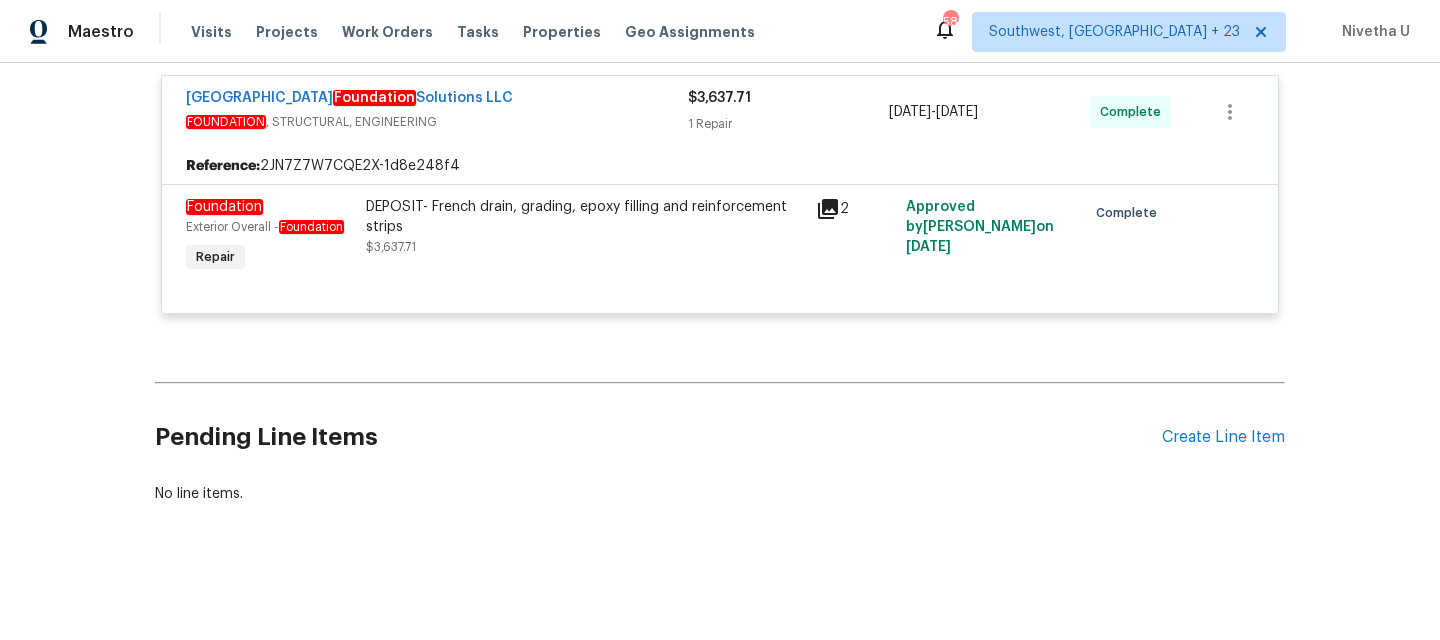 click on "DEPOSIT- French drain, grading, epoxy filling and reinforcement strips $3,637.71" at bounding box center [585, 227] 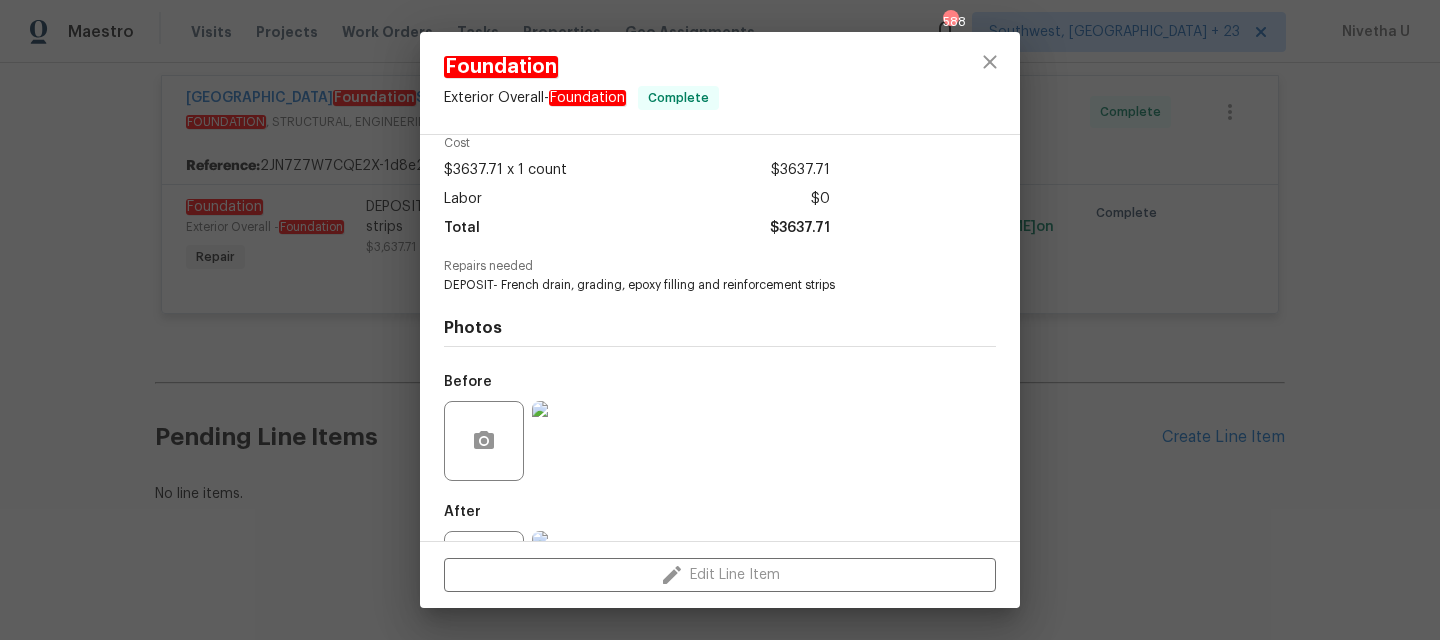 scroll, scrollTop: 180, scrollLeft: 0, axis: vertical 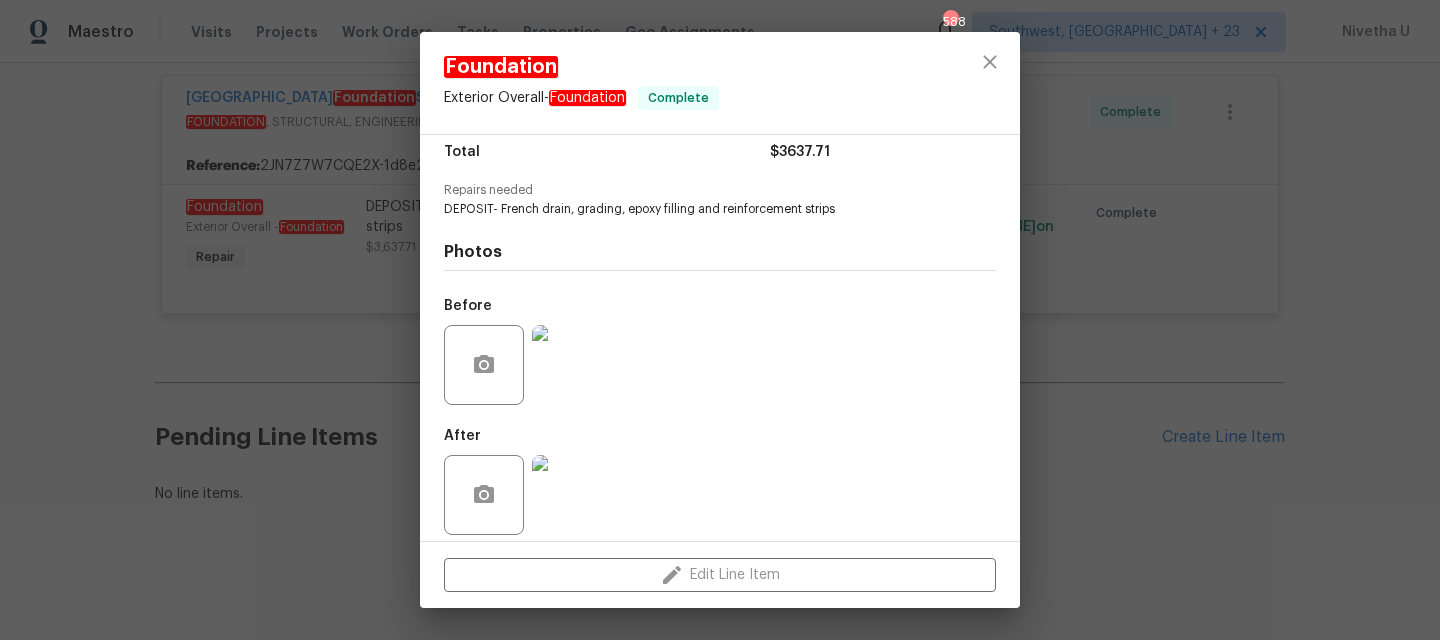 click on "Foundation Exterior Overall  -  Foundation Complete Vendor Denver  Foundation  Solutions LLC Account Category Repairs Cost $3637.71 x 1 count $3637.71 Labor $0 Total $3637.71 Repairs needed DEPOSIT- French drain, grading, epoxy filling and reinforcement strips Photos Before After  Edit Line Item" at bounding box center [720, 320] 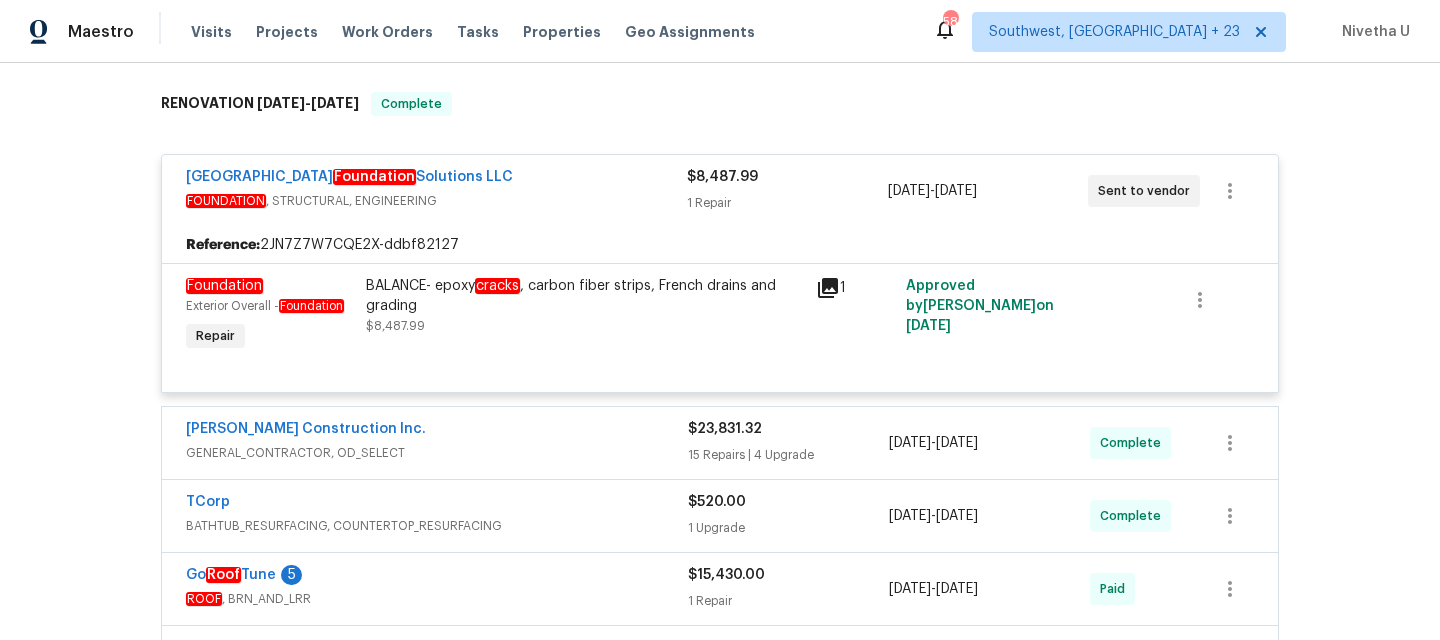 scroll, scrollTop: 310, scrollLeft: 0, axis: vertical 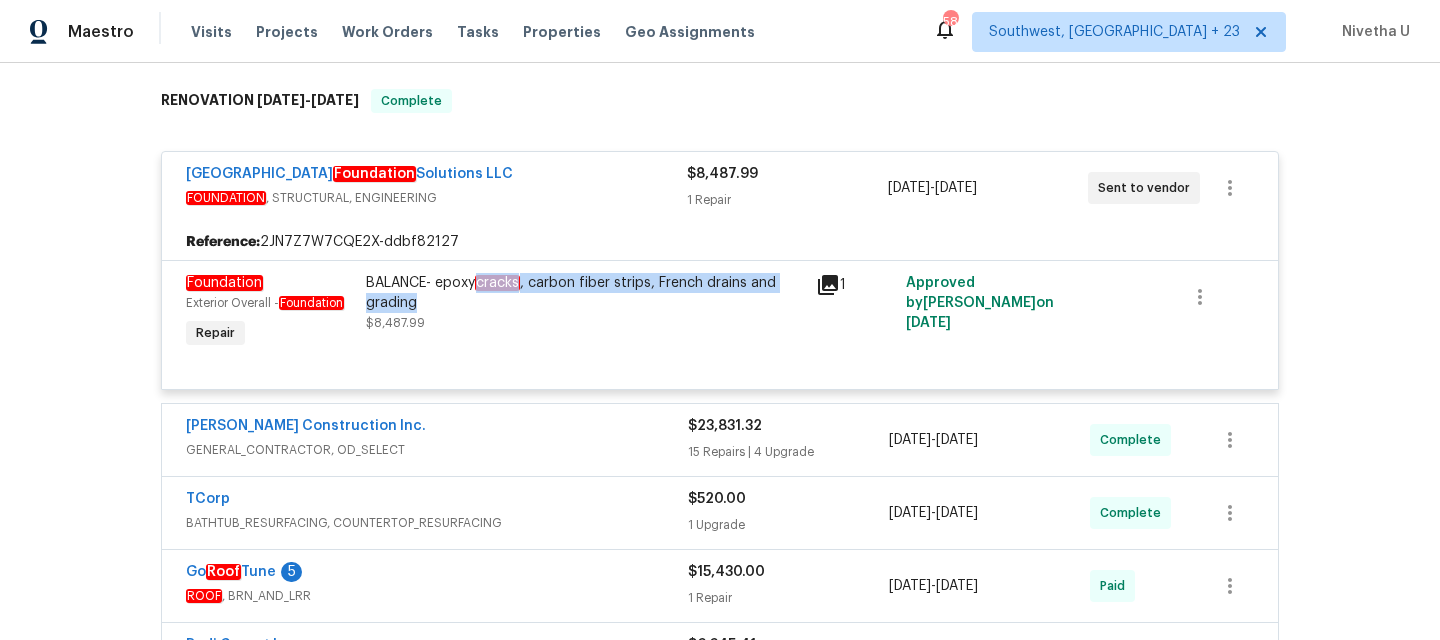 drag, startPoint x: 474, startPoint y: 290, endPoint x: 781, endPoint y: 301, distance: 307.197 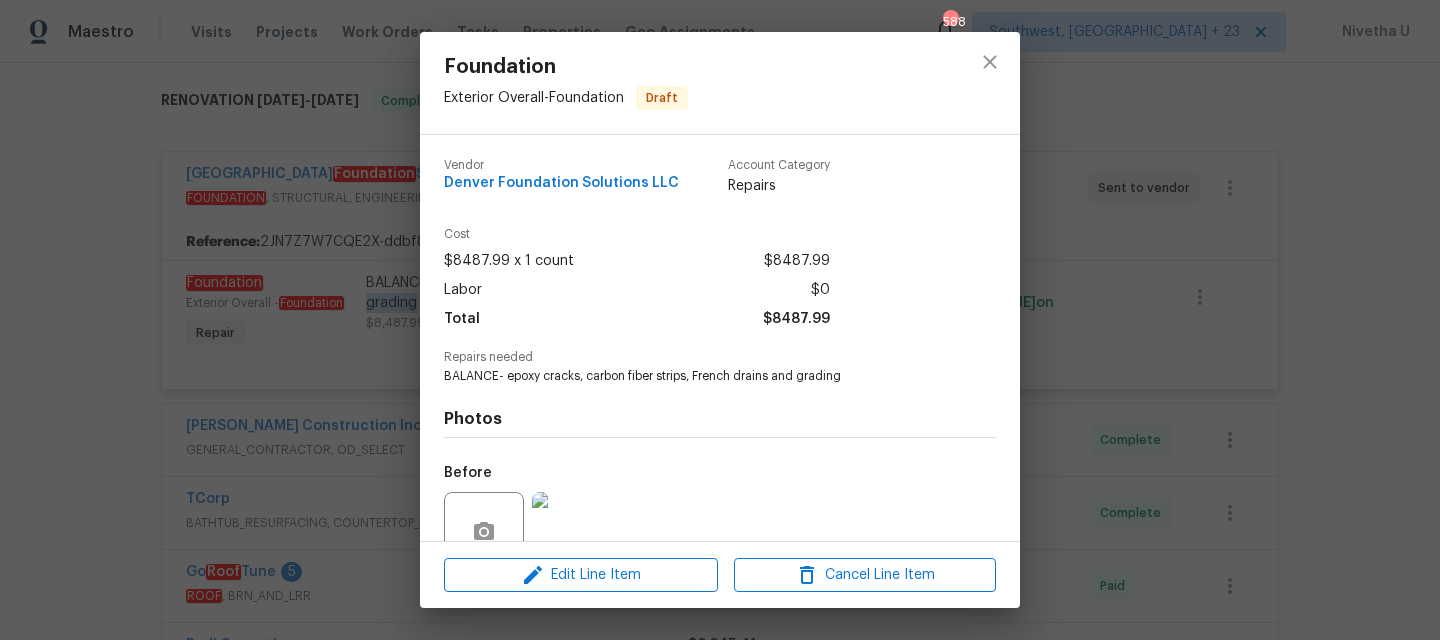 copy on "cracks , carbon fiber strips, French drains and grading" 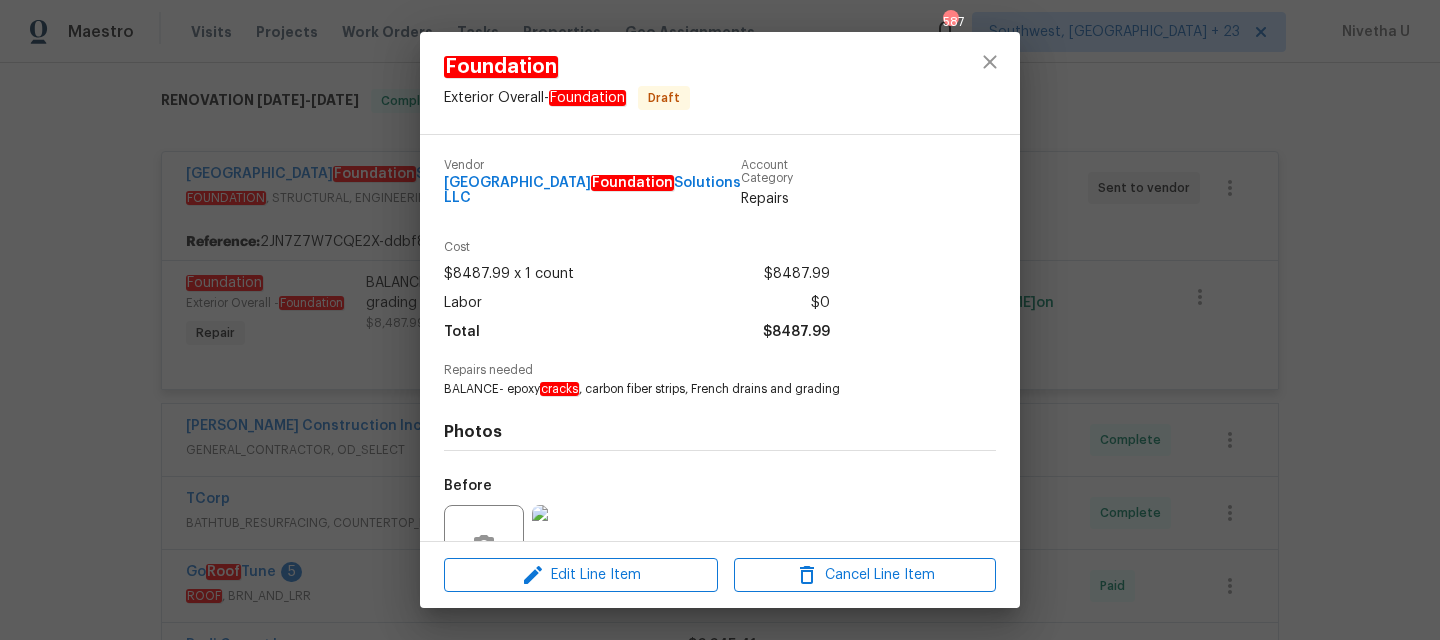 click on "Foundation Exterior Overall  -  Foundation Draft Vendor Denver  Foundation  Solutions LLC Account Category Repairs Cost $8487.99 x 1 count $8487.99 Labor $0 Total $8487.99 Repairs needed BALANCE- epoxy  cracks , carbon fiber strips, French drains and grading Photos Before After  Edit Line Item  Cancel Line Item" at bounding box center (720, 320) 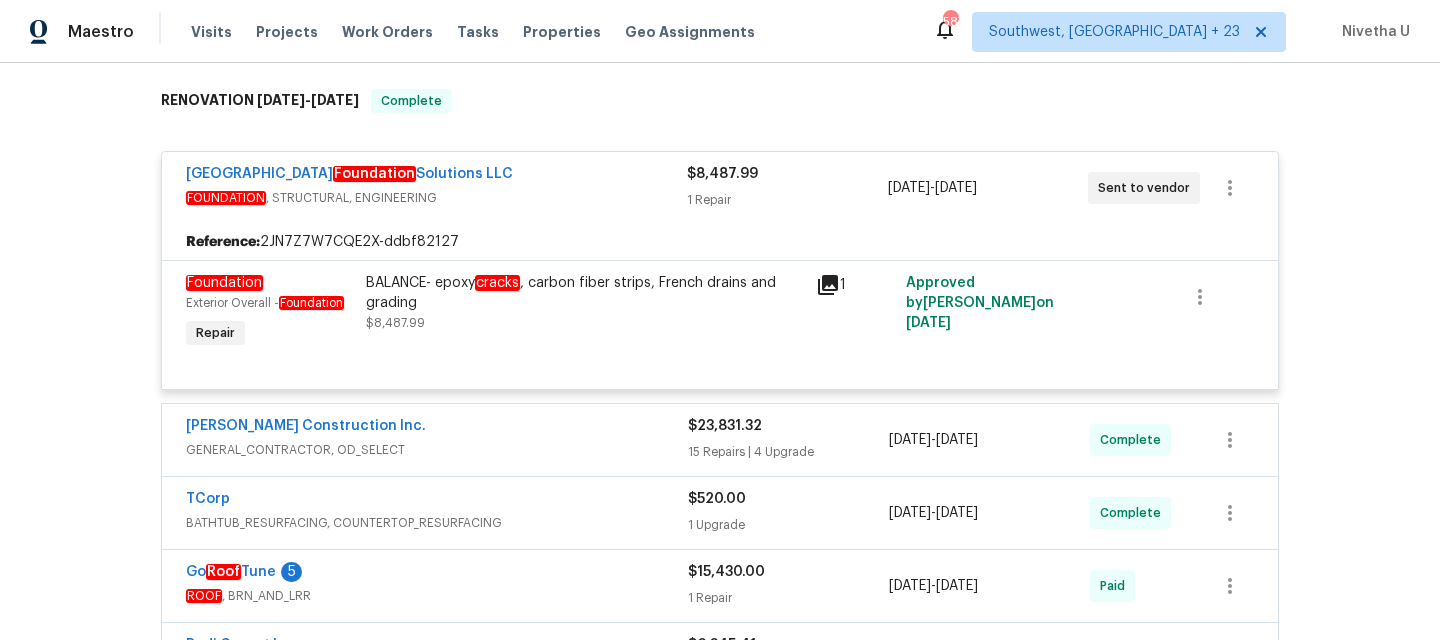 click on "Denver  Foundation  Solutions LLC" at bounding box center [436, 176] 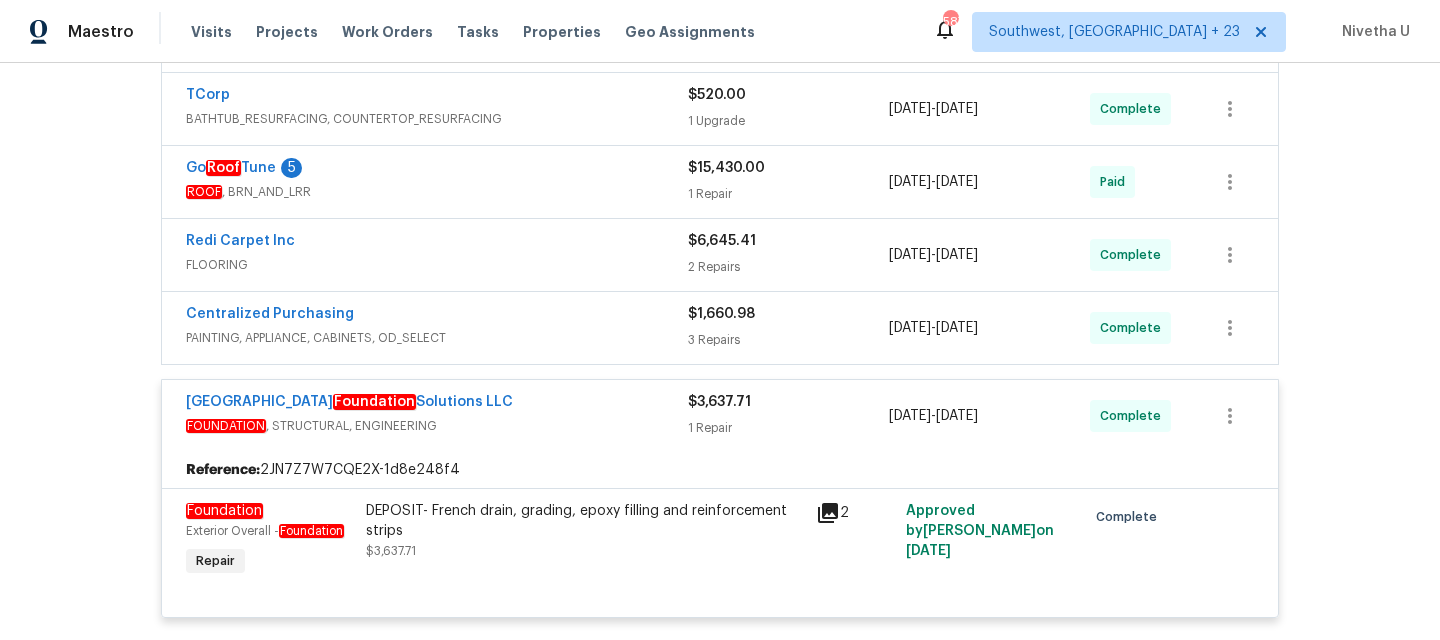 scroll, scrollTop: 839, scrollLeft: 0, axis: vertical 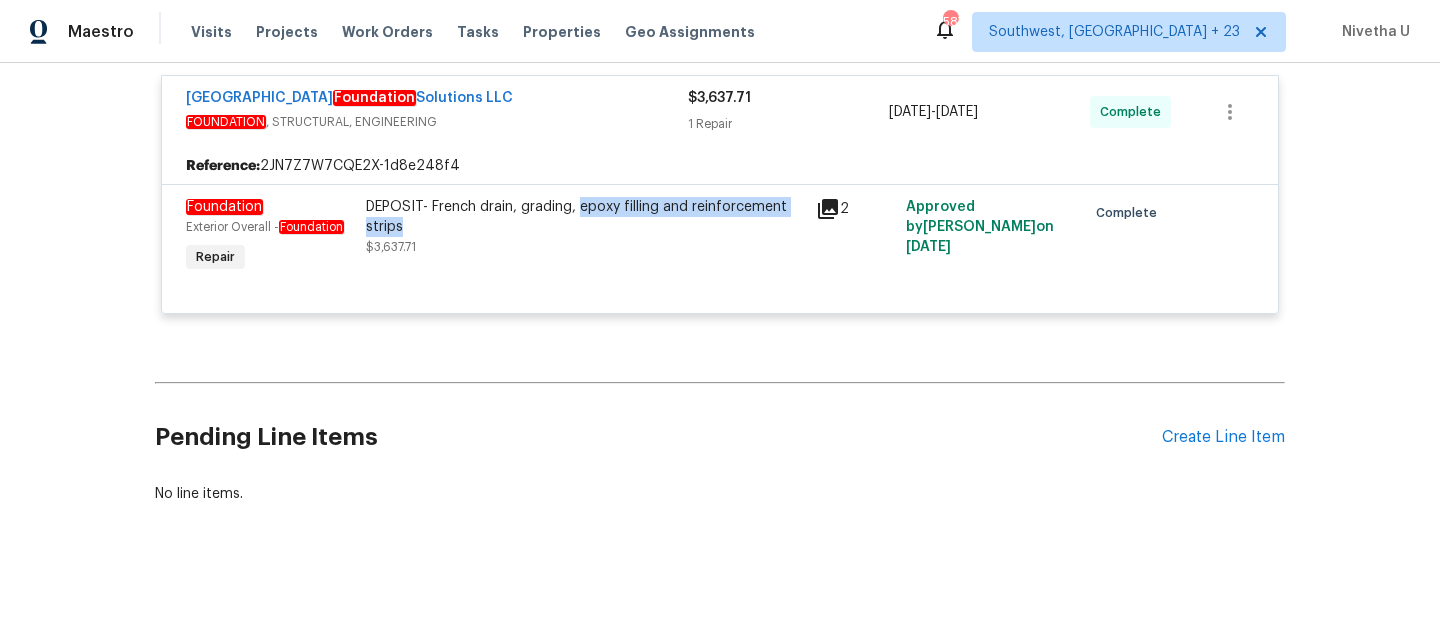 drag, startPoint x: 572, startPoint y: 199, endPoint x: 782, endPoint y: 210, distance: 210.2879 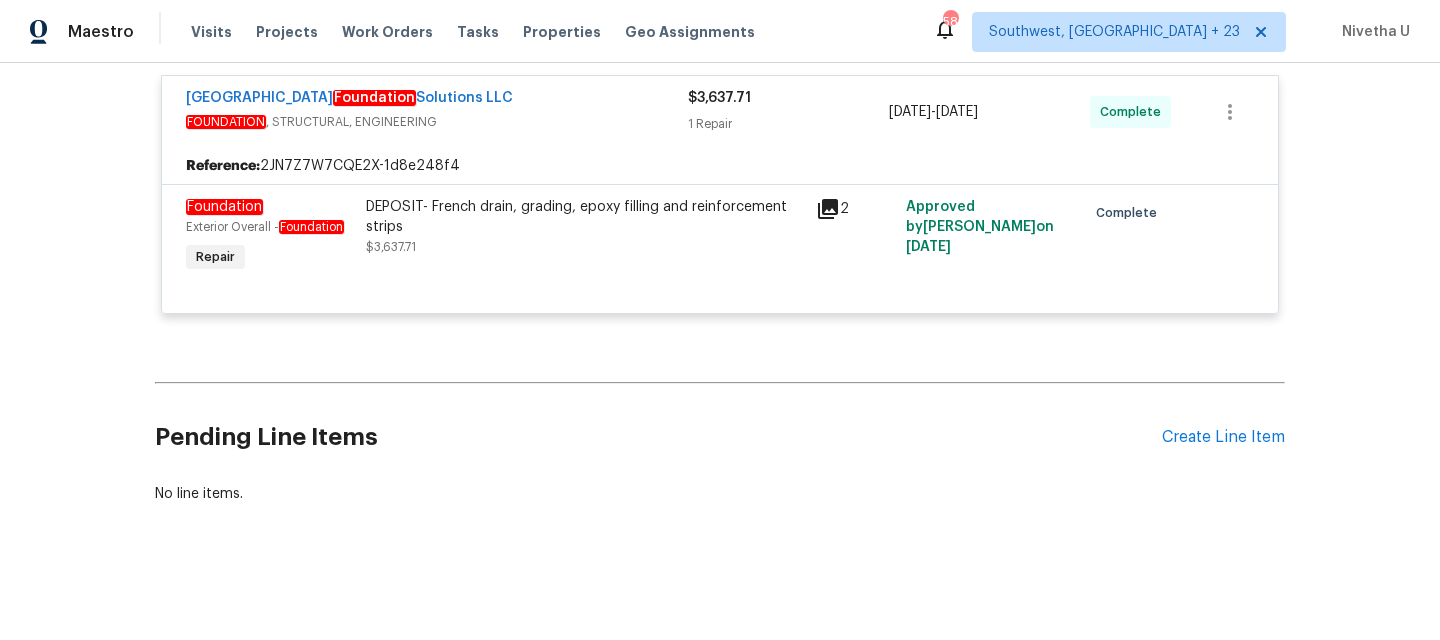 click on "FOUNDATION , STRUCTURAL, ENGINEERING" at bounding box center [437, 122] 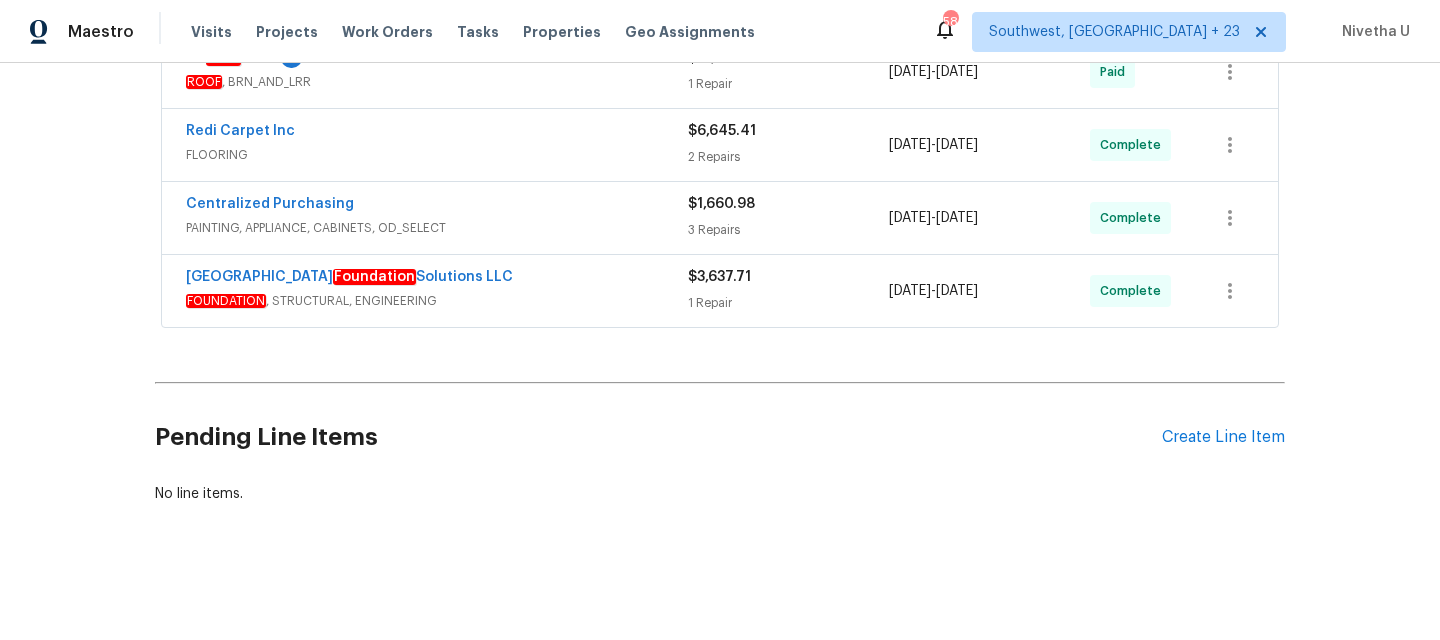 scroll, scrollTop: 0, scrollLeft: 0, axis: both 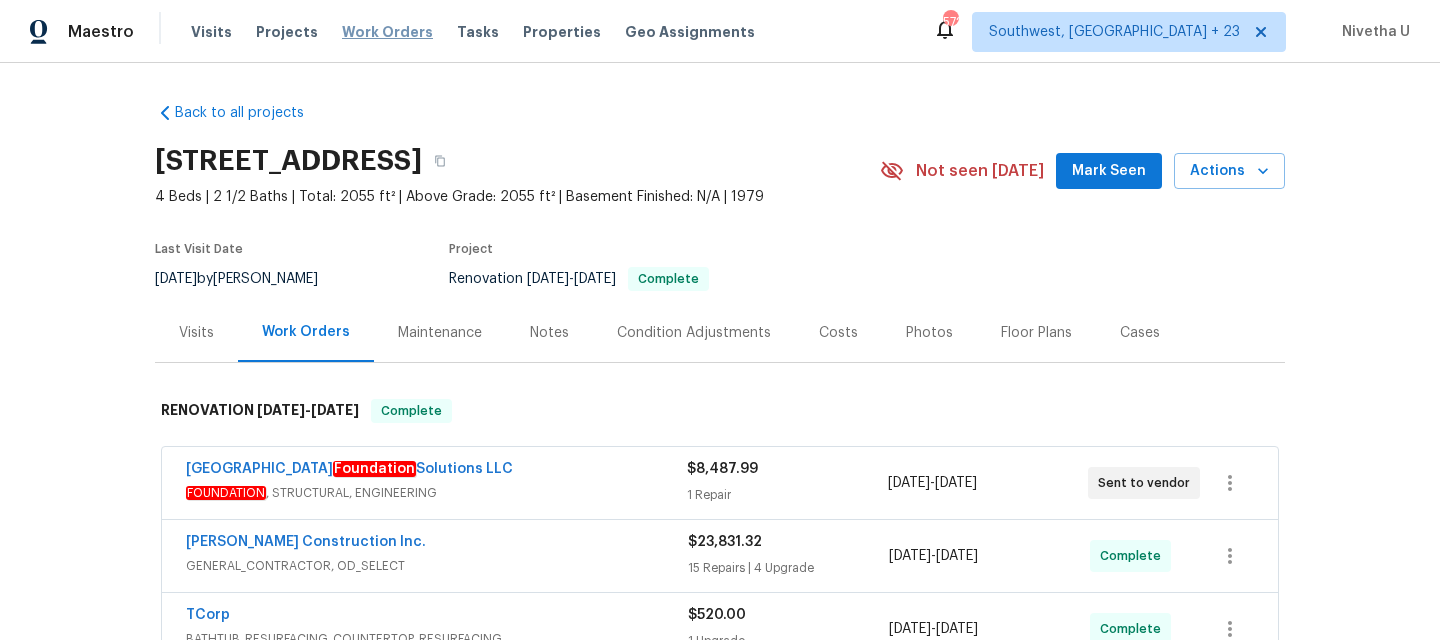 click on "Work Orders" at bounding box center (387, 32) 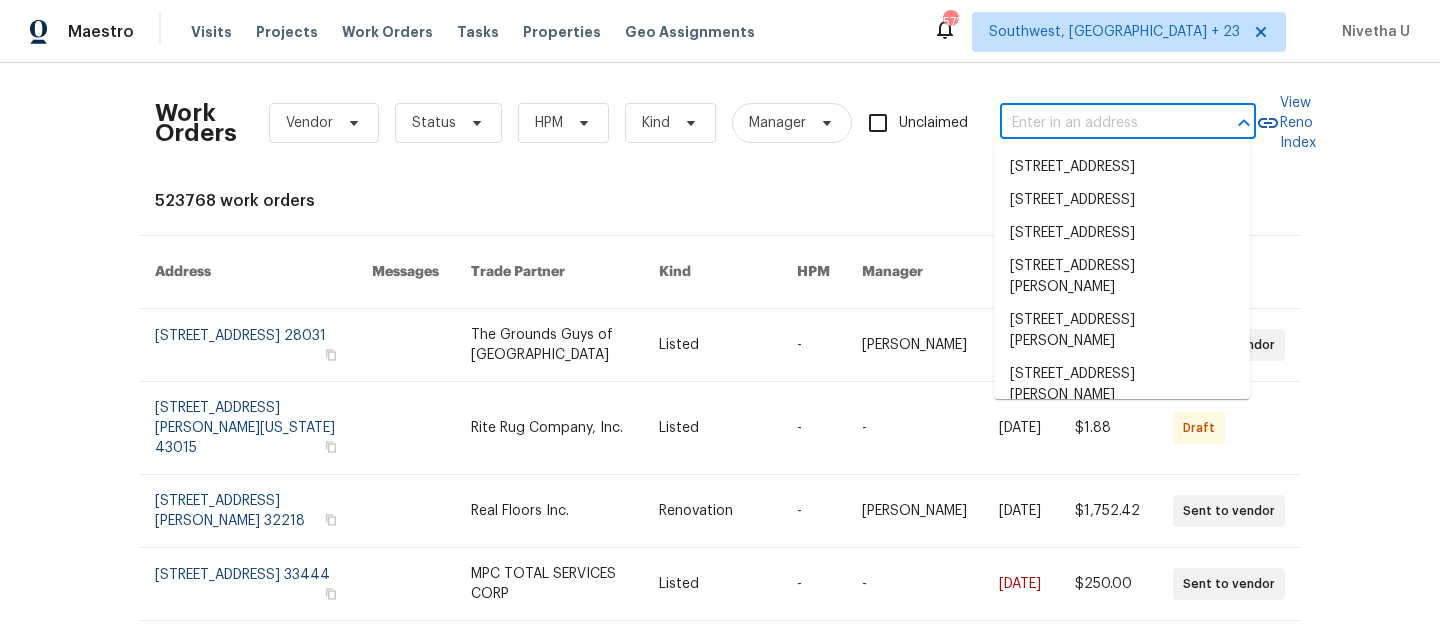 click at bounding box center (1100, 123) 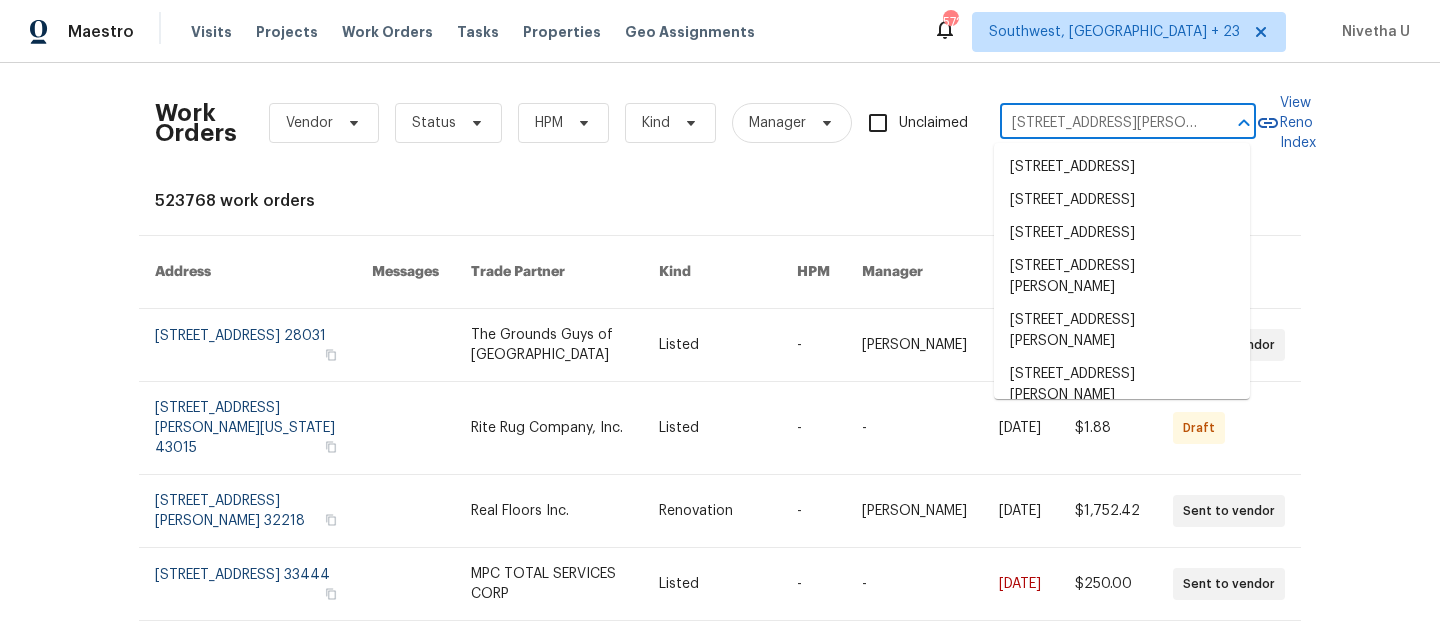scroll, scrollTop: 0, scrollLeft: 67, axis: horizontal 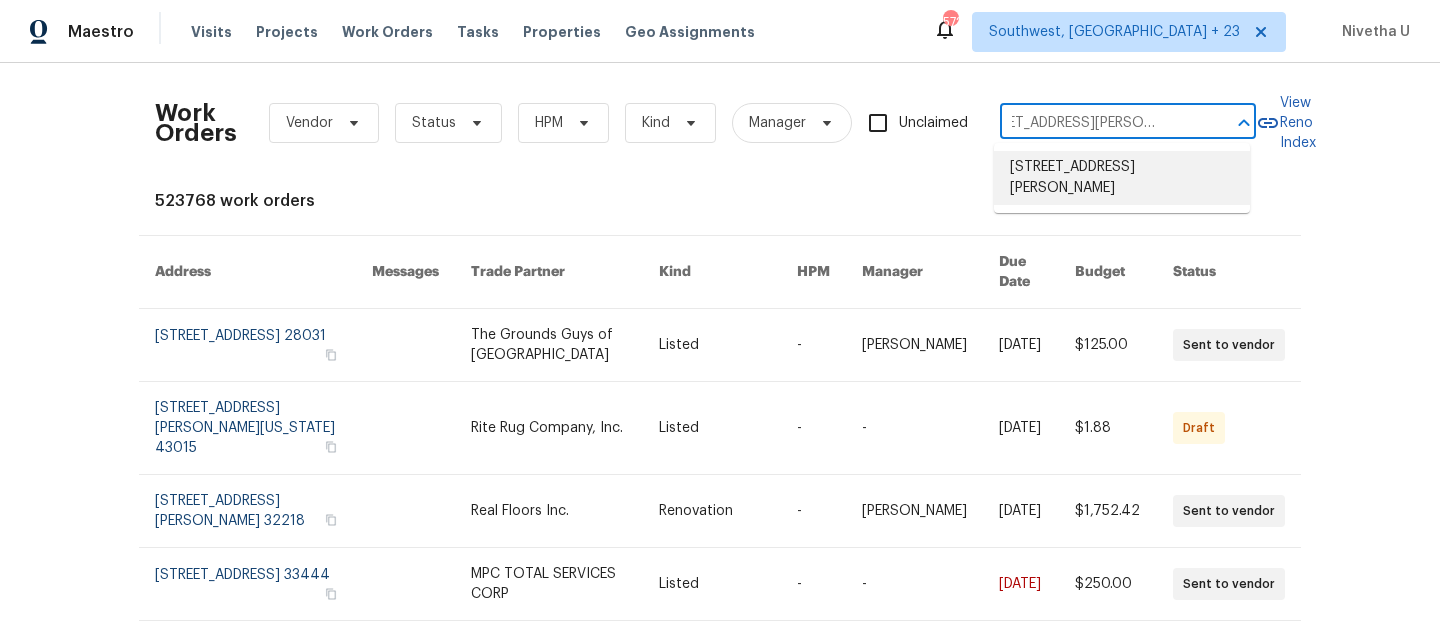 click on "2286 Foley Park St, Snellville, GA 30078" at bounding box center (1122, 178) 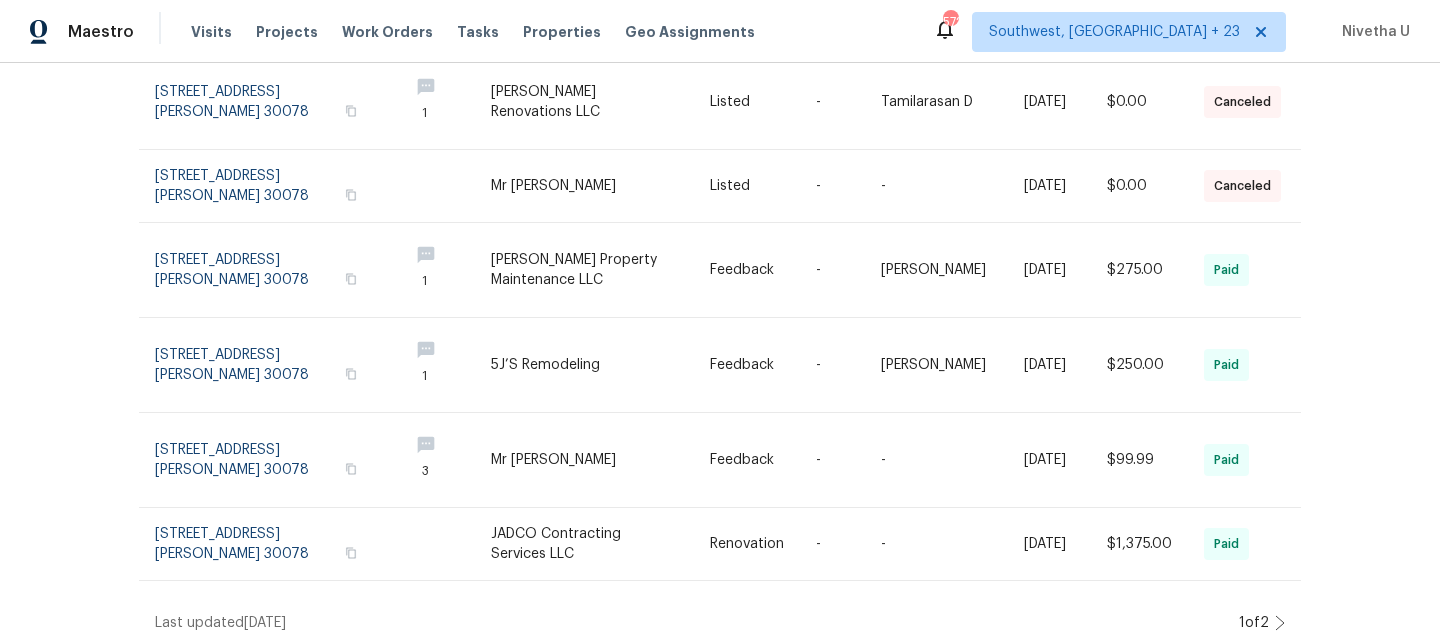 scroll, scrollTop: 0, scrollLeft: 0, axis: both 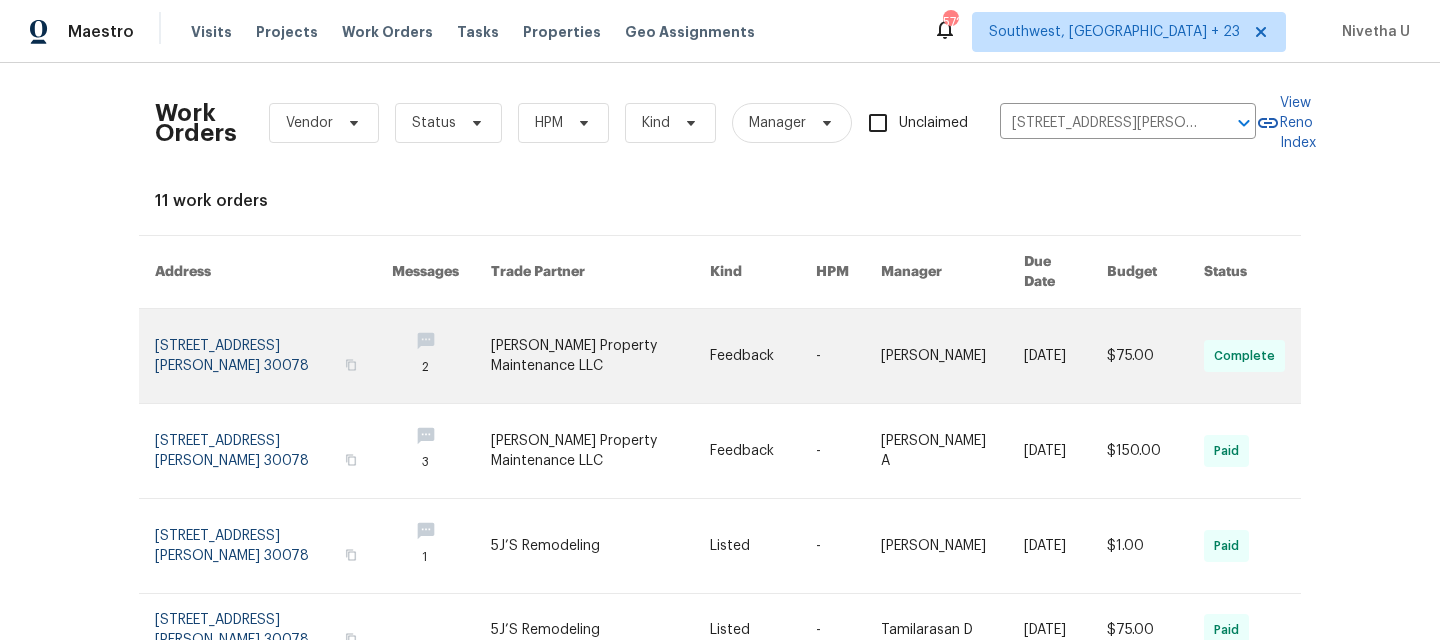 click at bounding box center (273, 356) 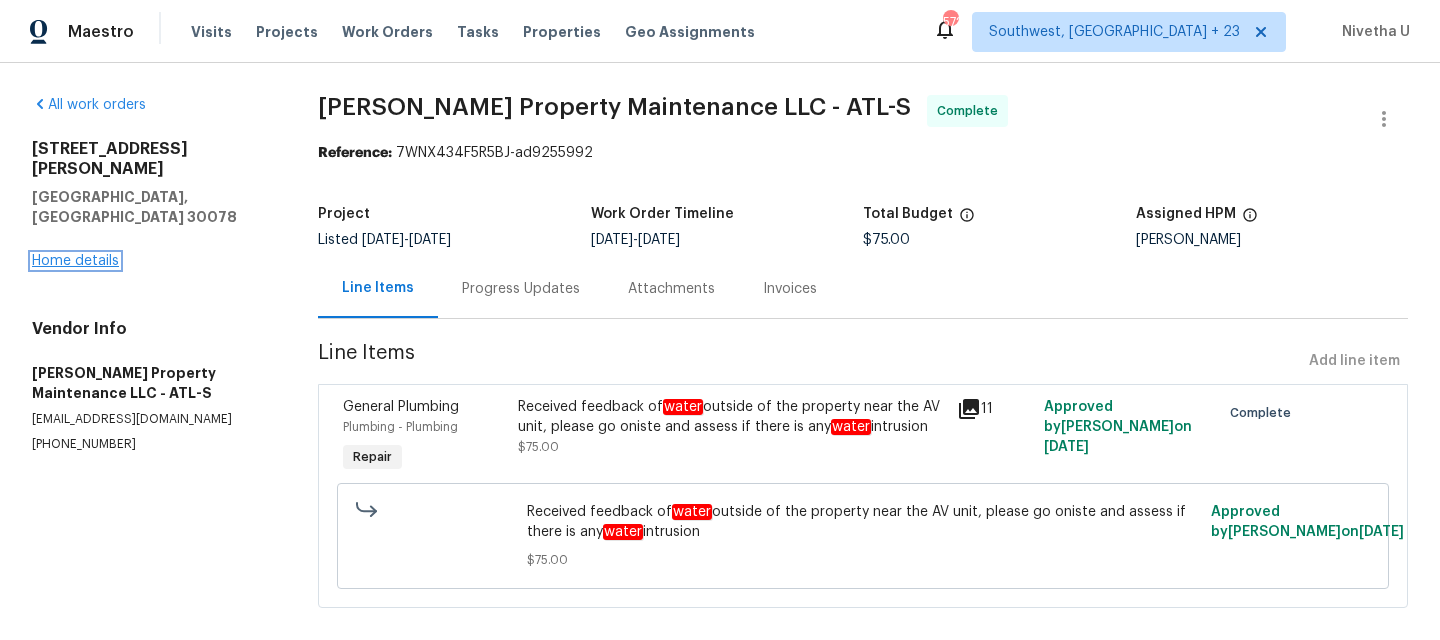 click on "Home details" at bounding box center (75, 261) 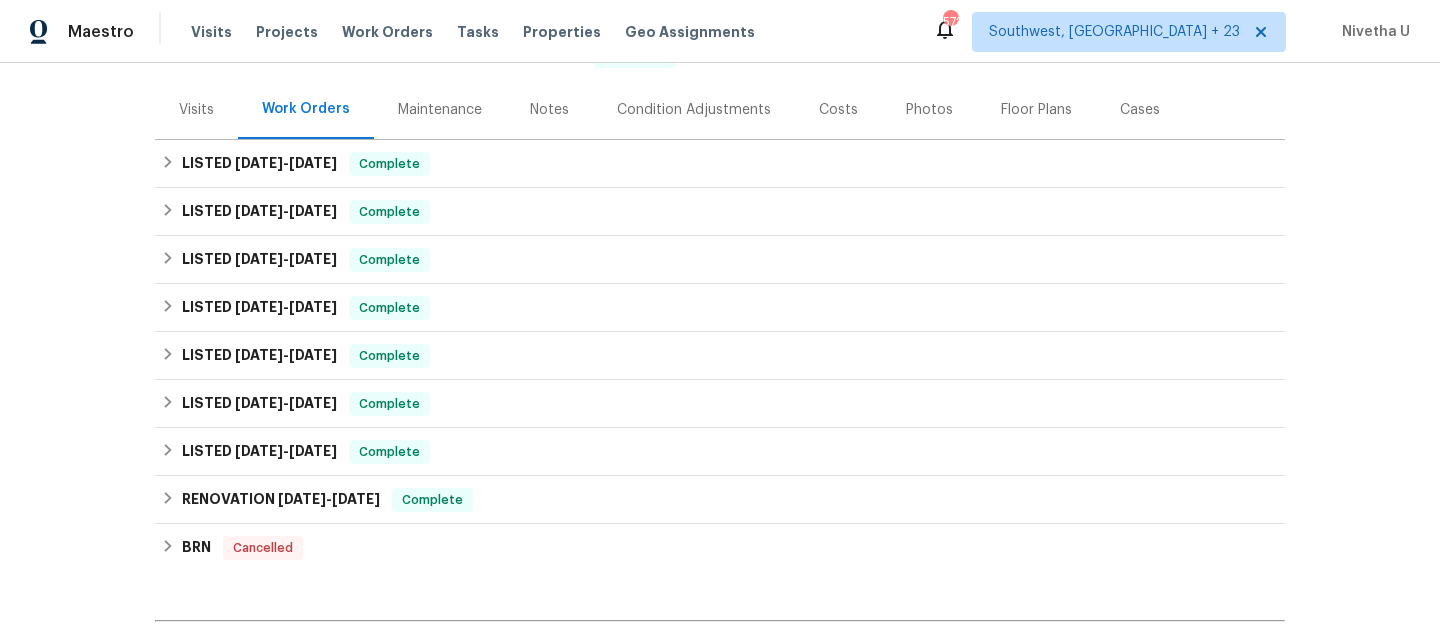 scroll, scrollTop: 235, scrollLeft: 0, axis: vertical 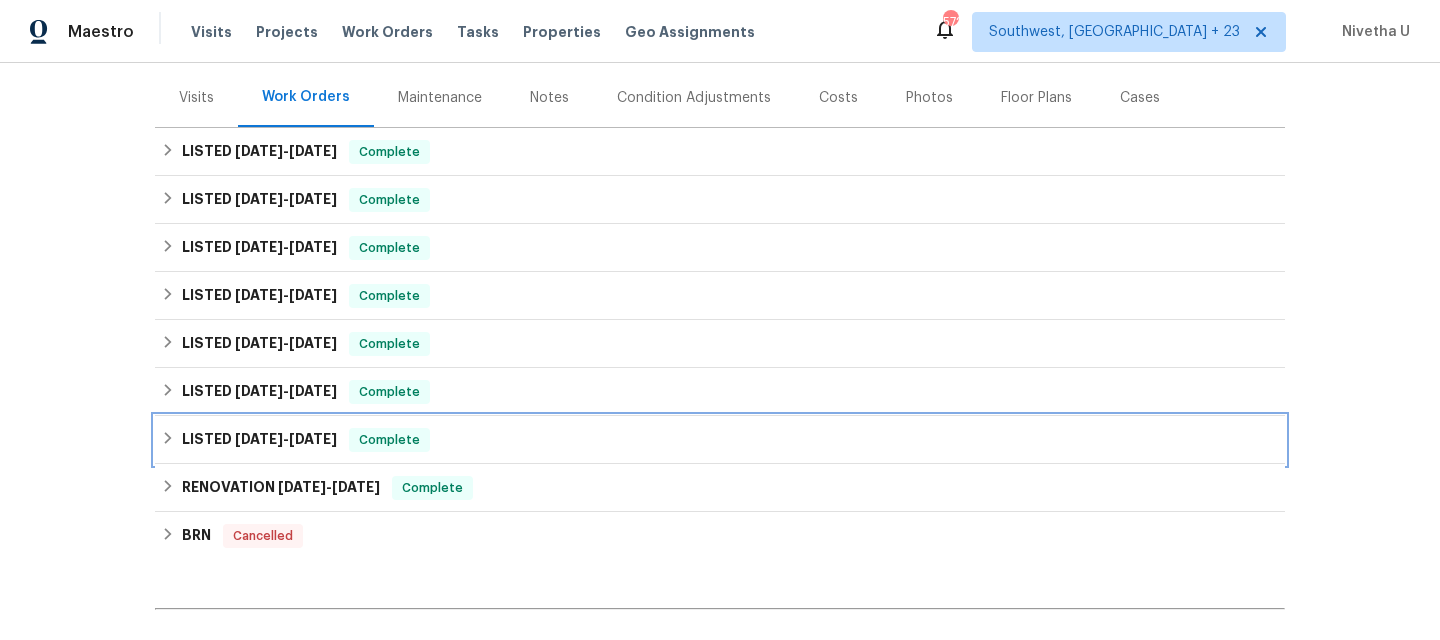 click on "LISTED   6/19/24  -  6/21/24 Complete" at bounding box center [720, 440] 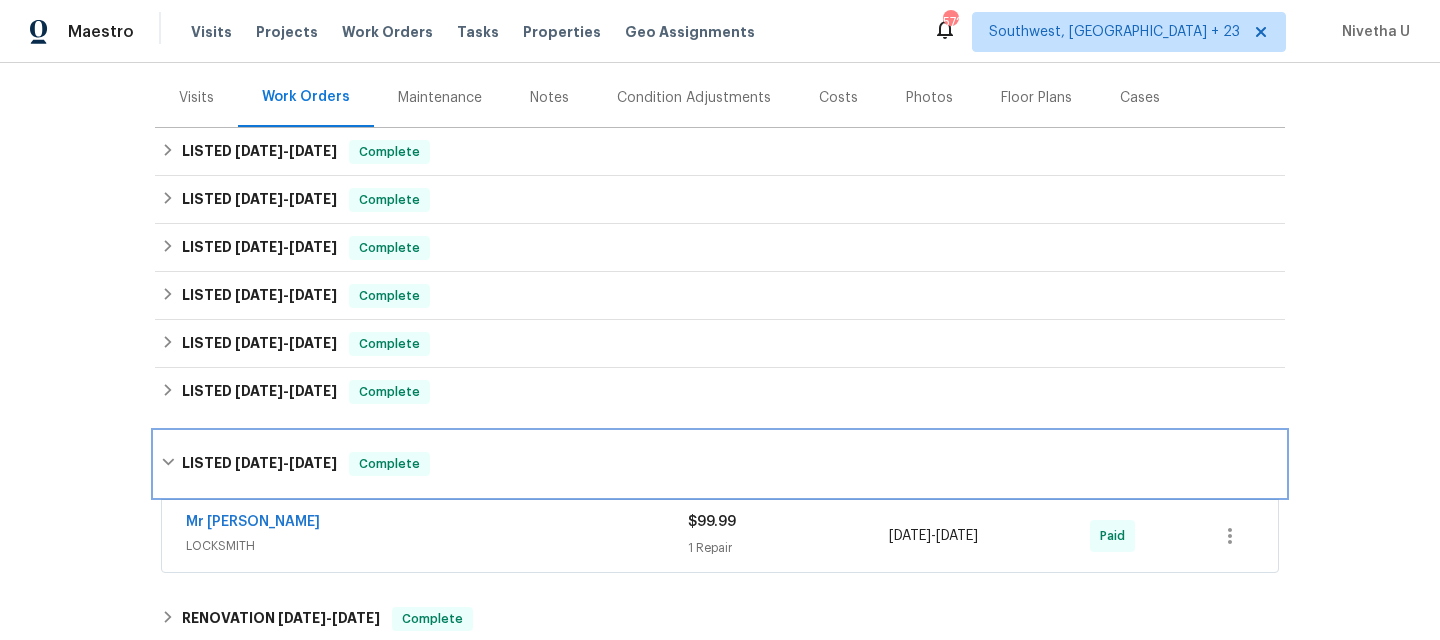 scroll, scrollTop: 442, scrollLeft: 0, axis: vertical 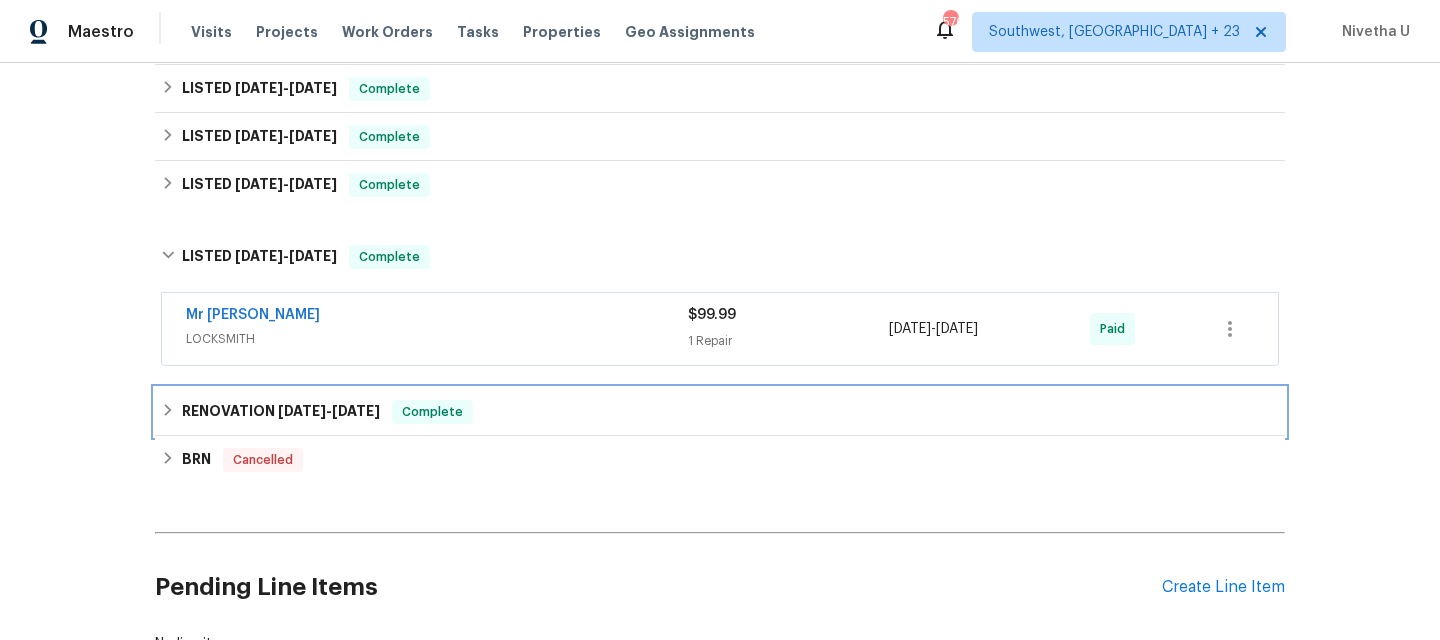 click on "RENOVATION   5/13/24  -  5/17/24 Complete" at bounding box center [720, 412] 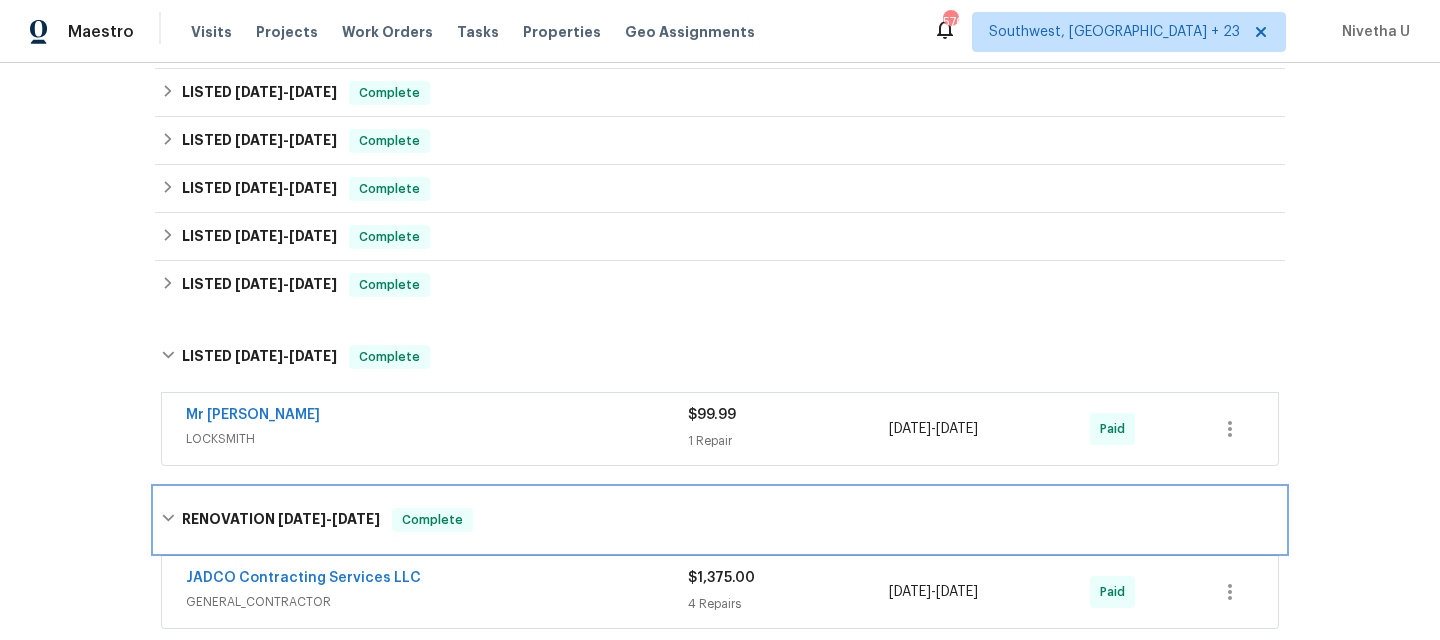 scroll, scrollTop: 343, scrollLeft: 0, axis: vertical 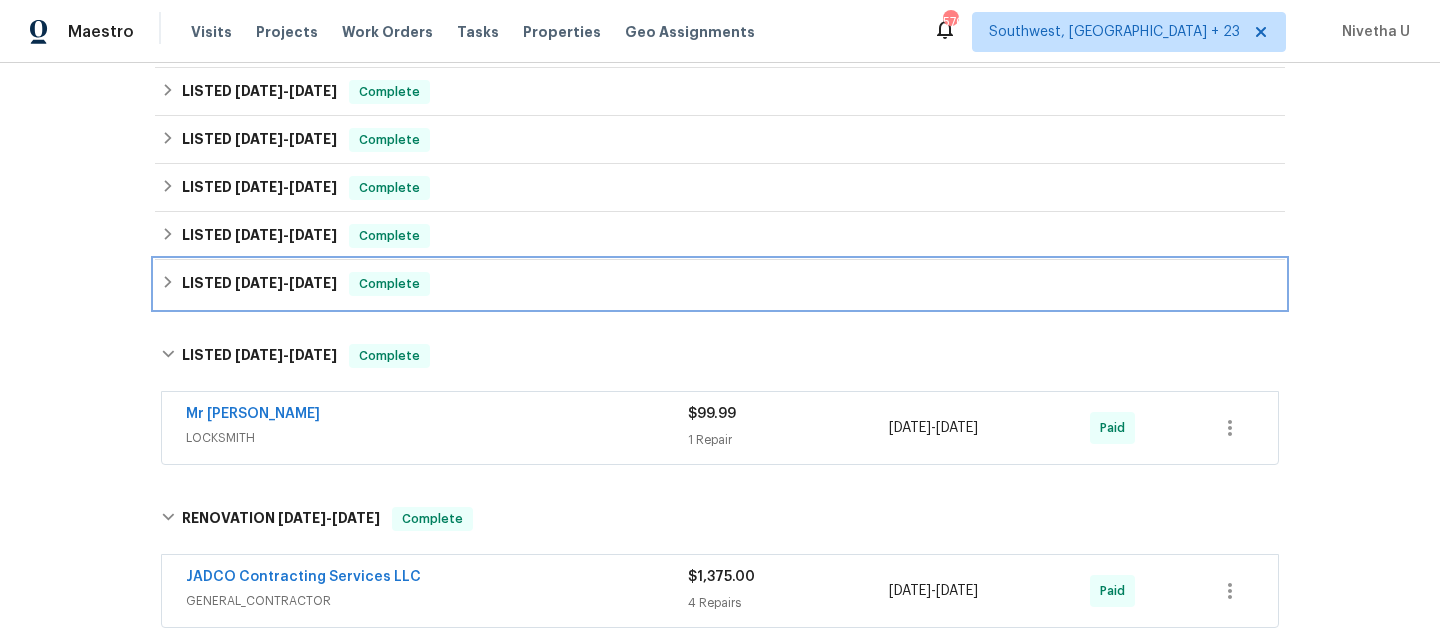 click on "LISTED   12/31/24  -  1/7/25 Complete" at bounding box center [720, 284] 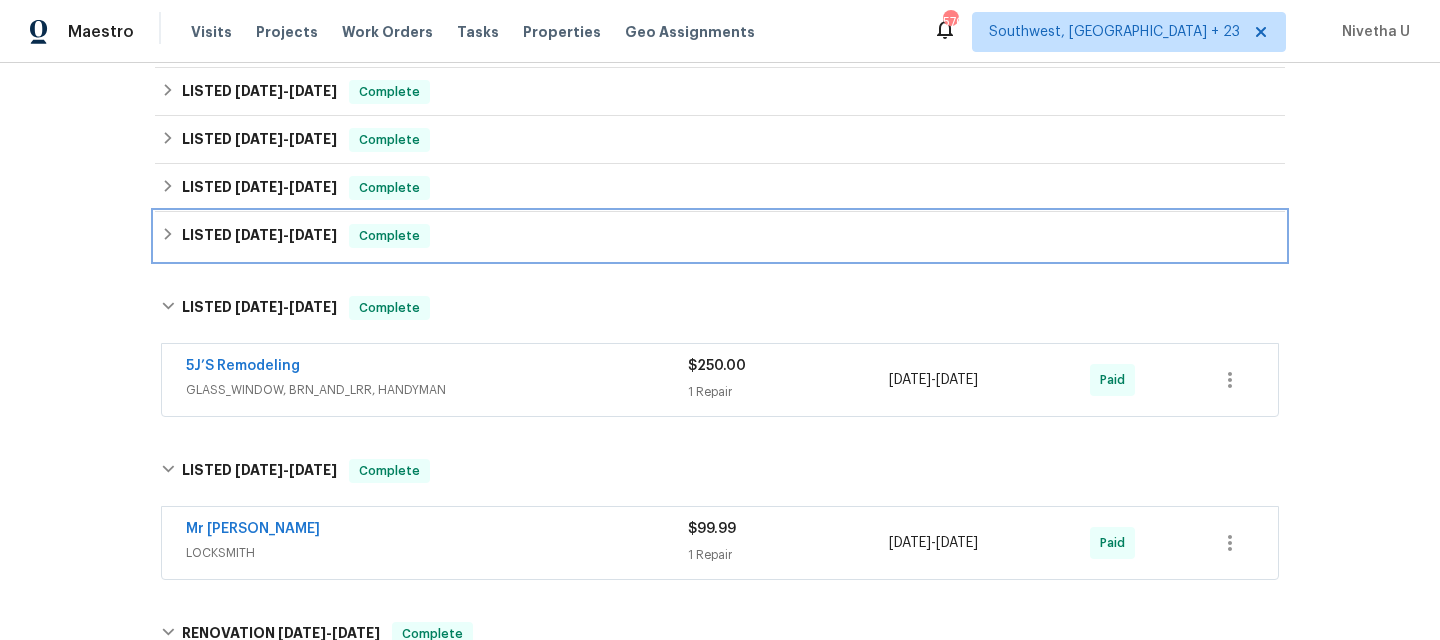 click on "LISTED   1/18/25  -  1/21/25 Complete" at bounding box center [720, 236] 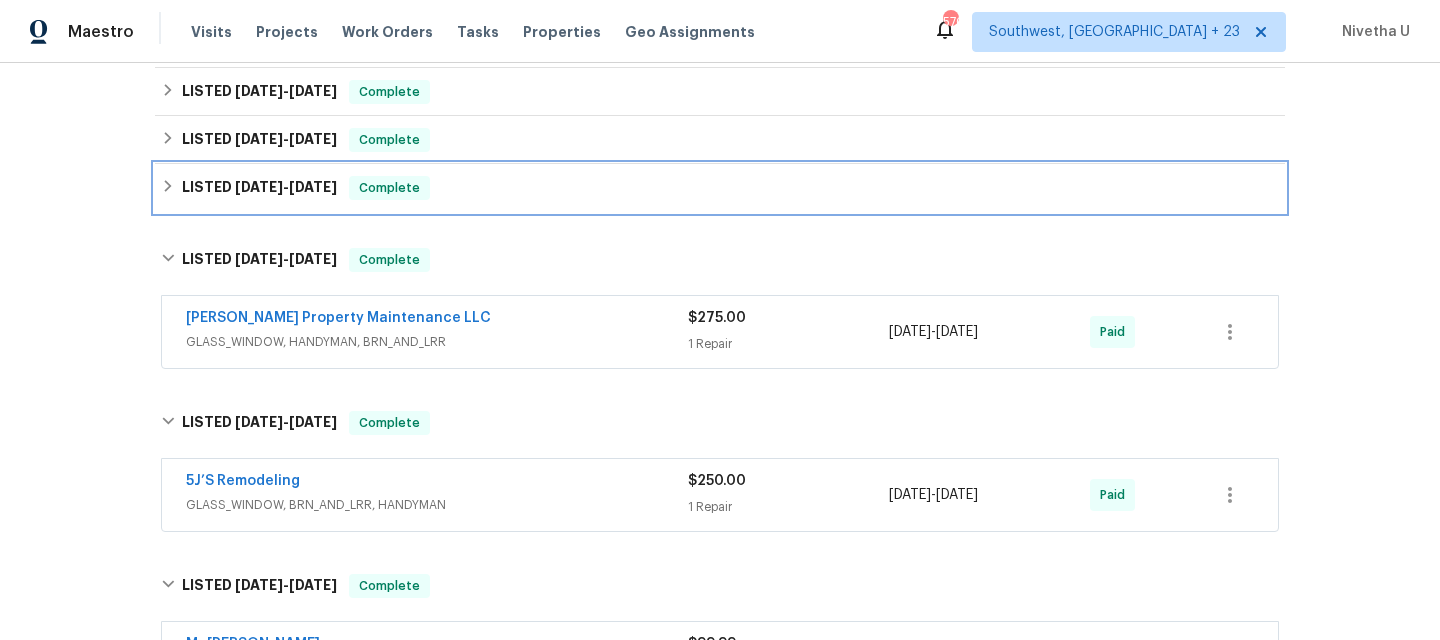 click on "LISTED   1/22/25  -  3/3/25 Complete" at bounding box center (720, 188) 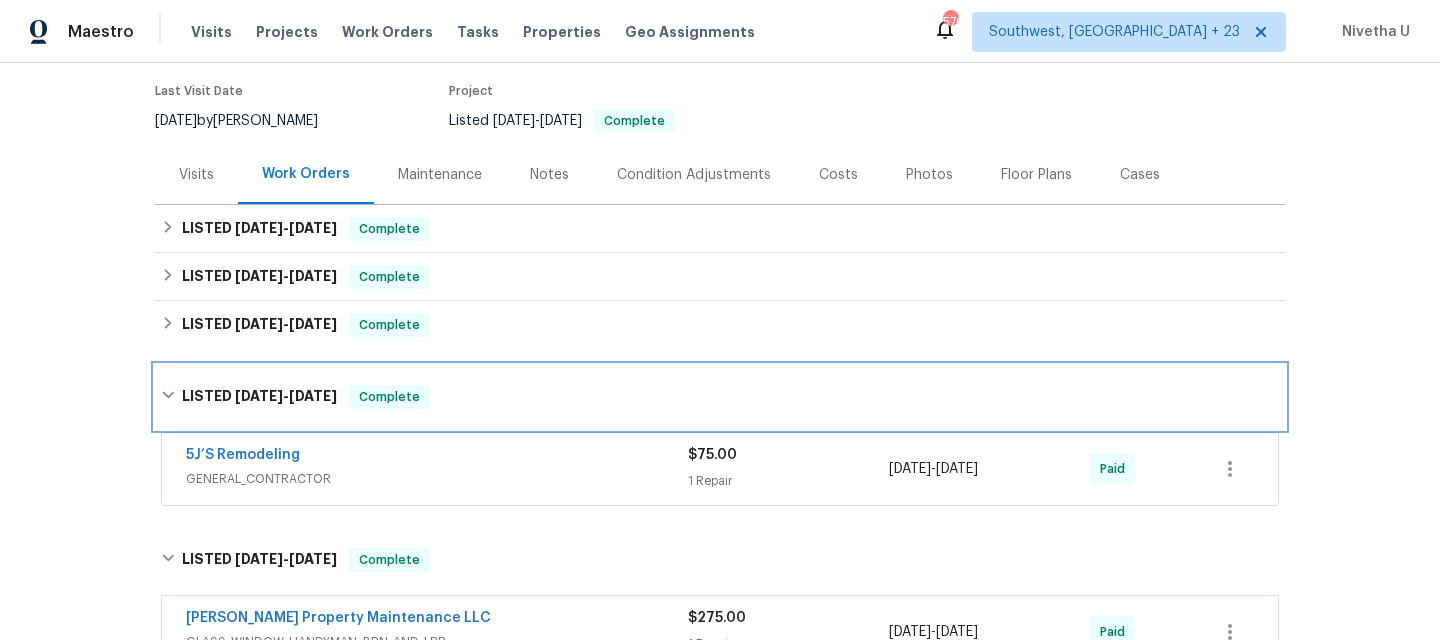 scroll, scrollTop: 154, scrollLeft: 0, axis: vertical 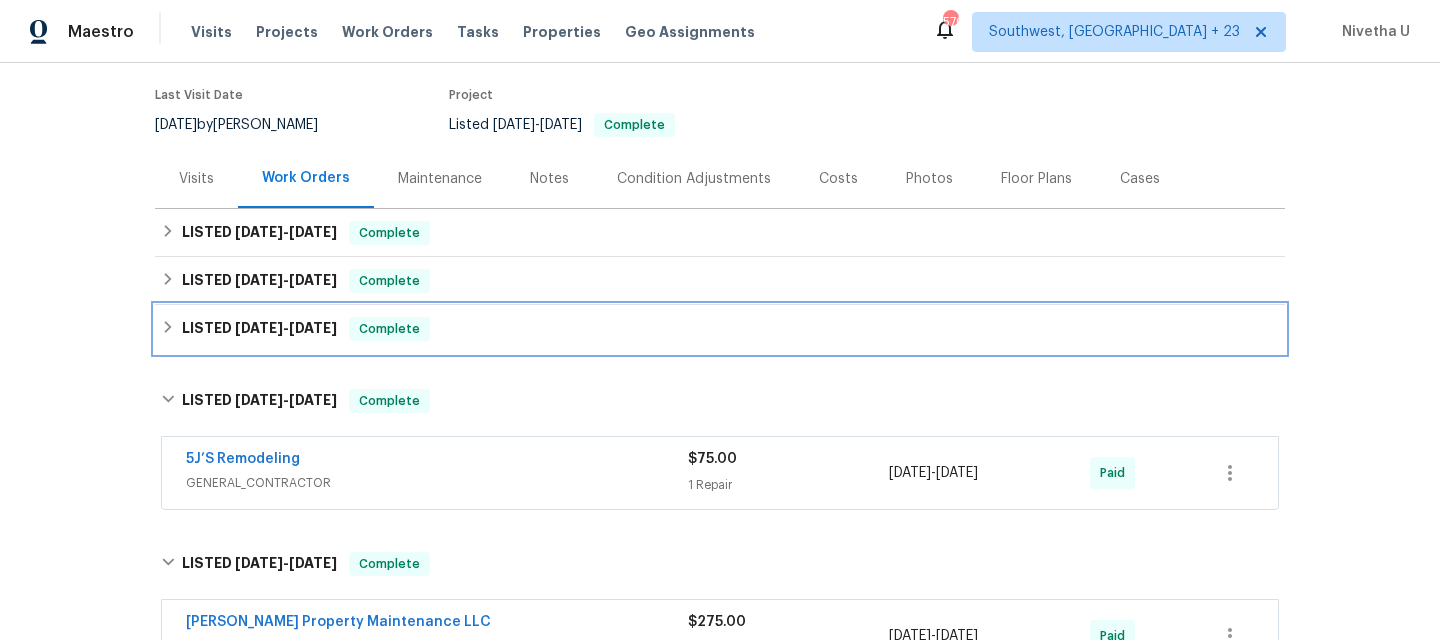 click on "LISTED   3/4/25  -  3/5/25 Complete" at bounding box center (720, 329) 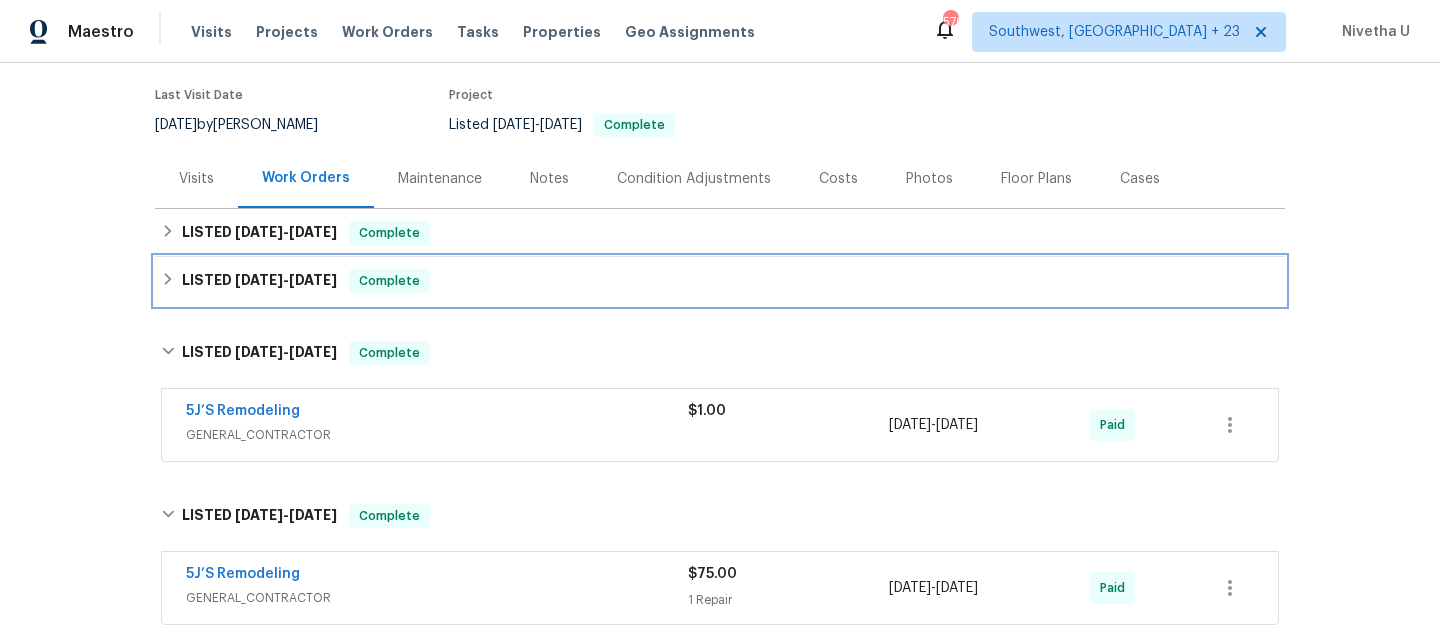 click on "LISTED   4/8/25  -  4/10/25 Complete" at bounding box center (720, 281) 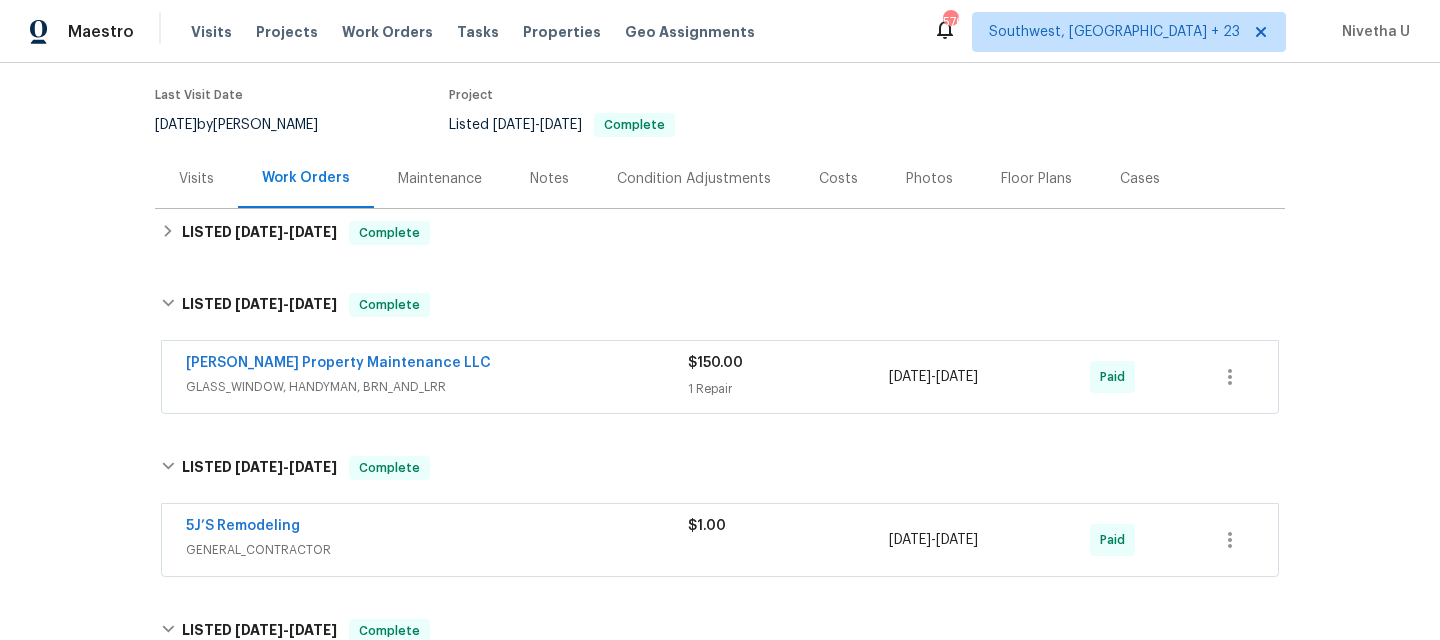 click on "Back to all projects 2286 Foley Park St, Snellville, GA 30078 4 Beds | 3 1/2 Baths | Total: 2304 ft² | Above Grade: 2304 ft² | Basement Finished: N/A | 2021 Not seen today Mark Seen Actions Last Visit Date 5/14/2025  by  Michael Durham   Project Listed   7/8/2025  -  7/11/2025 Complete Visits Work Orders Maintenance Notes Condition Adjustments Costs Photos Floor Plans Cases LISTED   7/8/25  -  7/11/25 Complete Glen Property Maintenance LLC GLASS_WINDOW, HANDYMAN, BRN_AND_LRR $75.00 1 Repair 7/9/2025  -  7/11/2025 Complete LISTED   4/8/25  -  4/10/25 Complete Glen Property Maintenance LLC GLASS_WINDOW, HANDYMAN, BRN_AND_LRR $150.00 1 Repair 4/9/2025  -  4/10/2025 Paid LISTED   3/4/25  -  3/5/25 Complete 5J’S Remodeling GENERAL_CONTRACTOR $1.00 3/4/2025  -  3/5/2025 Paid LISTED   1/22/25  -  3/3/25 Complete 5J’S Remodeling GENERAL_CONTRACTOR $75.00 1 Repair 2/27/2025  -  3/3/2025 Paid LISTED   1/18/25  -  1/21/25 Complete Glen Property Maintenance LLC GLASS_WINDOW, HANDYMAN, BRN_AND_LRR $275.00 1 Repair" at bounding box center [720, 790] 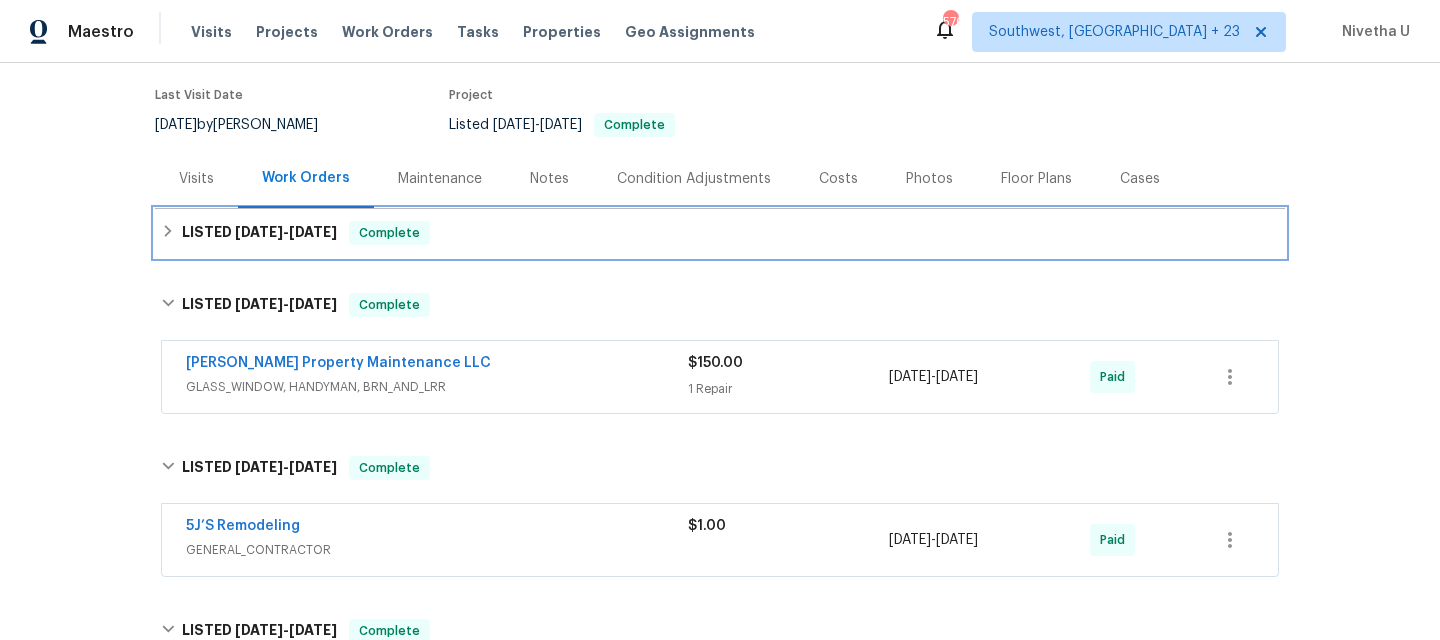click on "LISTED   7/8/25  -  7/11/25 Complete" at bounding box center [720, 233] 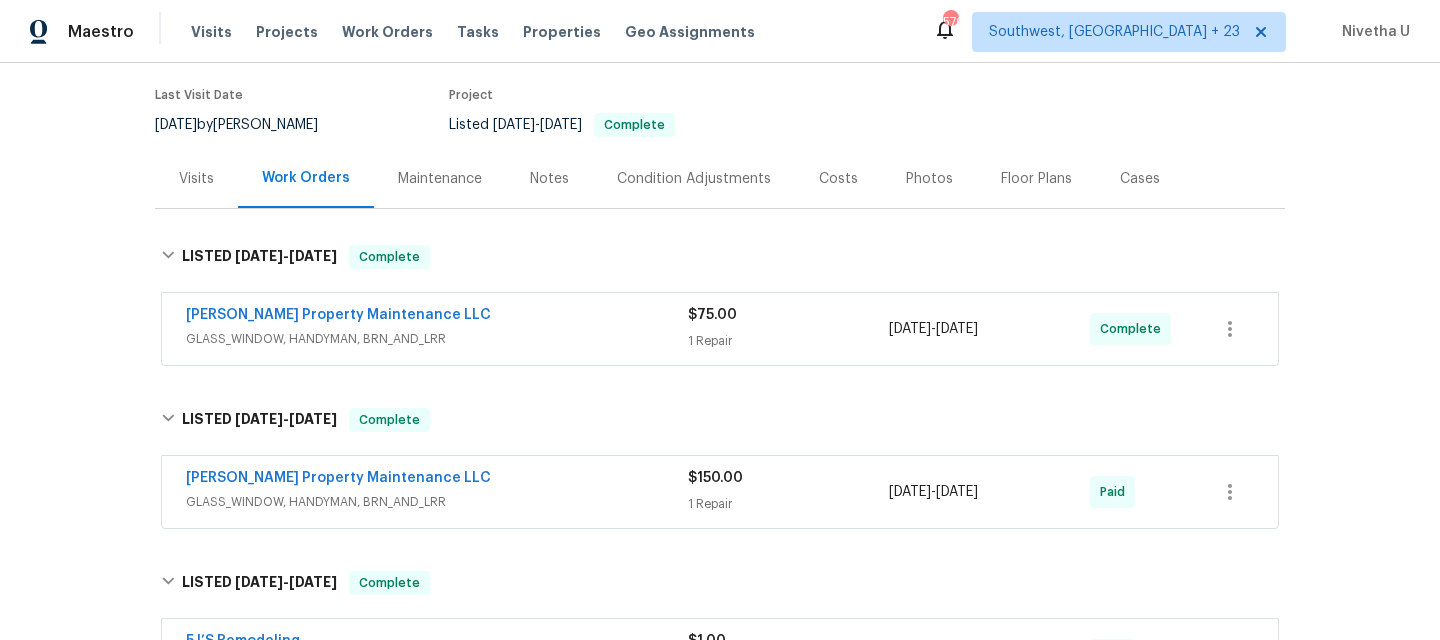 click on "GLASS_WINDOW, HANDYMAN, BRN_AND_LRR" at bounding box center [437, 339] 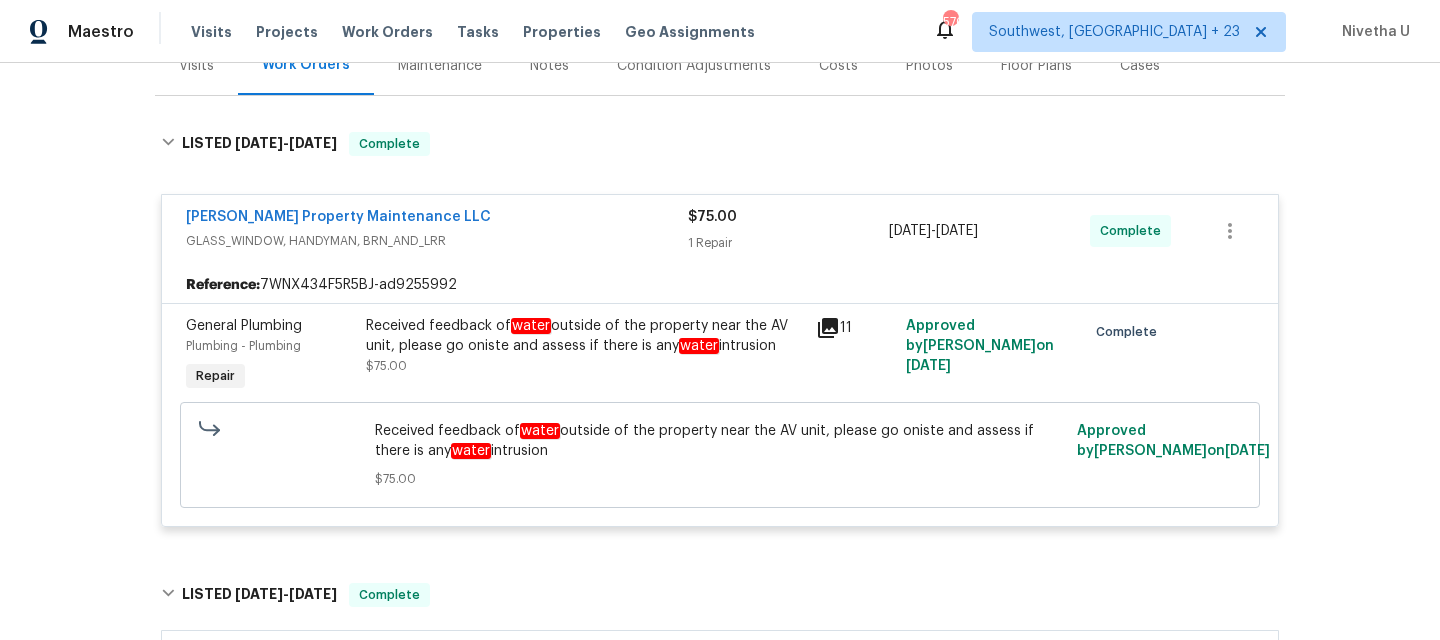 scroll, scrollTop: 669, scrollLeft: 0, axis: vertical 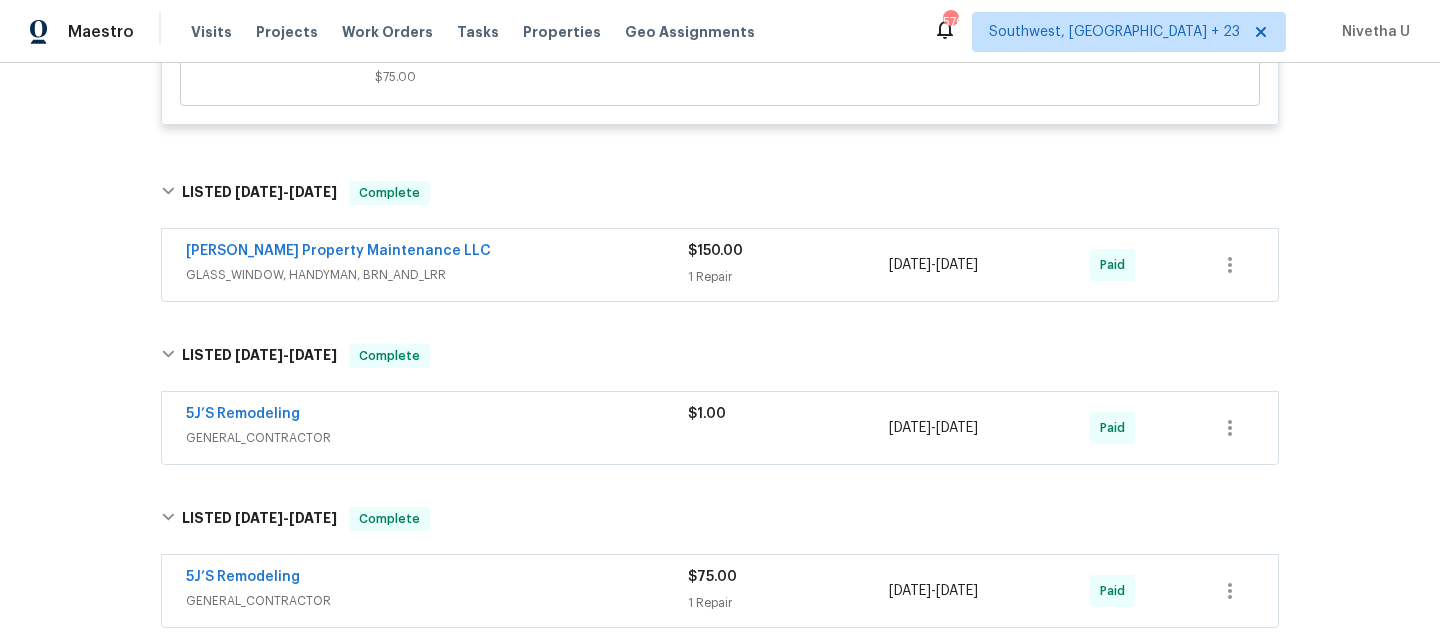 click on "Glen Property Maintenance LLC" at bounding box center (437, 253) 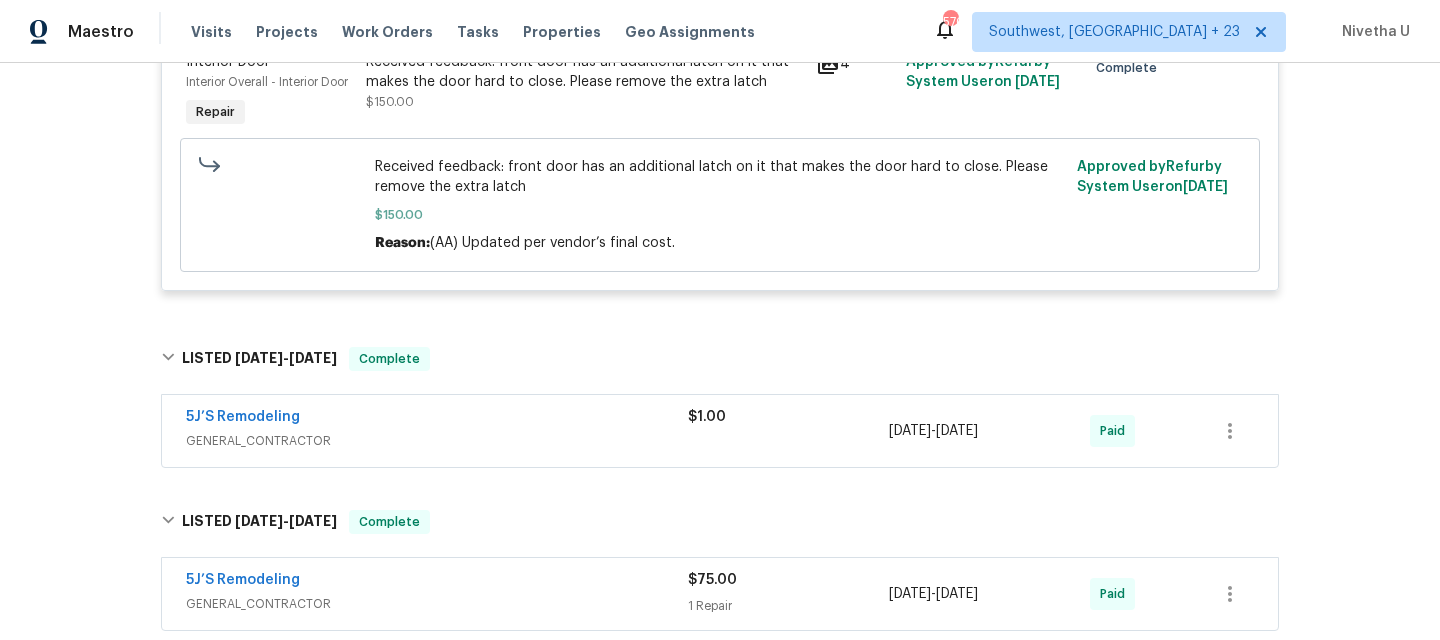scroll, scrollTop: 1018, scrollLeft: 0, axis: vertical 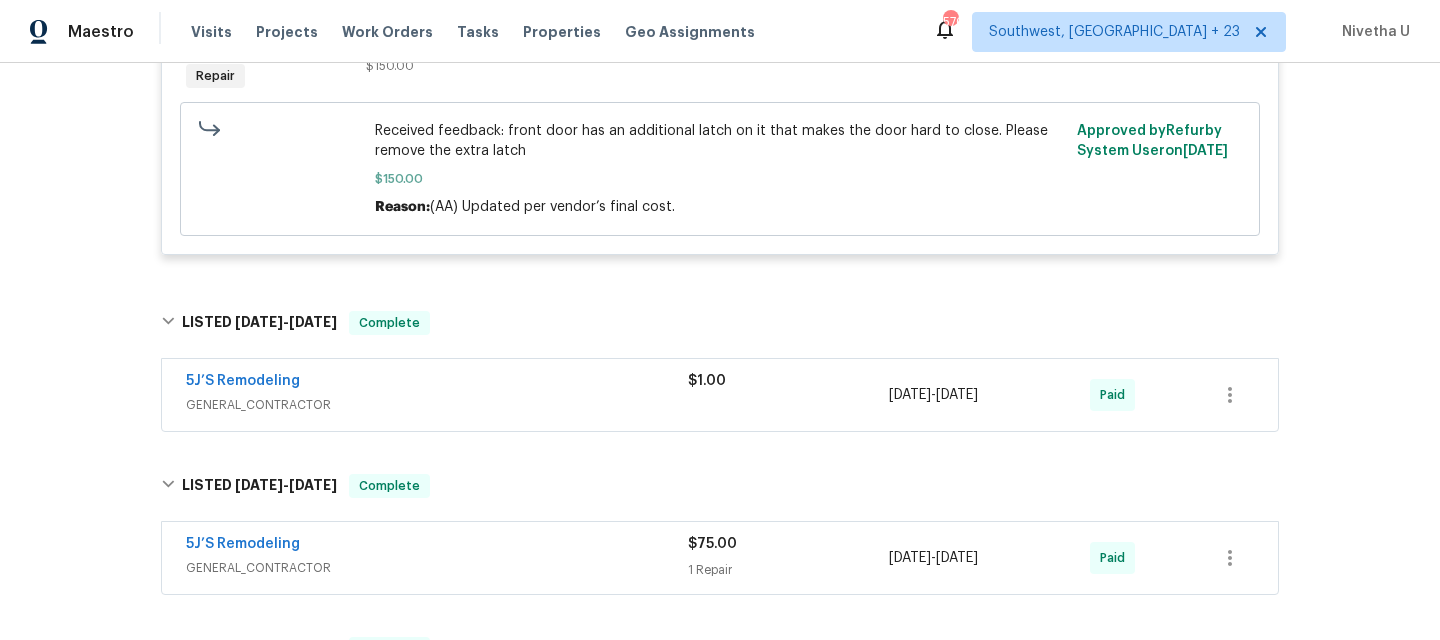 click on "GENERAL_CONTRACTOR" at bounding box center [437, 405] 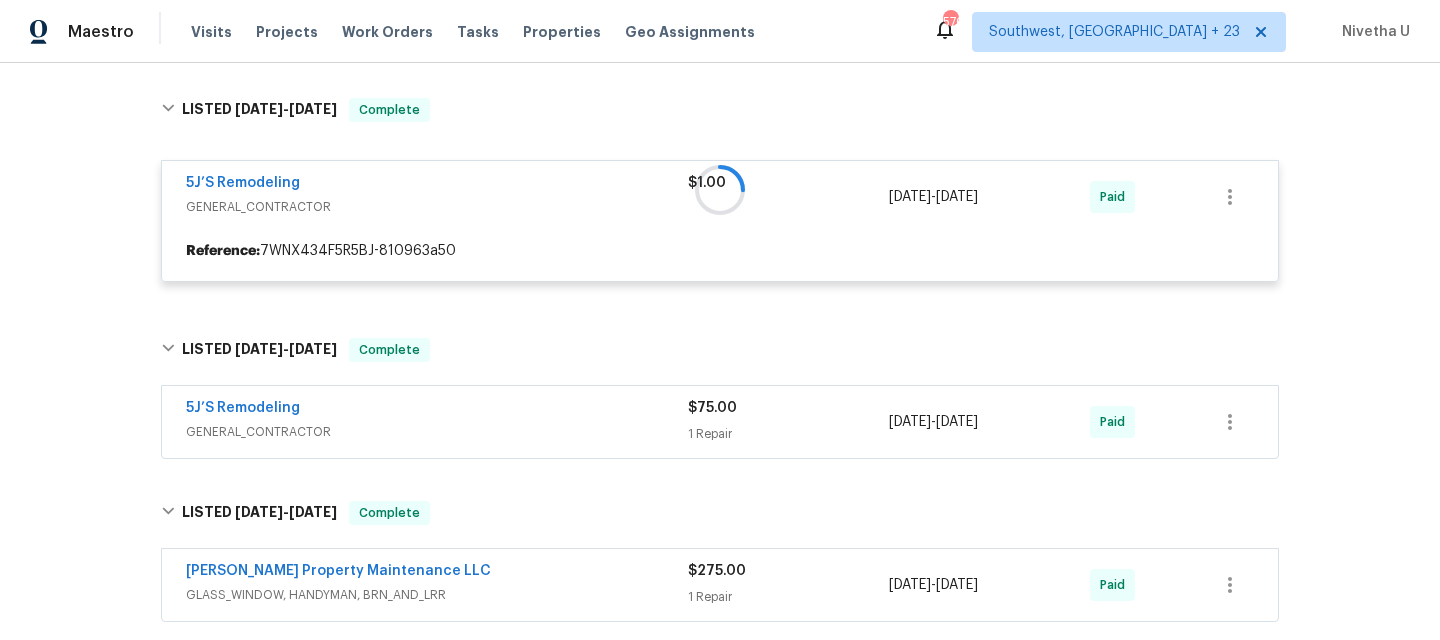 scroll, scrollTop: 1232, scrollLeft: 0, axis: vertical 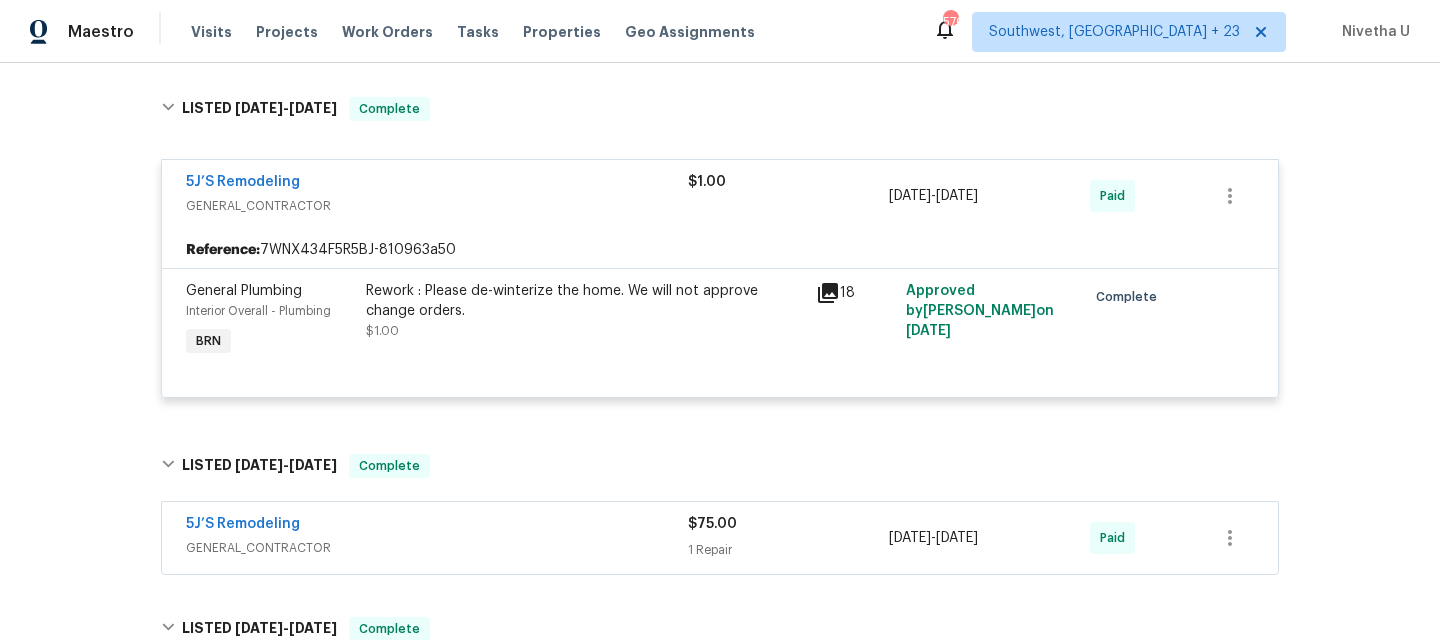 click on "Back to all projects 2286 Foley Park St, Snellville, GA 30078 4 Beds | 3 1/2 Baths | Total: 2304 ft² | Above Grade: 2304 ft² | Basement Finished: N/A | 2021 Not seen today Mark Seen Actions Last Visit Date 5/14/2025  by  Michael Durham   Project Listed   7/8/2025  -  7/11/2025 Complete Visits Work Orders Maintenance Notes Condition Adjustments Costs Photos Floor Plans Cases LISTED   7/8/25  -  7/11/25 Complete Glen Property Maintenance LLC GLASS_WINDOW, HANDYMAN, BRN_AND_LRR $75.00 1 Repair 7/9/2025  -  7/11/2025 Complete Reference:  7WNX434F5R5BJ-ad9255992 General Plumbing Plumbing - Plumbing Repair Received feedback of  water  outside of the property near the AV unit, please go oniste and assess if there is any  water  intrusion $75.00   11 Approved by  Arvind Raj M  on   7/9/2025 Complete Received feedback of  water  outside of the property near the AV unit, please go oniste and assess if there is any  water  intrusion $75.00 Approved by  Arvind Raj M  on  7/9/2025 LISTED   4/8/25  -  4/10/25 Complete" at bounding box center [720, 169] 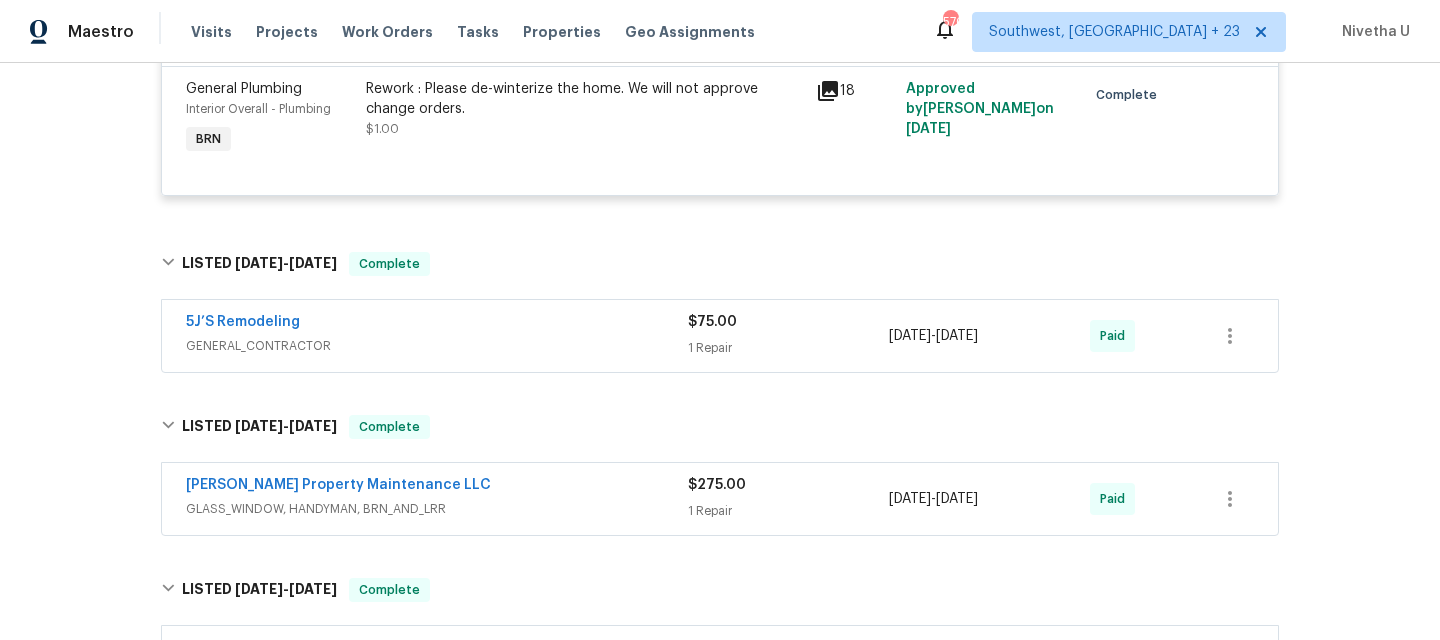 click on "5J’S Remodeling GENERAL_CONTRACTOR" at bounding box center [437, 336] 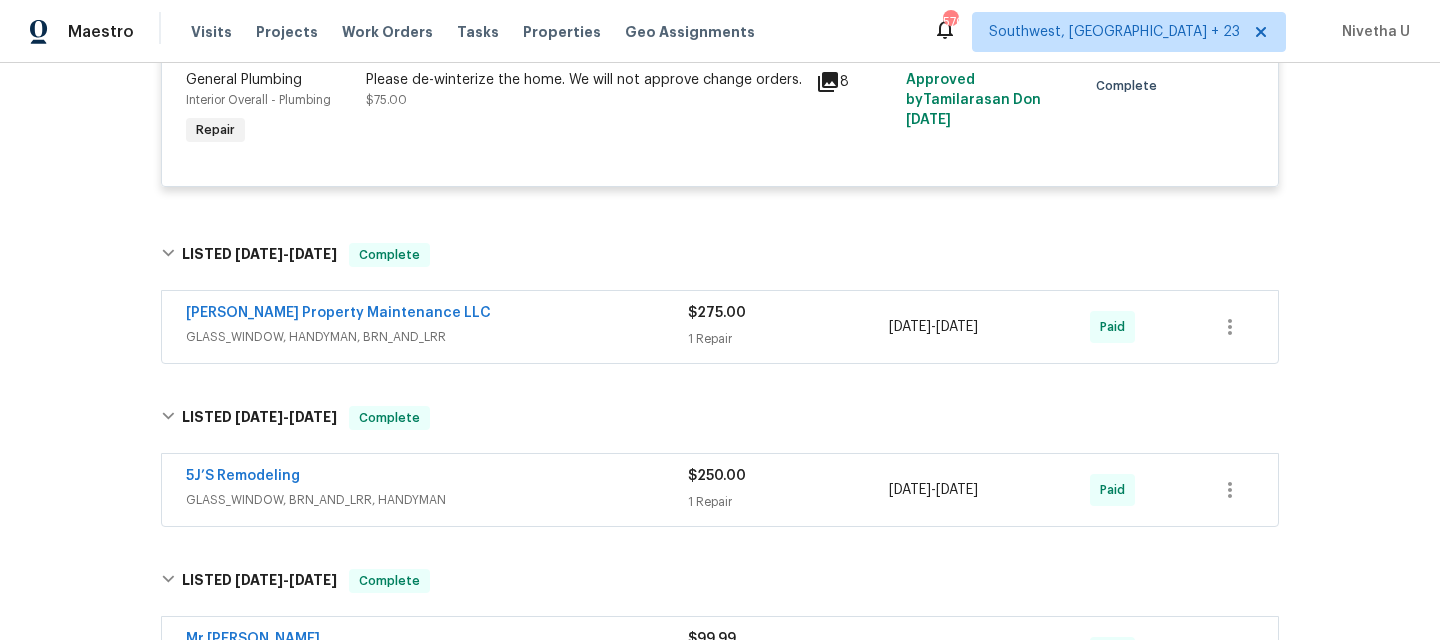 scroll, scrollTop: 1852, scrollLeft: 0, axis: vertical 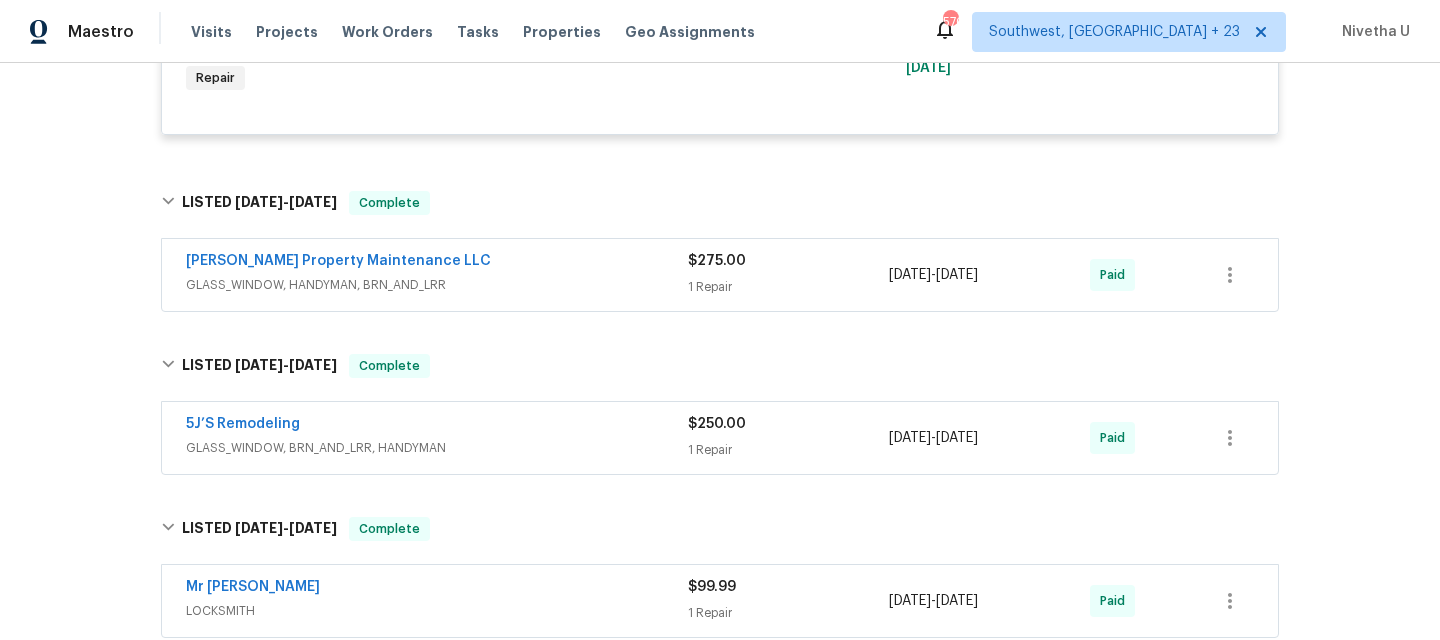 click on "GLASS_WINDOW, HANDYMAN, BRN_AND_LRR" at bounding box center (437, 285) 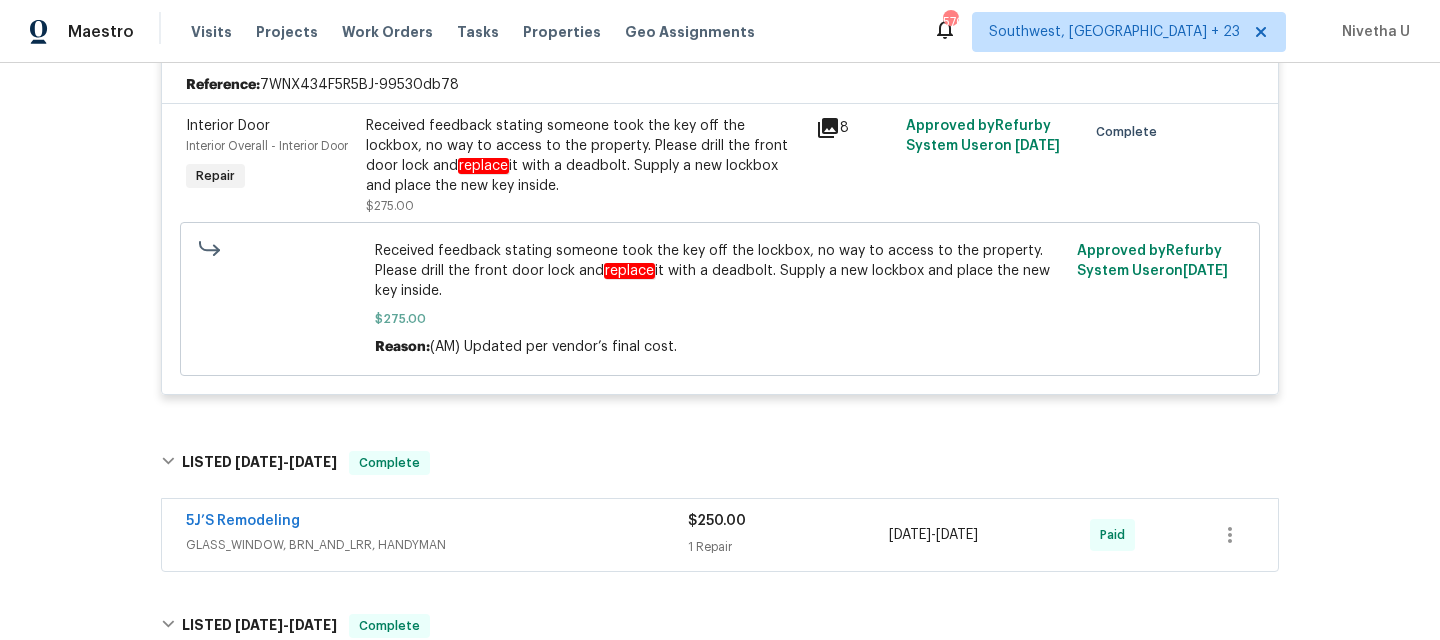 scroll, scrollTop: 2451, scrollLeft: 0, axis: vertical 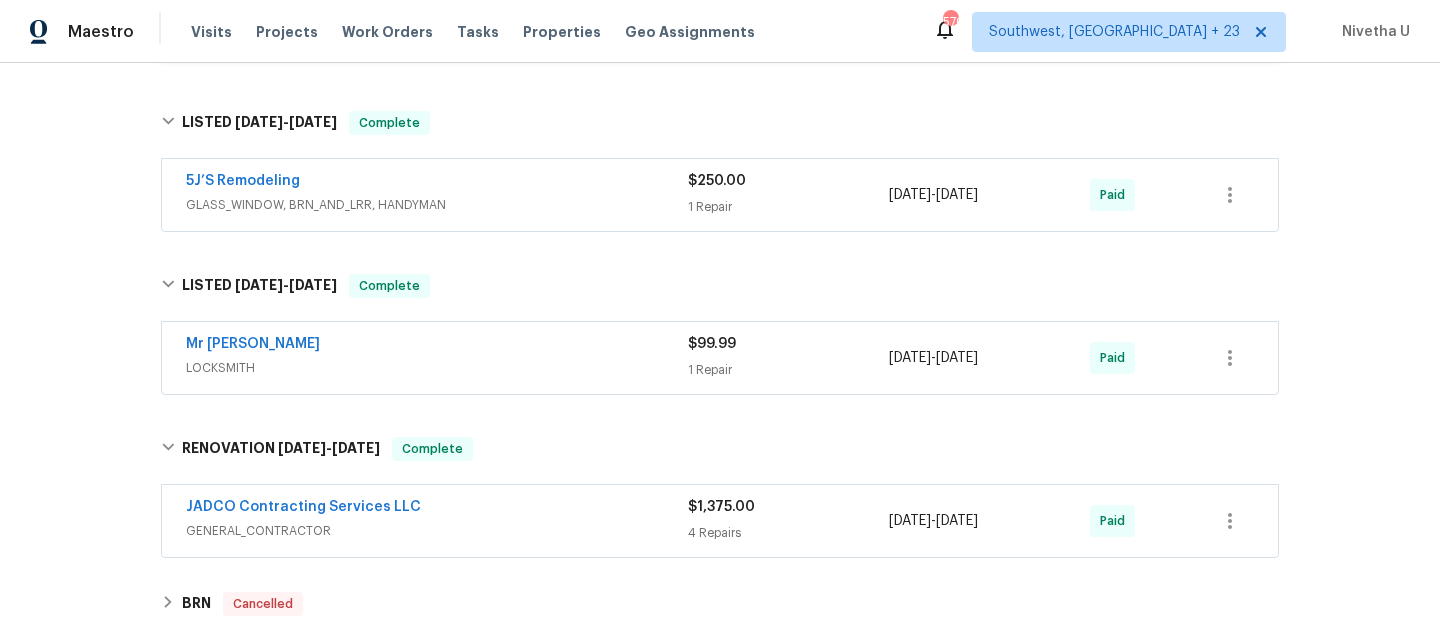 click on "Mr Rekey Locksmith" at bounding box center [437, 346] 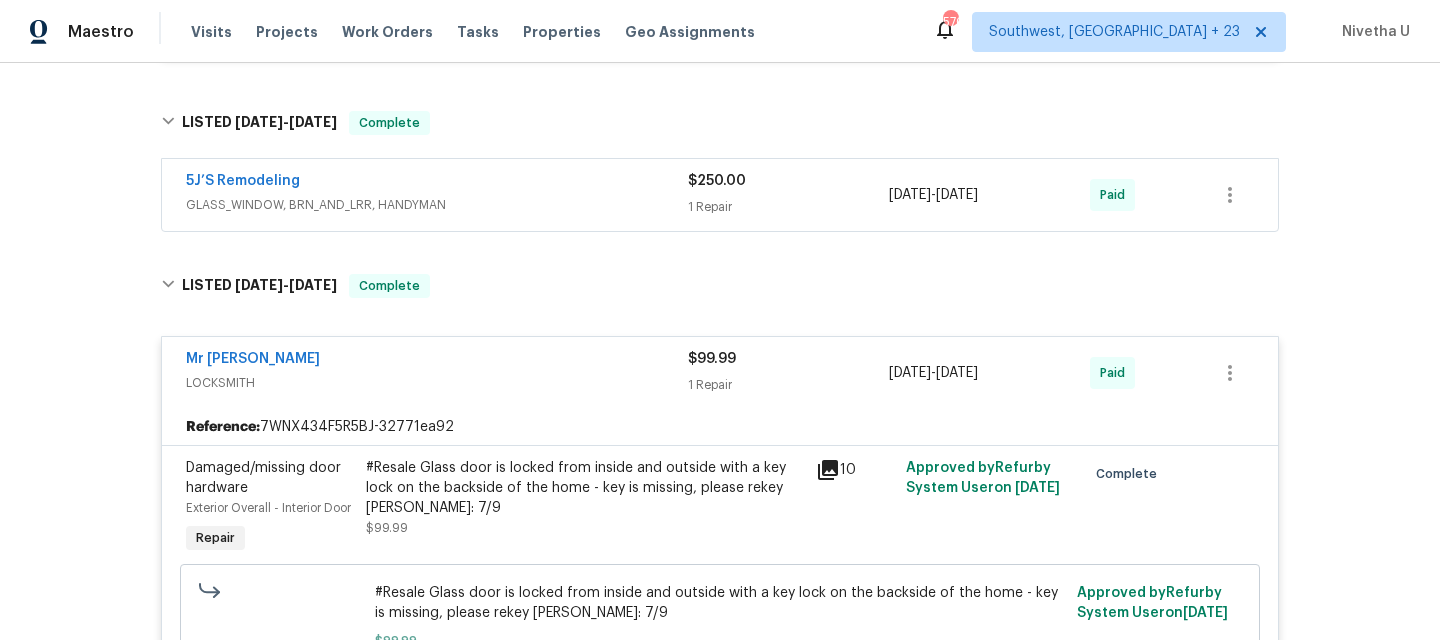 click on "GLASS_WINDOW, BRN_AND_LRR, HANDYMAN" at bounding box center [437, 205] 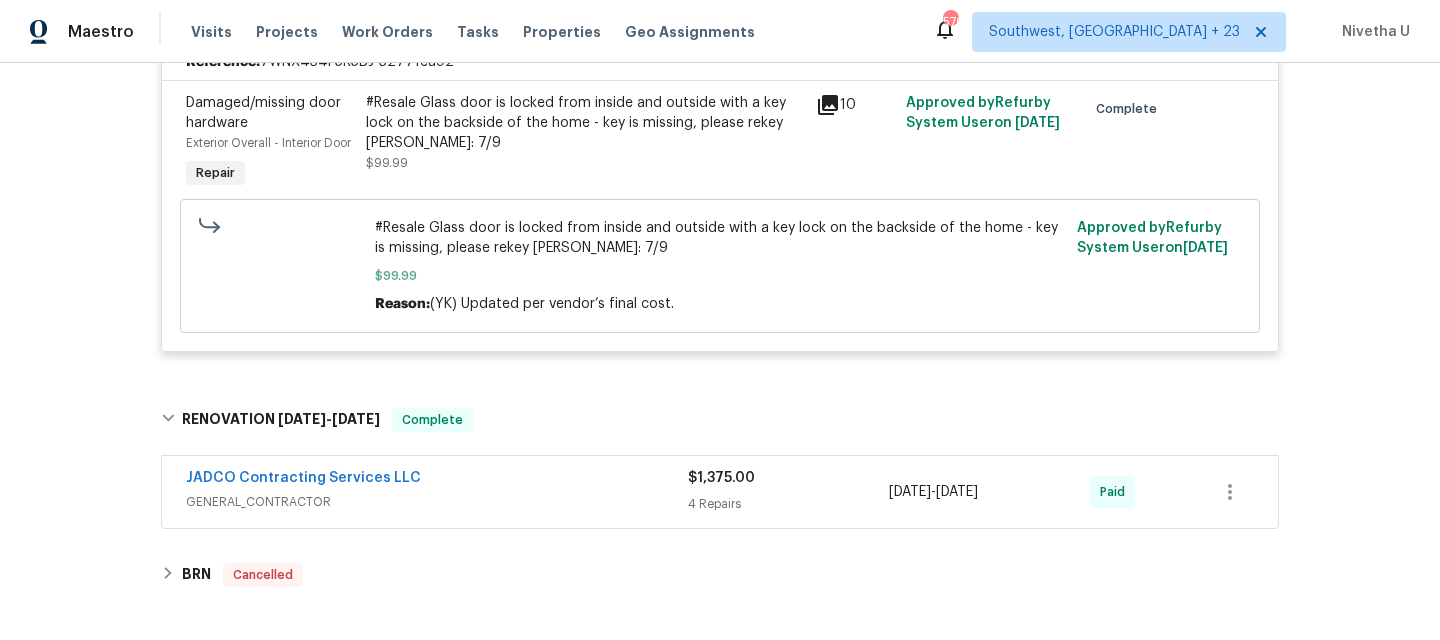 scroll, scrollTop: 3526, scrollLeft: 0, axis: vertical 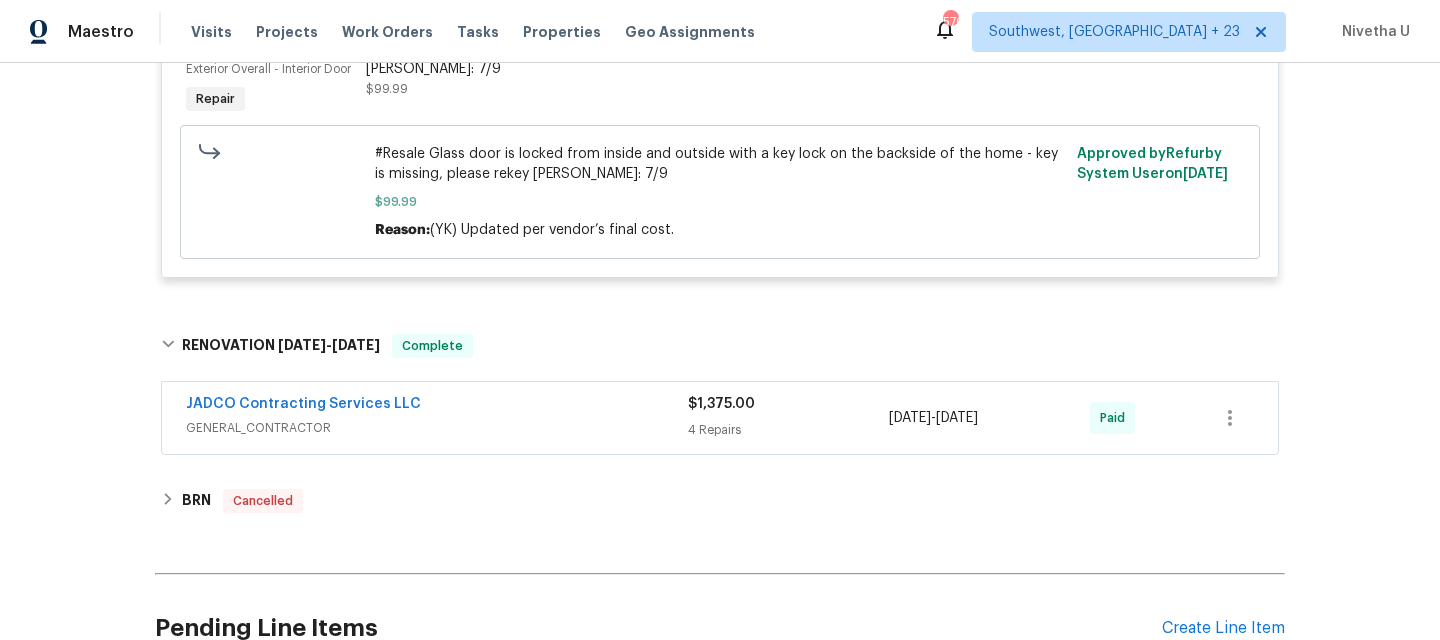 click on "GENERAL_CONTRACTOR" at bounding box center [437, 428] 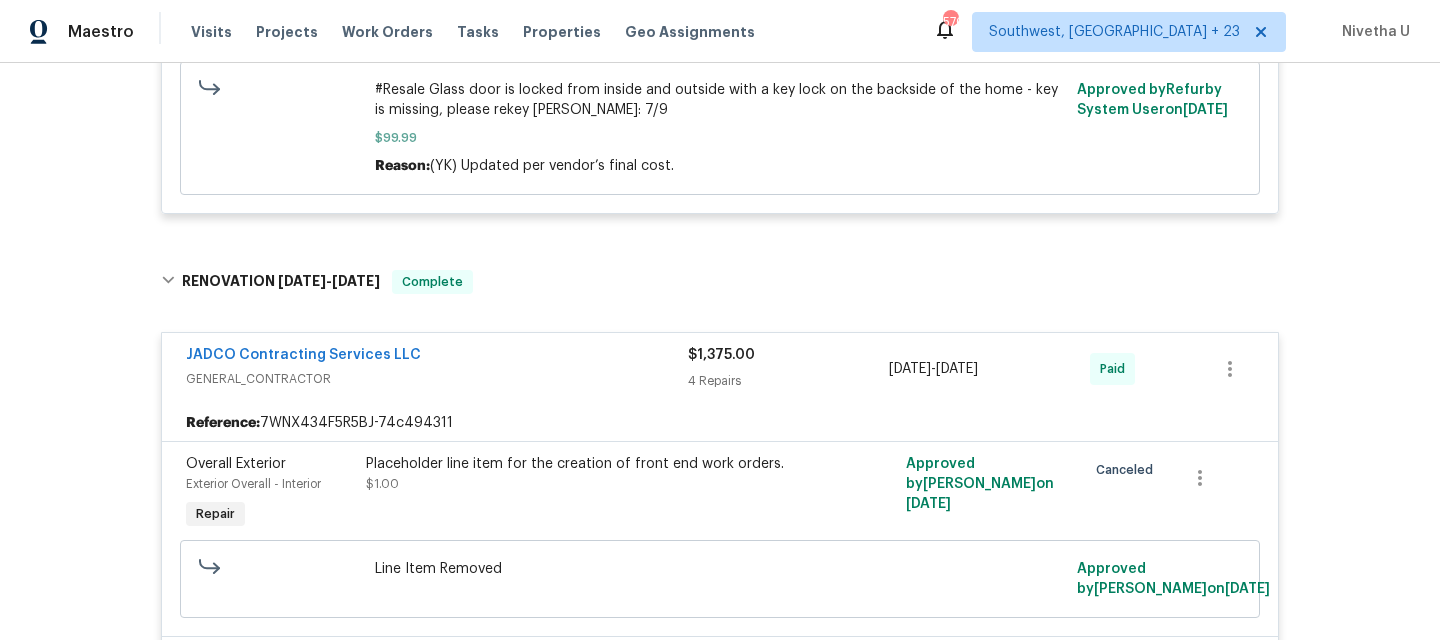 scroll, scrollTop: 3588, scrollLeft: 0, axis: vertical 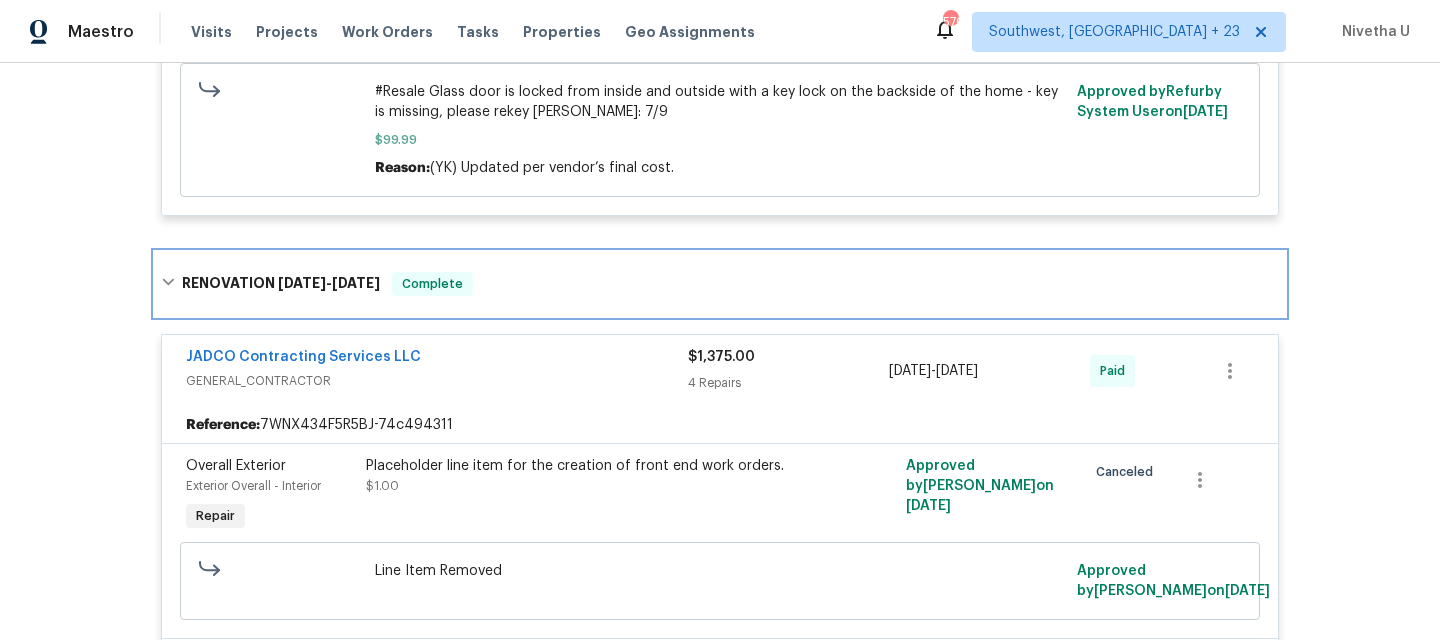 click on "RENOVATION   5/13/24  -  5/17/24 Complete" at bounding box center [720, 284] 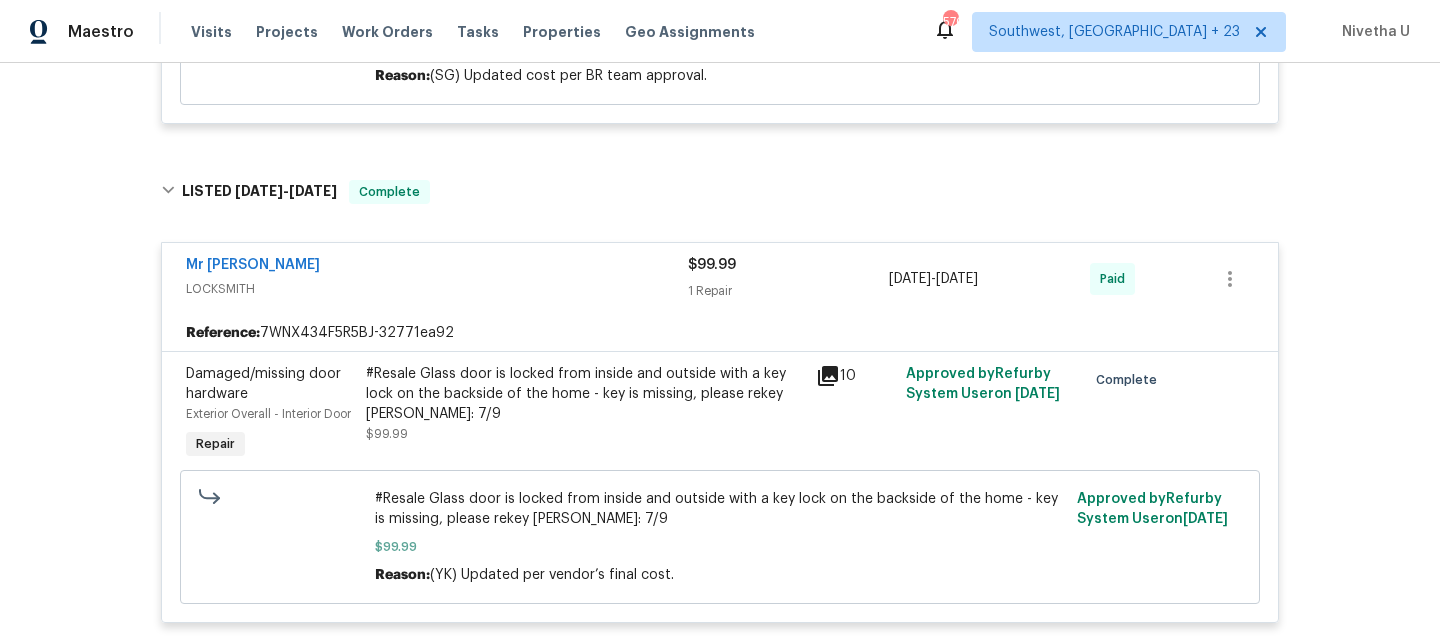 scroll, scrollTop: 3180, scrollLeft: 0, axis: vertical 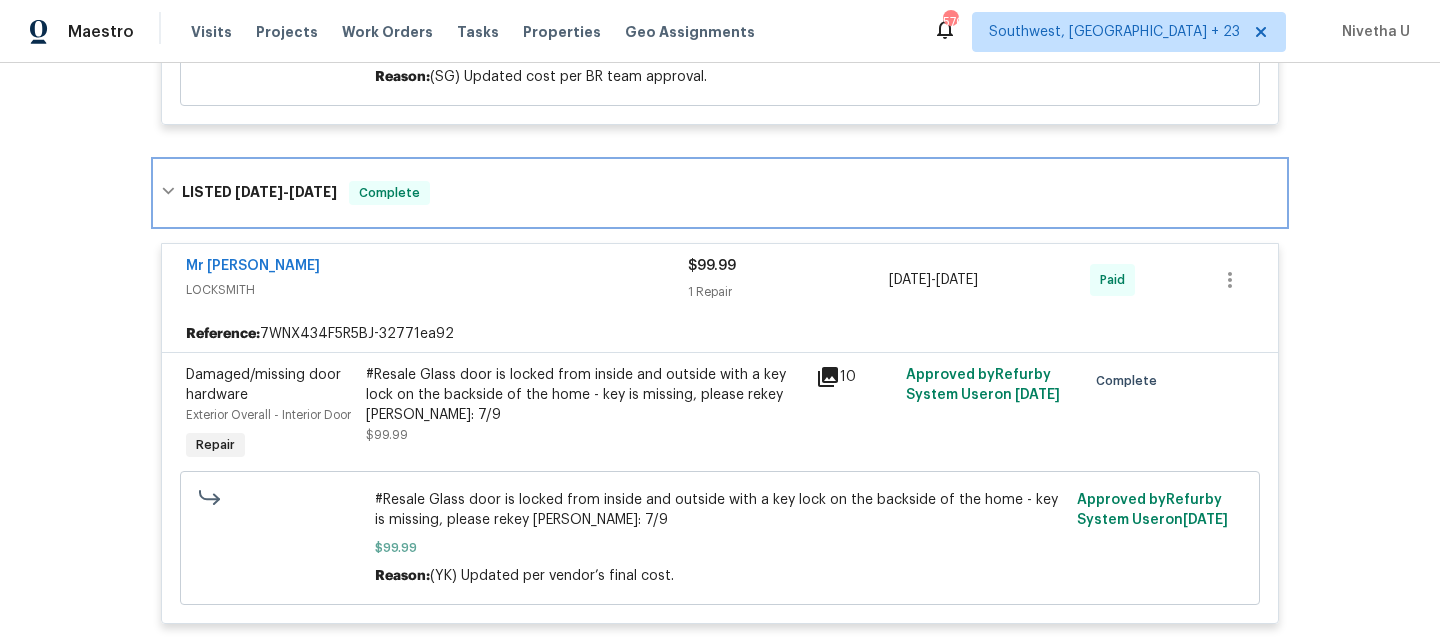 click on "LISTED   6/19/24  -  6/21/24 Complete" at bounding box center (720, 193) 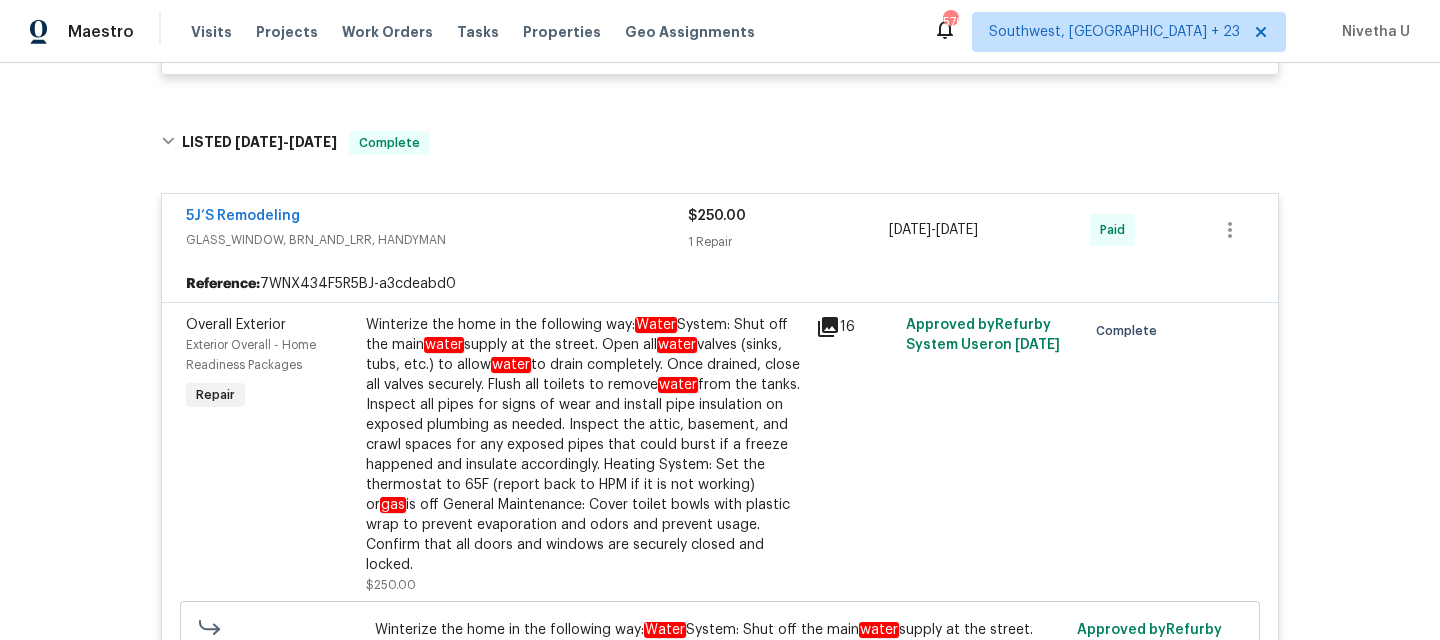 scroll, scrollTop: 2430, scrollLeft: 0, axis: vertical 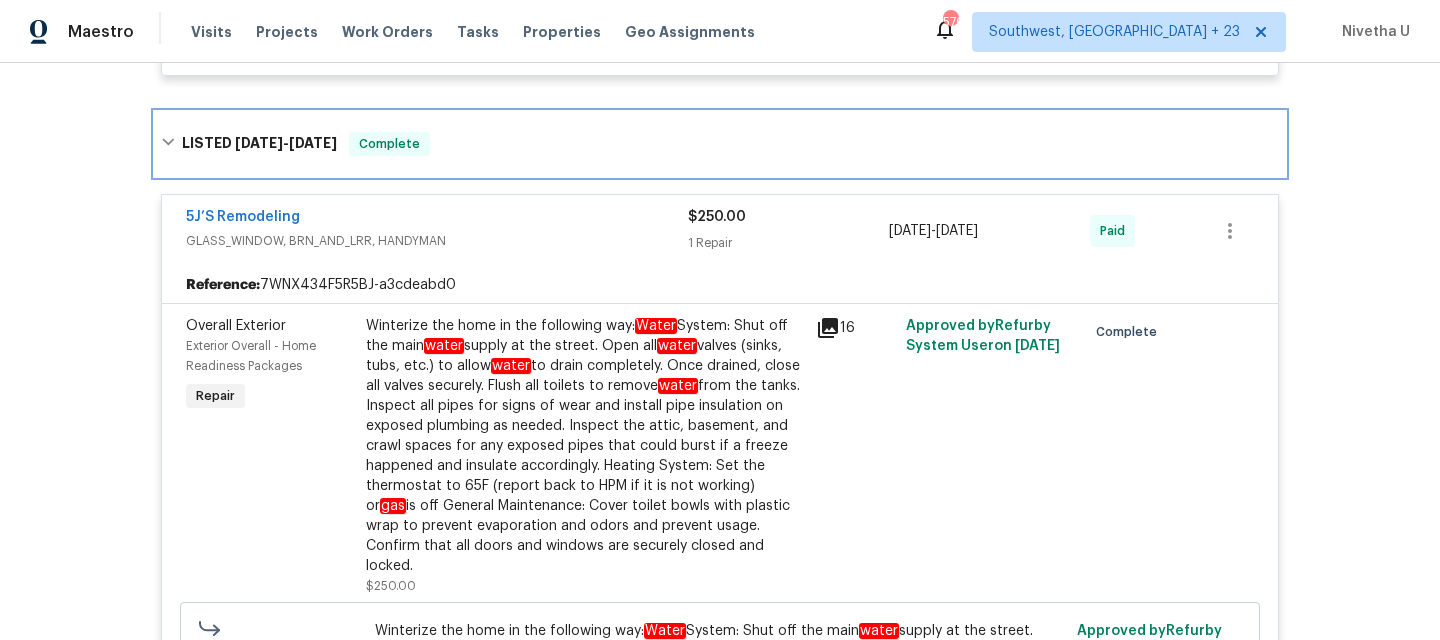click on "LISTED   12/31/24  -  1/7/25 Complete" at bounding box center [720, 144] 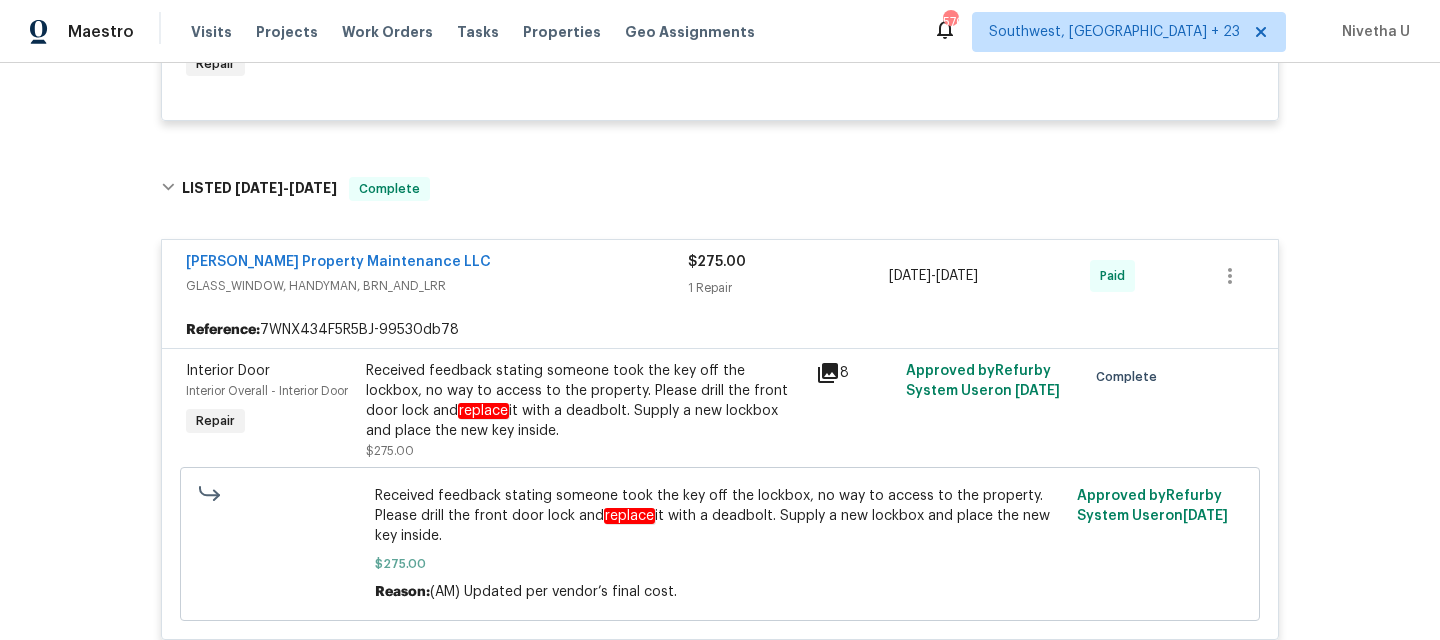 scroll, scrollTop: 1843, scrollLeft: 0, axis: vertical 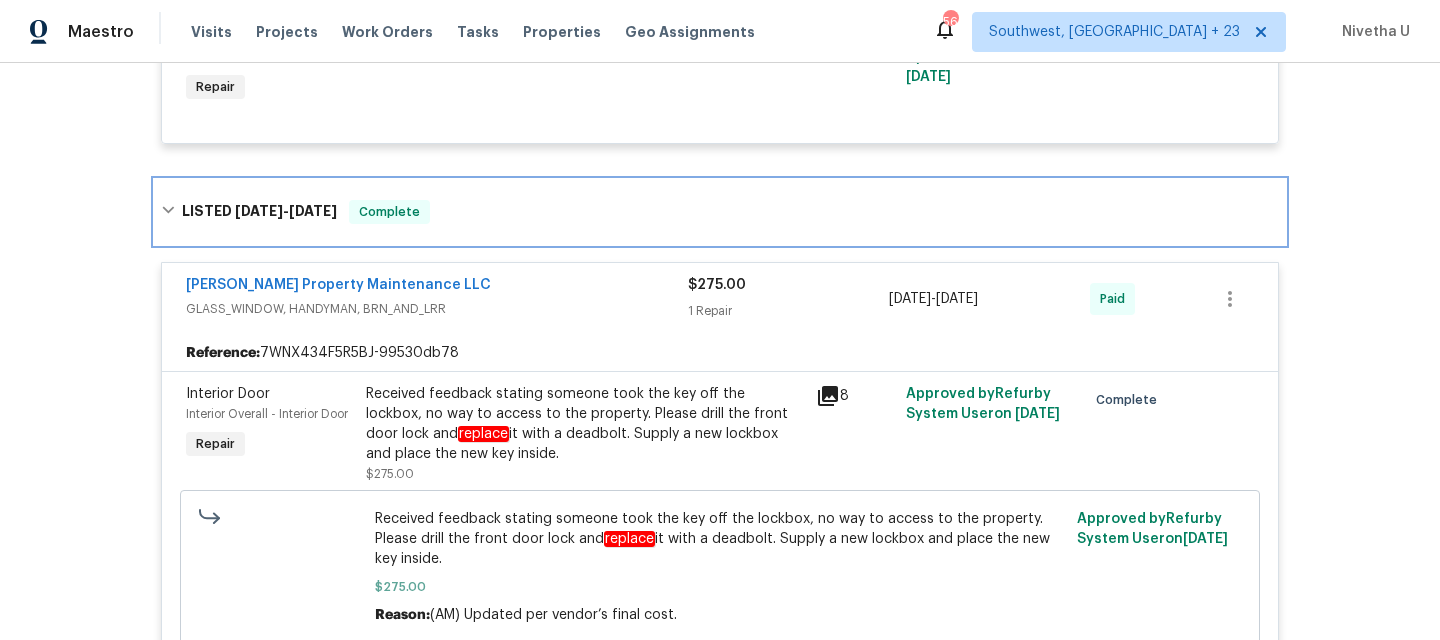 click on "LISTED   1/18/25  -  1/21/25 Complete" at bounding box center (720, 212) 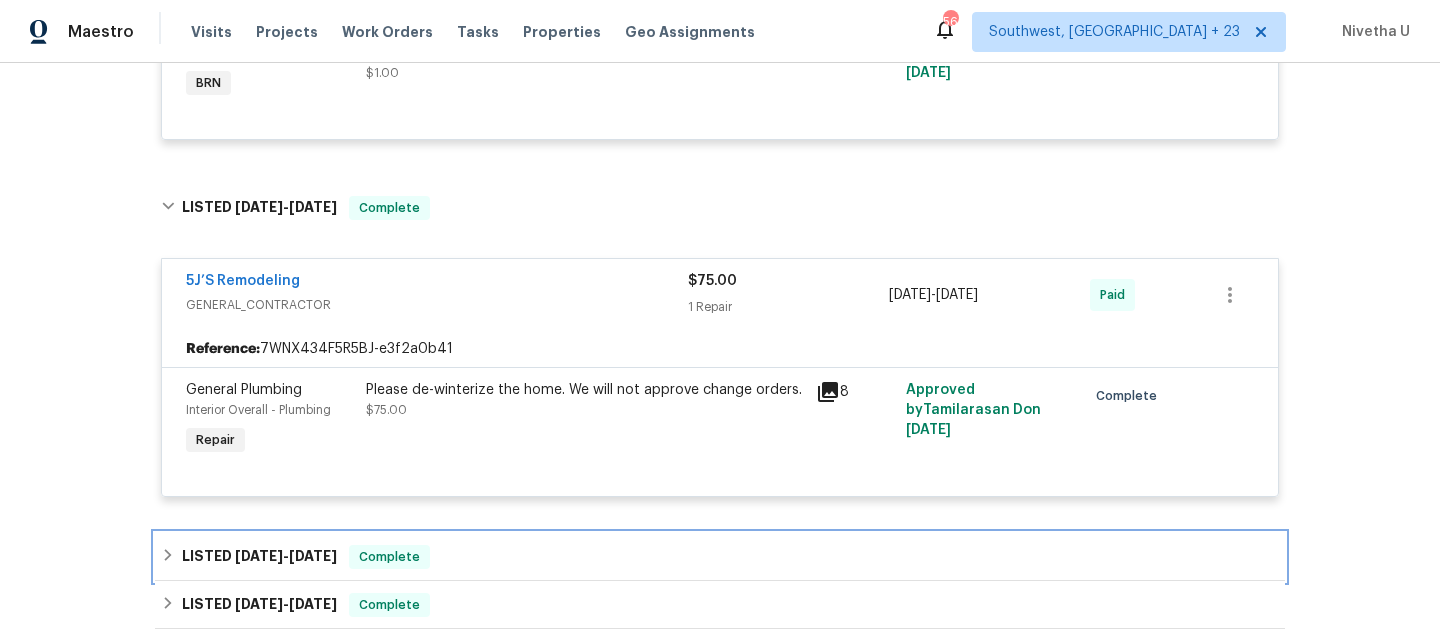 scroll, scrollTop: 1486, scrollLeft: 0, axis: vertical 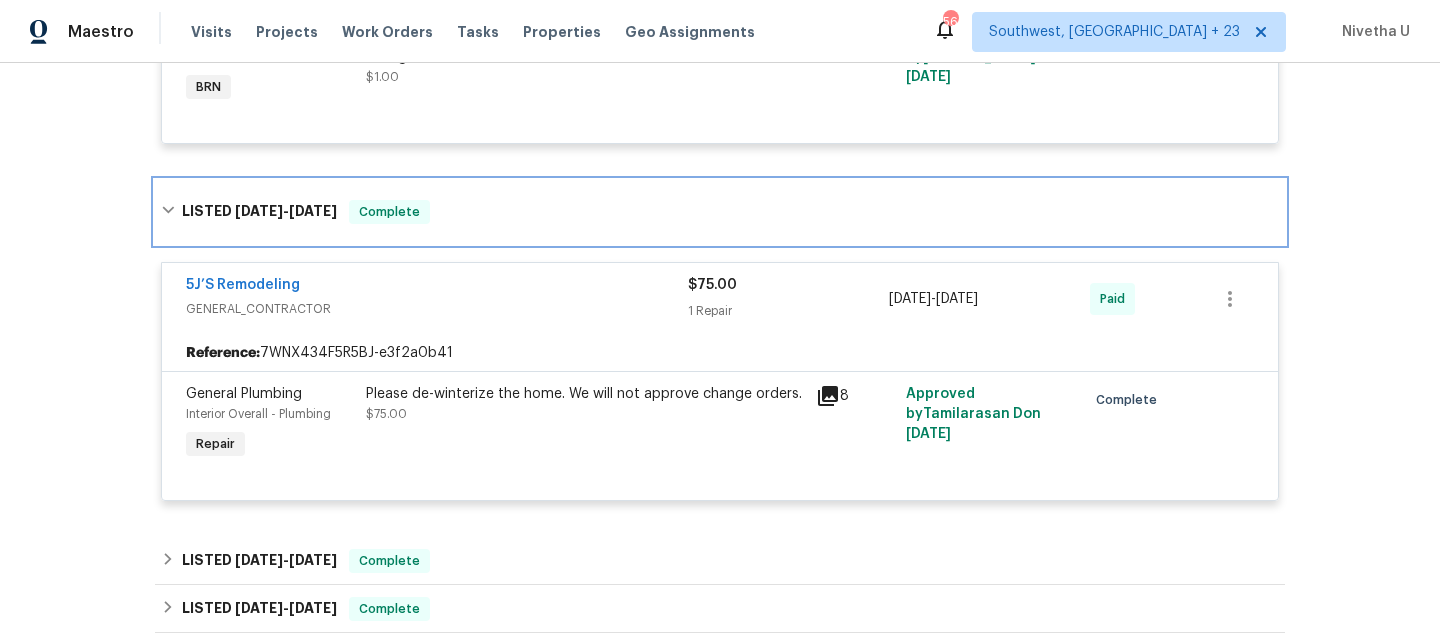 click on "LISTED   1/22/25  -  3/3/25 Complete" at bounding box center (720, 212) 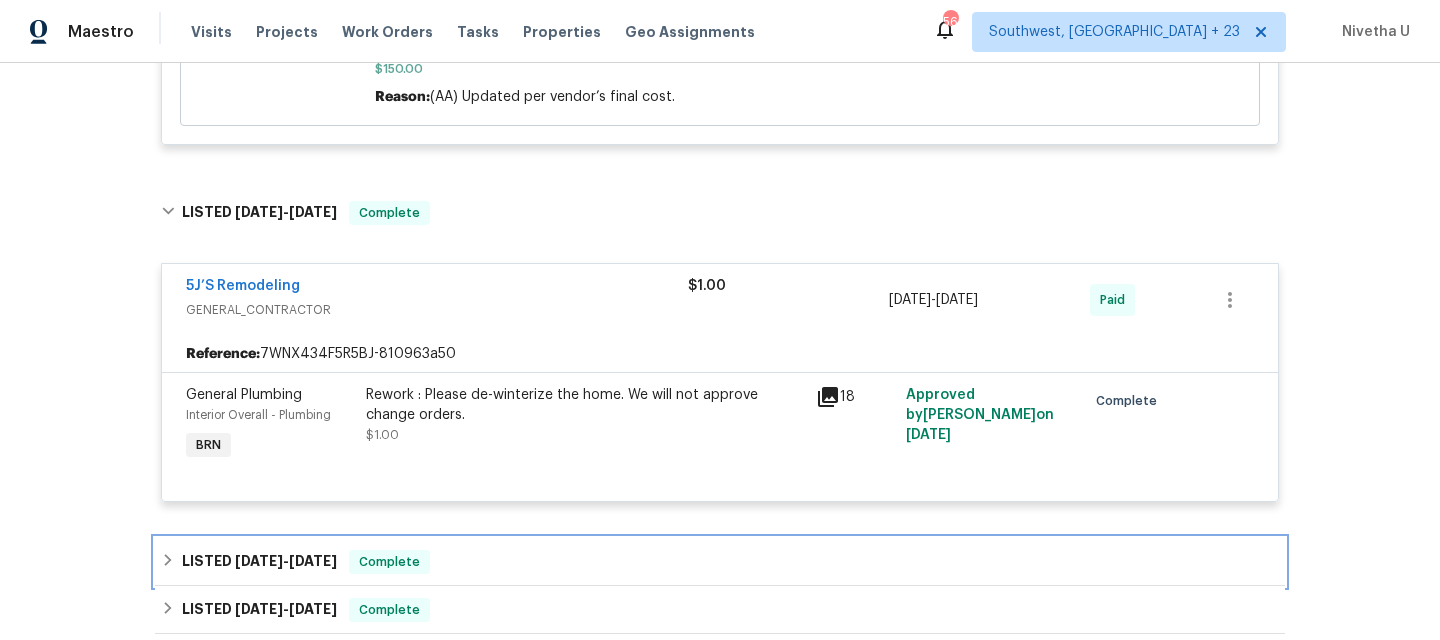 scroll, scrollTop: 1127, scrollLeft: 0, axis: vertical 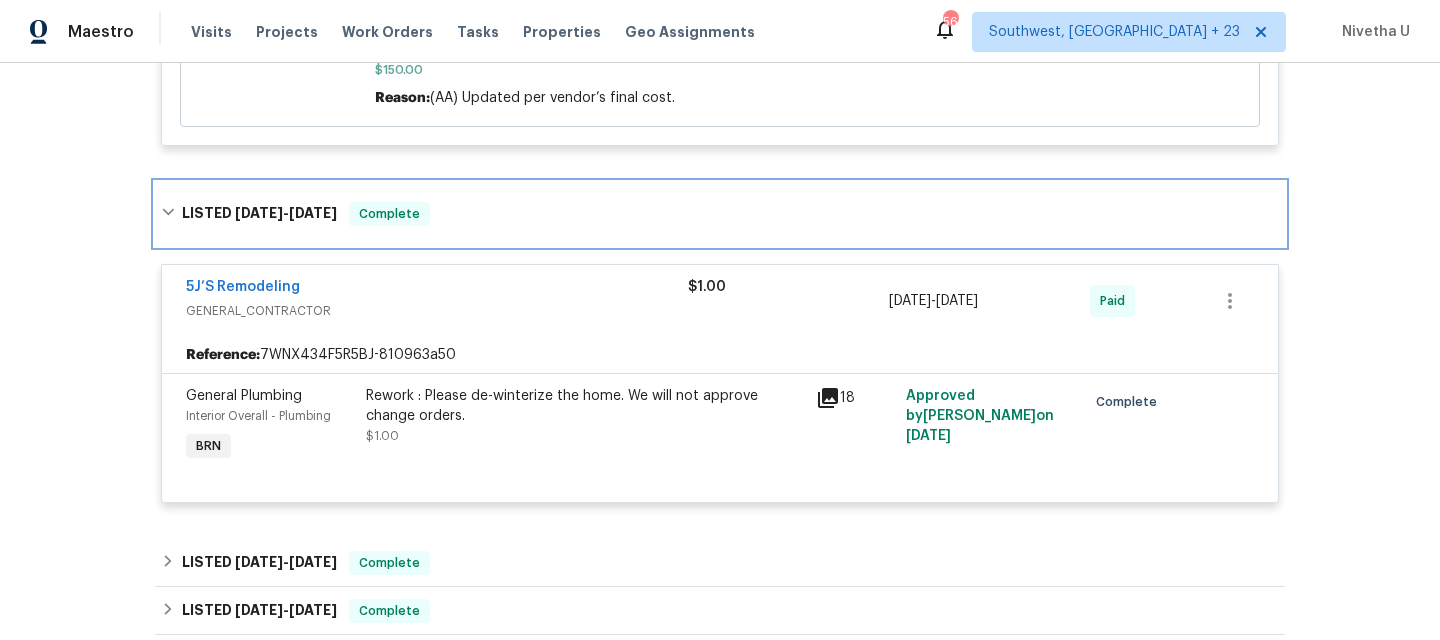 click on "LISTED   3/4/25  -  3/5/25 Complete" at bounding box center (720, 214) 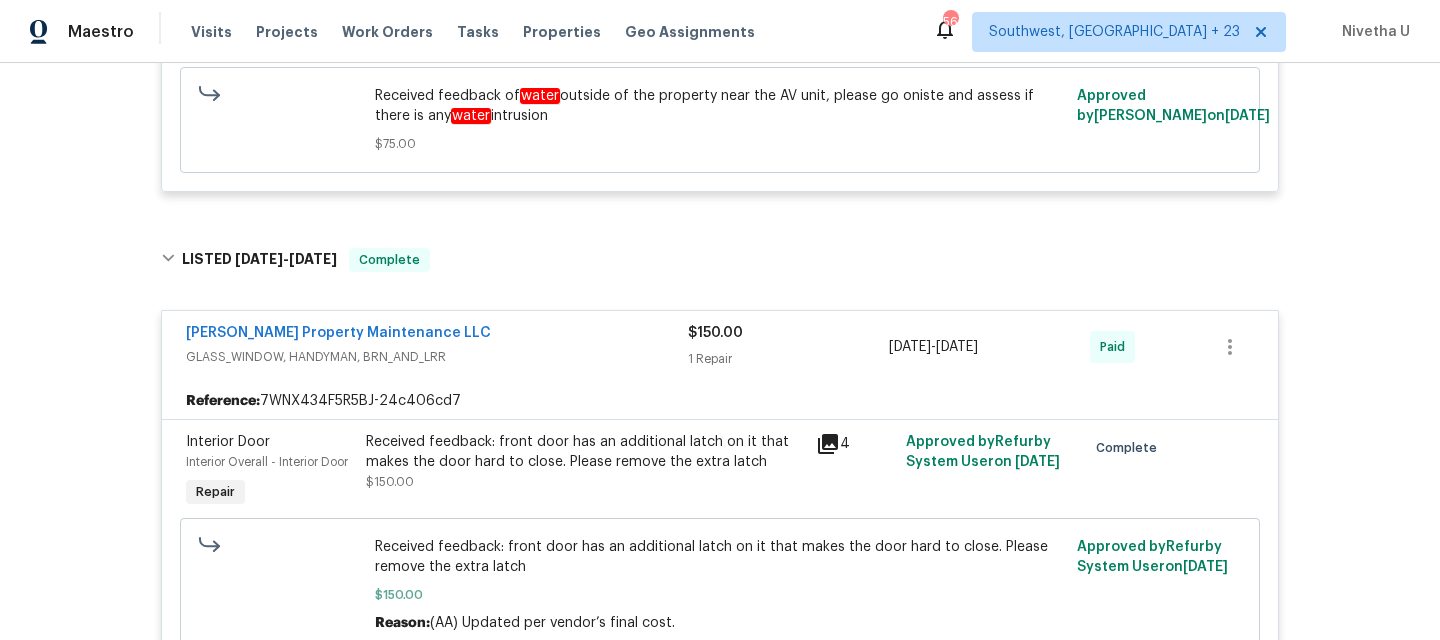 scroll, scrollTop: 701, scrollLeft: 0, axis: vertical 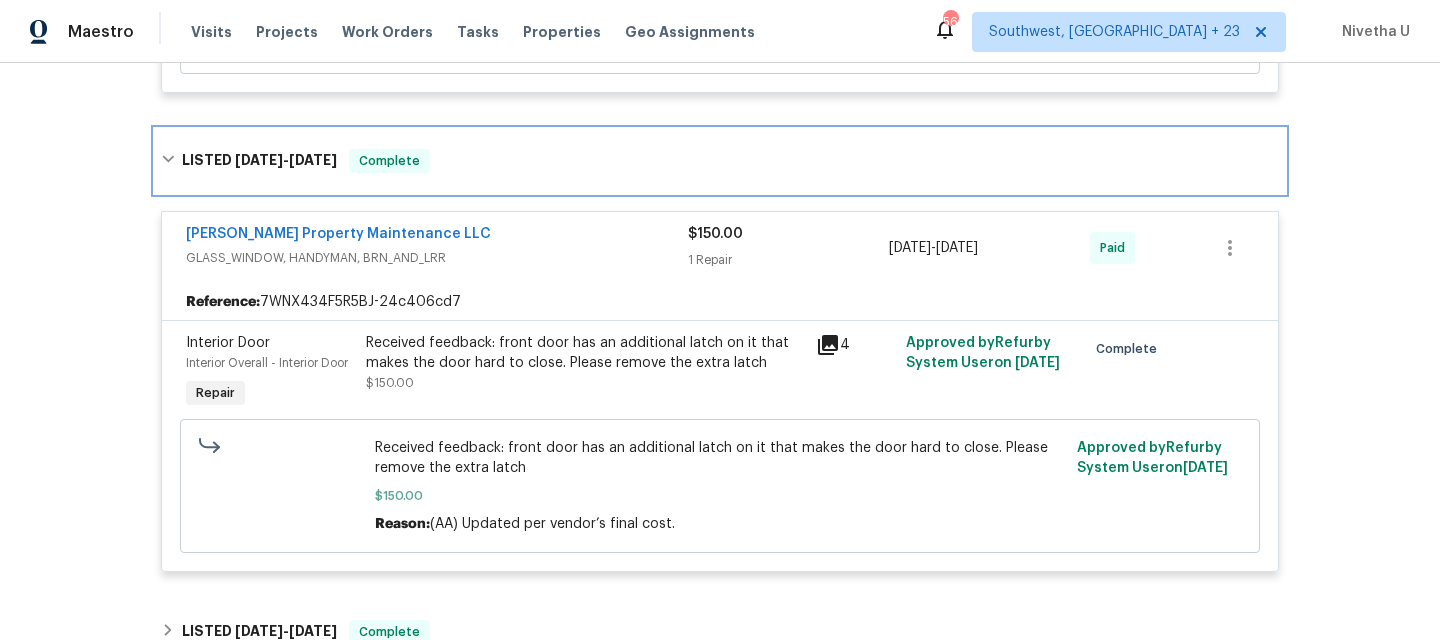 click on "LISTED   4/8/25  -  4/10/25 Complete" at bounding box center (720, 161) 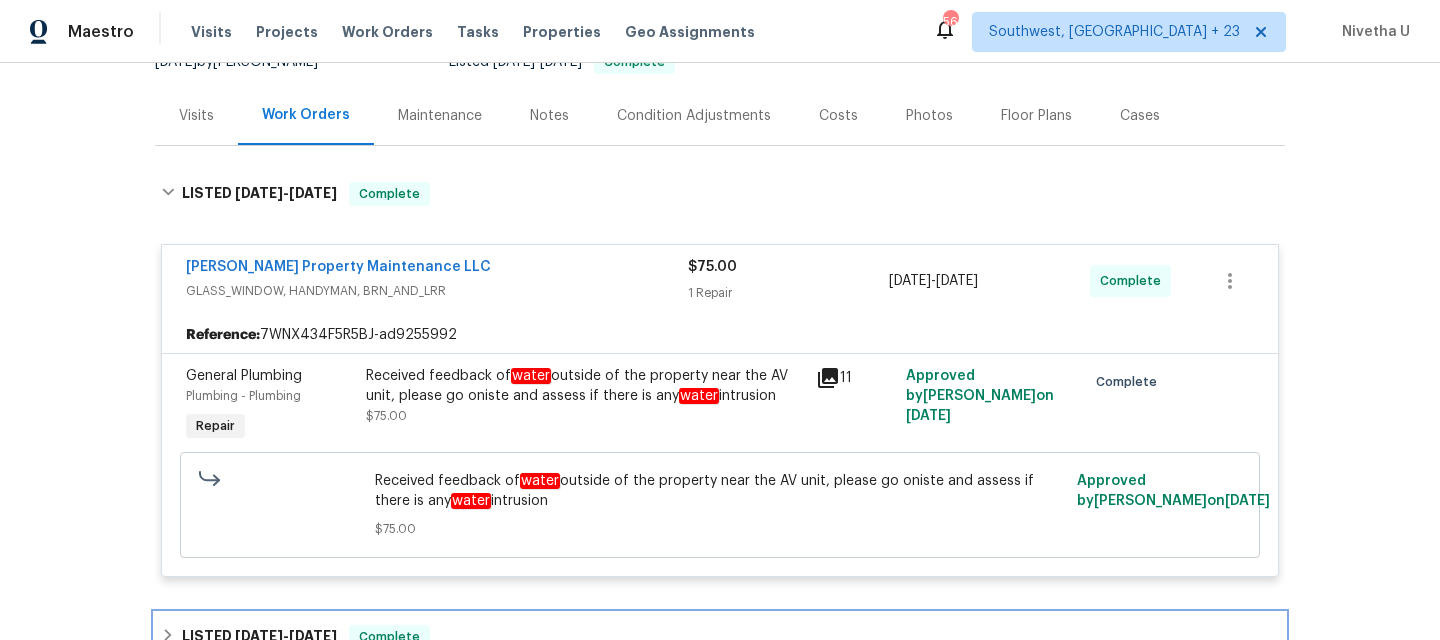 scroll, scrollTop: 216, scrollLeft: 0, axis: vertical 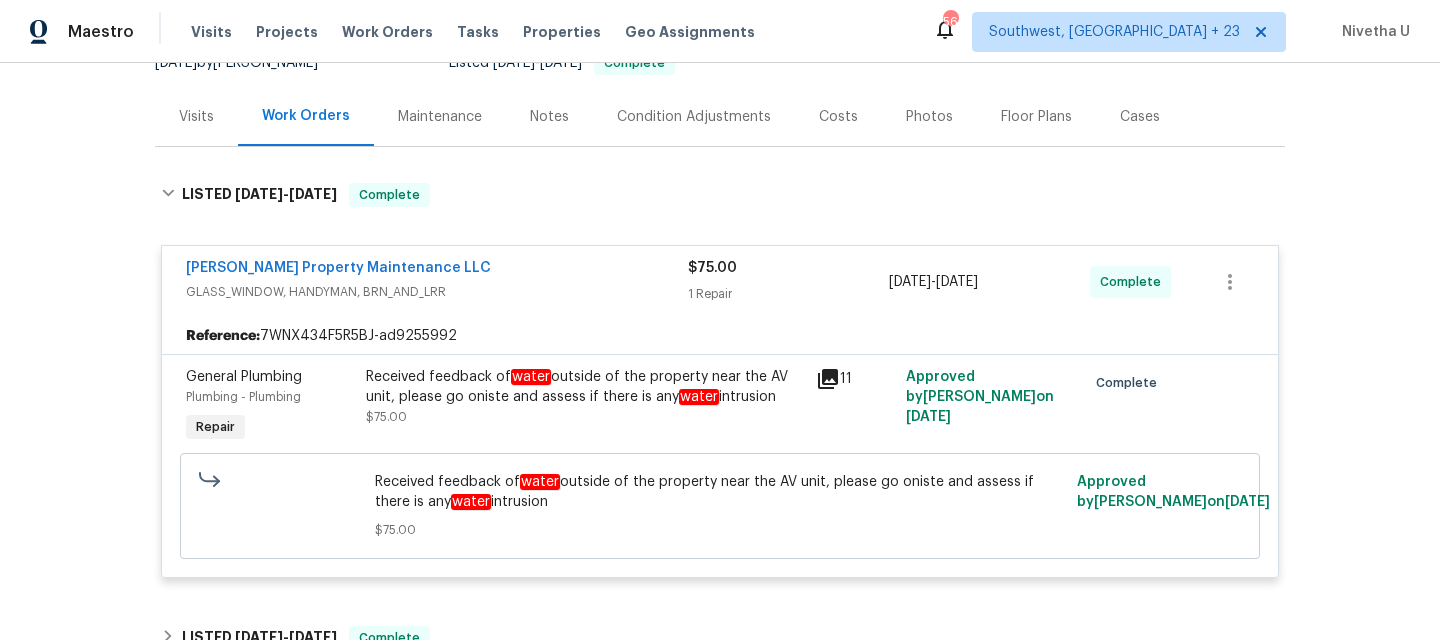 click on "GLASS_WINDOW, HANDYMAN, BRN_AND_LRR" at bounding box center [437, 292] 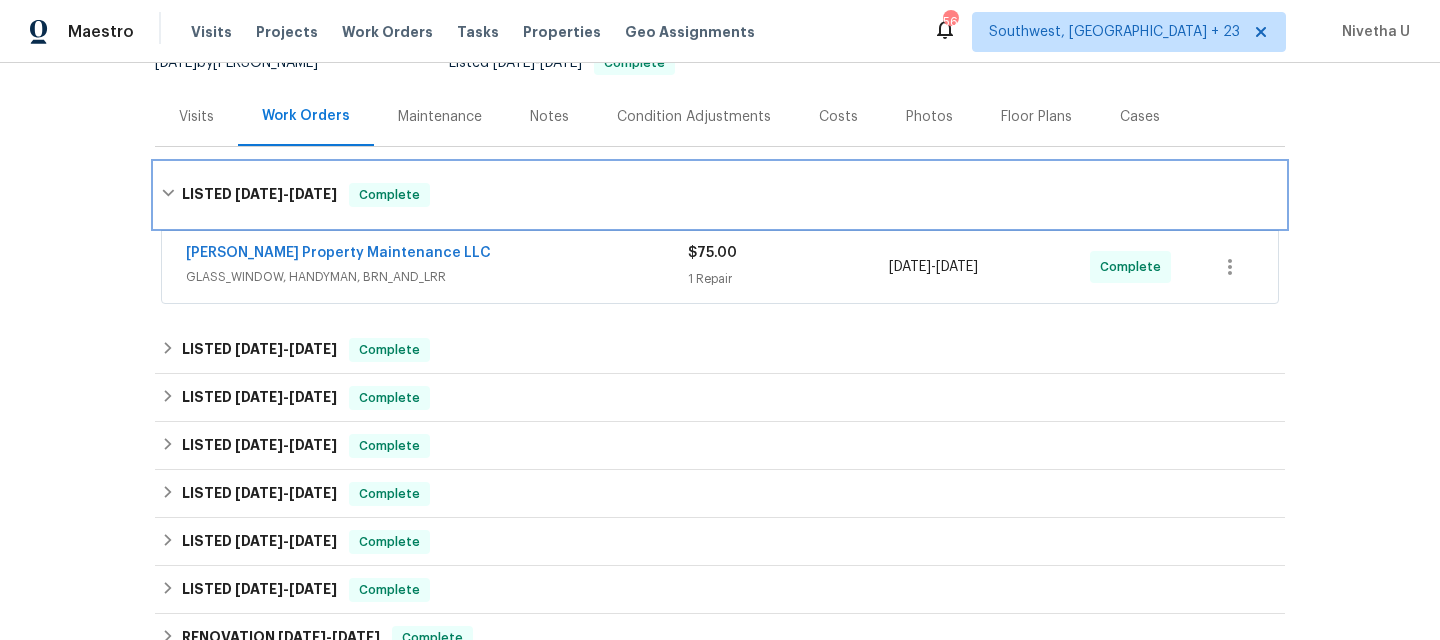 click on "LISTED   7/8/25  -  7/11/25 Complete" at bounding box center [720, 195] 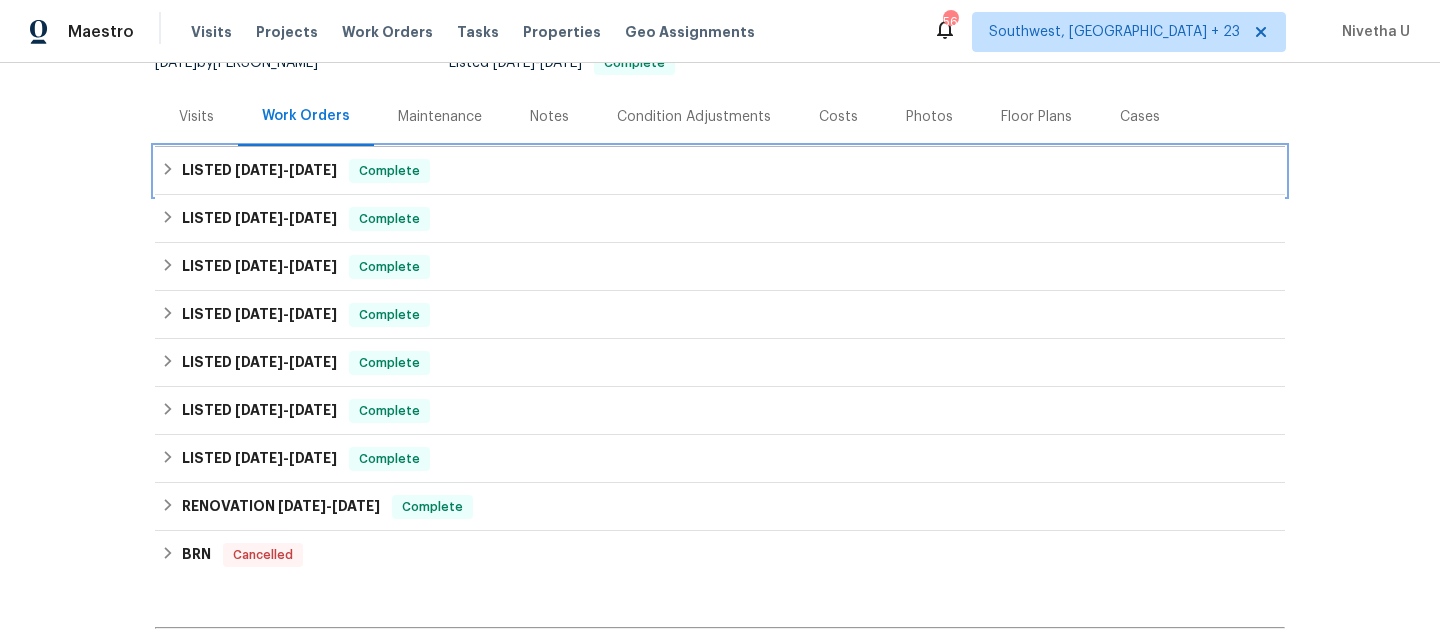 scroll, scrollTop: 0, scrollLeft: 0, axis: both 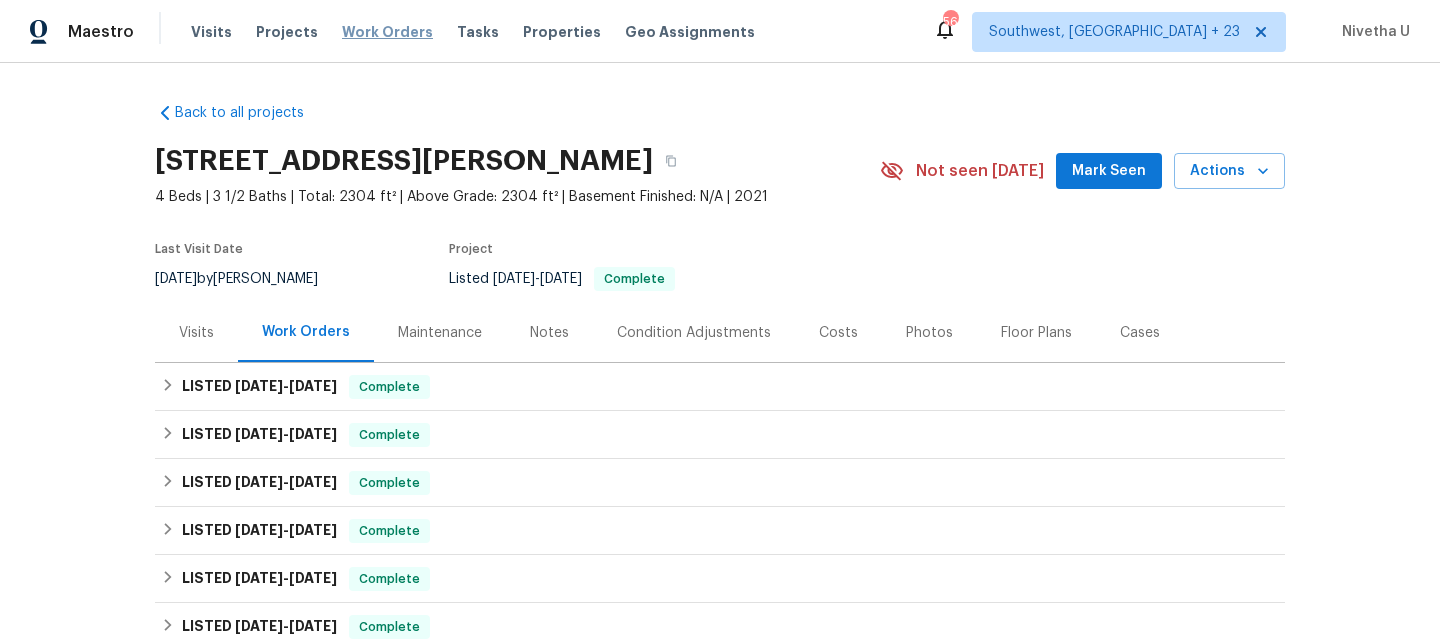 click on "Work Orders" at bounding box center (387, 32) 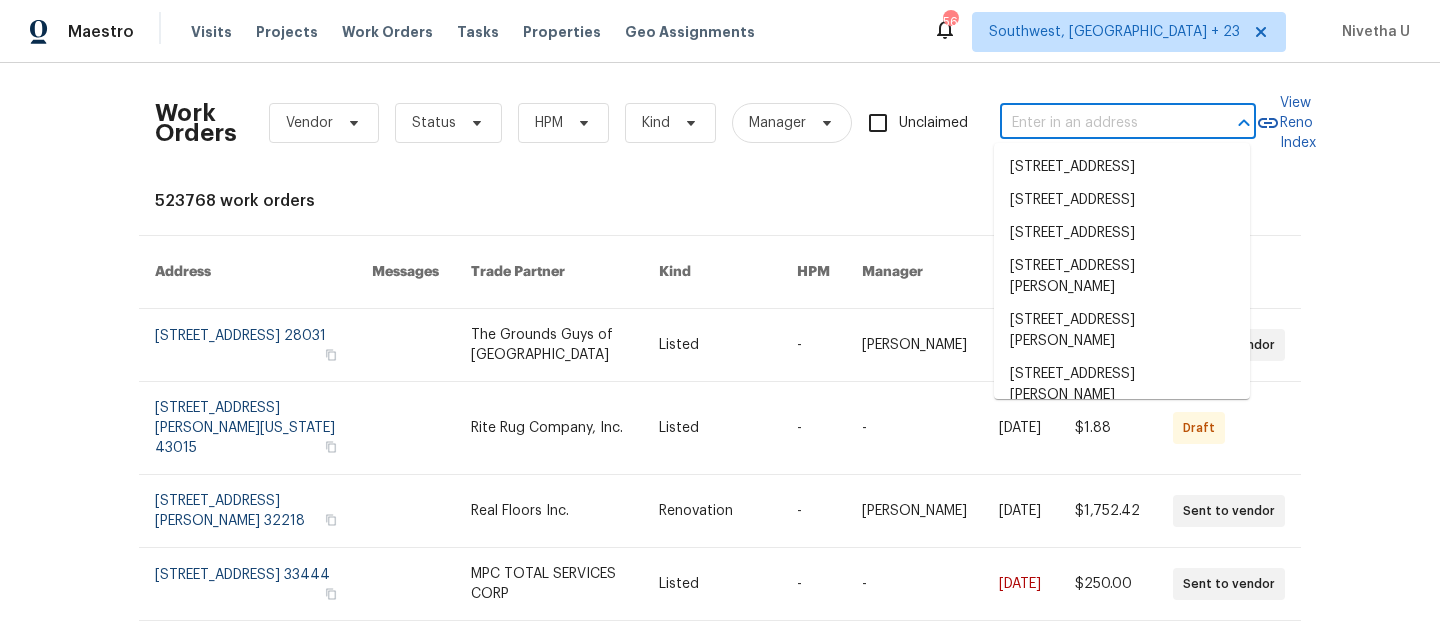 click at bounding box center [1100, 123] 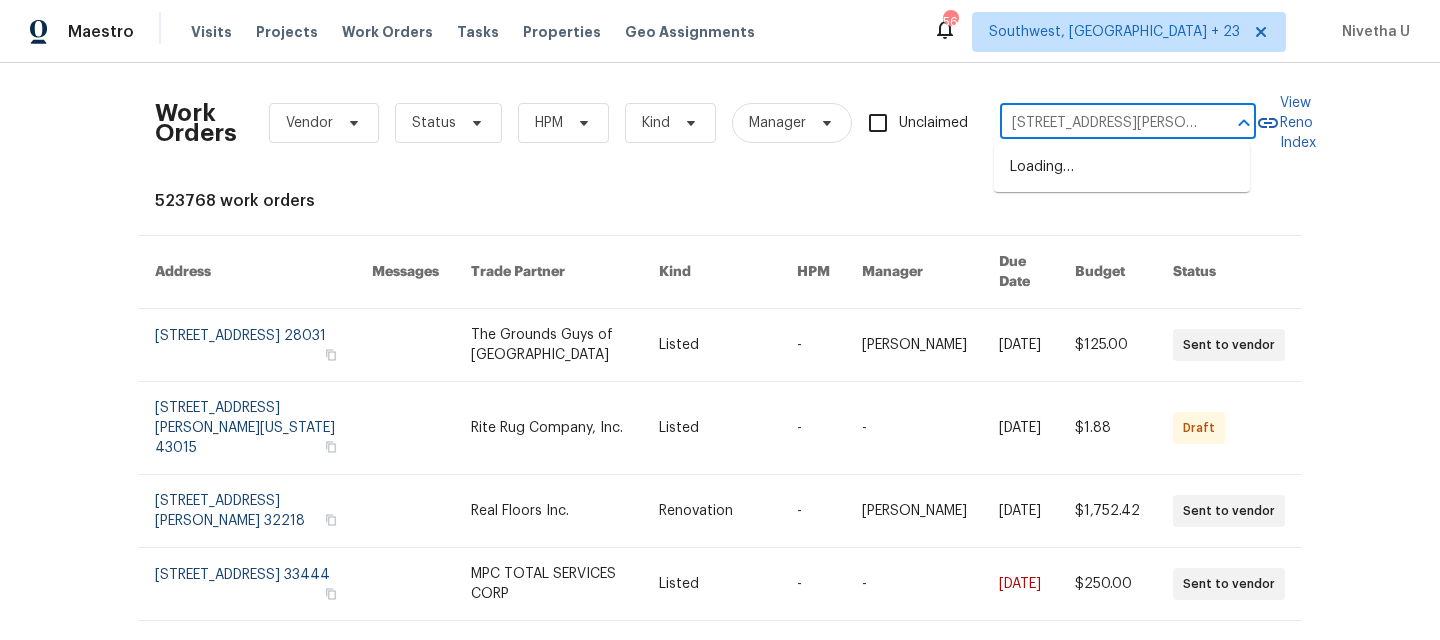 scroll, scrollTop: 0, scrollLeft: 32, axis: horizontal 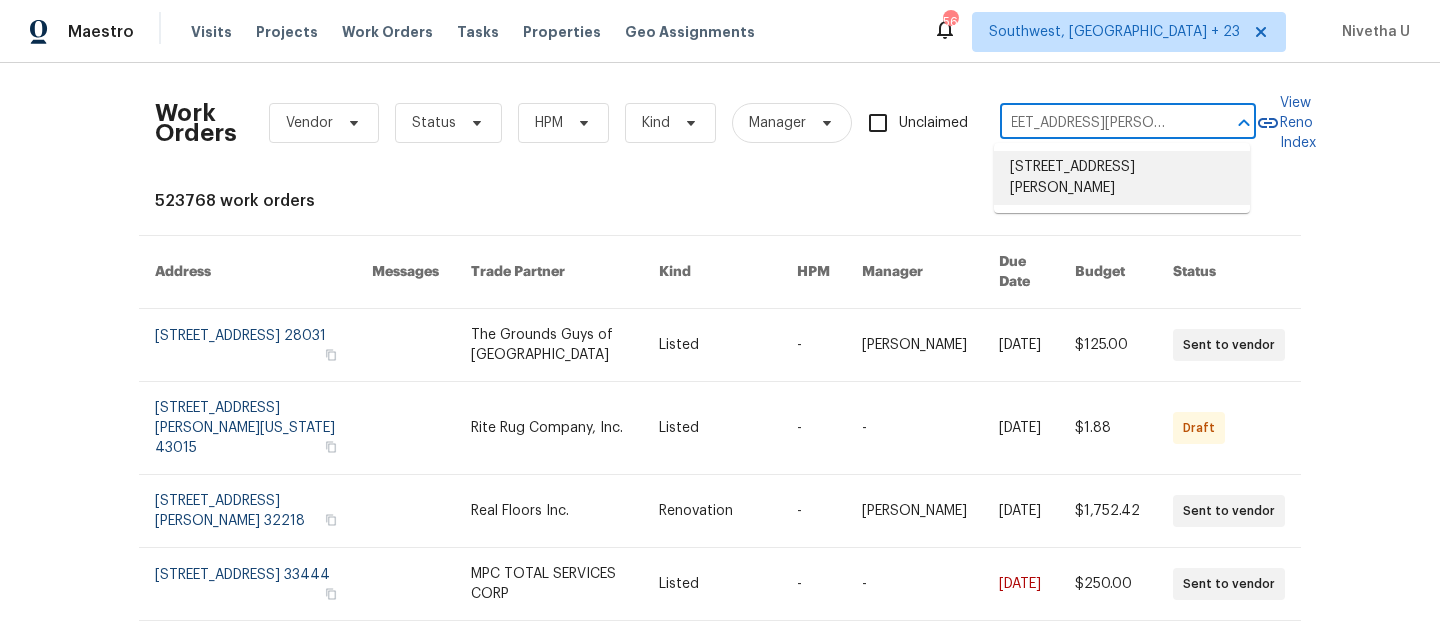 click on "51 Holt Rd NE, Marietta, GA 30068" at bounding box center (1122, 178) 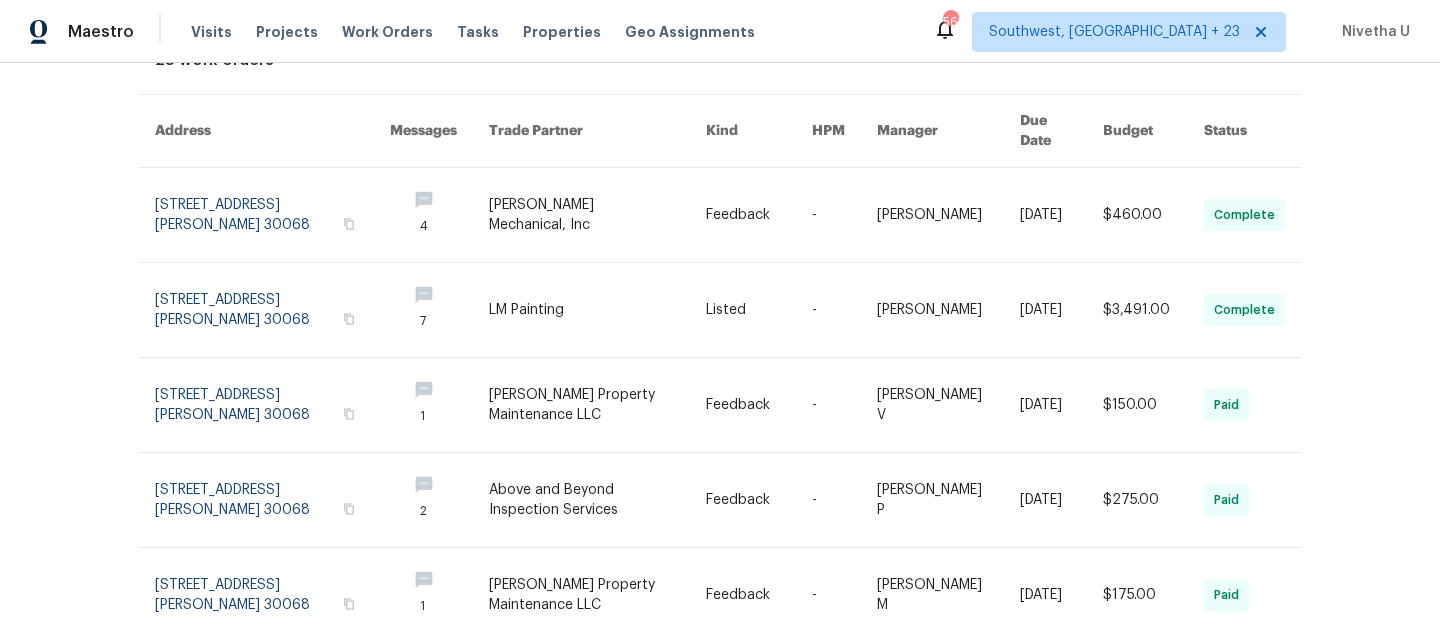 scroll, scrollTop: 0, scrollLeft: 0, axis: both 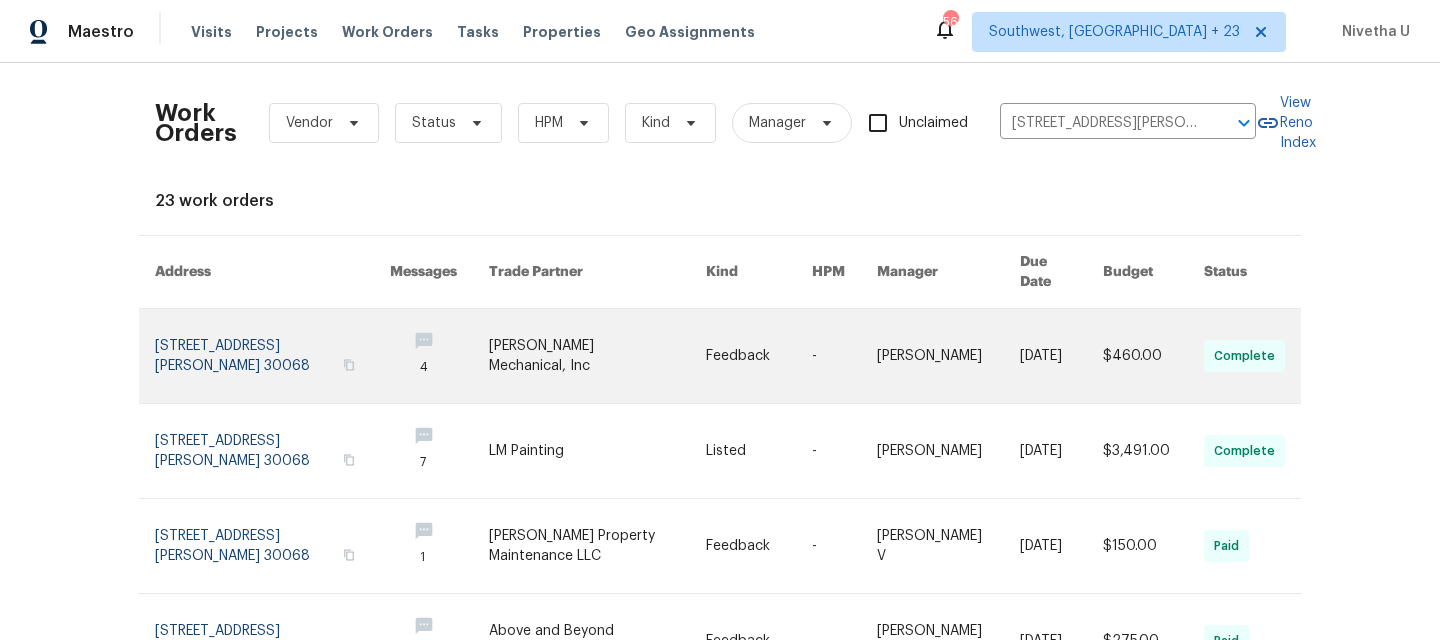 click at bounding box center (272, 356) 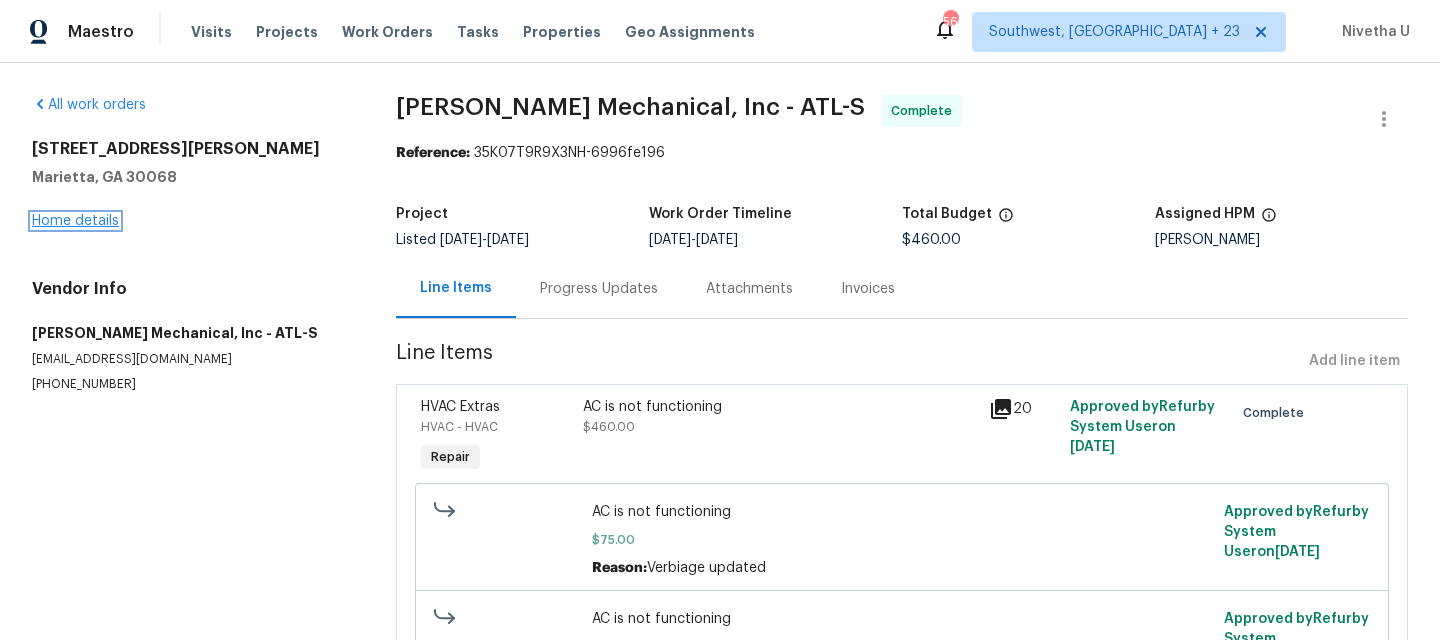 click on "Home details" at bounding box center [75, 221] 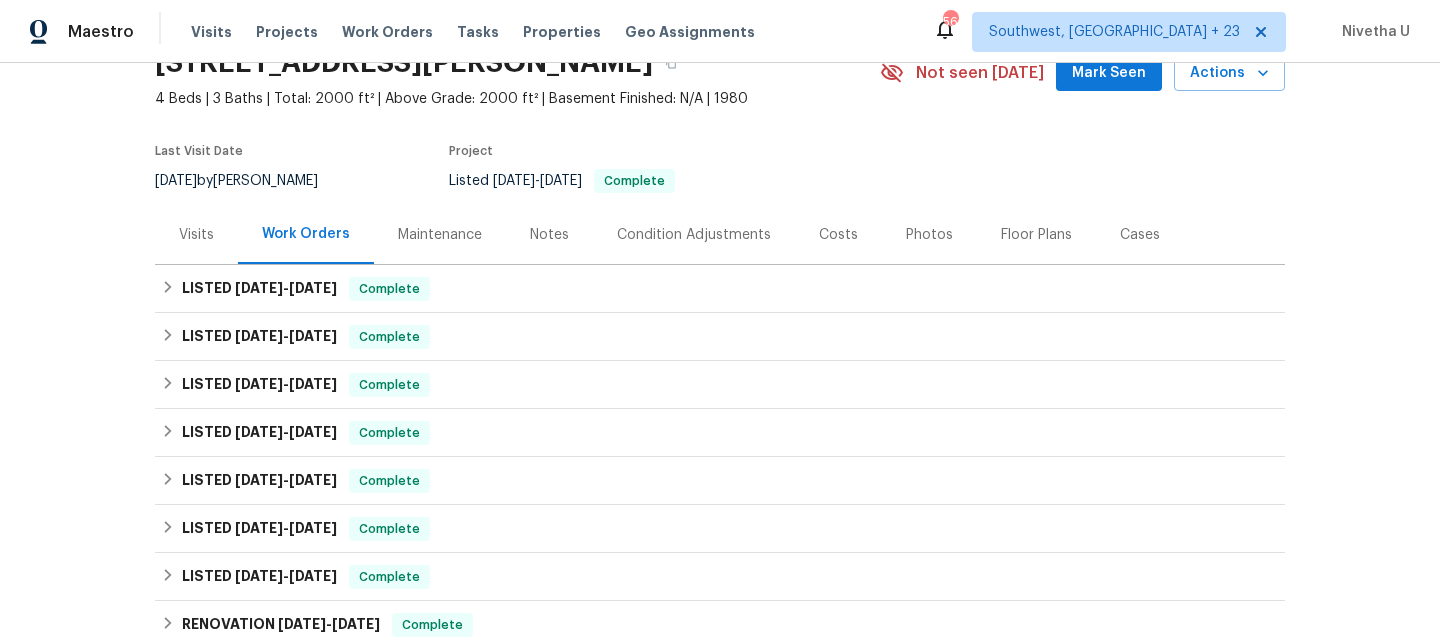 scroll, scrollTop: 99, scrollLeft: 0, axis: vertical 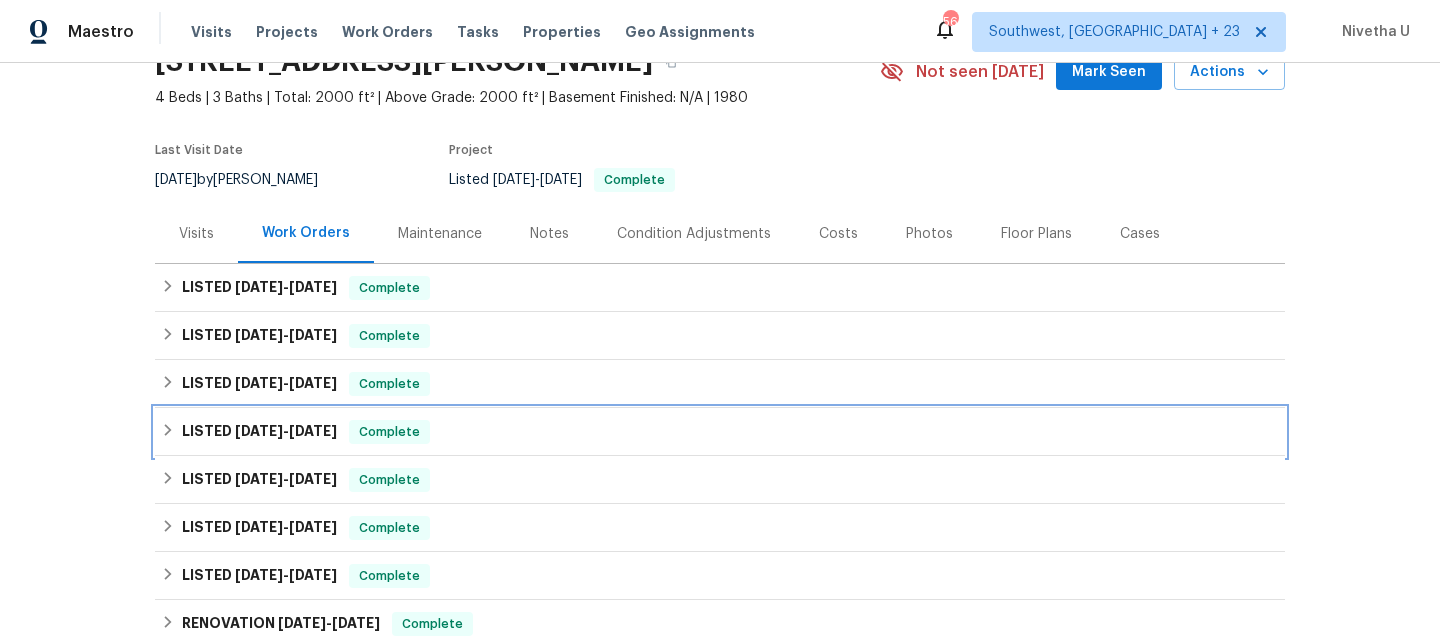 click on "LISTED   3/25/25  -  3/26/25 Complete" at bounding box center (720, 432) 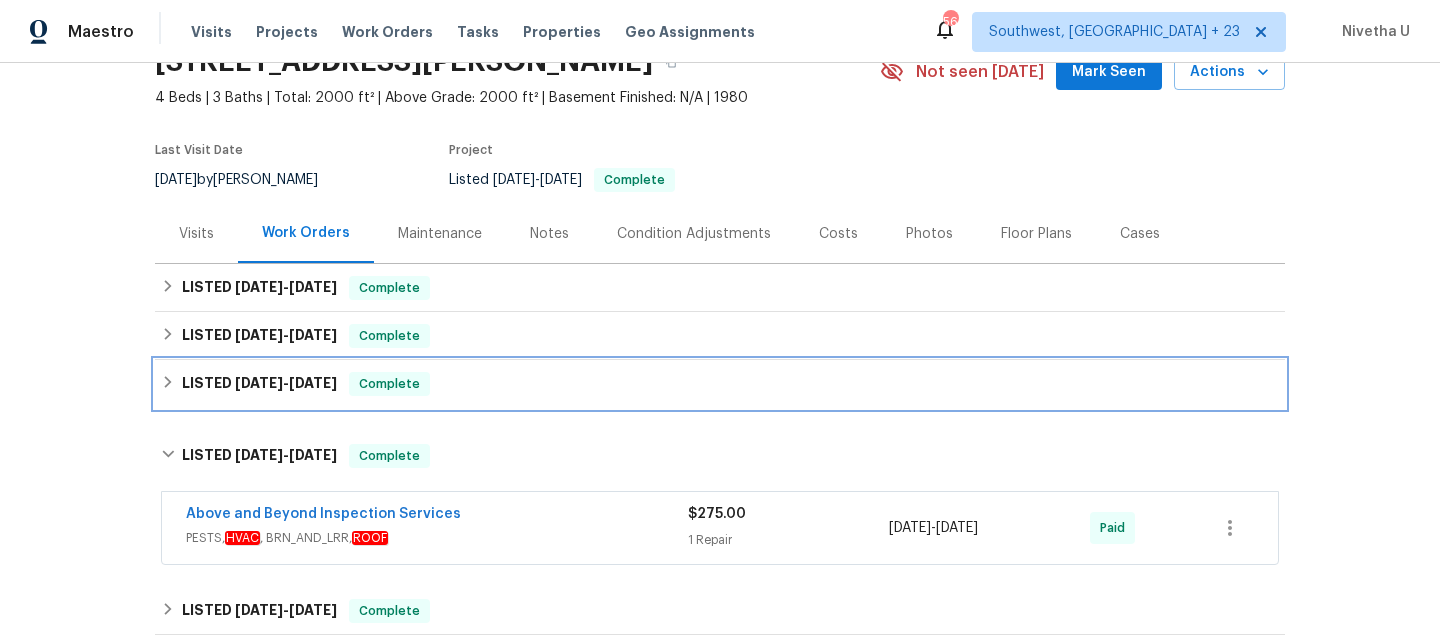 click on "LISTED   4/11/25  -  4/14/25 Complete" at bounding box center (720, 384) 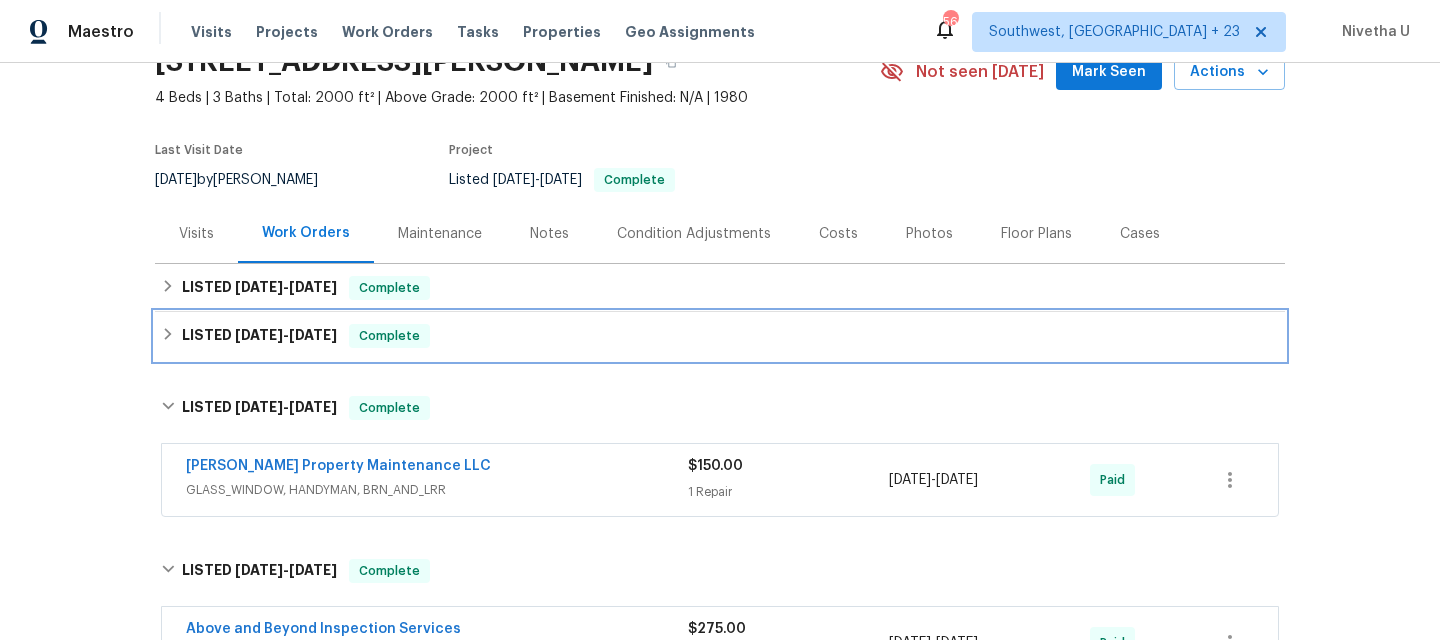 click on "LISTED   5/29/25  -  6/13/25 Complete" at bounding box center [720, 336] 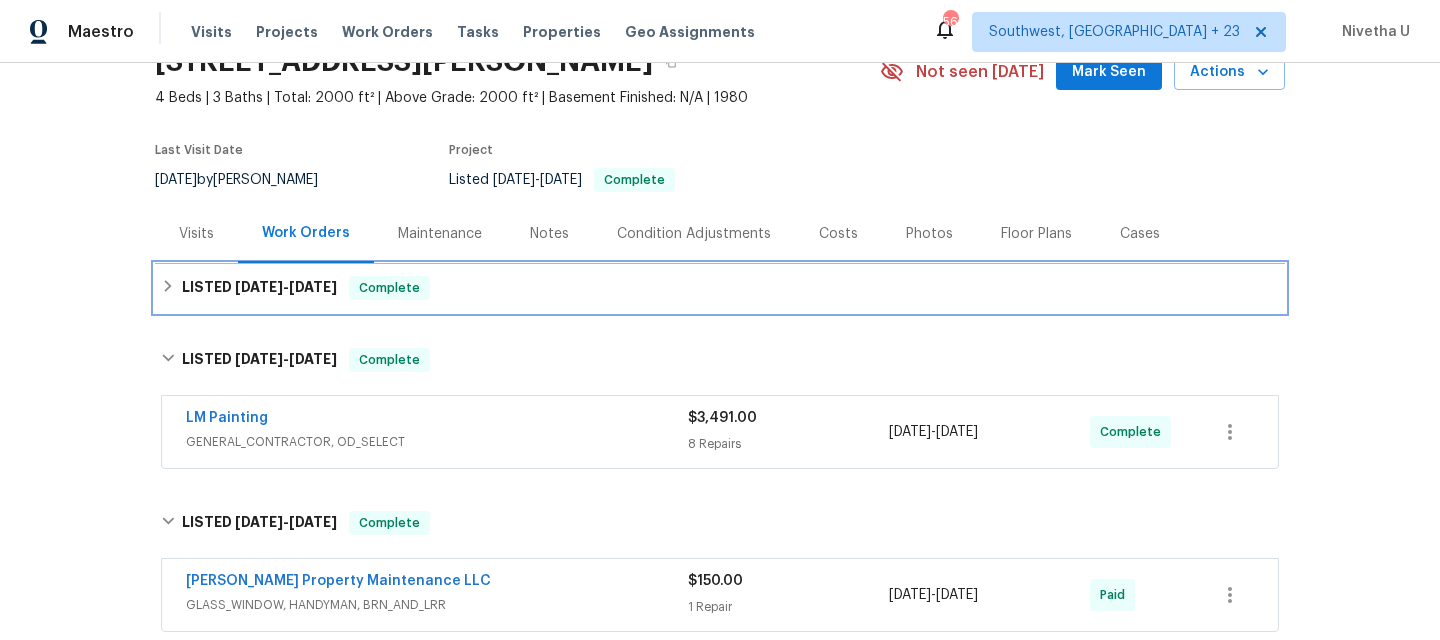 click on "LISTED   7/8/25  -  7/11/25 Complete" at bounding box center (720, 288) 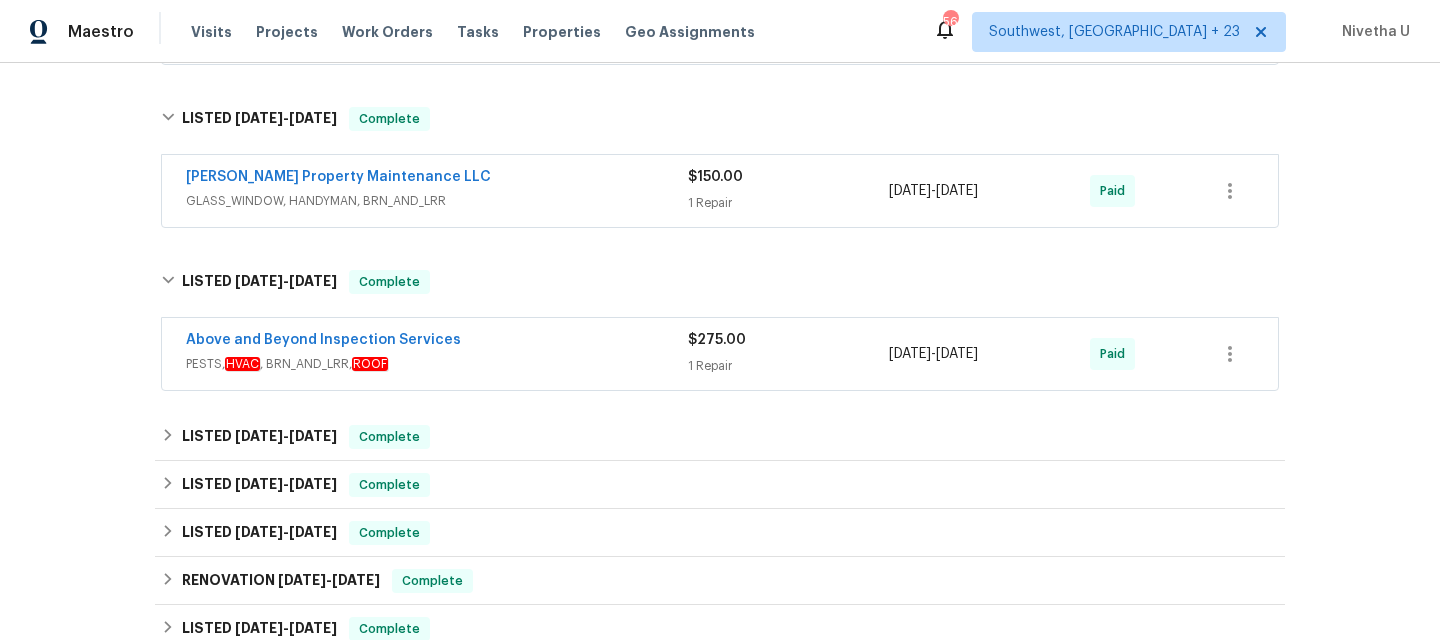 scroll, scrollTop: 620, scrollLeft: 0, axis: vertical 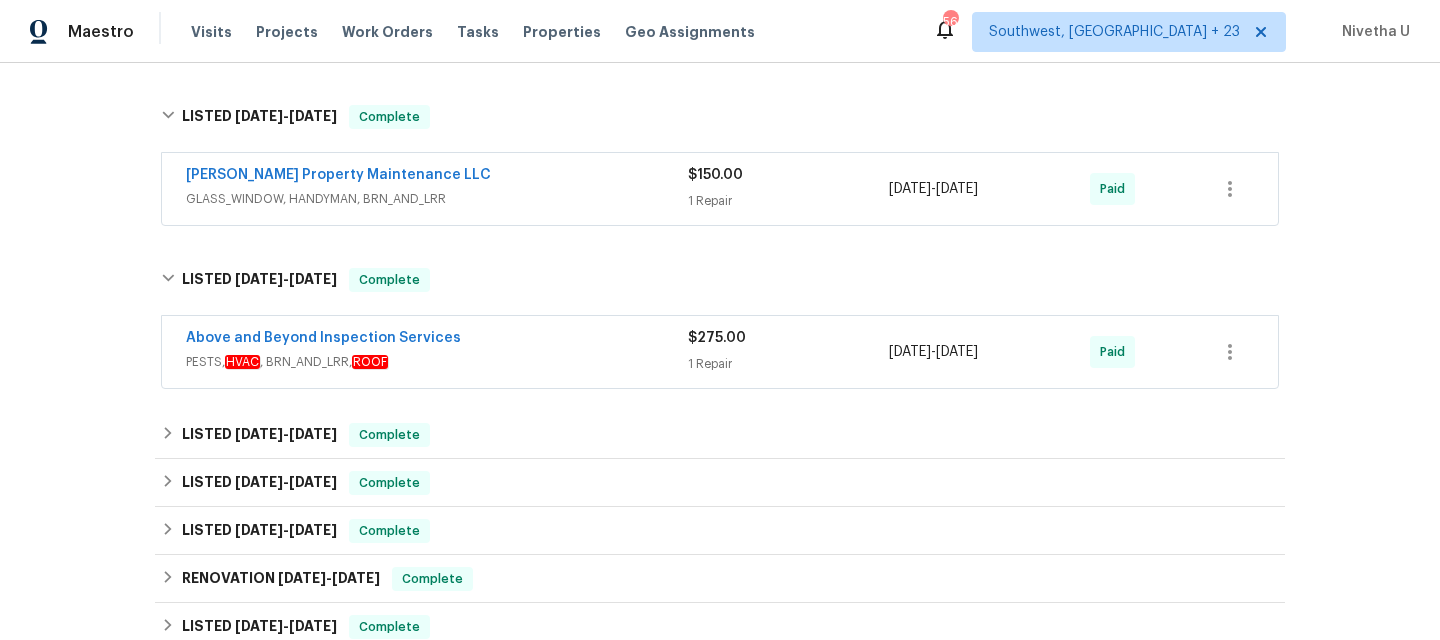 click on "Above and Beyond Inspection Services" at bounding box center (437, 340) 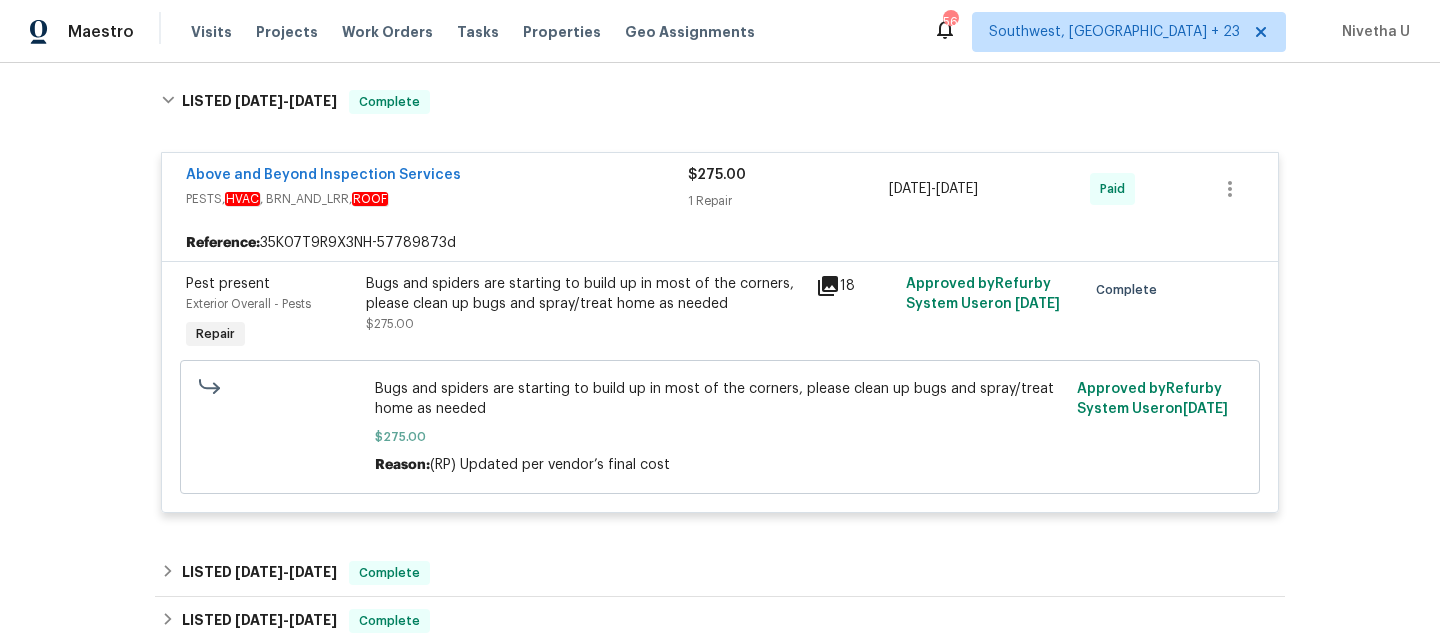 scroll, scrollTop: 686, scrollLeft: 0, axis: vertical 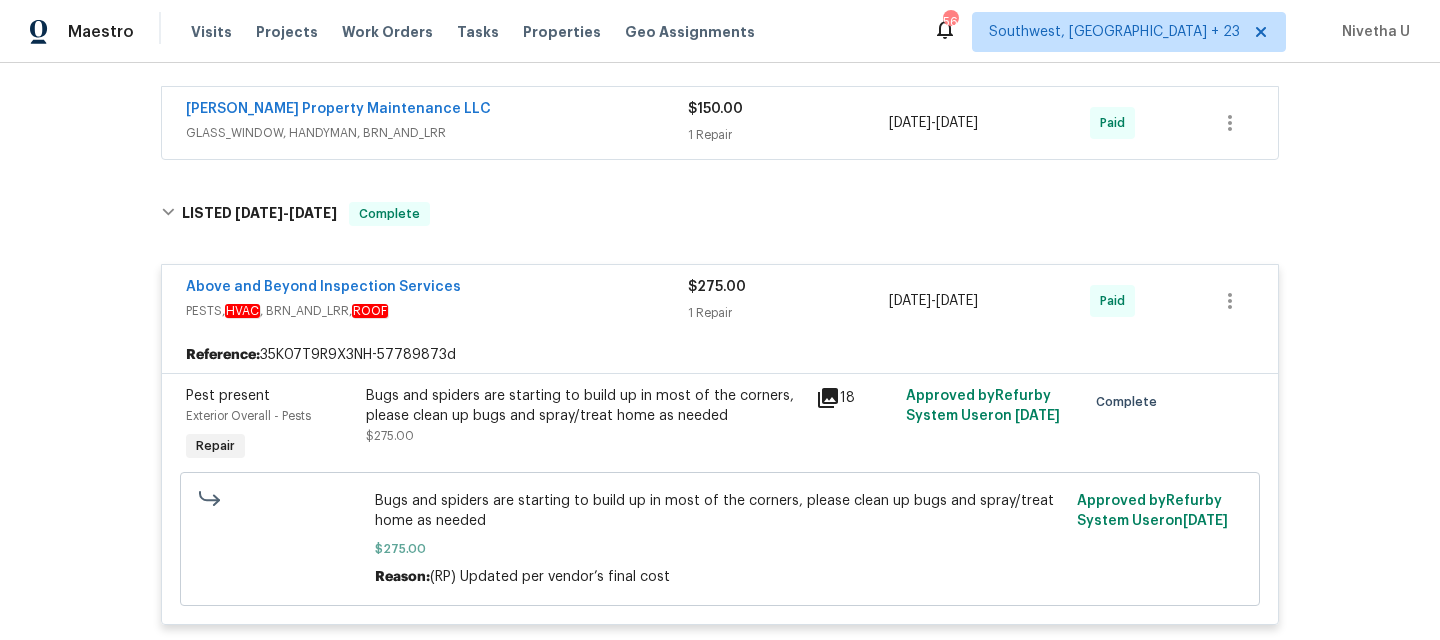 click on "PESTS,  HVAC , BRN_AND_LRR,  ROOF" at bounding box center [437, 311] 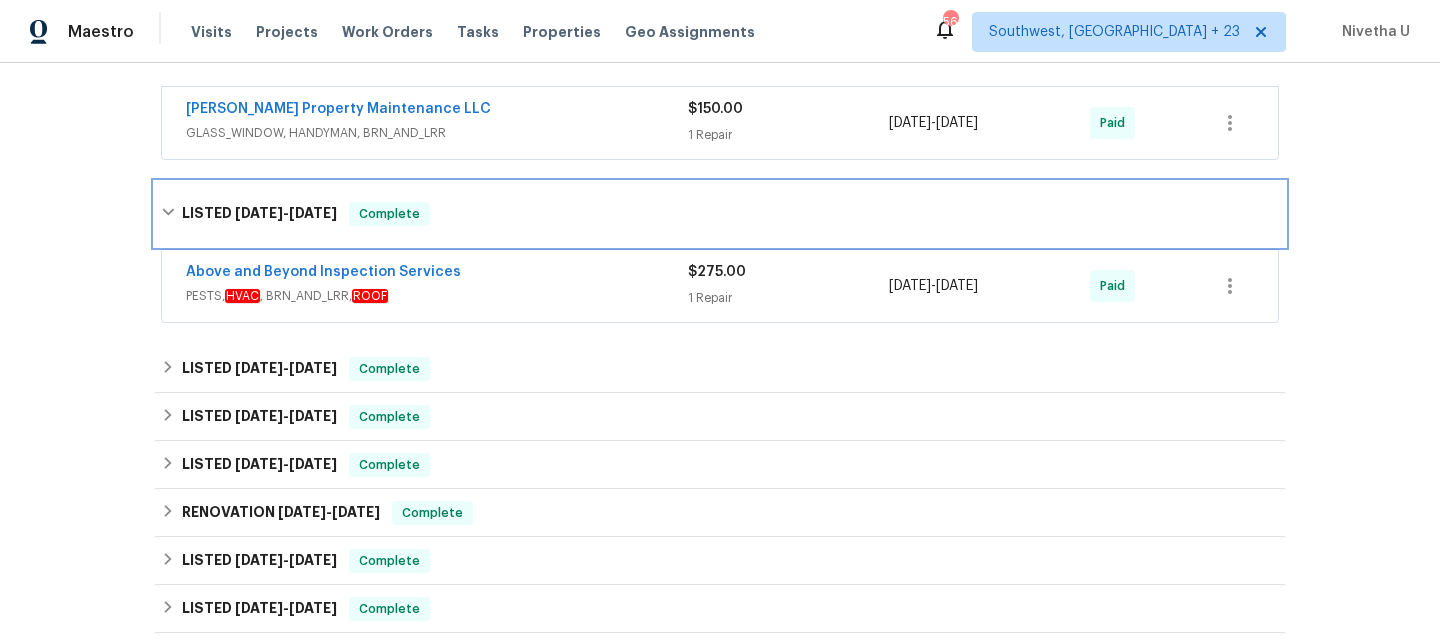 click on "LISTED   3/25/25  -  3/26/25 Complete" at bounding box center [720, 214] 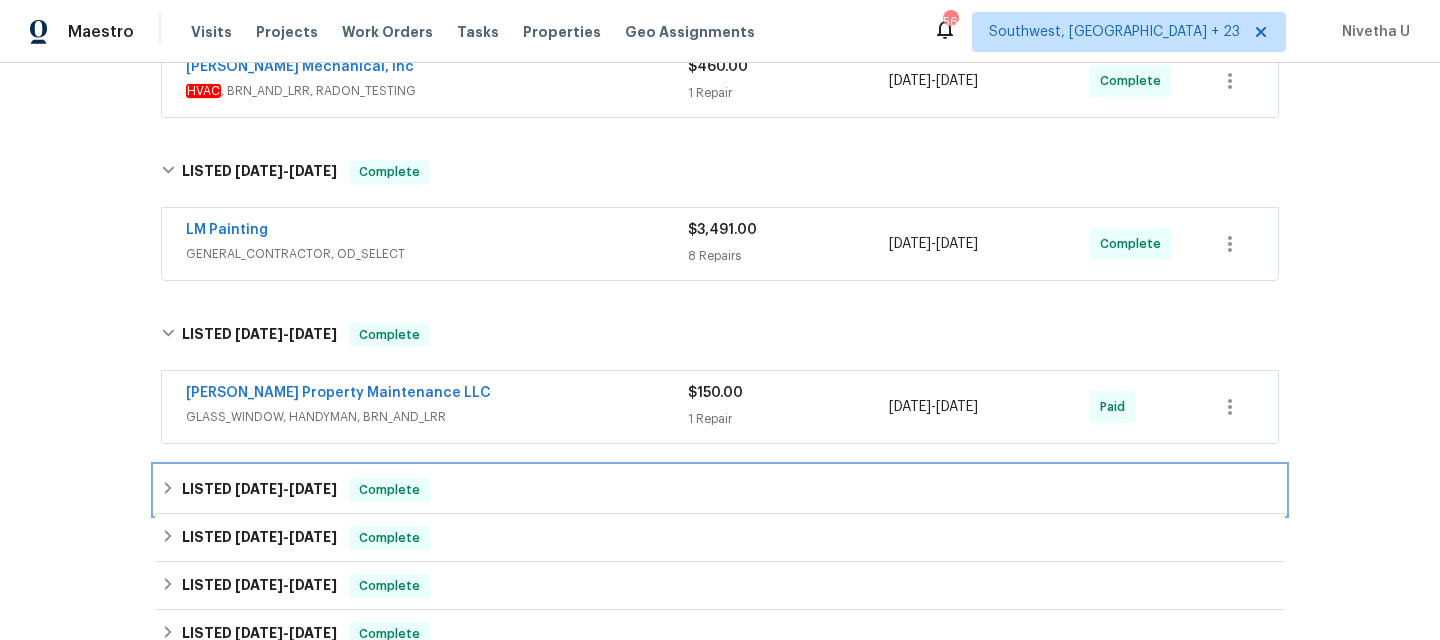 scroll, scrollTop: 400, scrollLeft: 0, axis: vertical 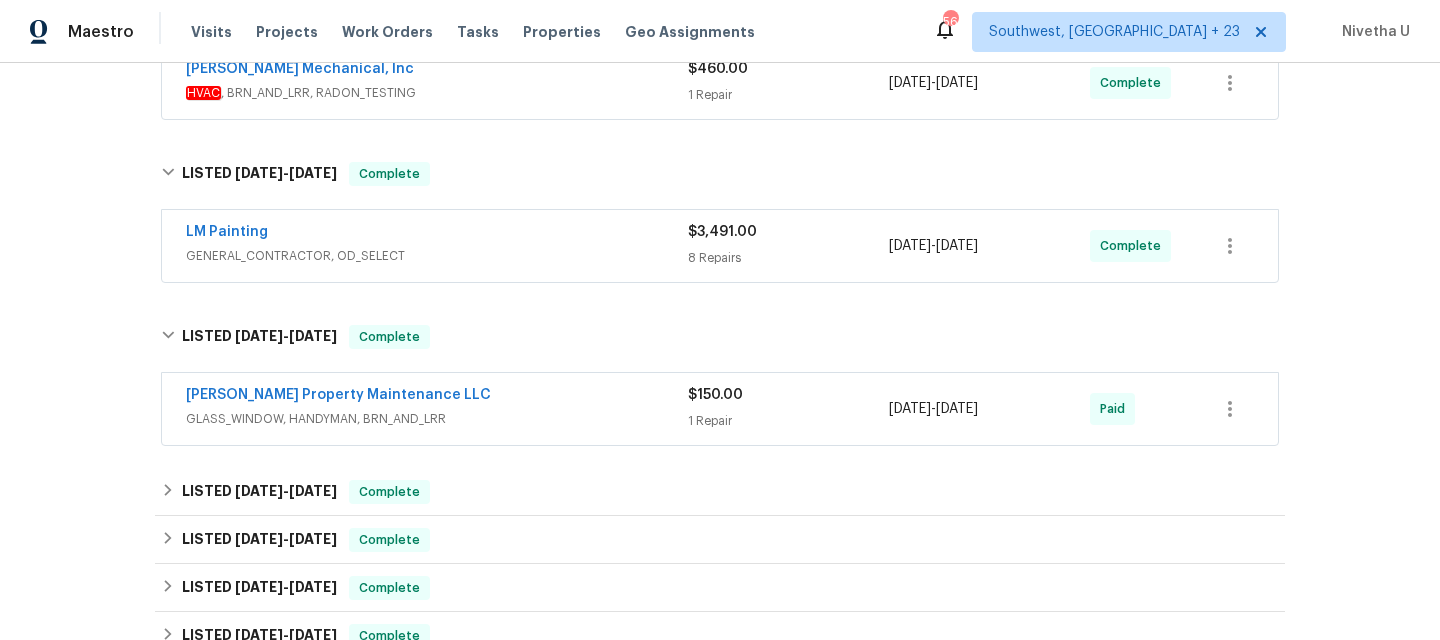 click on "GLASS_WINDOW, HANDYMAN, BRN_AND_LRR" at bounding box center [437, 419] 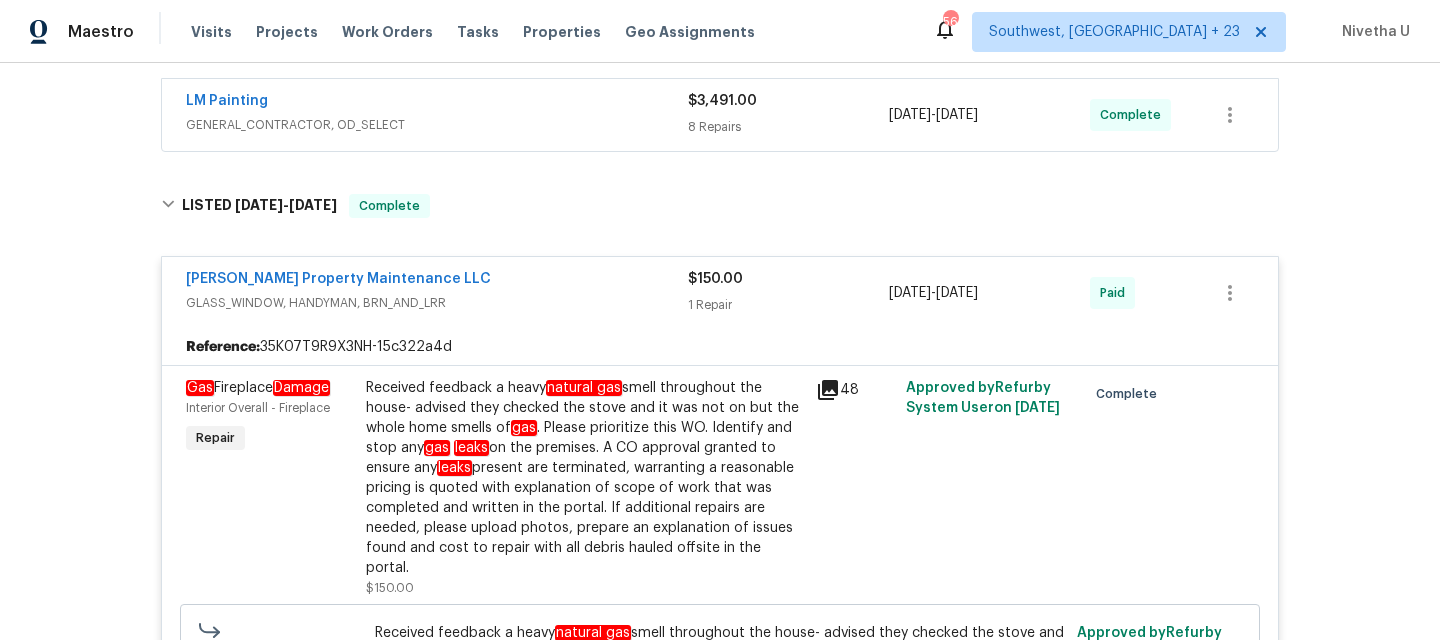 scroll, scrollTop: 529, scrollLeft: 0, axis: vertical 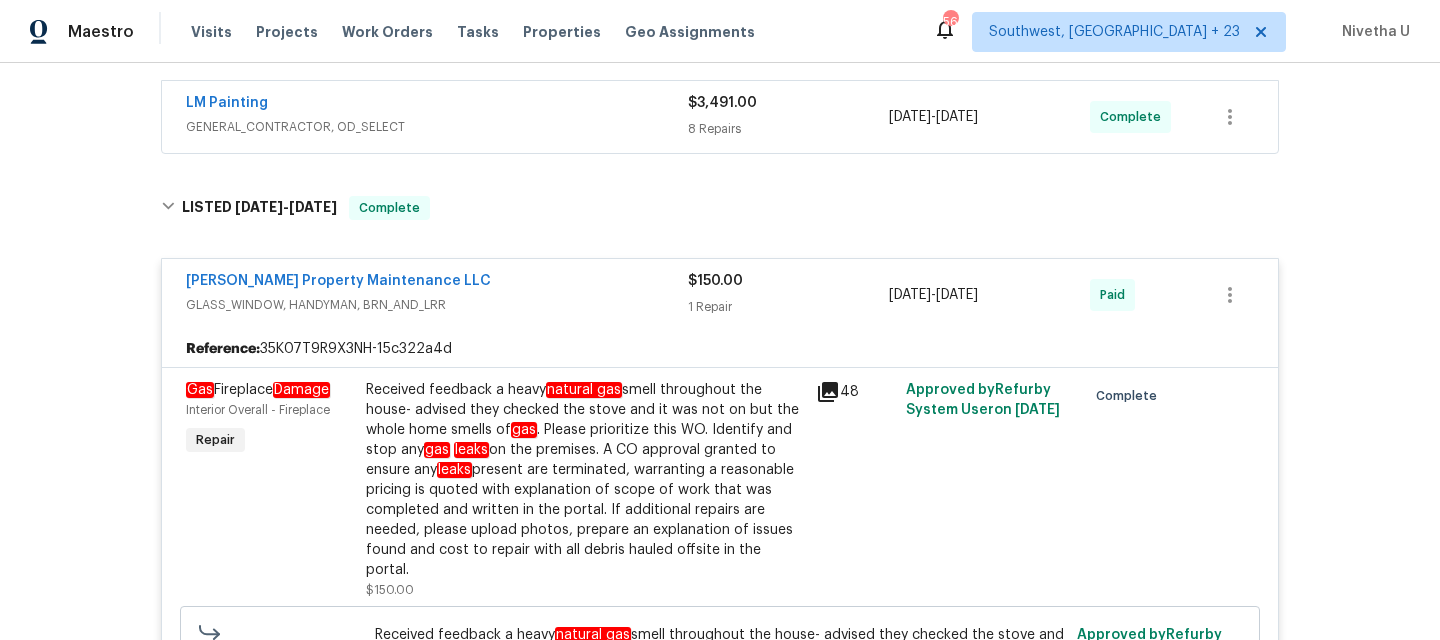 click on "GLASS_WINDOW, HANDYMAN, BRN_AND_LRR" at bounding box center (437, 305) 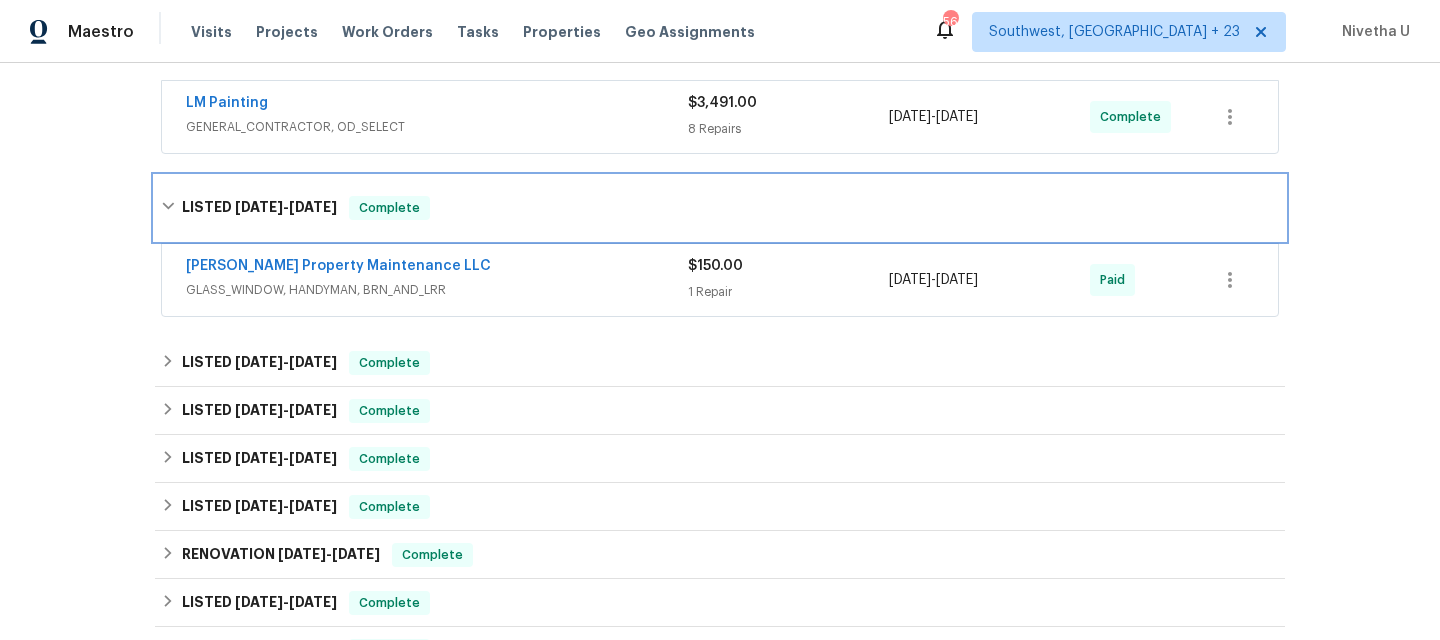 click on "LISTED   4/11/25  -  4/14/25 Complete" at bounding box center [720, 208] 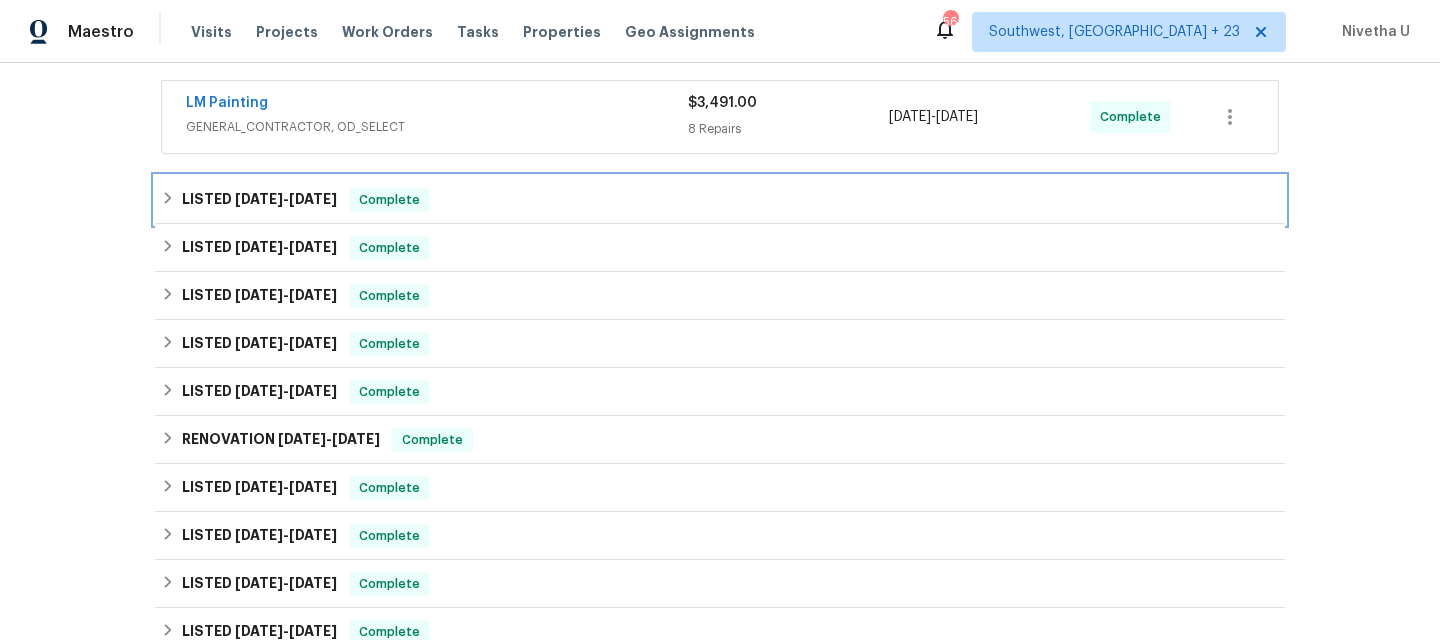 scroll, scrollTop: 282, scrollLeft: 0, axis: vertical 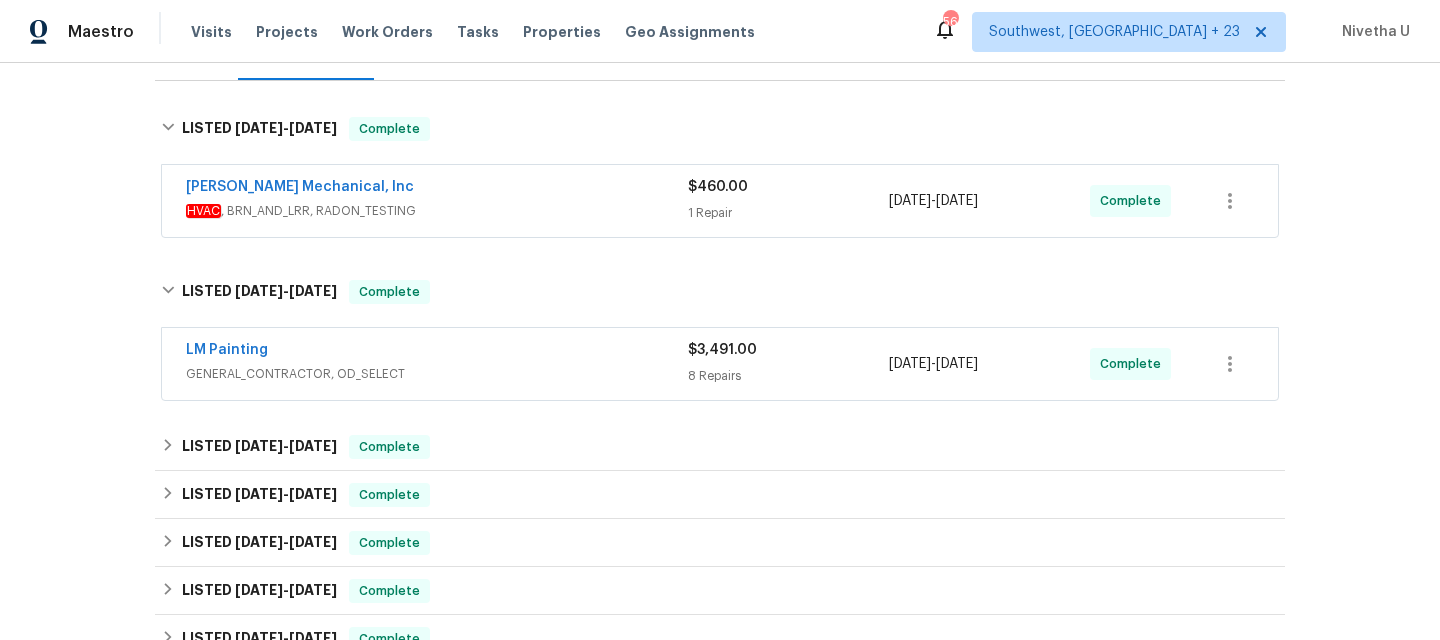 click on "GENERAL_CONTRACTOR, OD_SELECT" at bounding box center [437, 374] 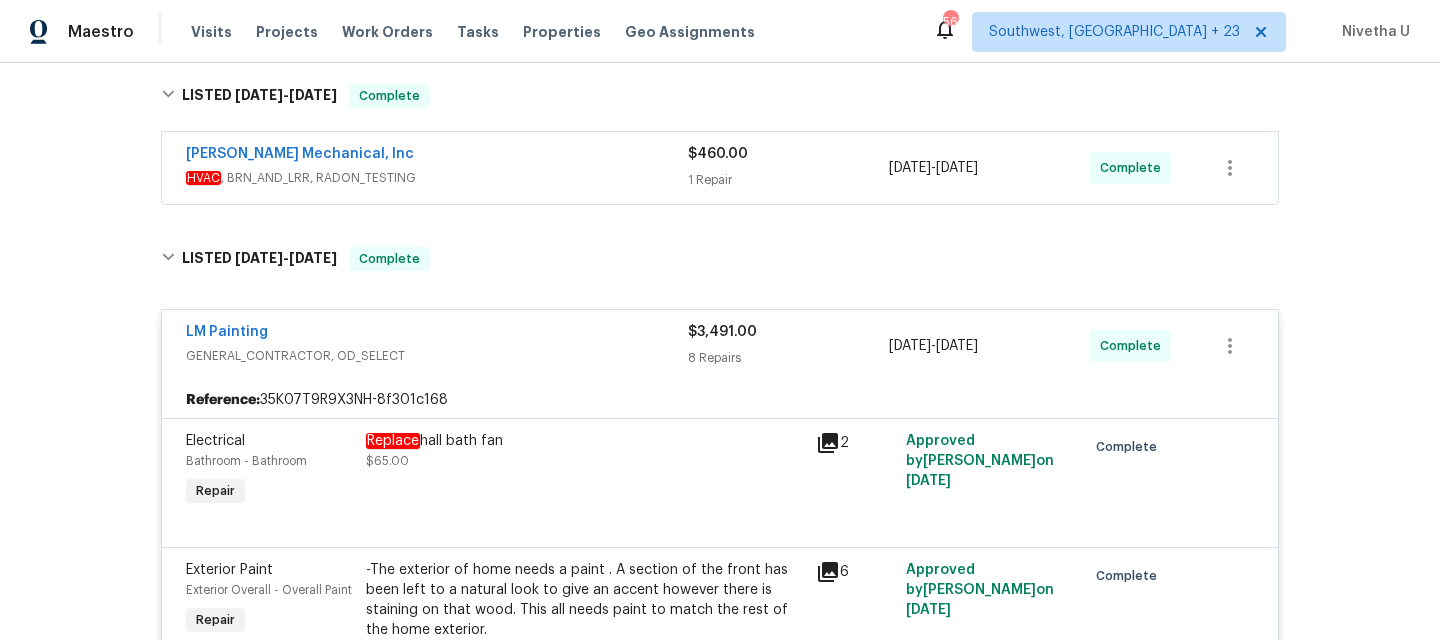 scroll, scrollTop: 275, scrollLeft: 0, axis: vertical 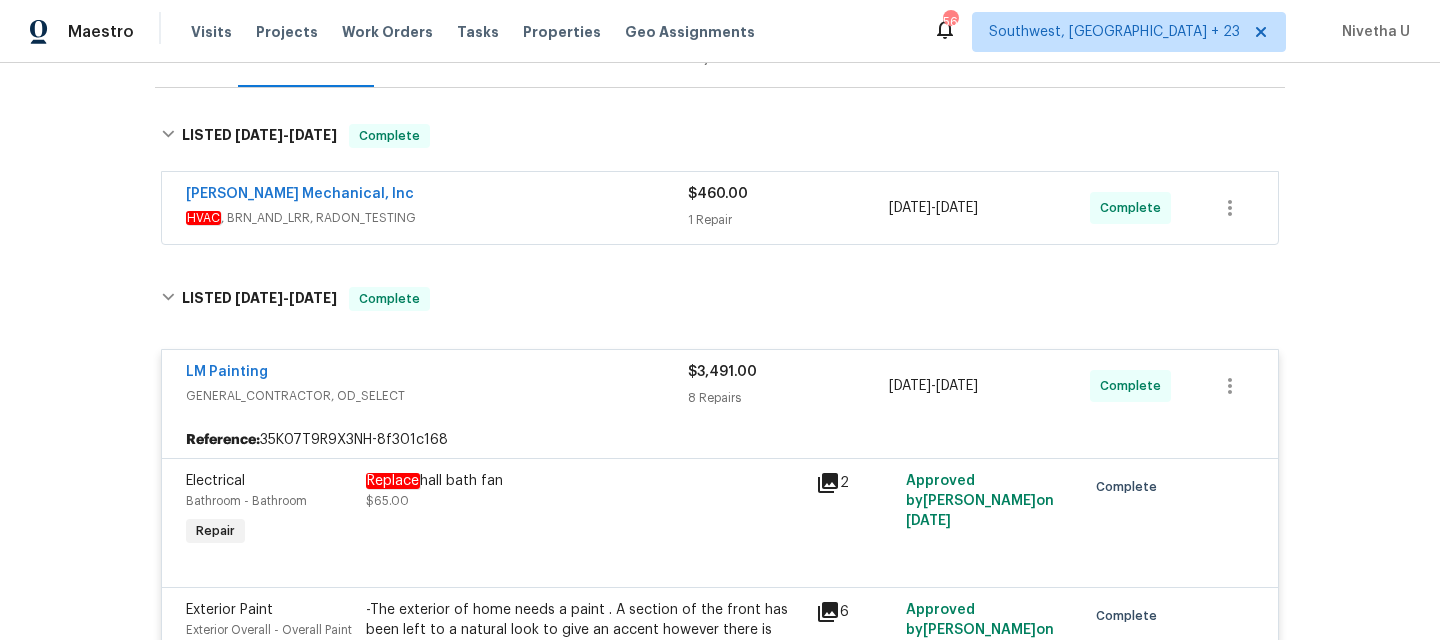 click on "GENERAL_CONTRACTOR, OD_SELECT" at bounding box center (437, 396) 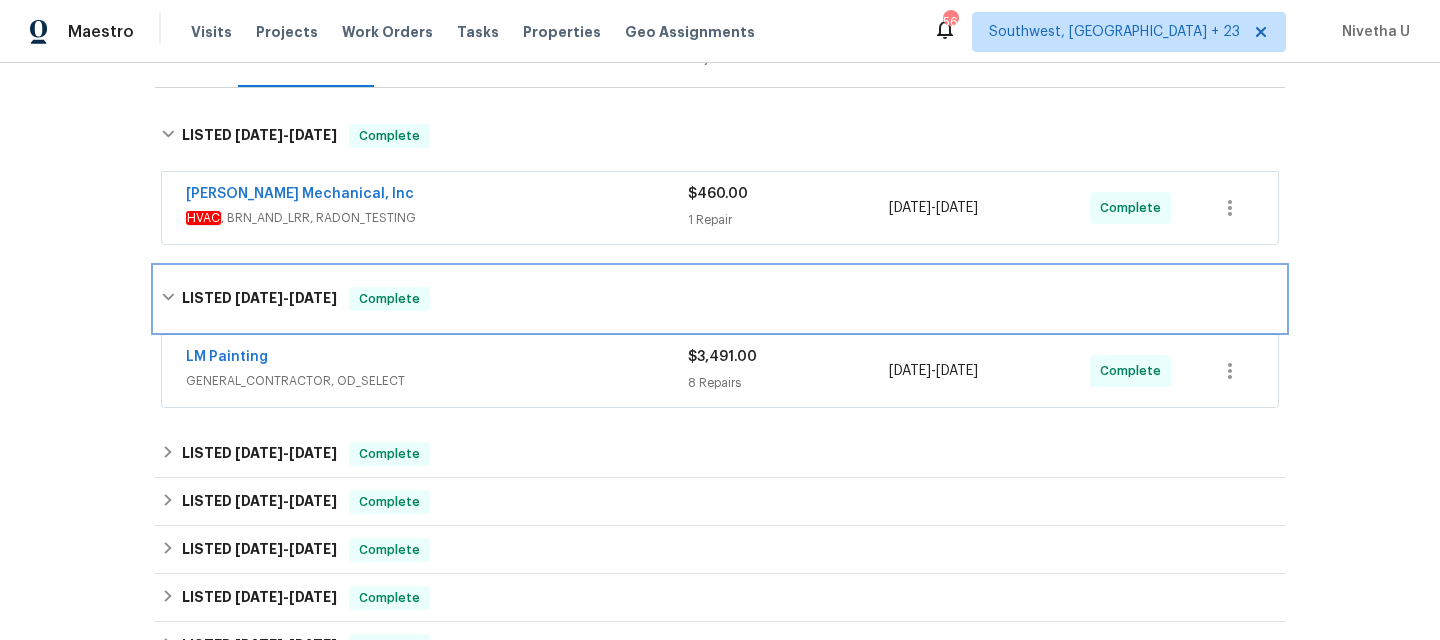 click on "LISTED   5/29/25  -  6/13/25 Complete" at bounding box center (720, 299) 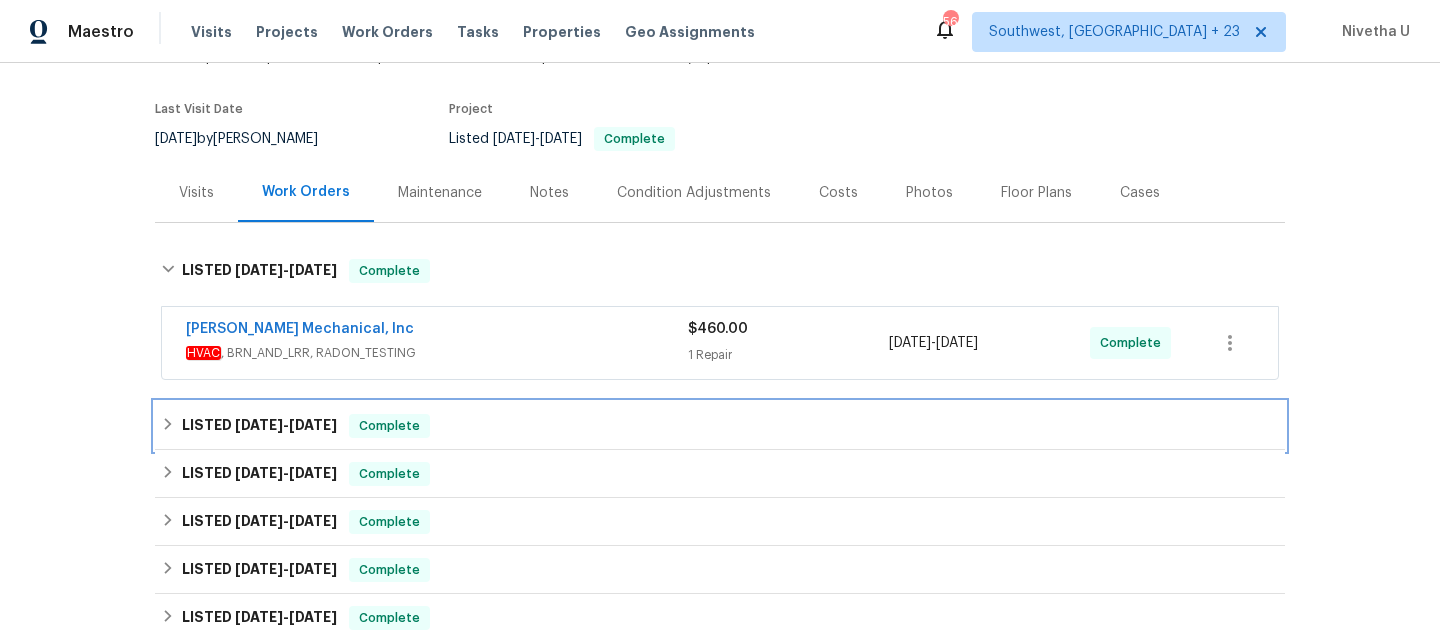scroll, scrollTop: 96, scrollLeft: 0, axis: vertical 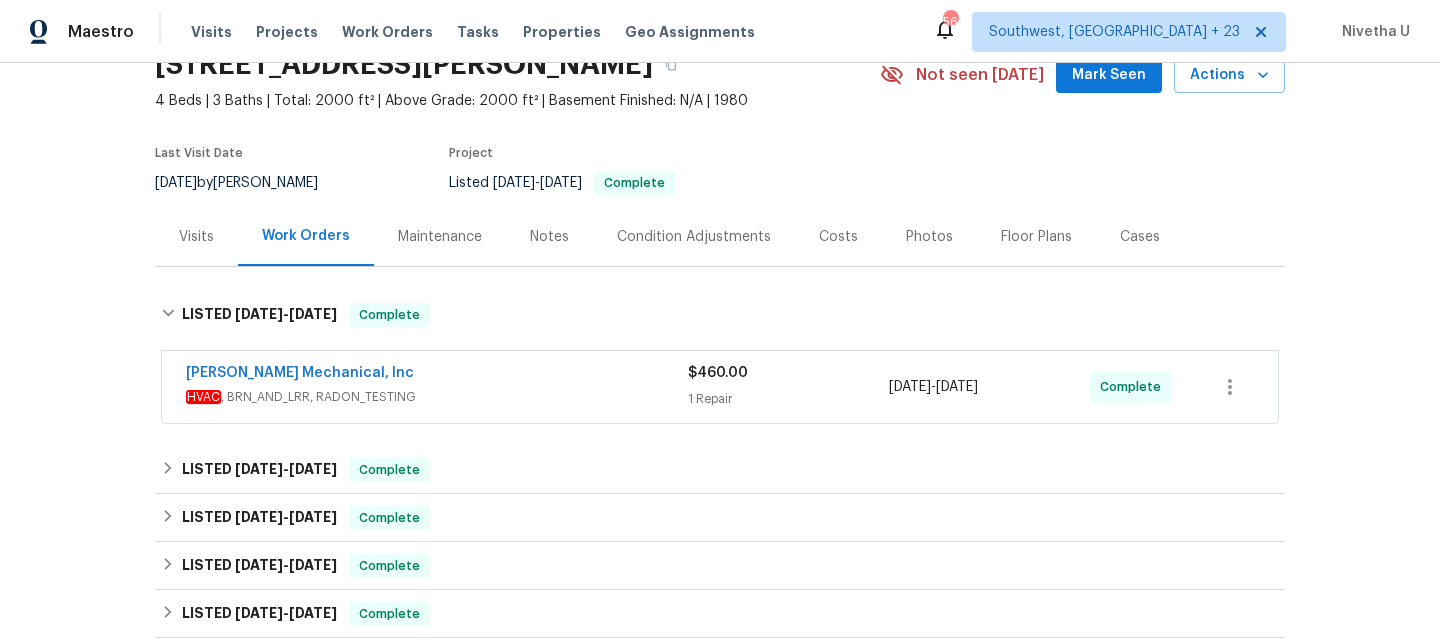 click on "HVAC , BRN_AND_LRR, RADON_TESTING" at bounding box center (437, 397) 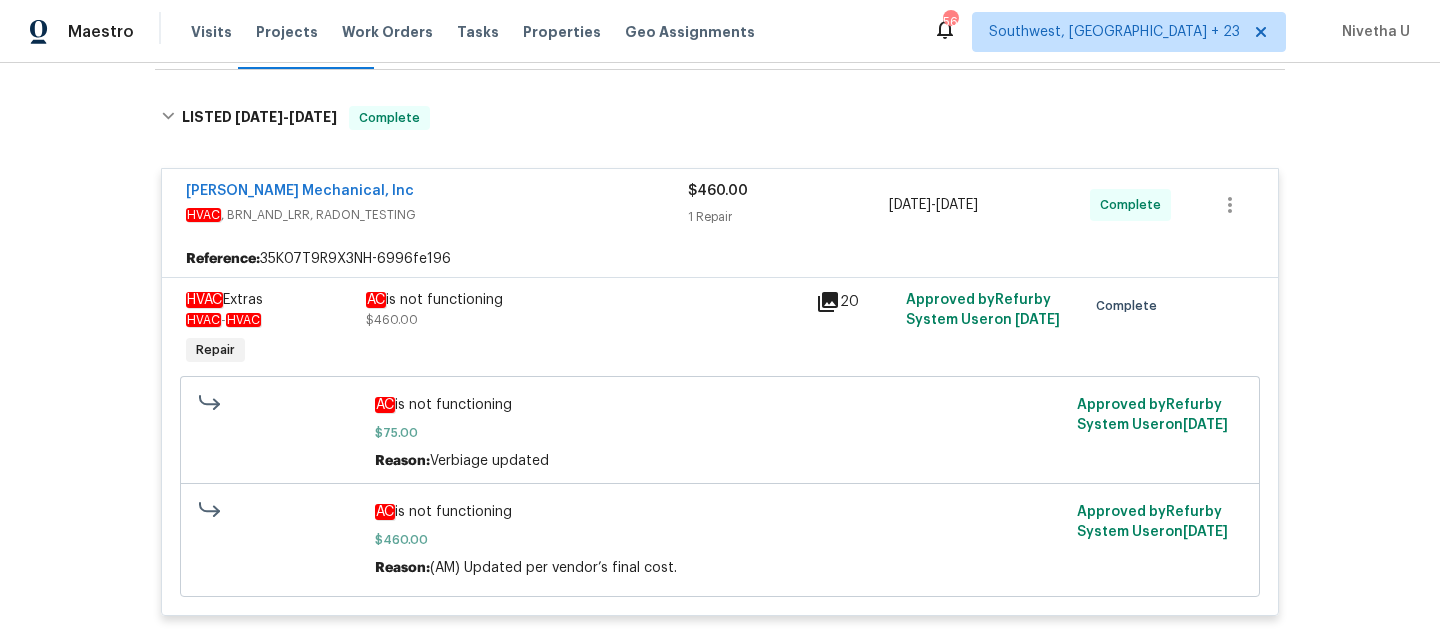 scroll, scrollTop: 299, scrollLeft: 0, axis: vertical 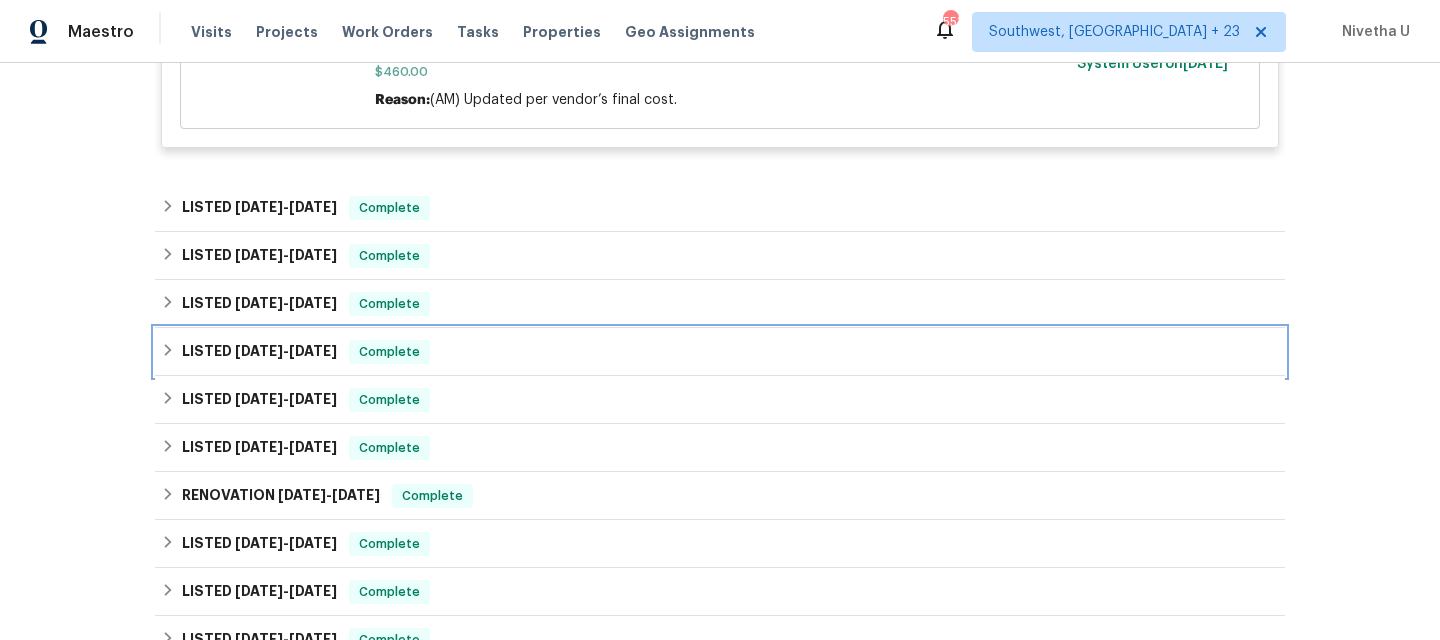 click on "LISTED   3/8/25  -  3/11/25 Complete" at bounding box center (720, 352) 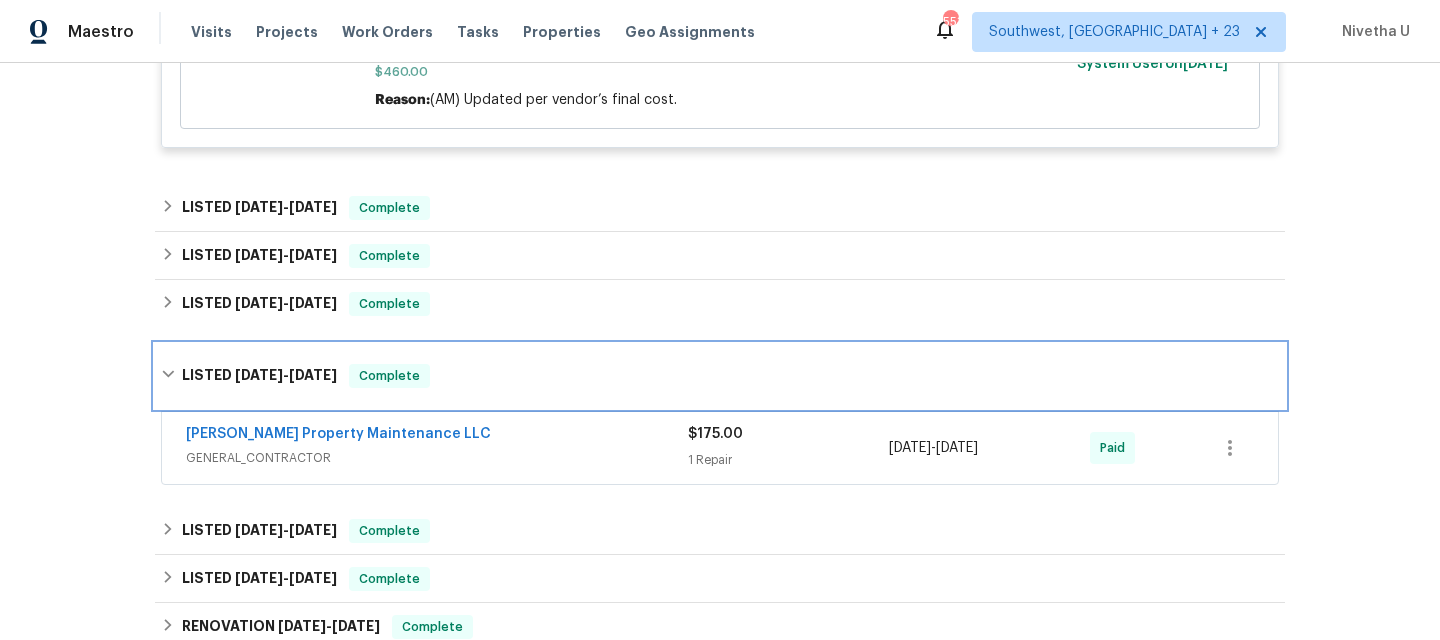 click on "LISTED   3/8/25  -  3/11/25 Complete" at bounding box center [720, 376] 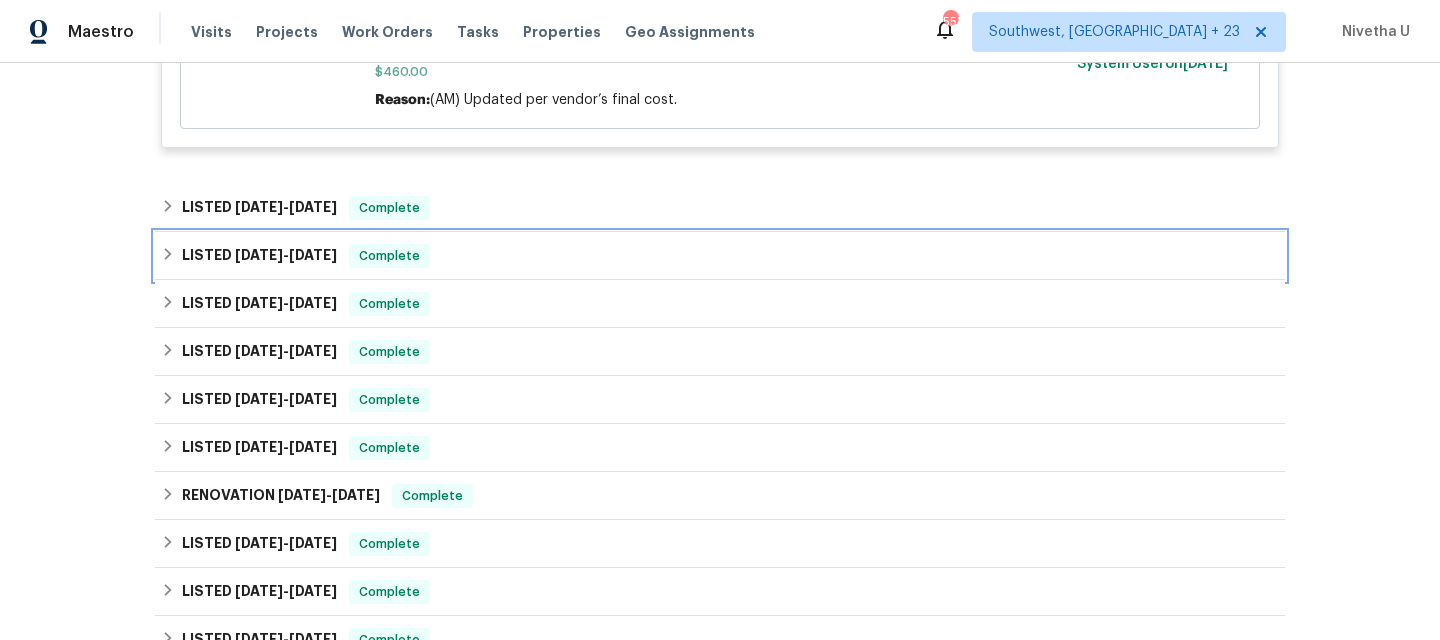 click on "LISTED   4/11/25  -  4/14/25 Complete" at bounding box center [720, 256] 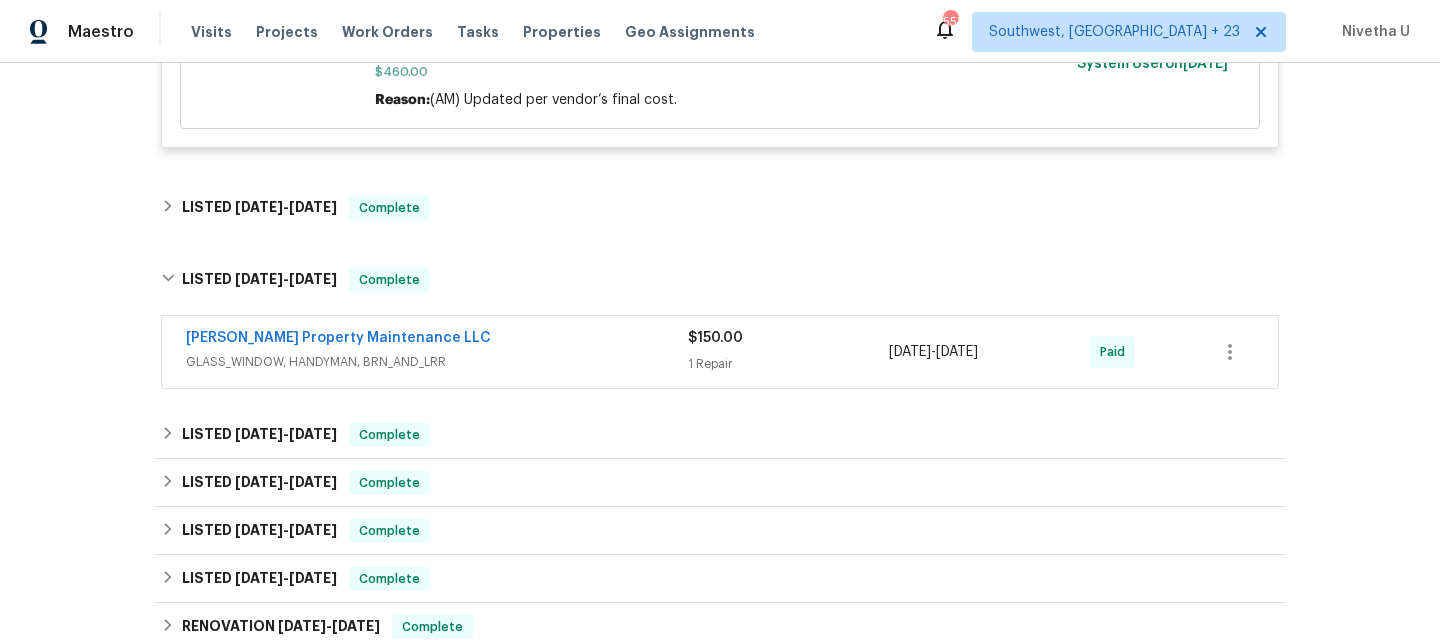 click on "GLASS_WINDOW, HANDYMAN, BRN_AND_LRR" at bounding box center [437, 362] 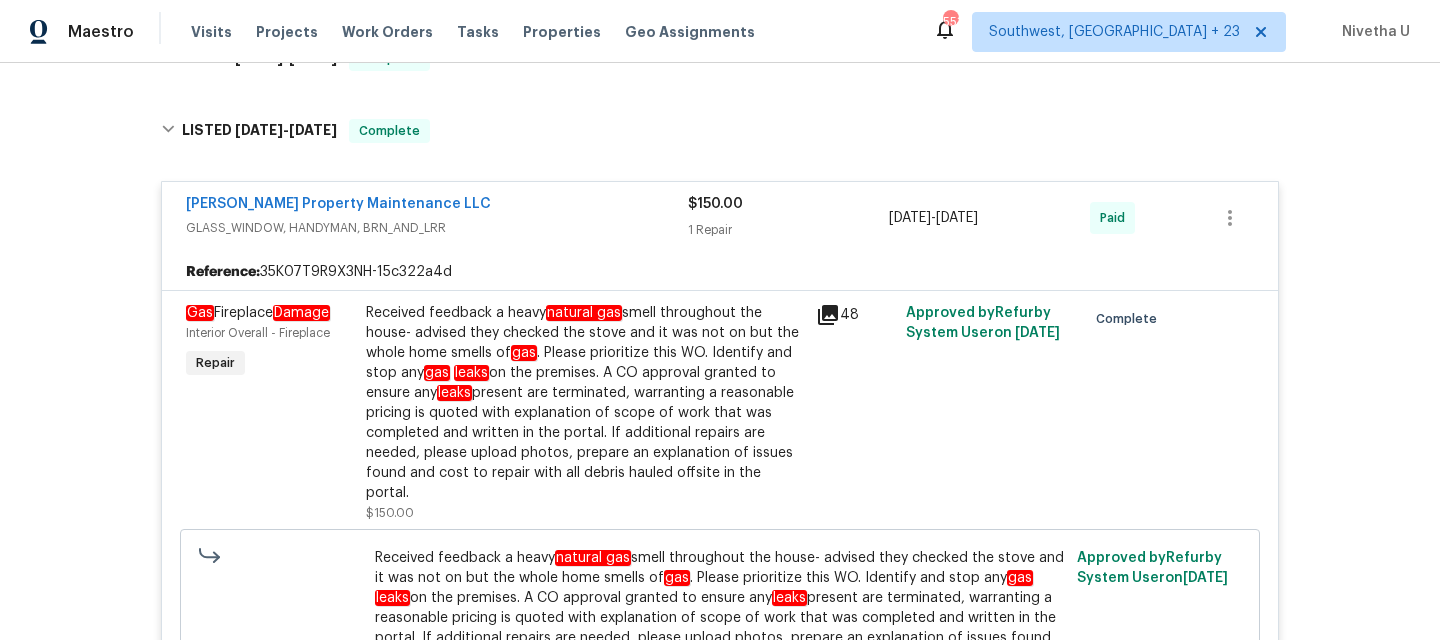 scroll, scrollTop: 913, scrollLeft: 0, axis: vertical 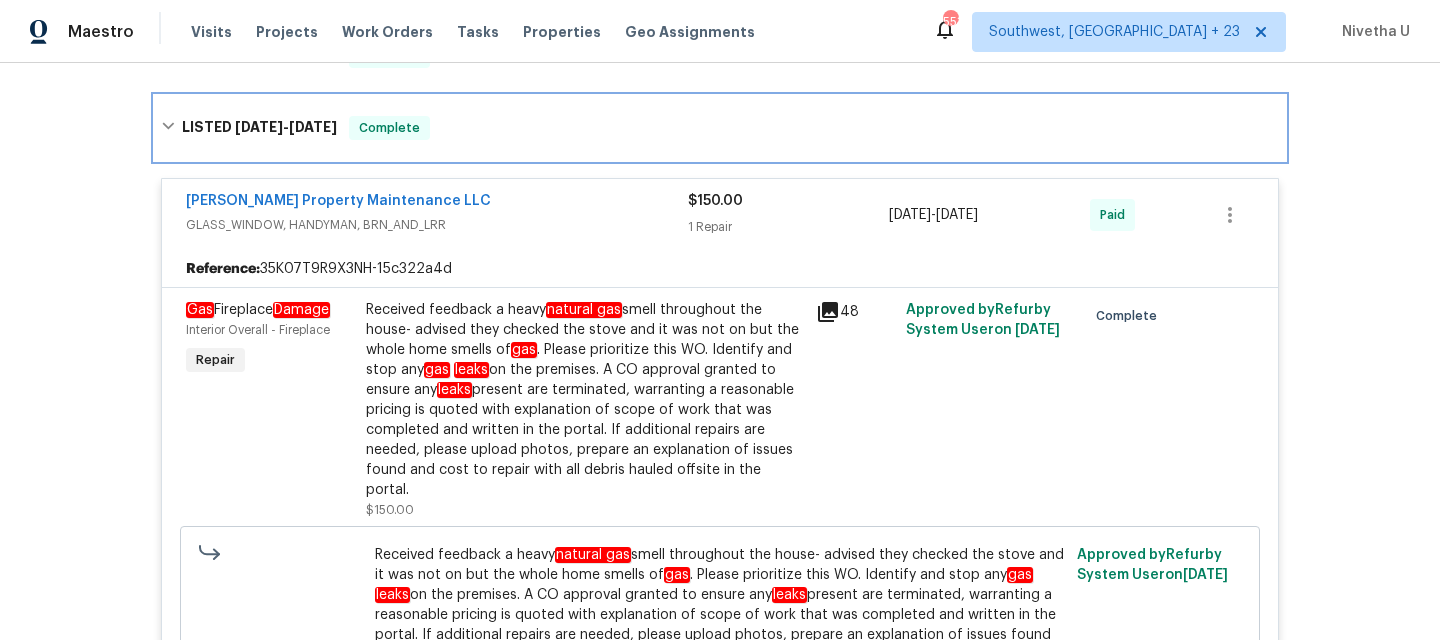 click on "LISTED   4/11/25  -  4/14/25 Complete" at bounding box center [720, 128] 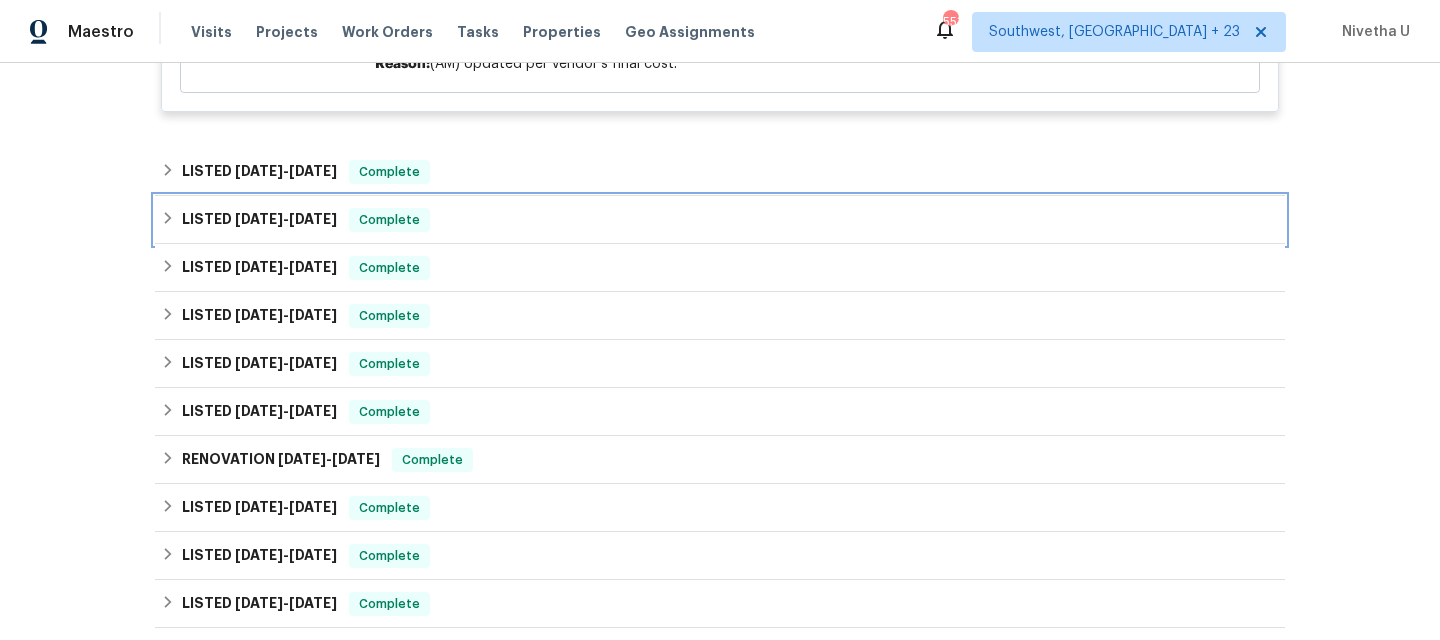 scroll, scrollTop: 779, scrollLeft: 0, axis: vertical 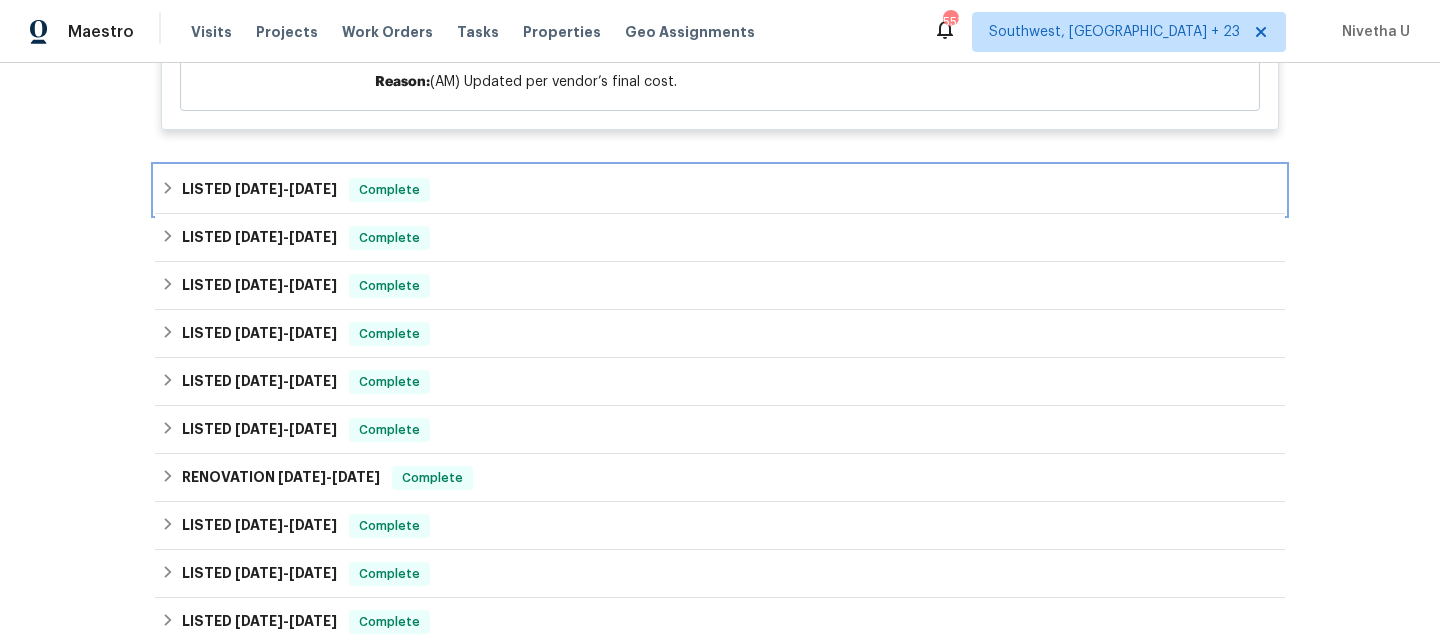 click on "Complete" at bounding box center [389, 190] 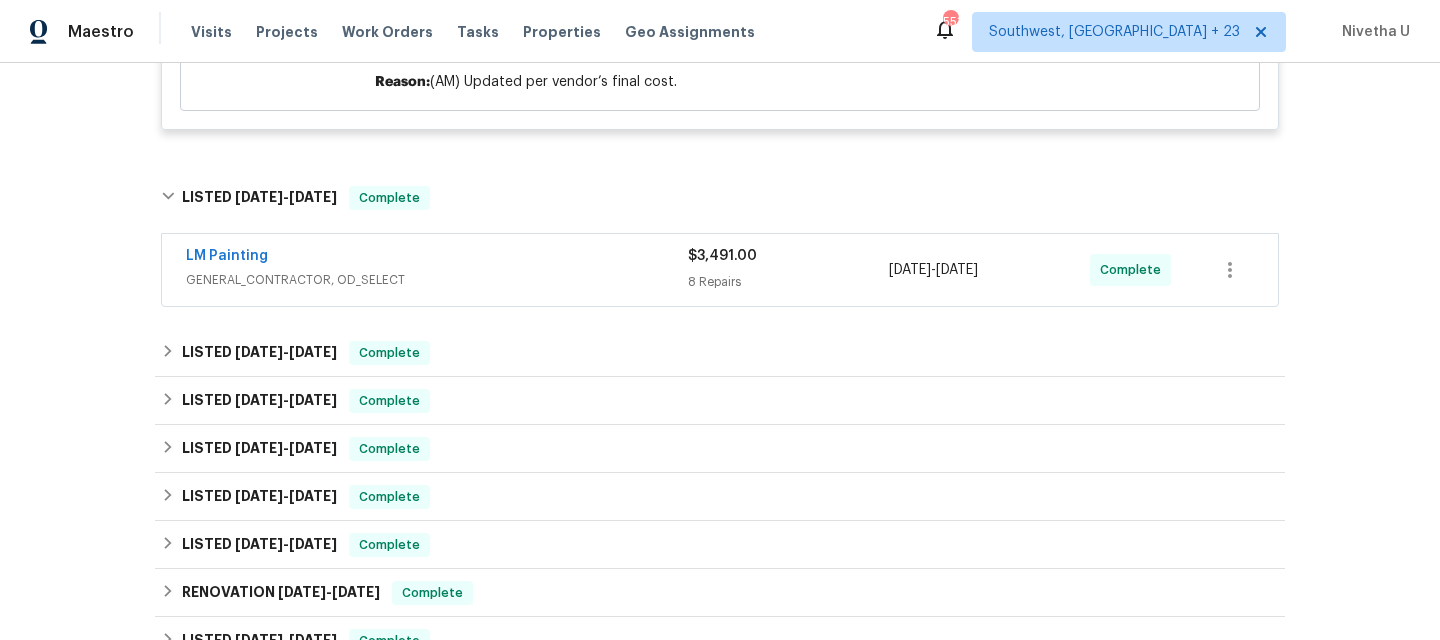 click on "LM Painting GENERAL_CONTRACTOR, OD_SELECT $3,491.00 8 Repairs 5/29/2025  -  6/13/2025 Complete" at bounding box center [720, 270] 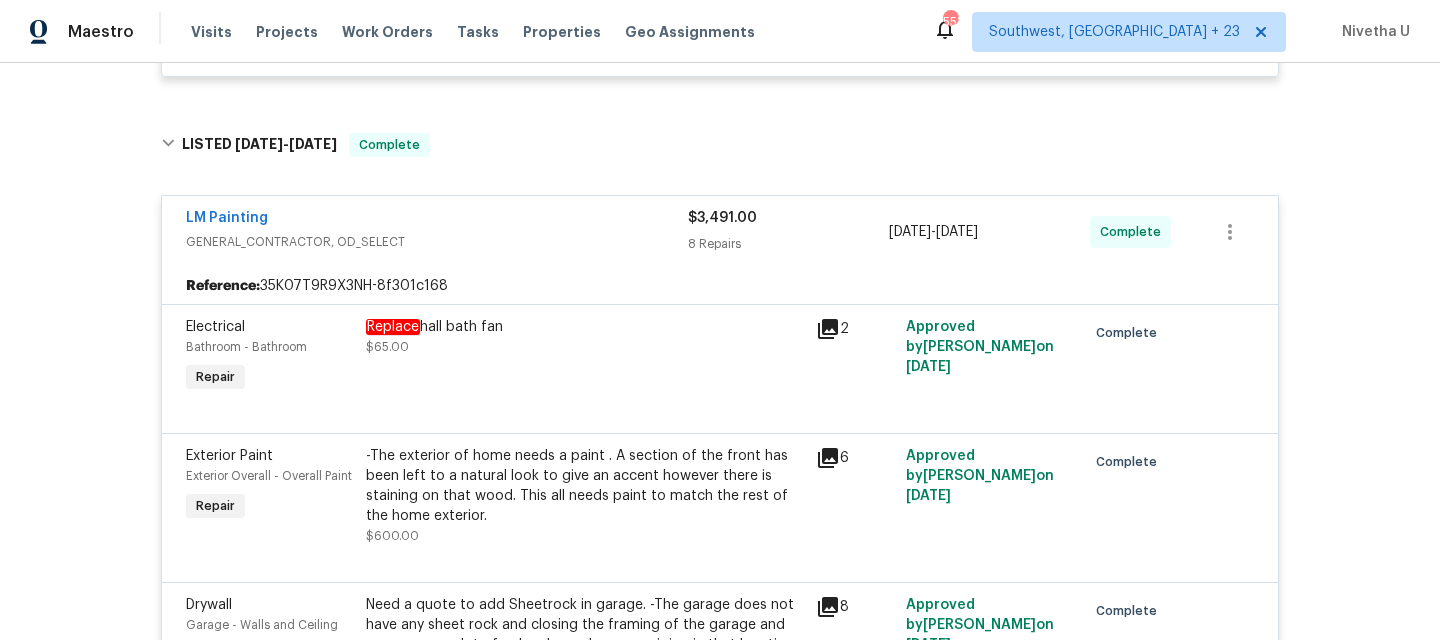 scroll, scrollTop: 756, scrollLeft: 0, axis: vertical 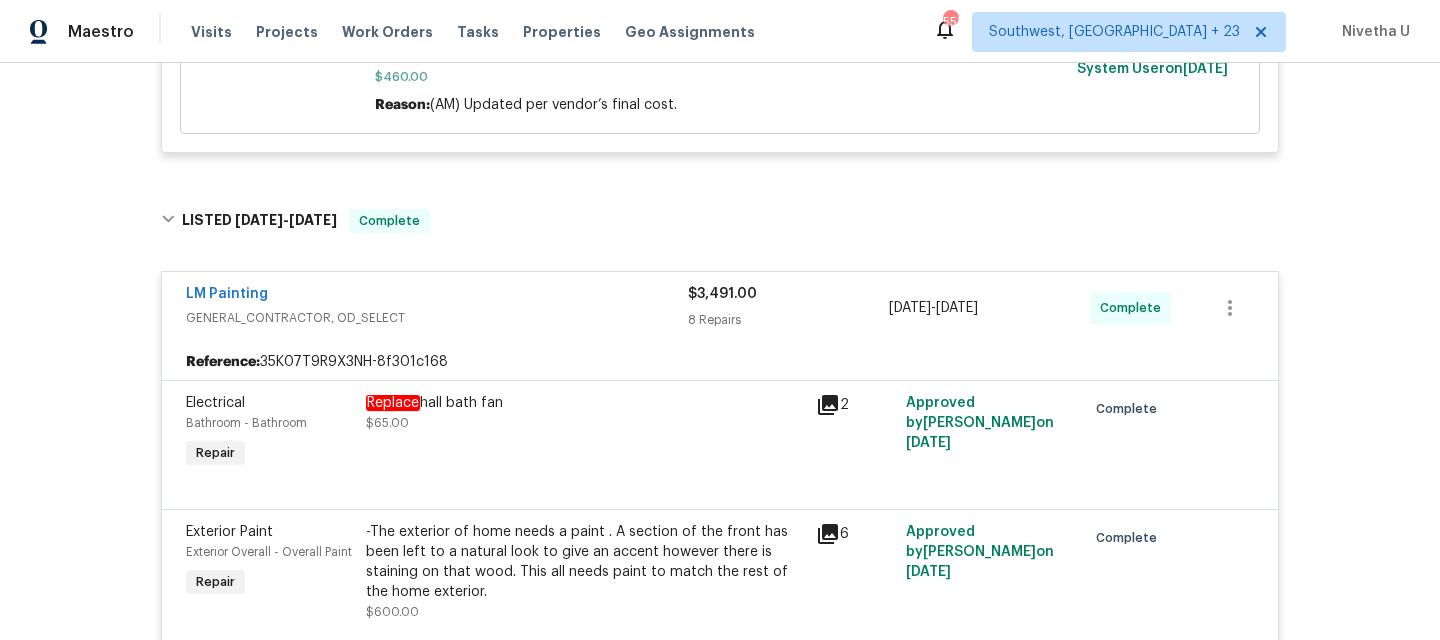 click on "GENERAL_CONTRACTOR, OD_SELECT" at bounding box center [437, 318] 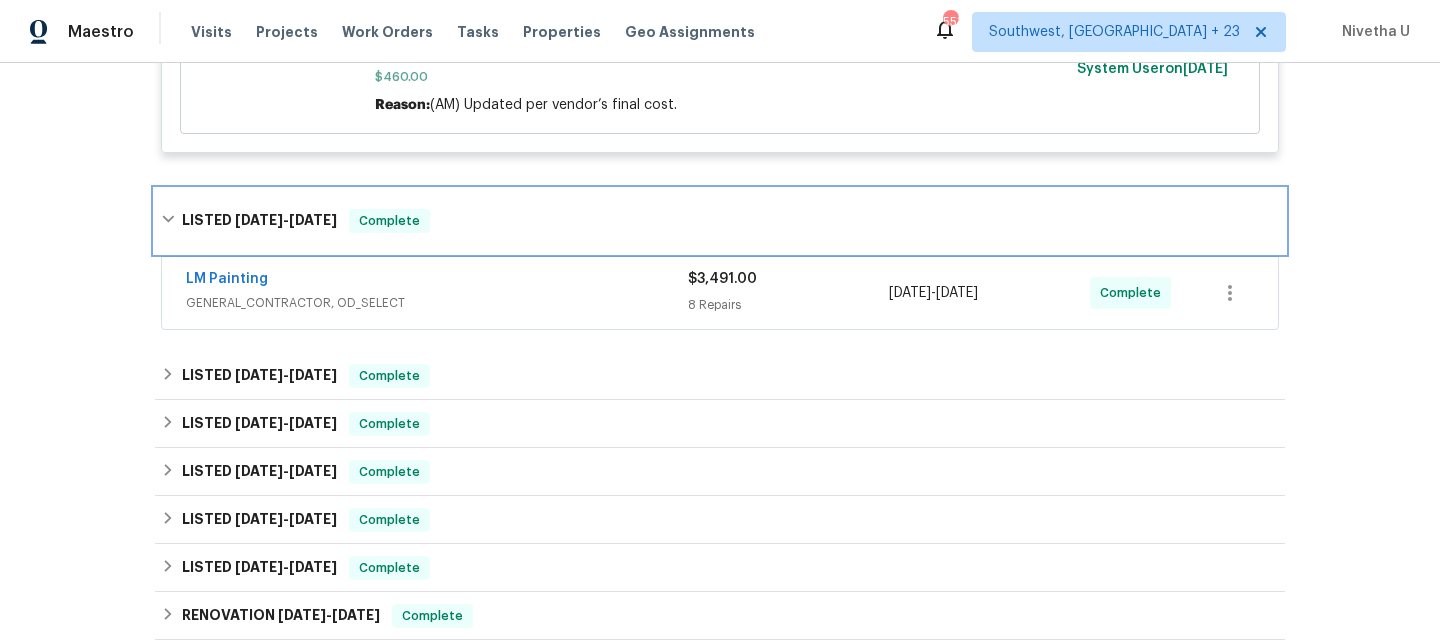 click on "LISTED   5/29/25  -  6/13/25 Complete" at bounding box center [720, 221] 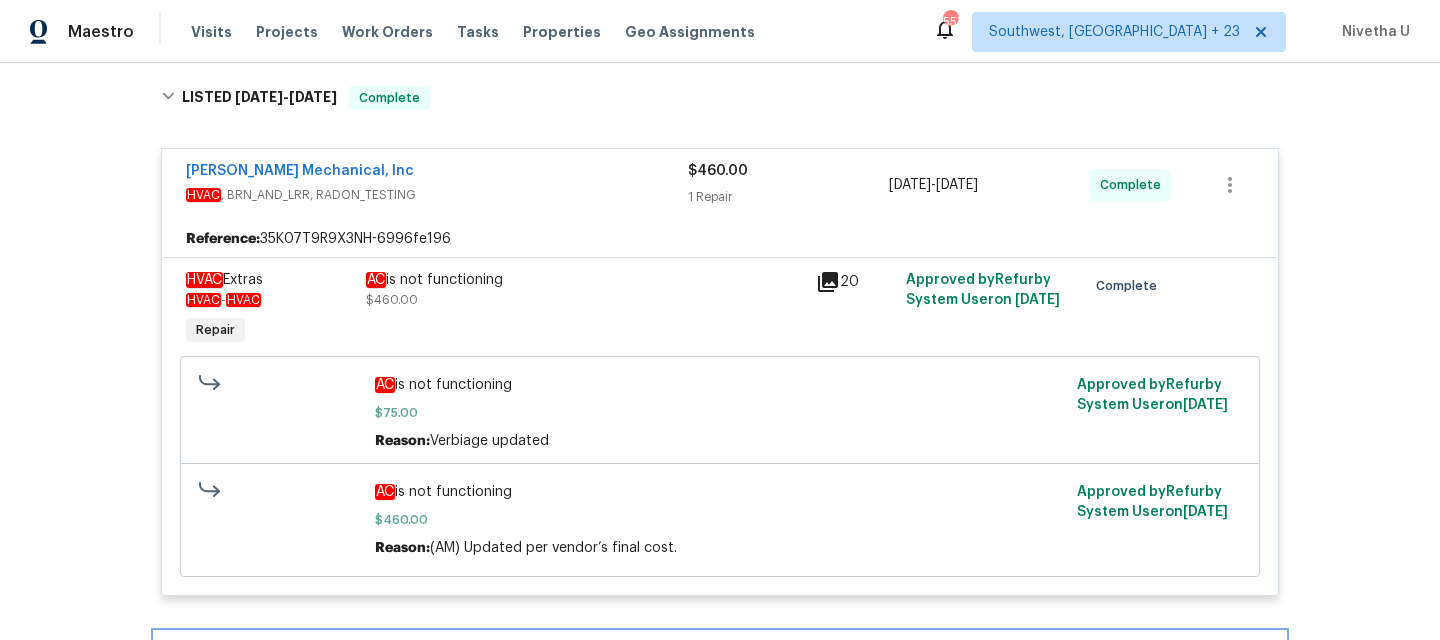 scroll, scrollTop: 311, scrollLeft: 0, axis: vertical 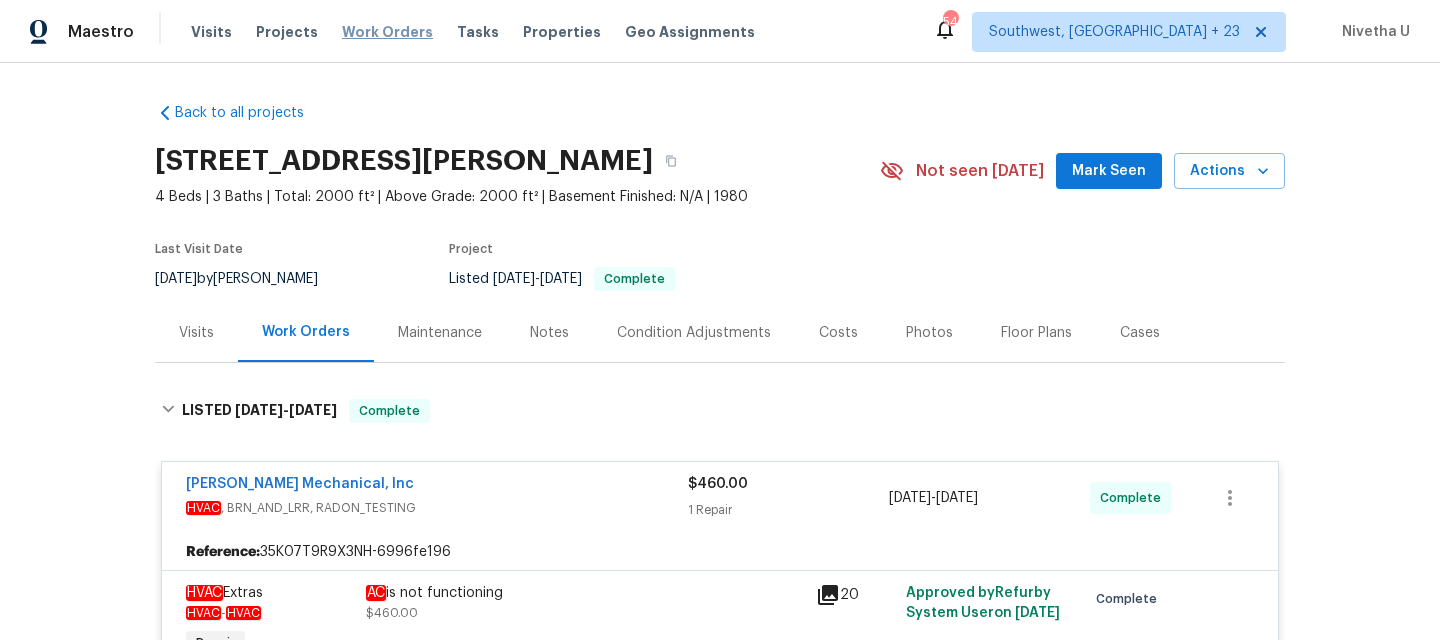 click on "Work Orders" at bounding box center [387, 32] 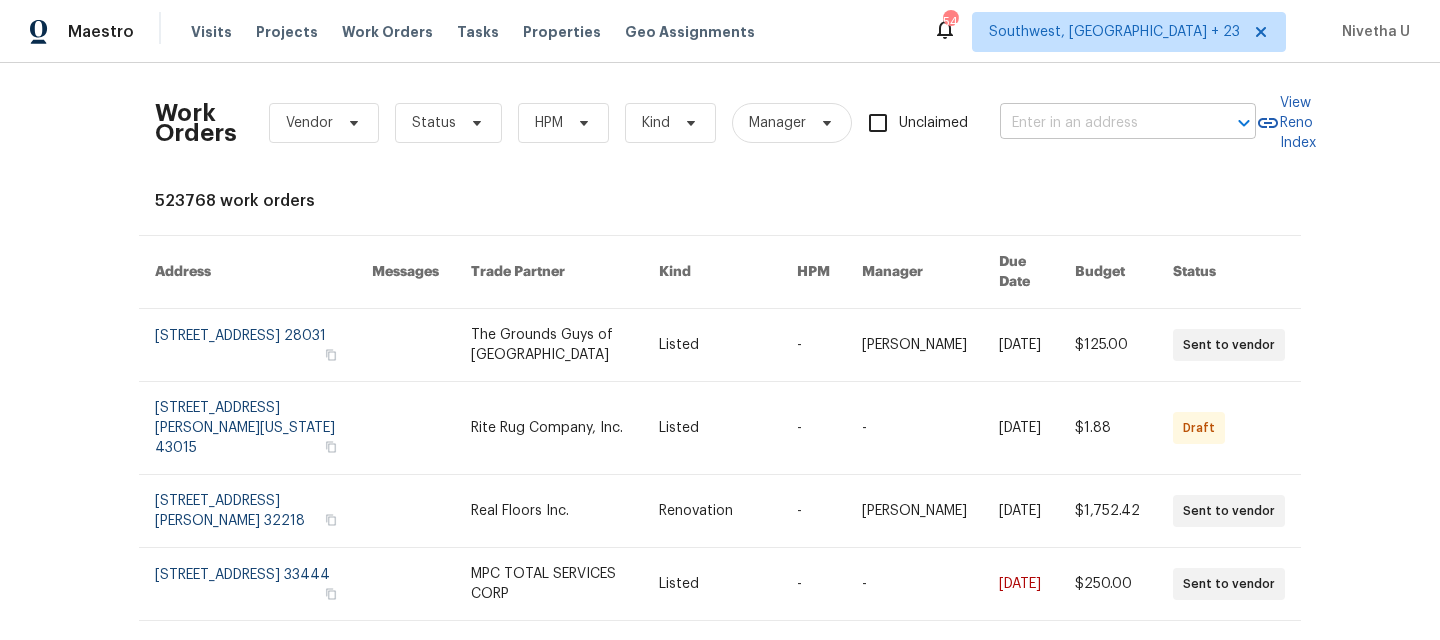 click at bounding box center [1100, 123] 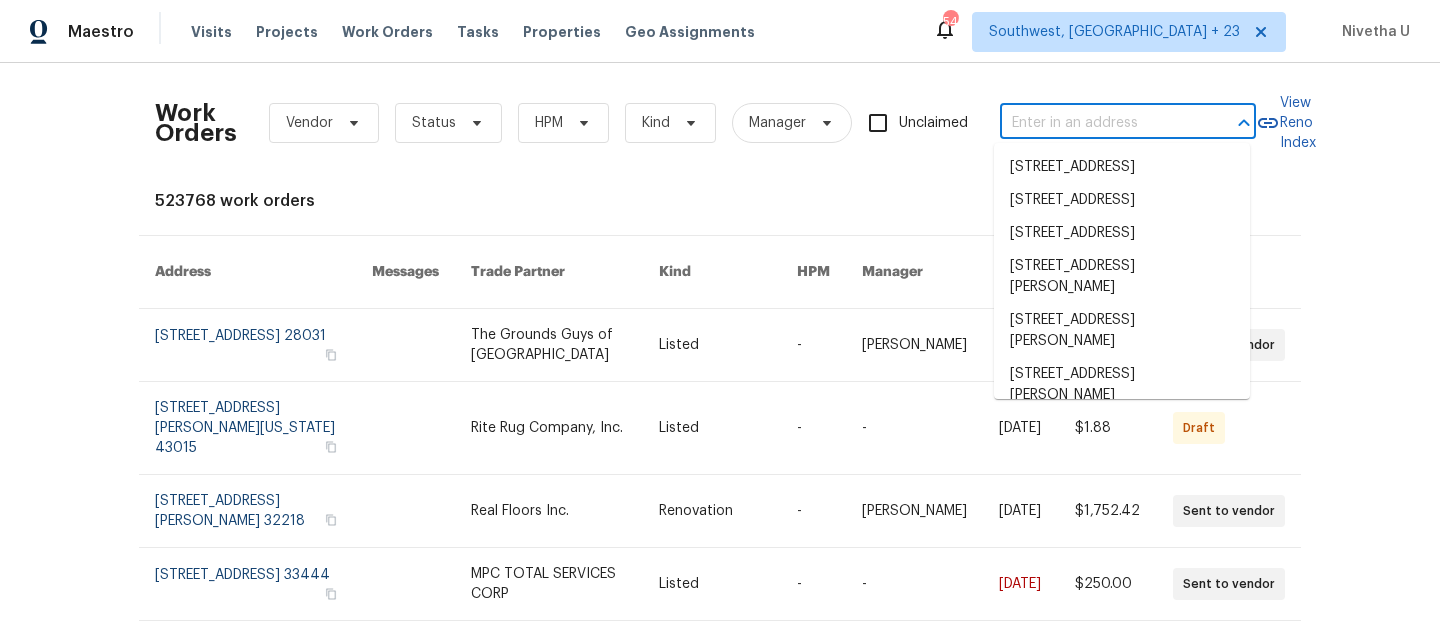 paste on "11 Sweetbay Ct Durham, NC 27704" 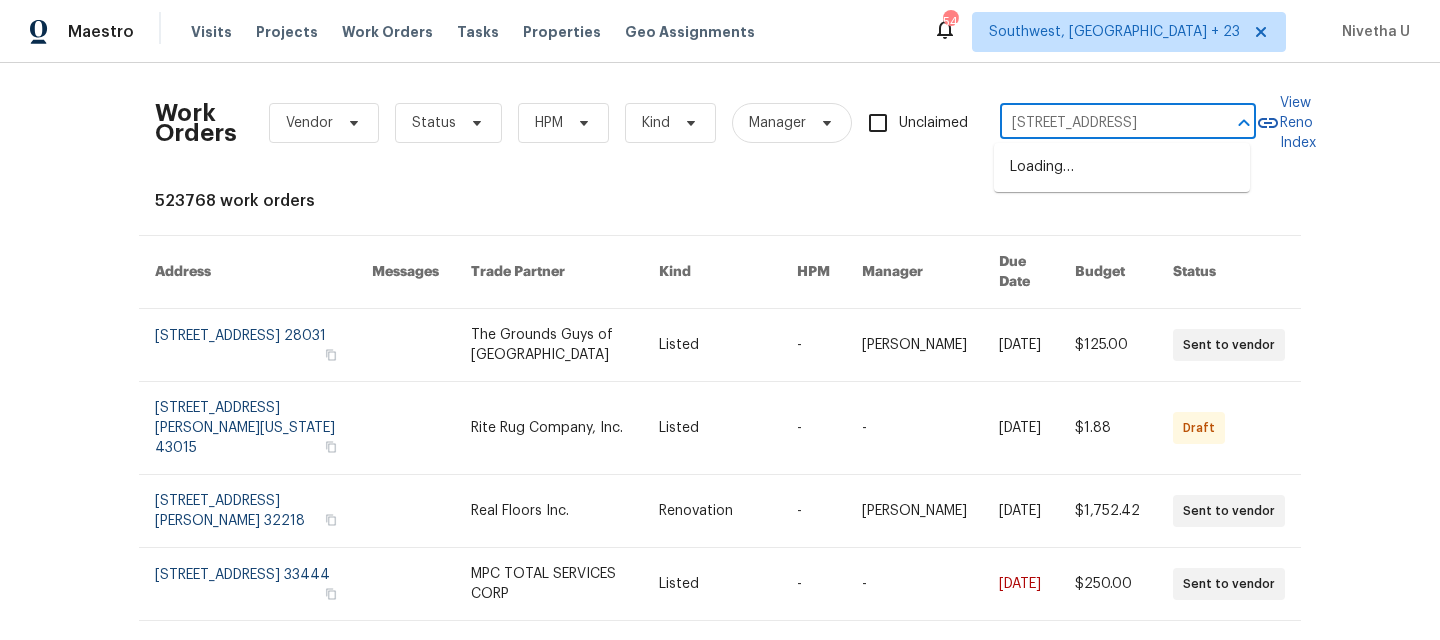 scroll, scrollTop: 0, scrollLeft: 37, axis: horizontal 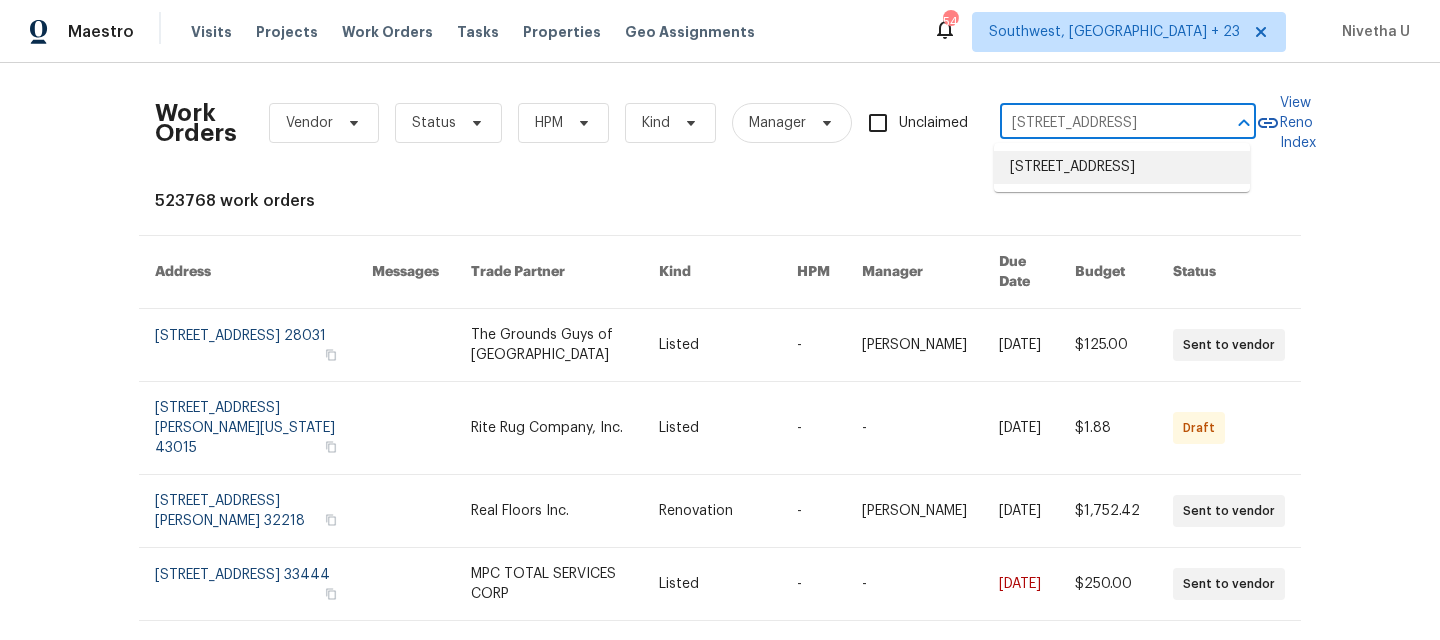 click on "11 Sweetbay Ct, Durham, NC 27704" at bounding box center (1122, 167) 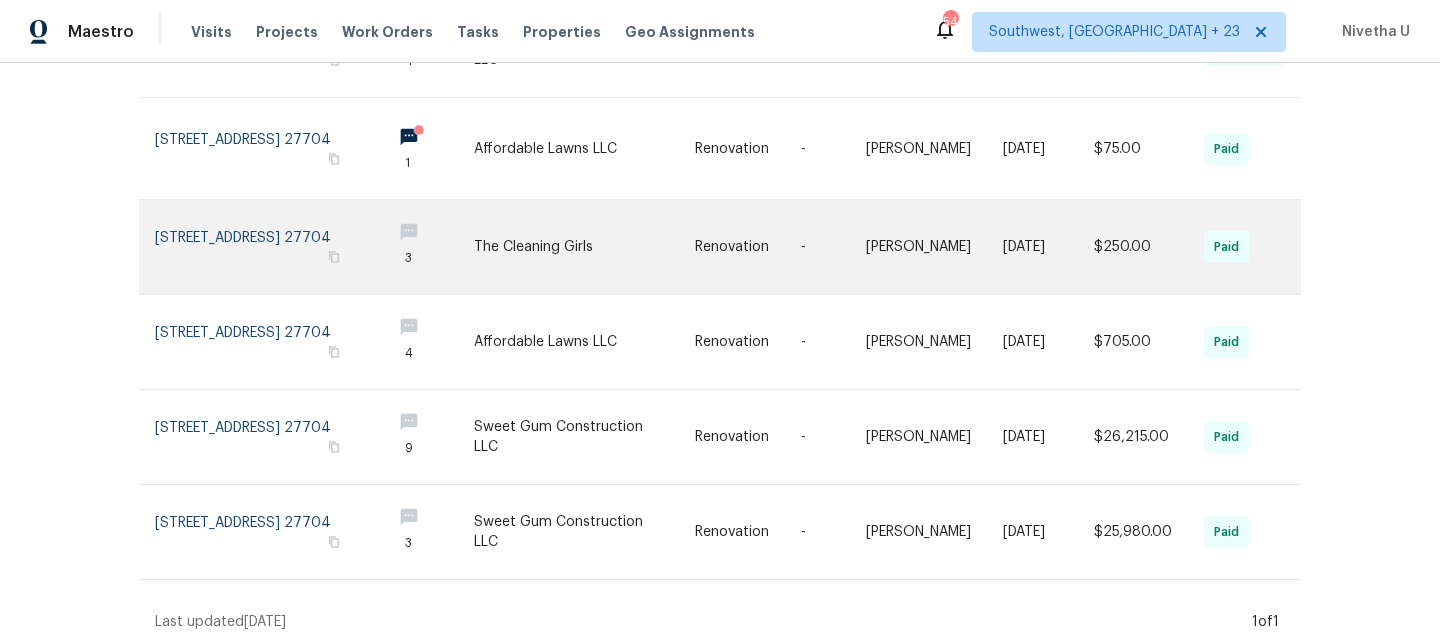scroll, scrollTop: 0, scrollLeft: 0, axis: both 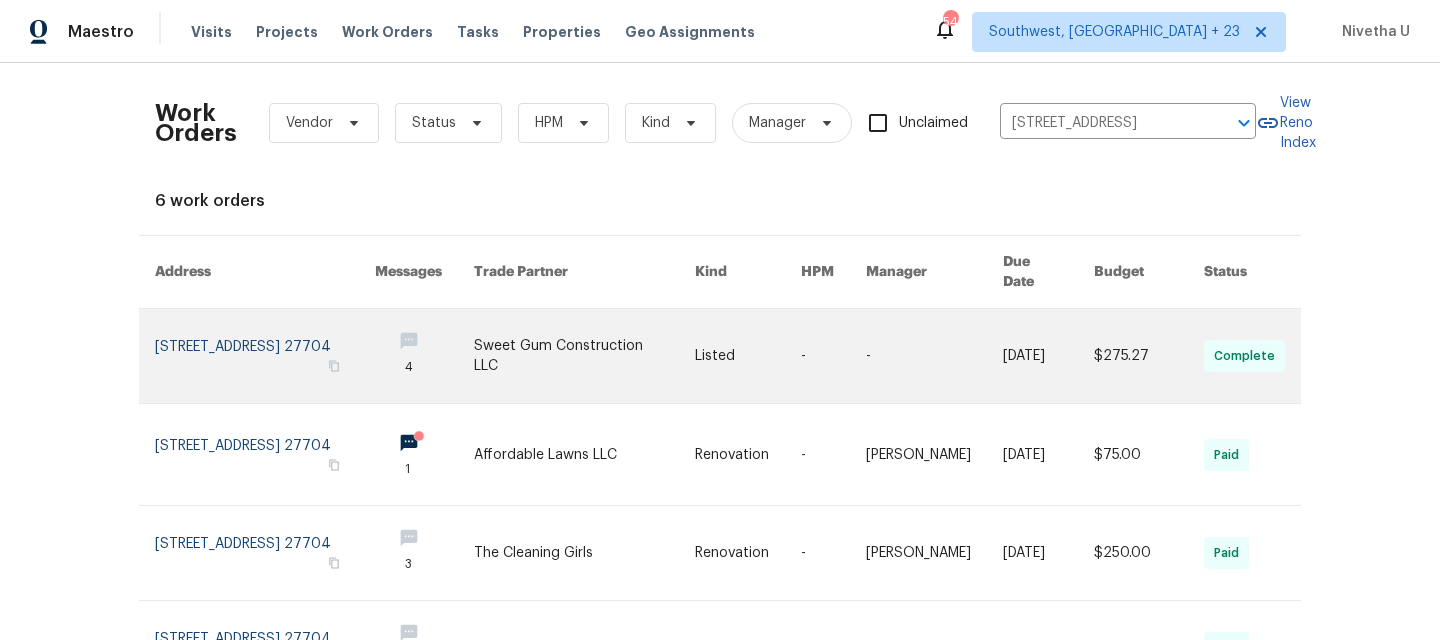 click at bounding box center [265, 356] 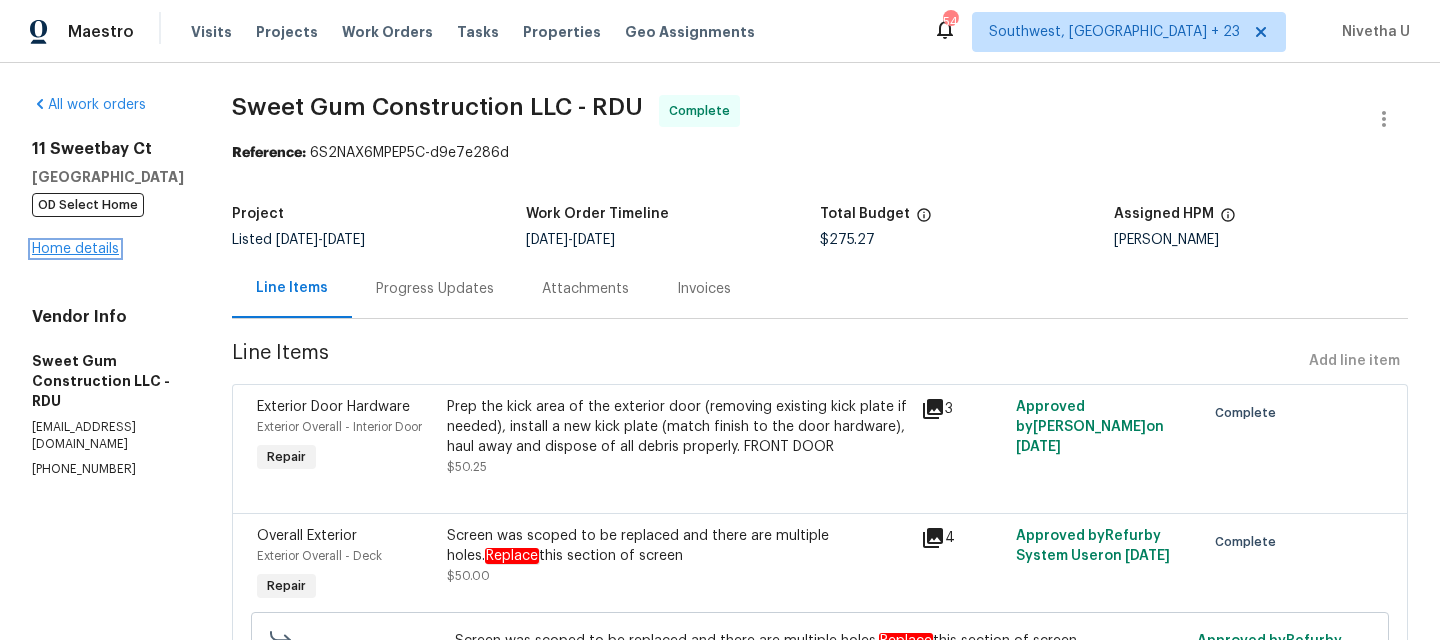 click on "Home details" at bounding box center (75, 249) 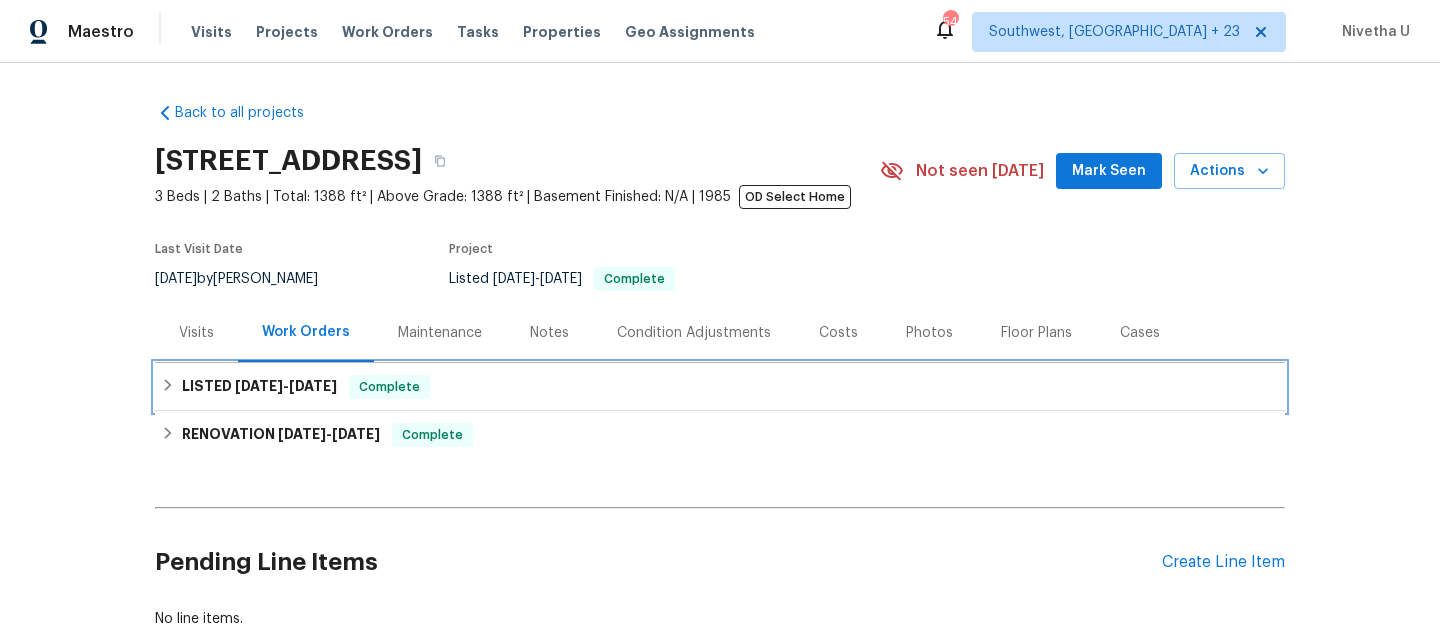 click on "LISTED   7/7/25  -  7/8/25 Complete" at bounding box center [720, 387] 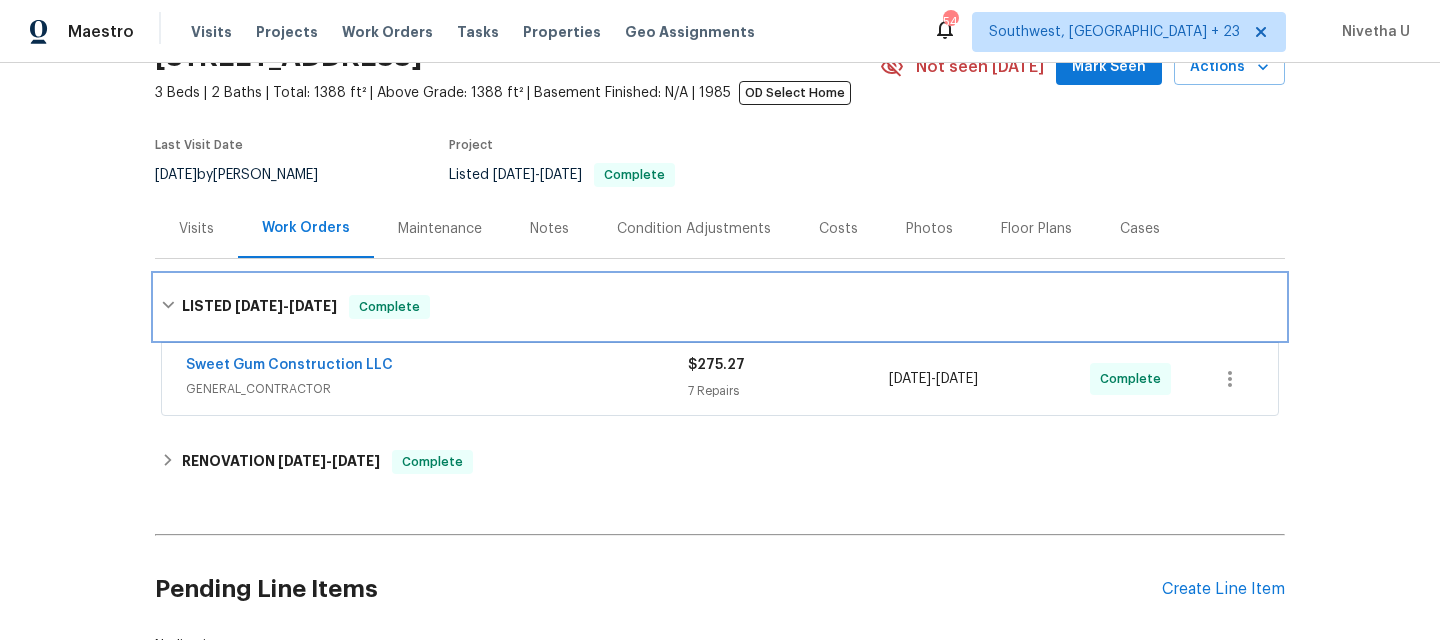 scroll, scrollTop: 169, scrollLeft: 0, axis: vertical 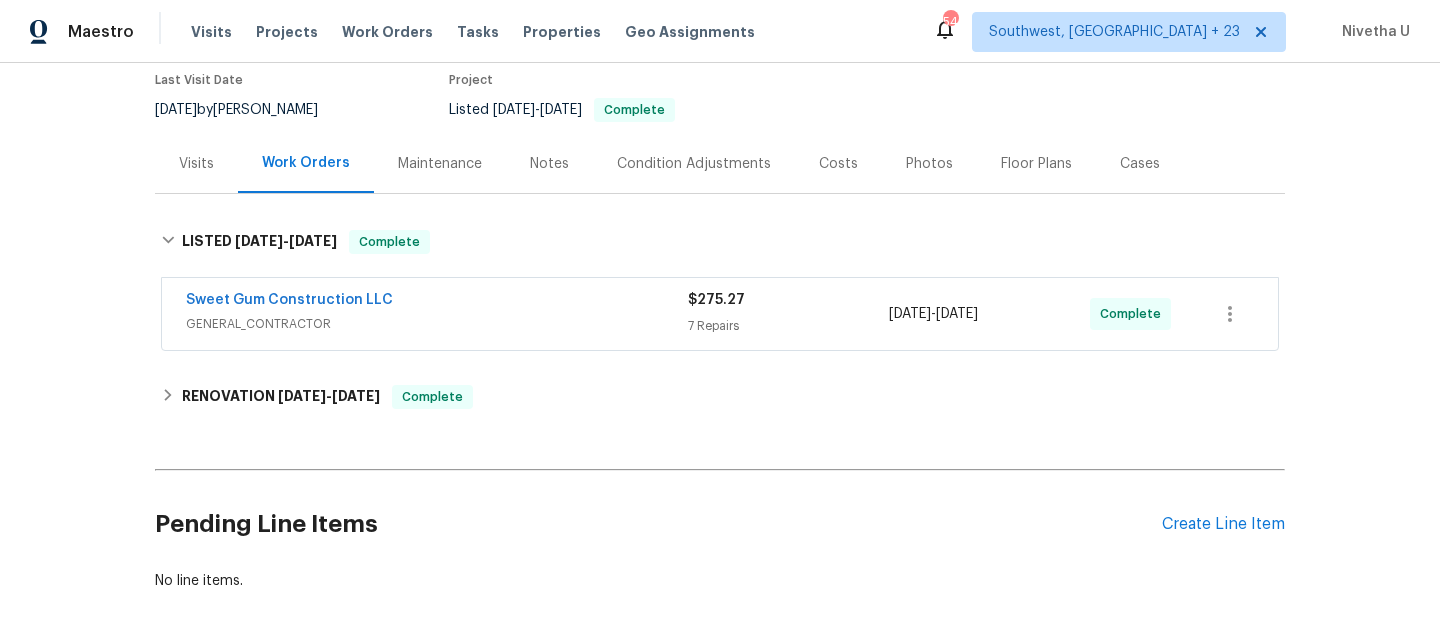 click on "GENERAL_CONTRACTOR" at bounding box center [437, 324] 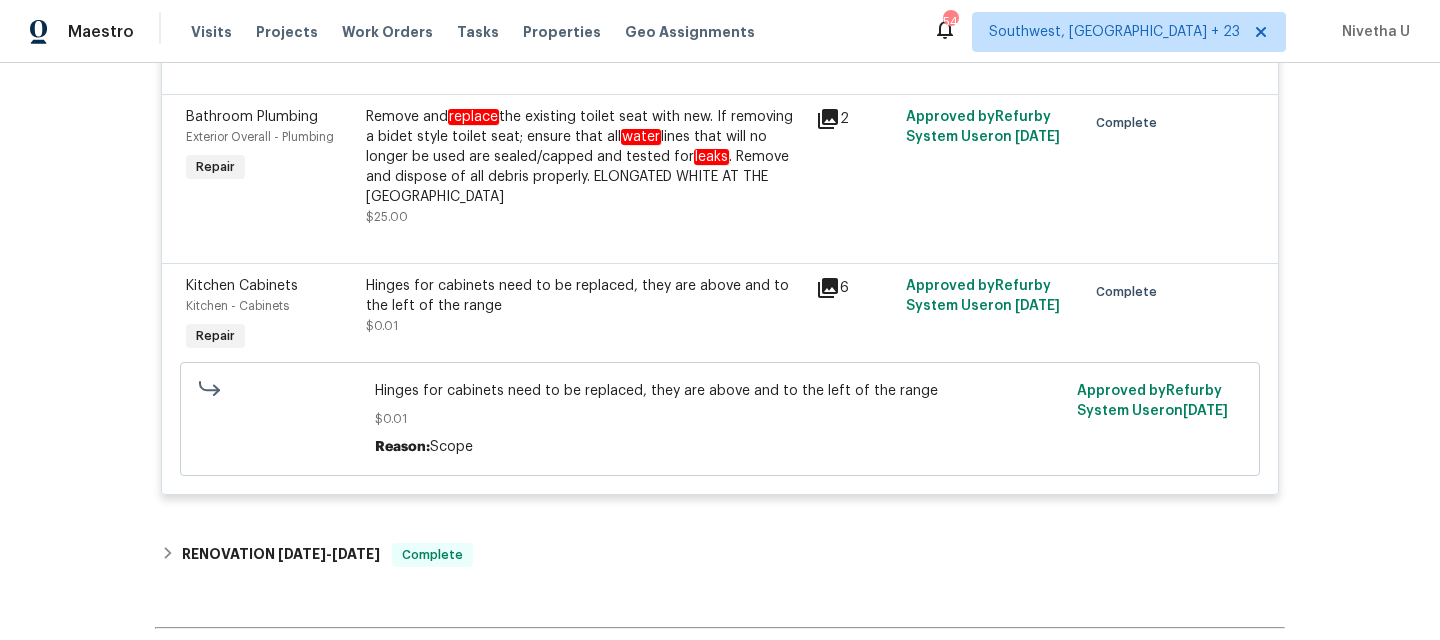 scroll, scrollTop: 1629, scrollLeft: 0, axis: vertical 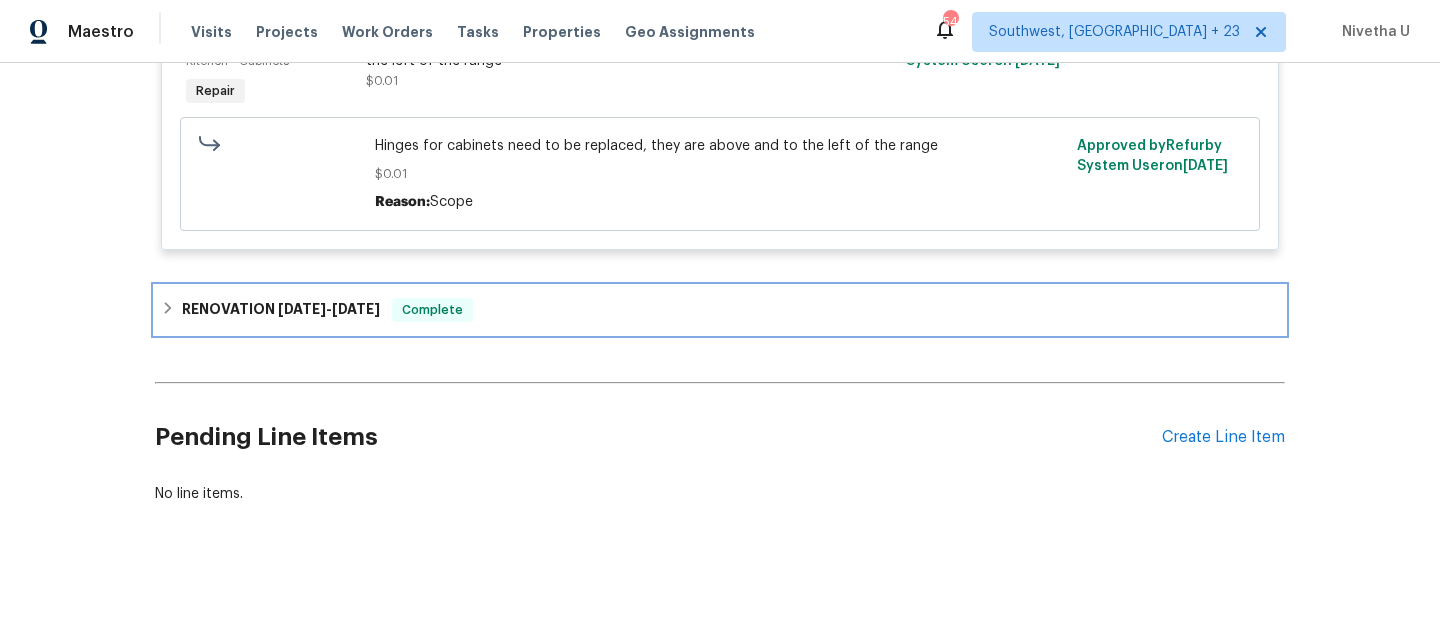 click on "RENOVATION   5/2/25  -  7/2/25 Complete" at bounding box center (720, 310) 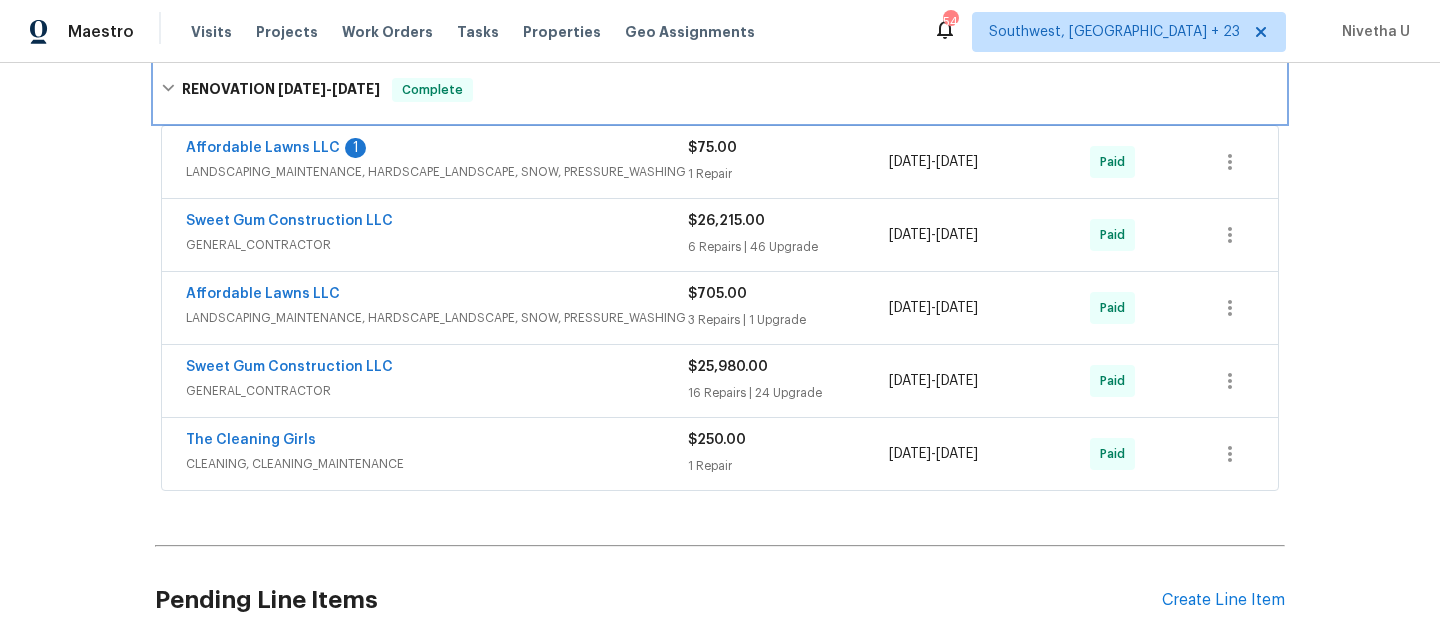 scroll, scrollTop: 1800, scrollLeft: 0, axis: vertical 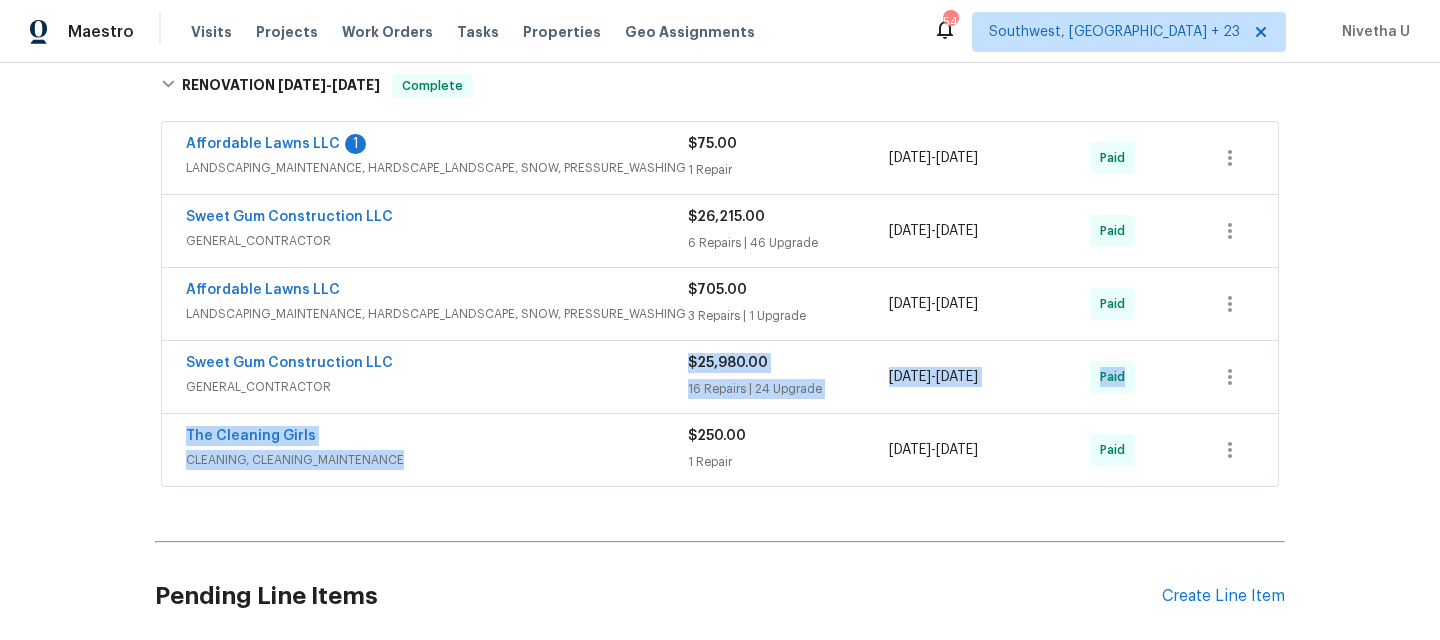 drag, startPoint x: 619, startPoint y: 437, endPoint x: 609, endPoint y: 504, distance: 67.74216 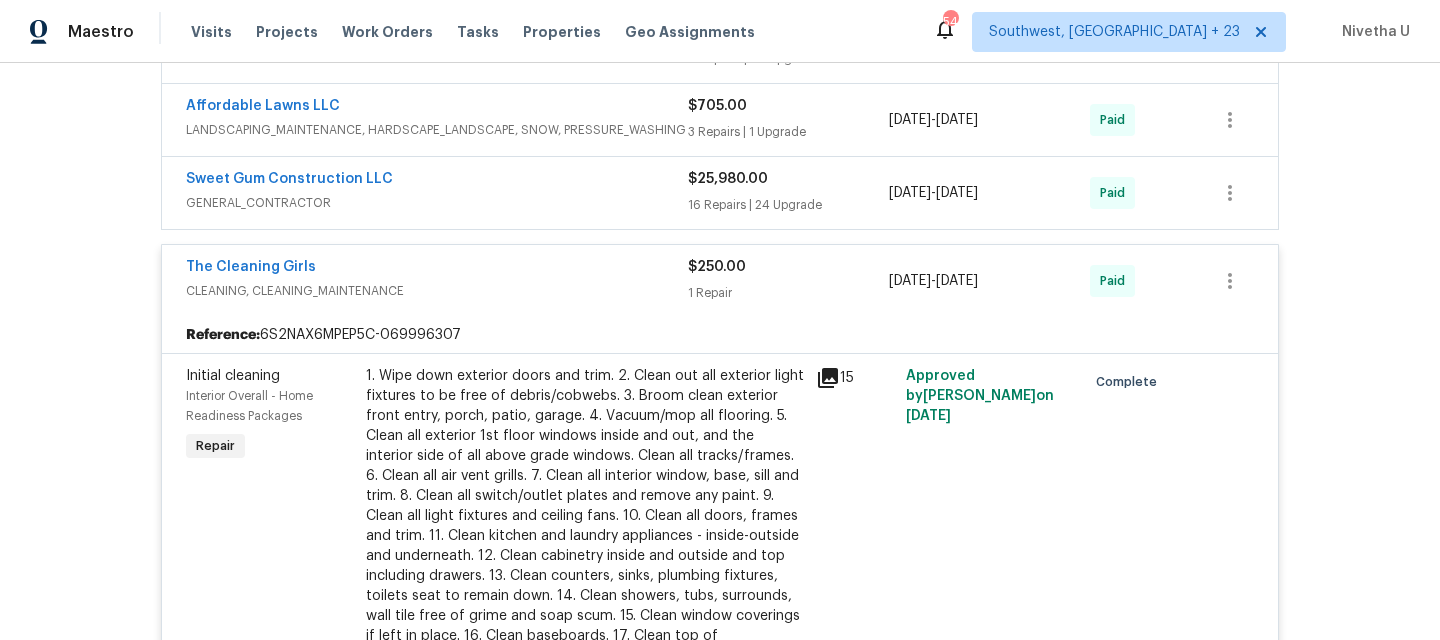 scroll, scrollTop: 1988, scrollLeft: 0, axis: vertical 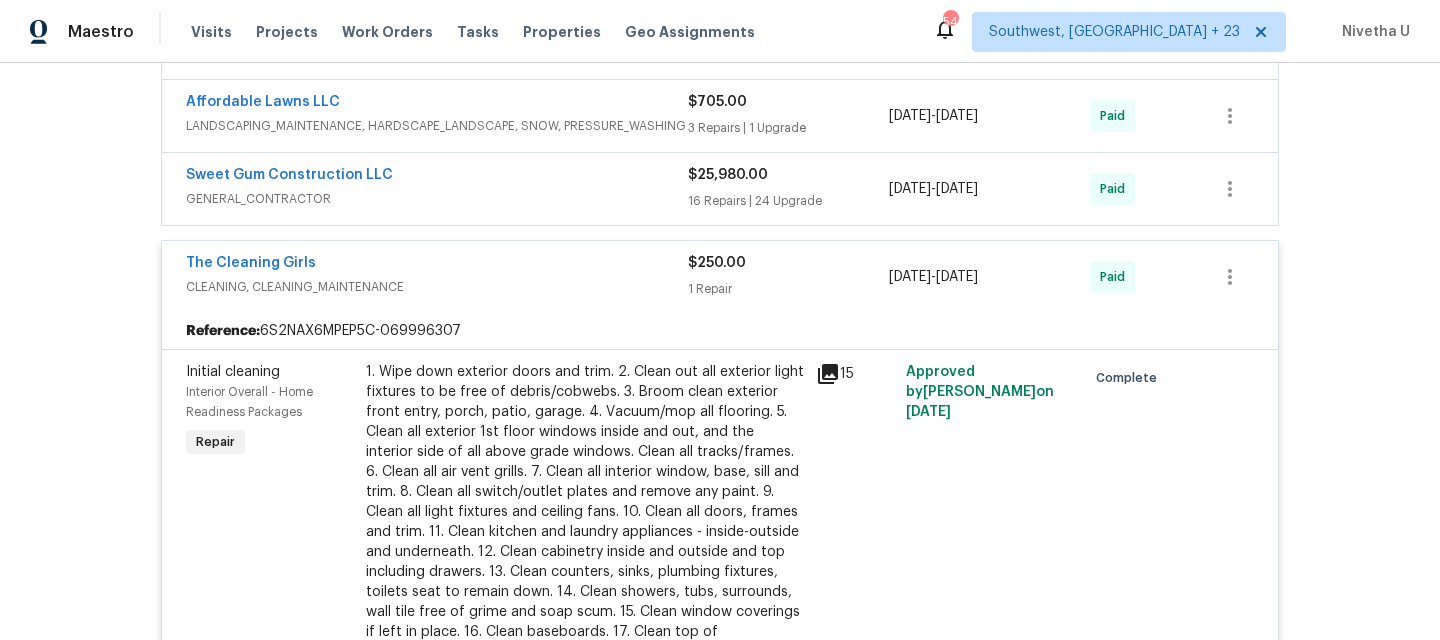 click on "The Cleaning Girls" at bounding box center (437, 265) 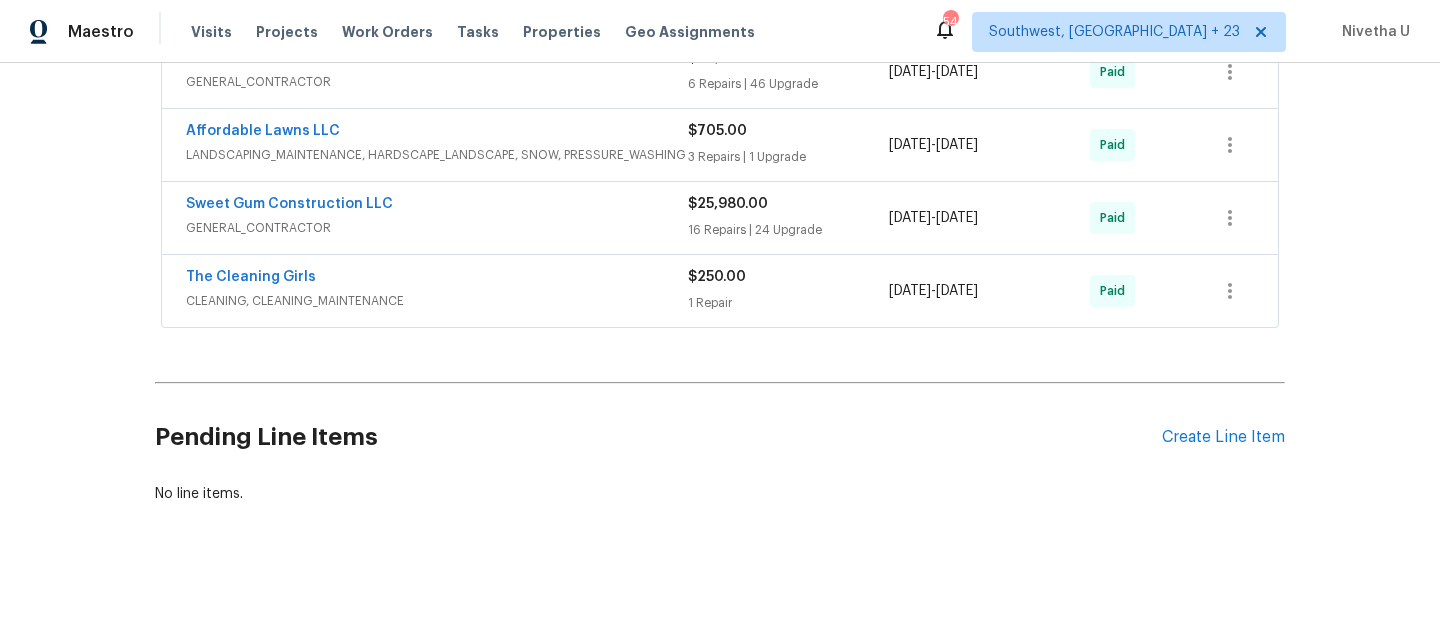 click on "Sweet Gum Construction LLC" at bounding box center (437, 206) 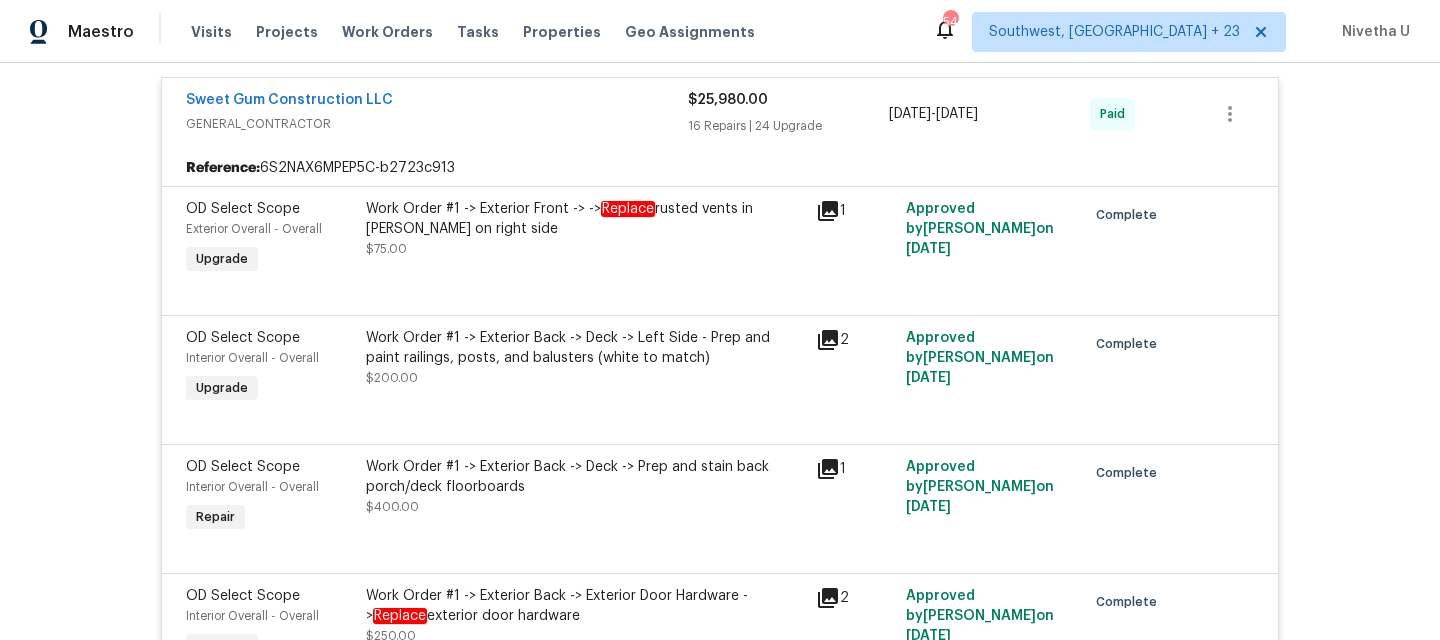 scroll, scrollTop: 1949, scrollLeft: 0, axis: vertical 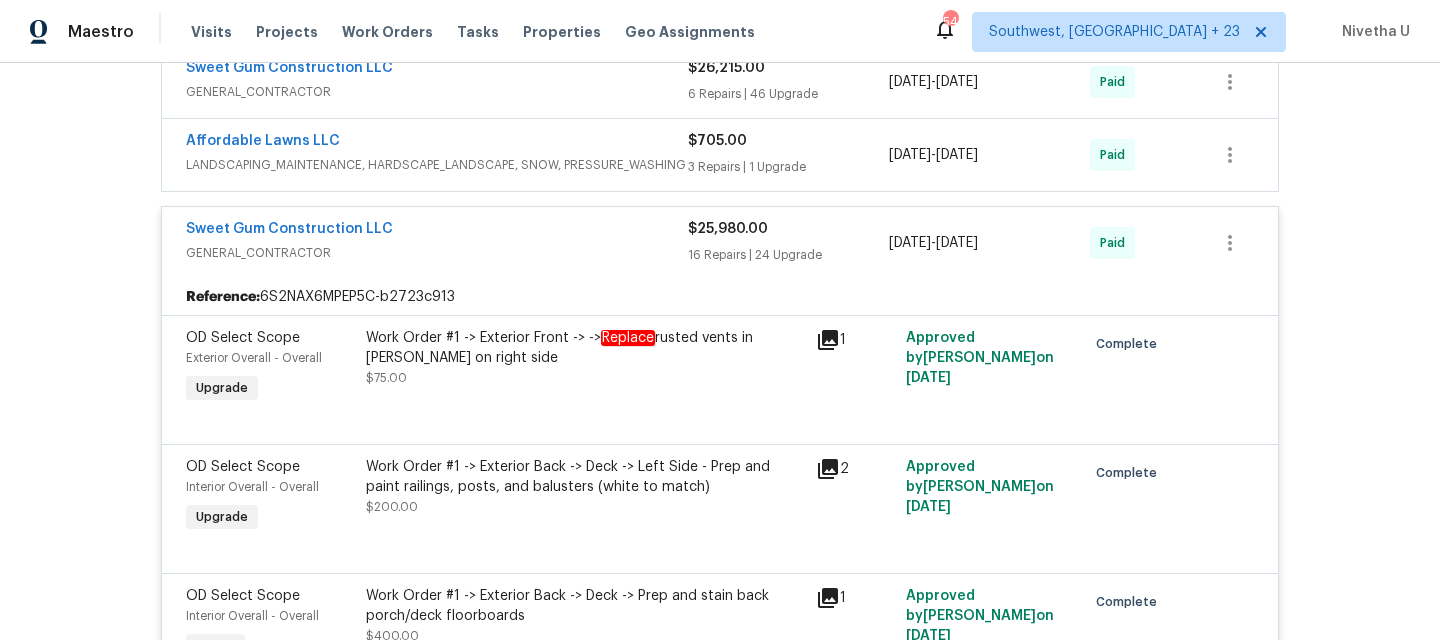 click on "GENERAL_CONTRACTOR" at bounding box center (437, 253) 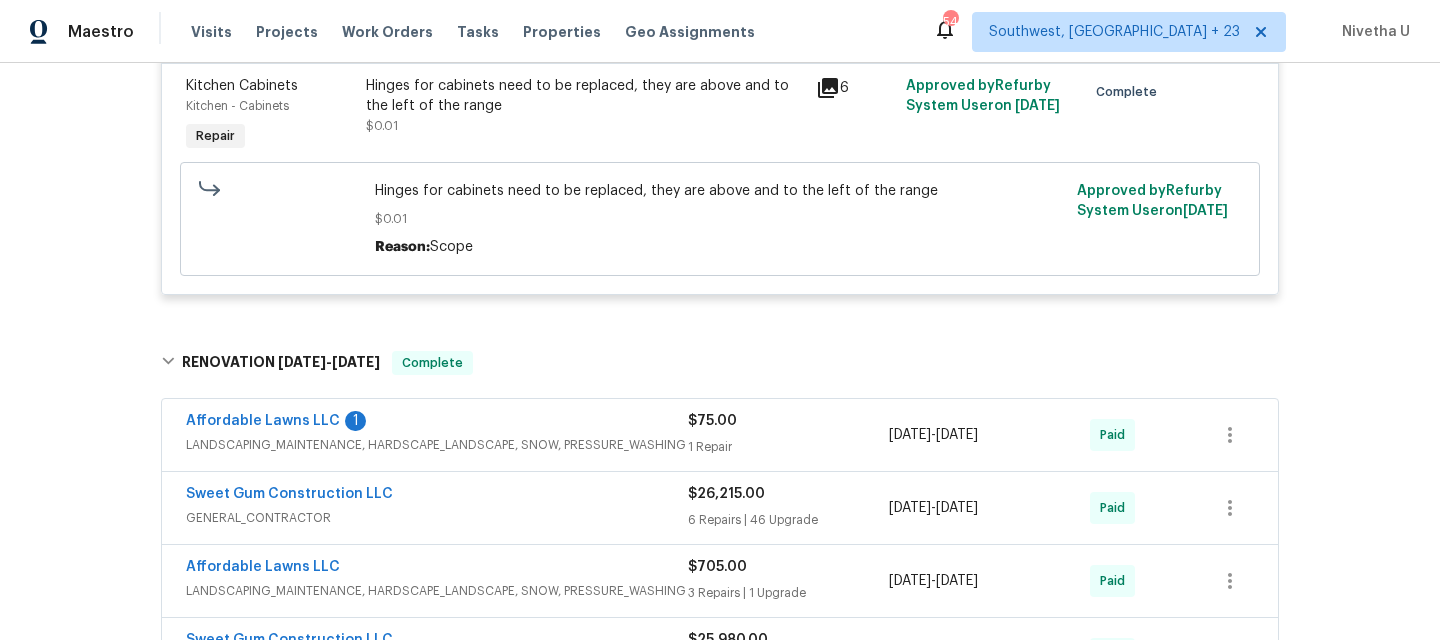 scroll, scrollTop: 1510, scrollLeft: 0, axis: vertical 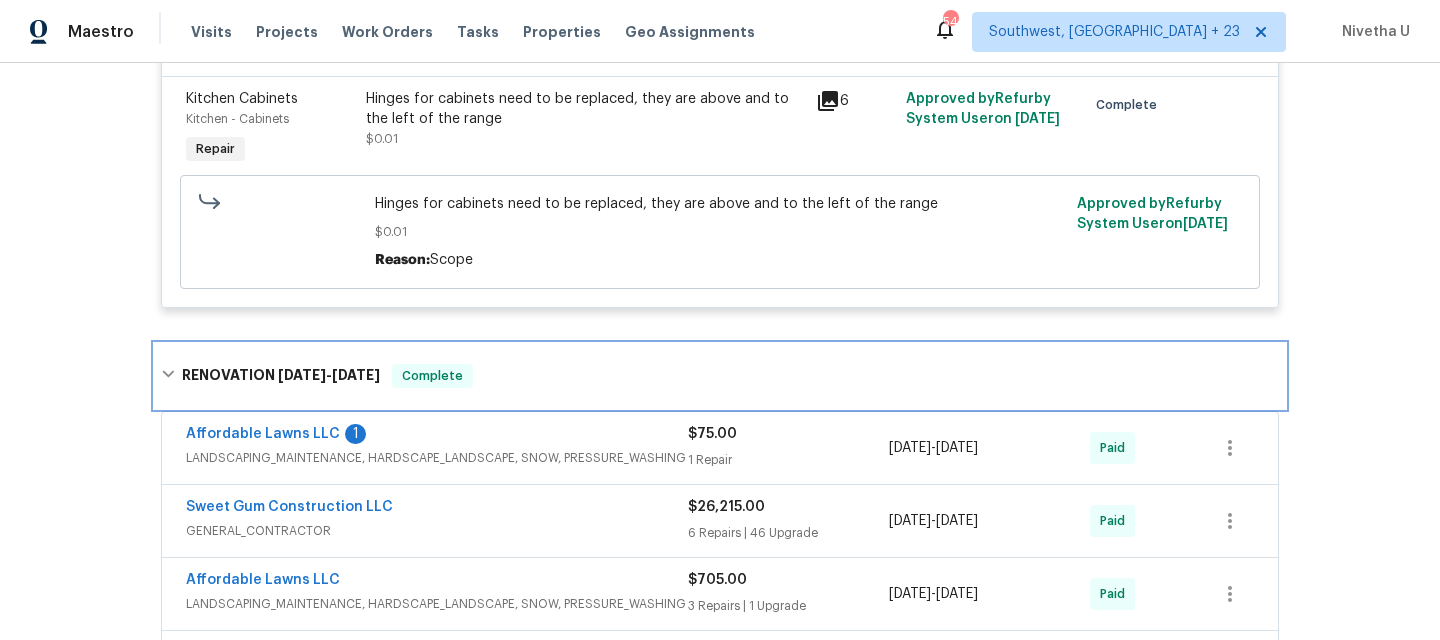 click on "RENOVATION   5/2/25  -  7/2/25 Complete" at bounding box center (720, 376) 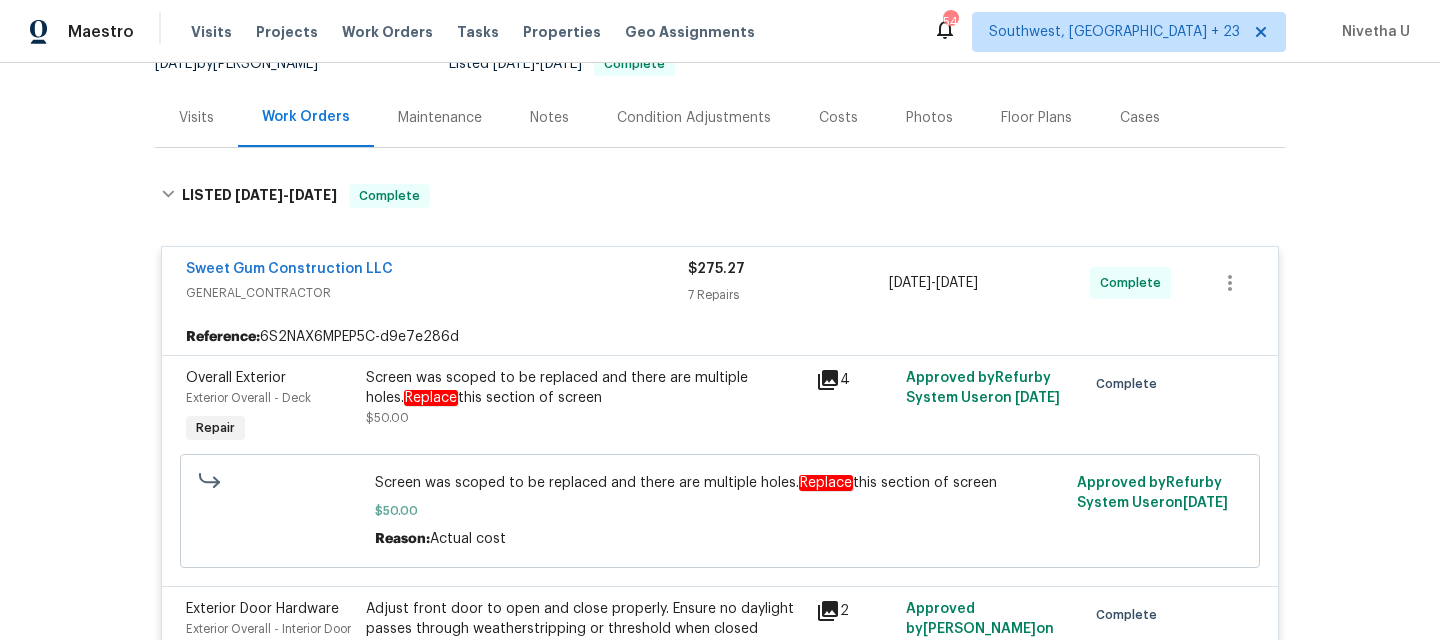 scroll, scrollTop: 211, scrollLeft: 0, axis: vertical 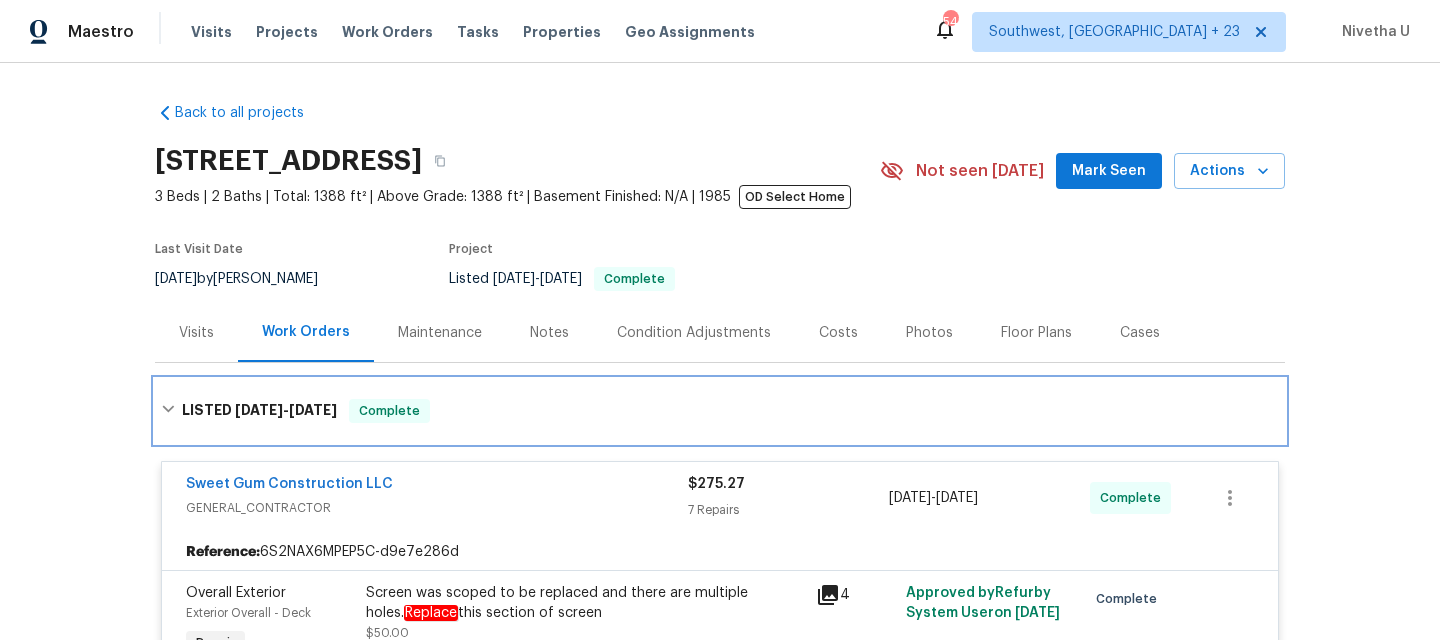 click on "LISTED   7/7/25  -  7/8/25 Complete" at bounding box center [720, 411] 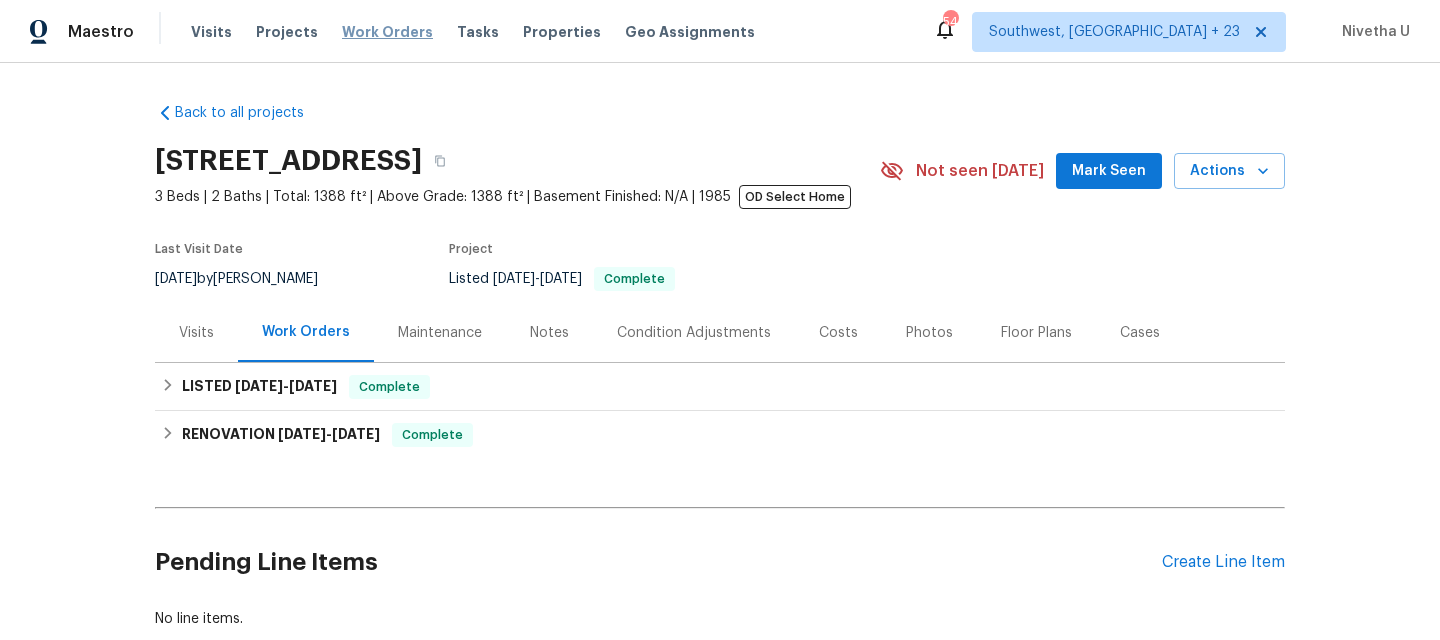 click on "Work Orders" at bounding box center [387, 32] 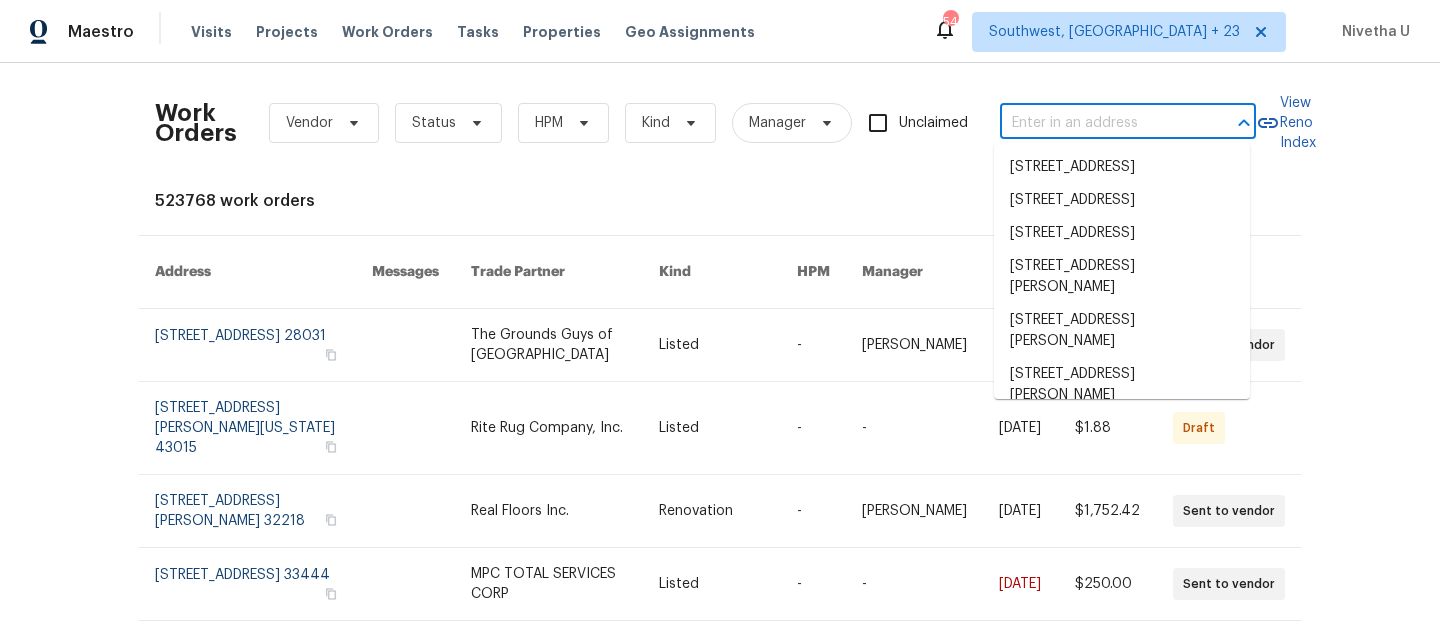 click at bounding box center (1100, 123) 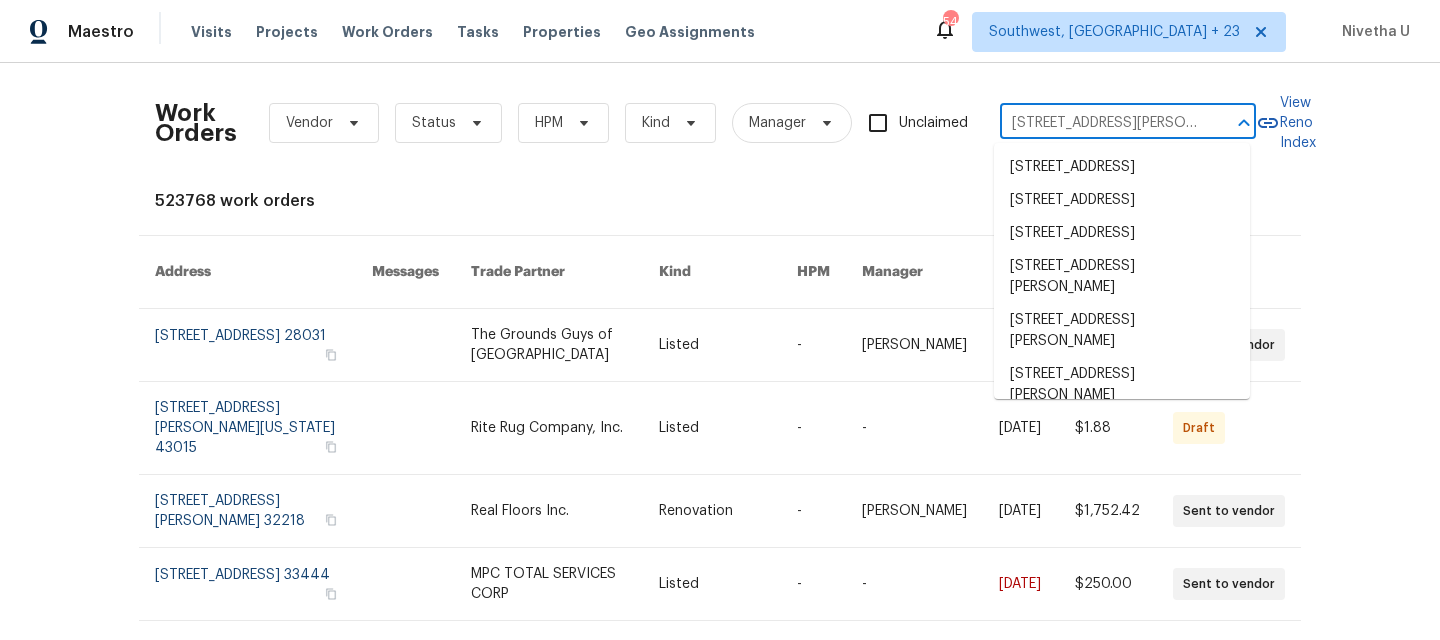 scroll, scrollTop: 0, scrollLeft: 93, axis: horizontal 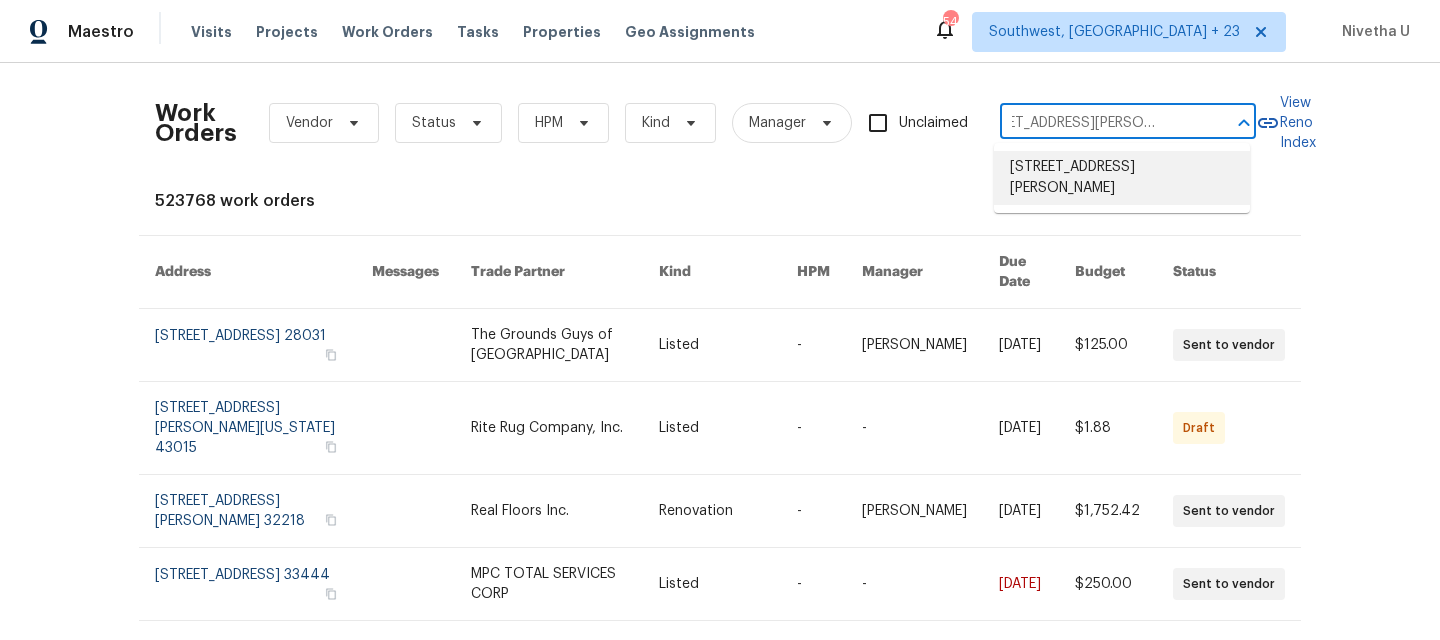 click on "7302 Ortega Hills Dr, Jacksonville, FL 32244" at bounding box center (1122, 178) 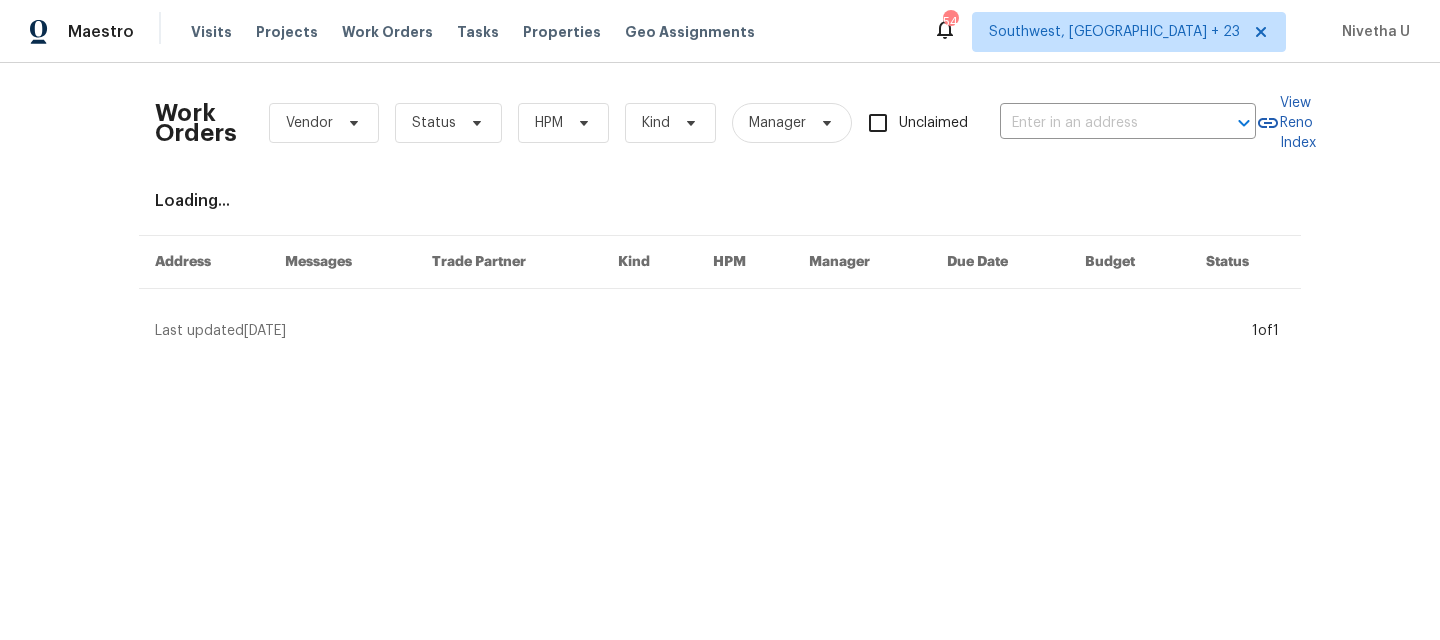 type on "7302 Ortega Hills Dr, Jacksonville, FL 32244" 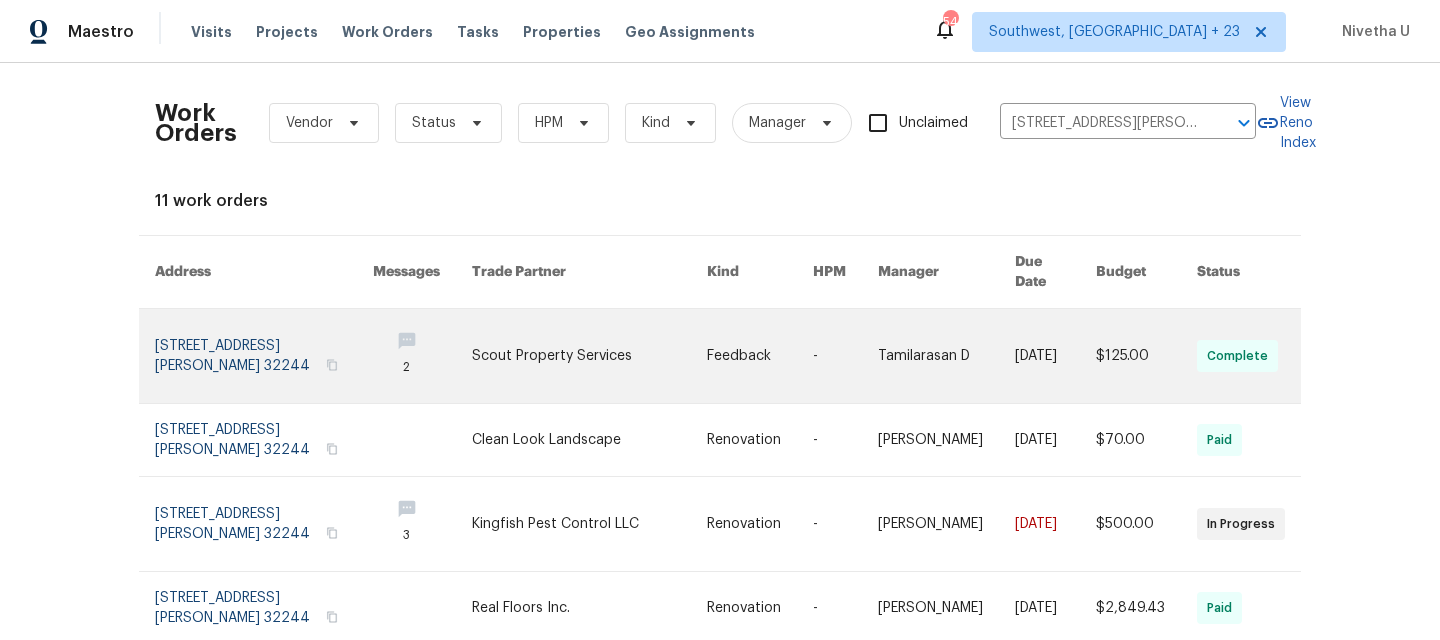 click at bounding box center (264, 356) 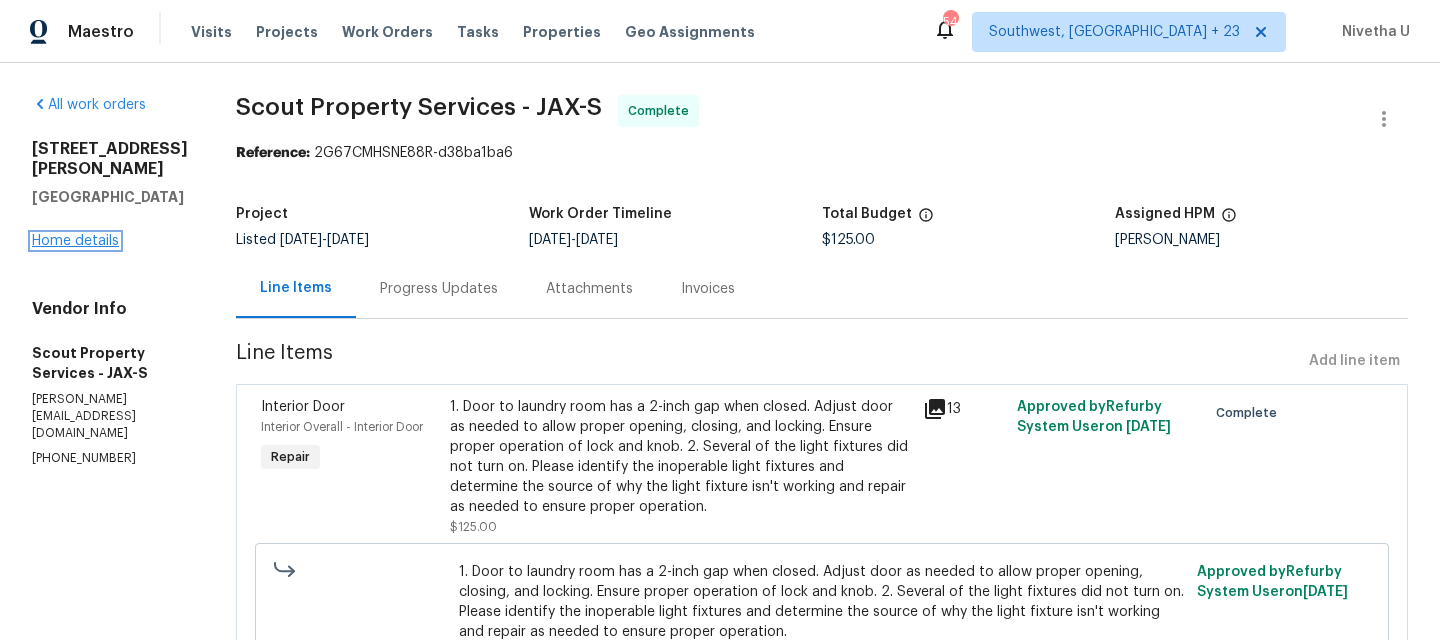 click on "Home details" at bounding box center (75, 241) 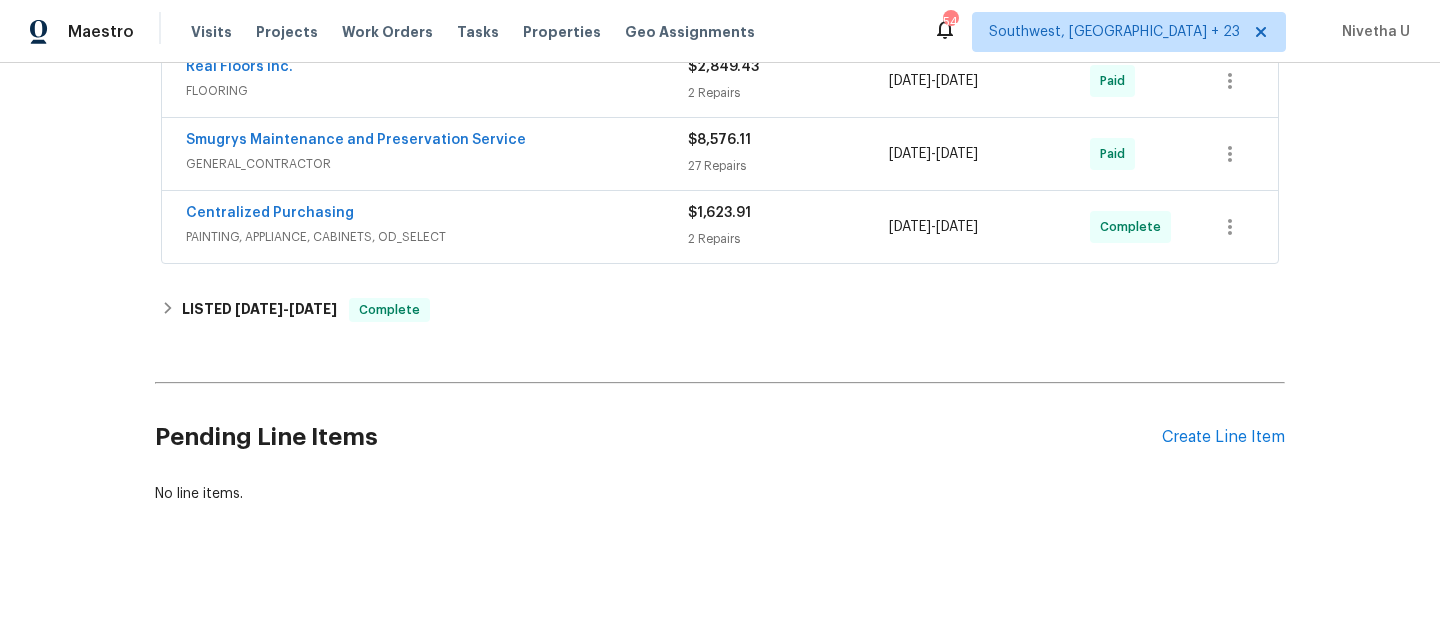 scroll, scrollTop: 576, scrollLeft: 0, axis: vertical 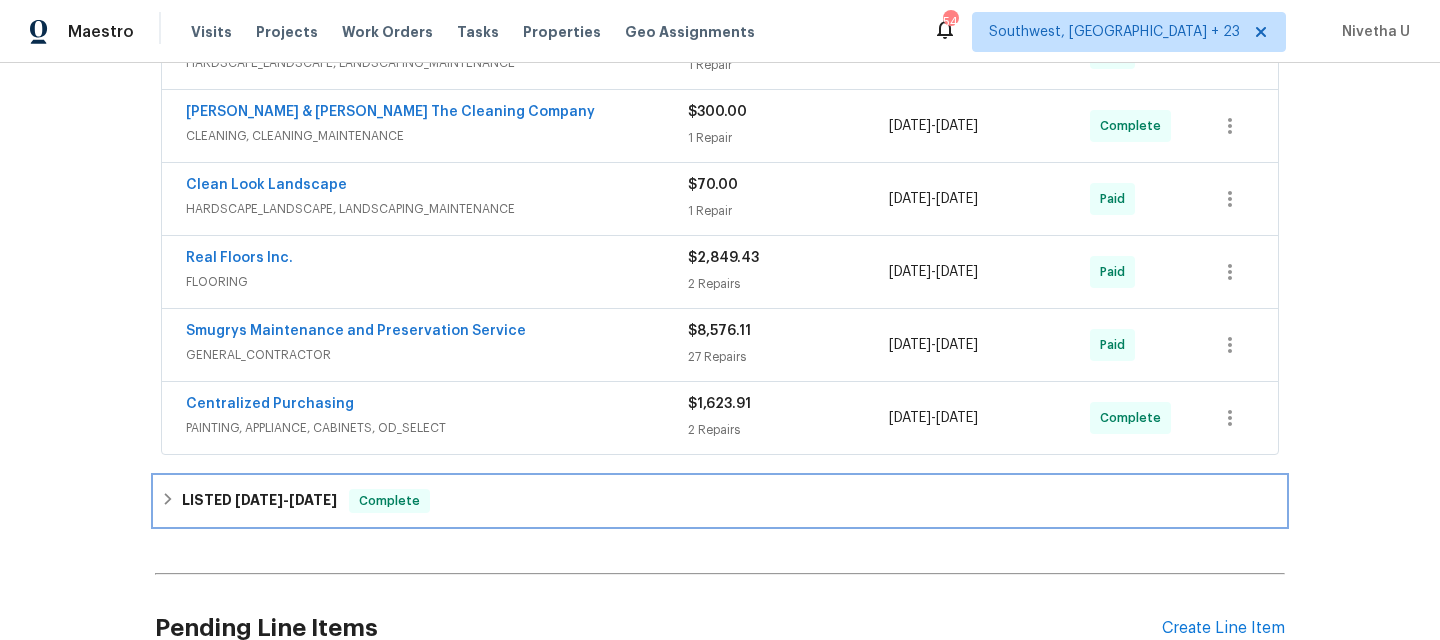click on "LISTED   7/9/25  -  7/11/25 Complete" at bounding box center (720, 501) 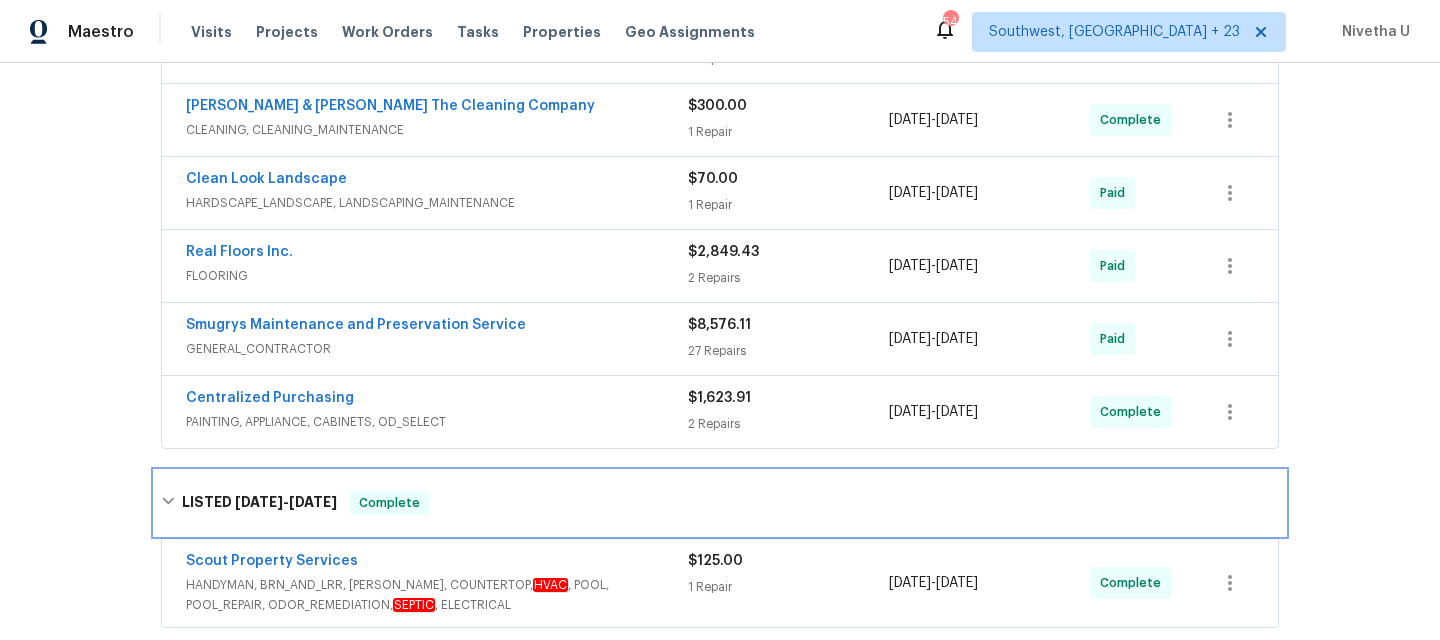 scroll, scrollTop: 897, scrollLeft: 0, axis: vertical 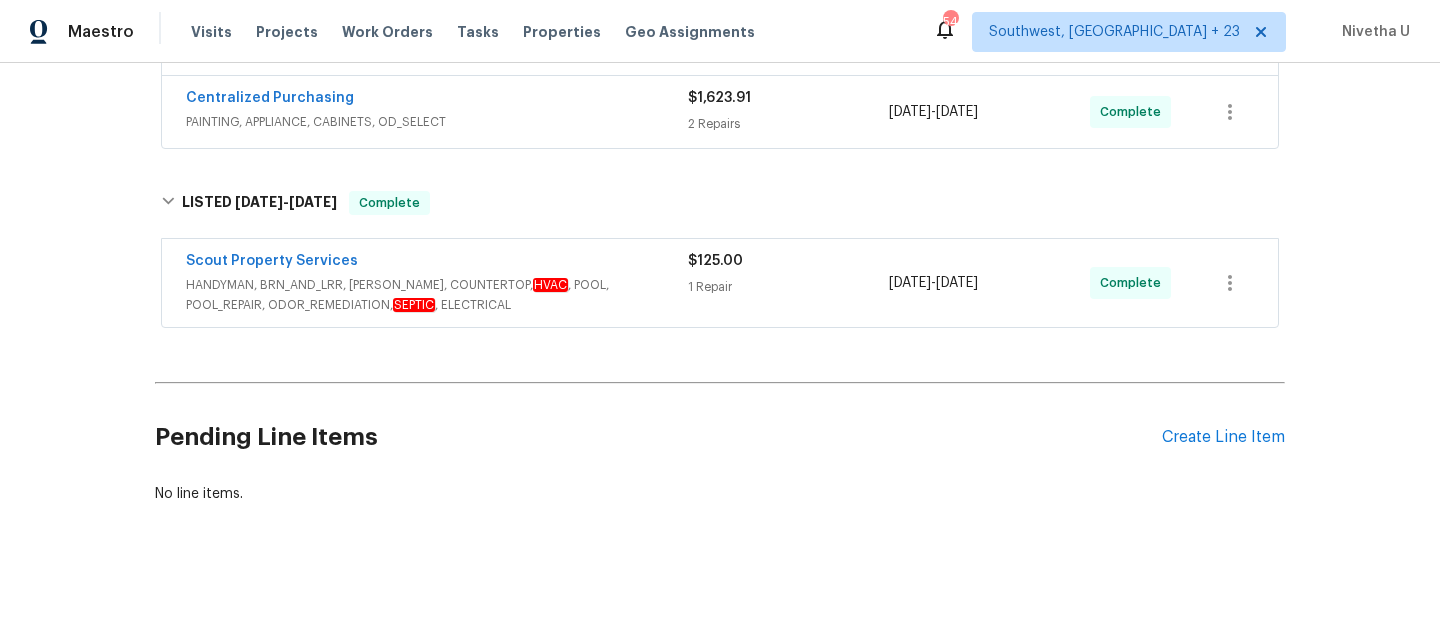 click on "HANDYMAN, BRN_AND_LRR, WELLS, COUNTERTOP,  HVAC , POOL, POOL_REPAIR, ODOR_REMEDIATION,  SEPTIC , ELECTRICAL" at bounding box center [437, 295] 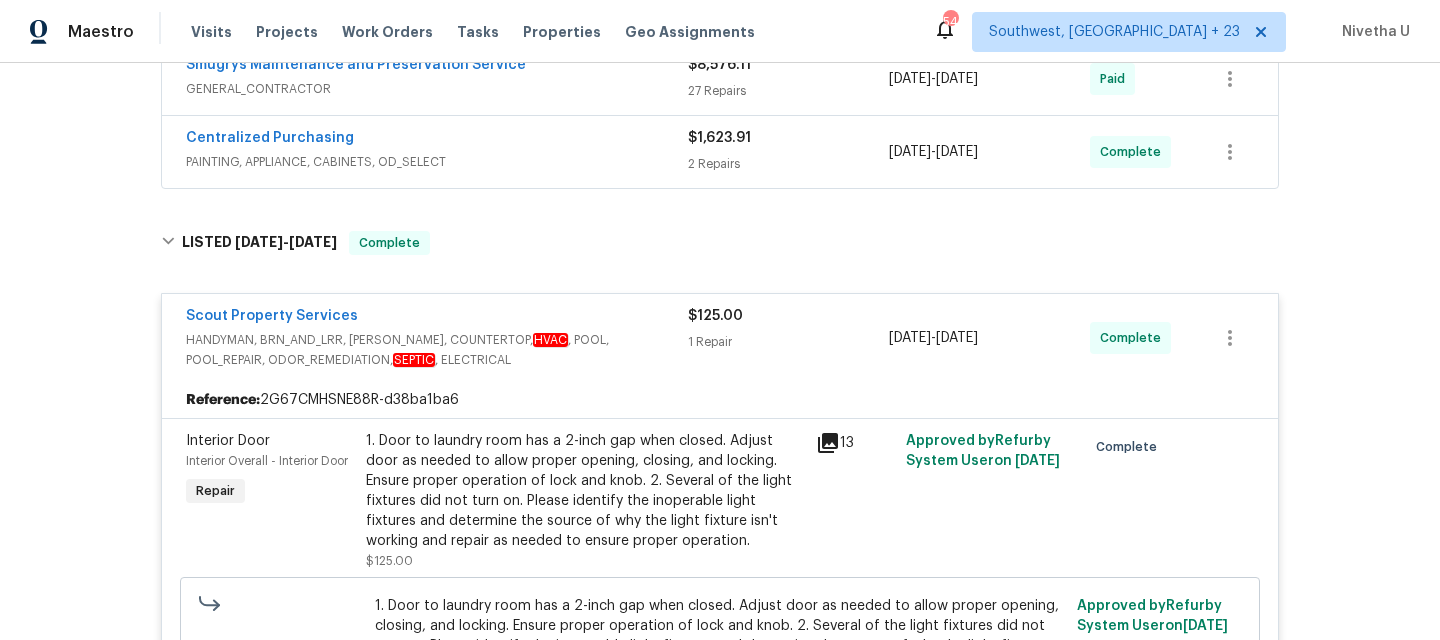 scroll, scrollTop: 841, scrollLeft: 0, axis: vertical 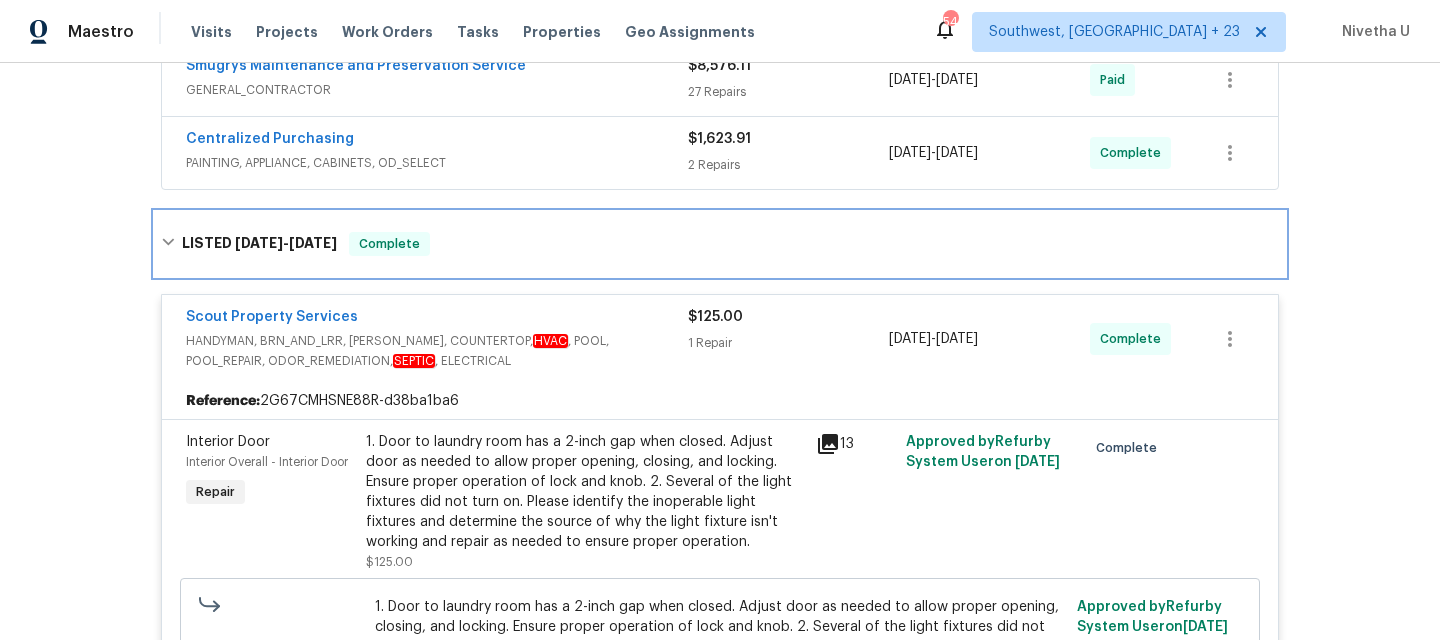 click on "LISTED   7/9/25  -  7/11/25 Complete" at bounding box center (720, 244) 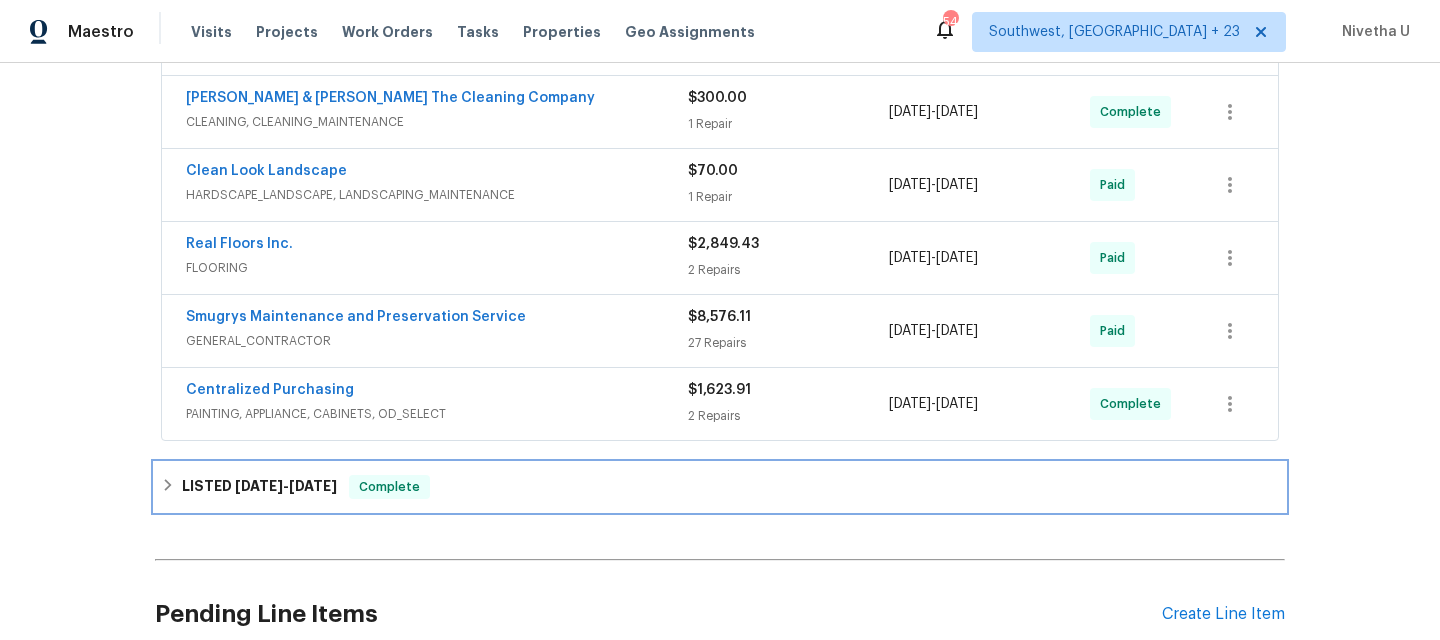 scroll, scrollTop: 589, scrollLeft: 0, axis: vertical 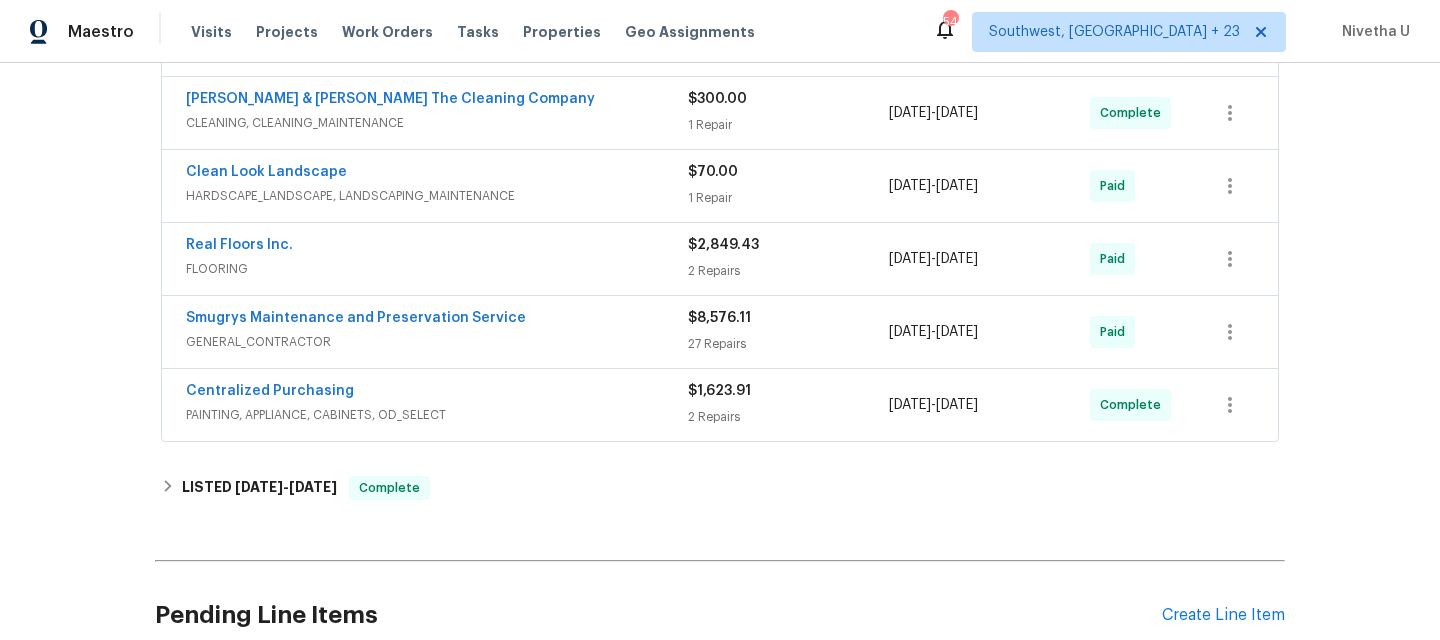 click on "Centralized Purchasing" at bounding box center (437, 393) 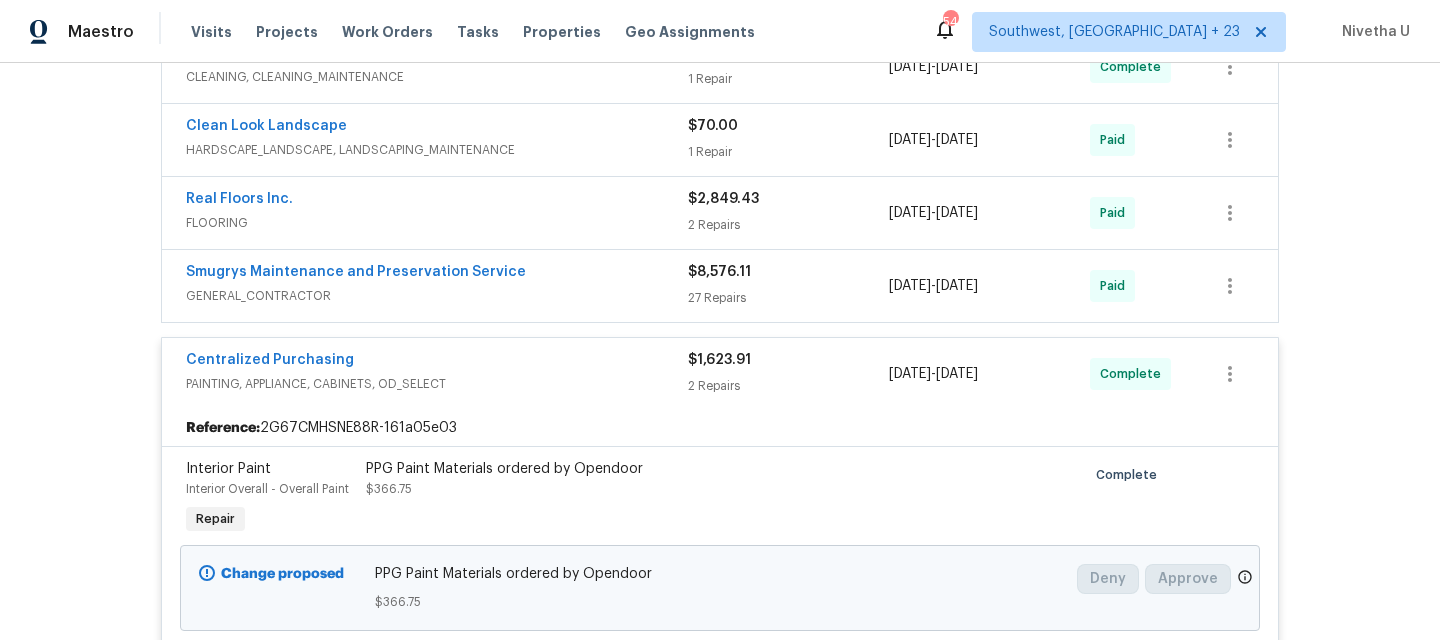 scroll, scrollTop: 633, scrollLeft: 0, axis: vertical 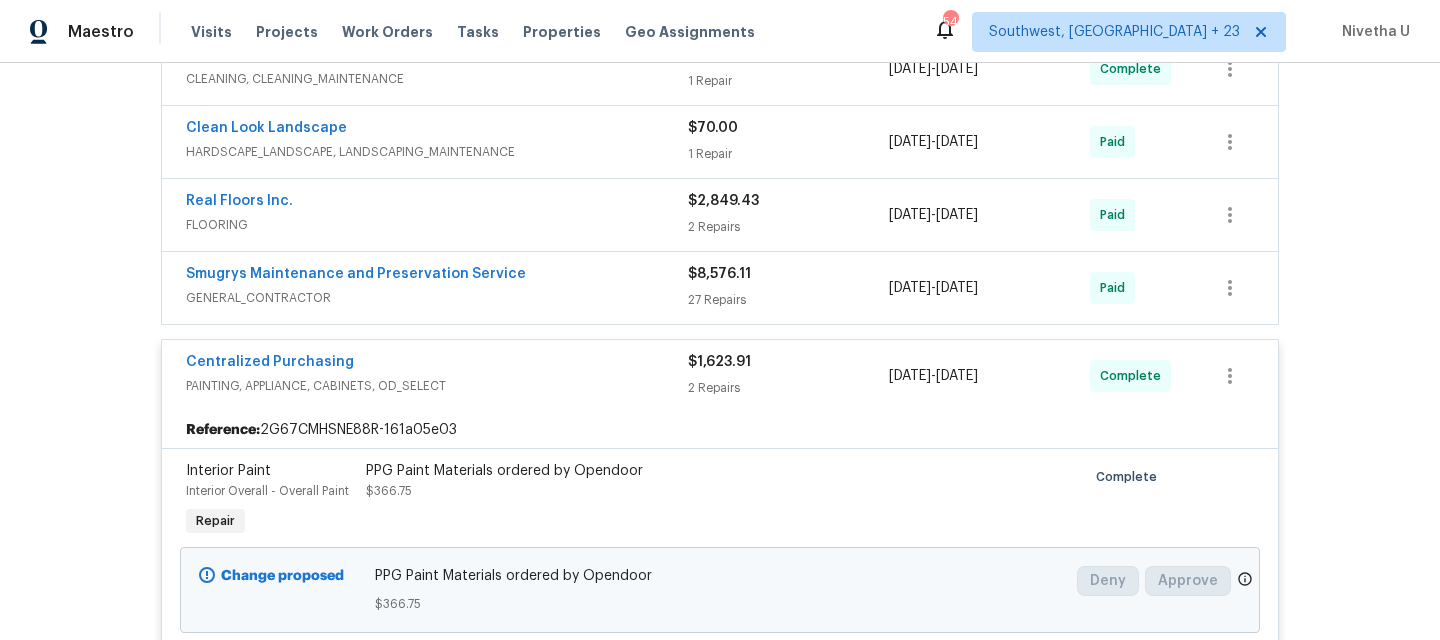 click on "PAINTING, APPLIANCE, CABINETS, OD_SELECT" at bounding box center [437, 386] 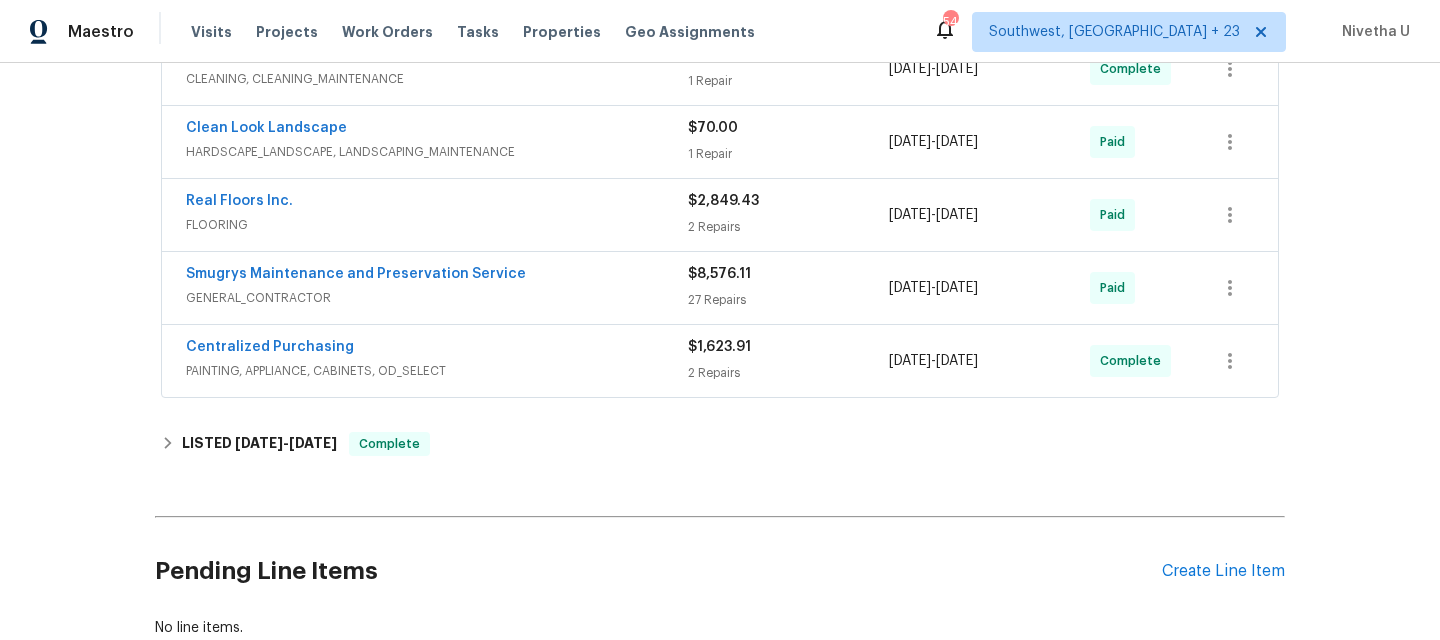 click on "Smugrys Maintenance and Preservation Service" at bounding box center [437, 276] 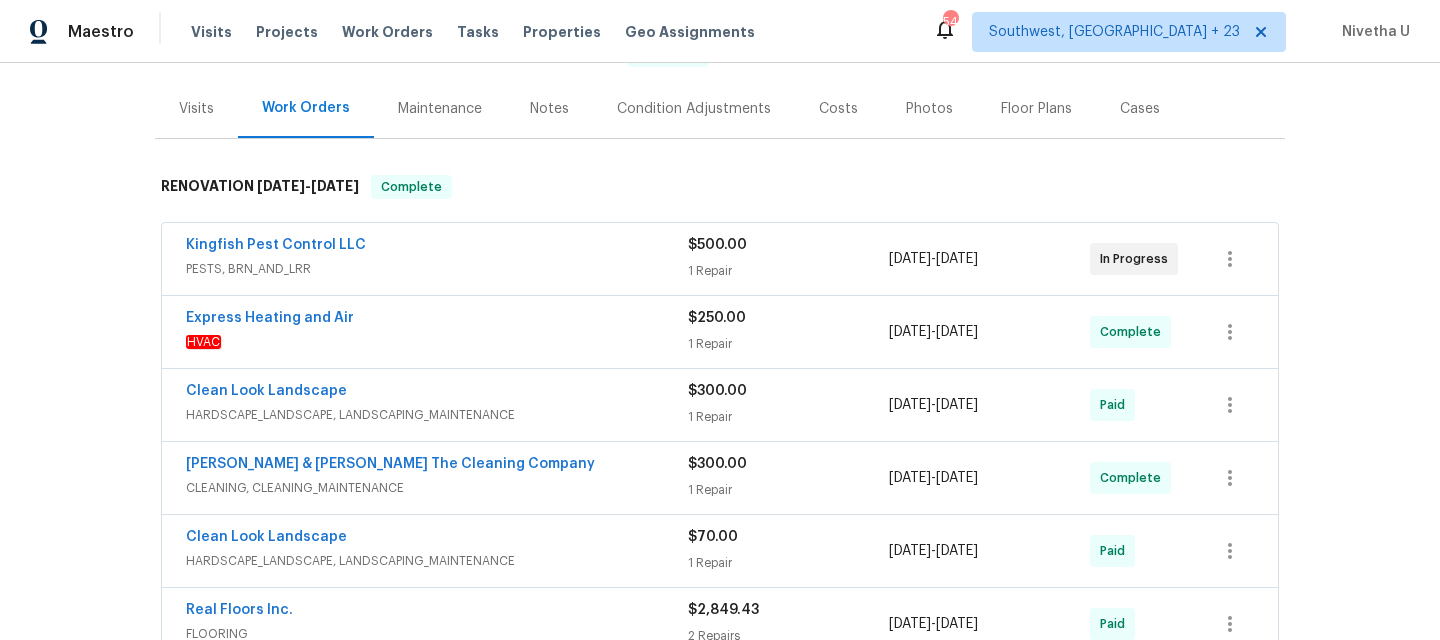 scroll, scrollTop: 225, scrollLeft: 0, axis: vertical 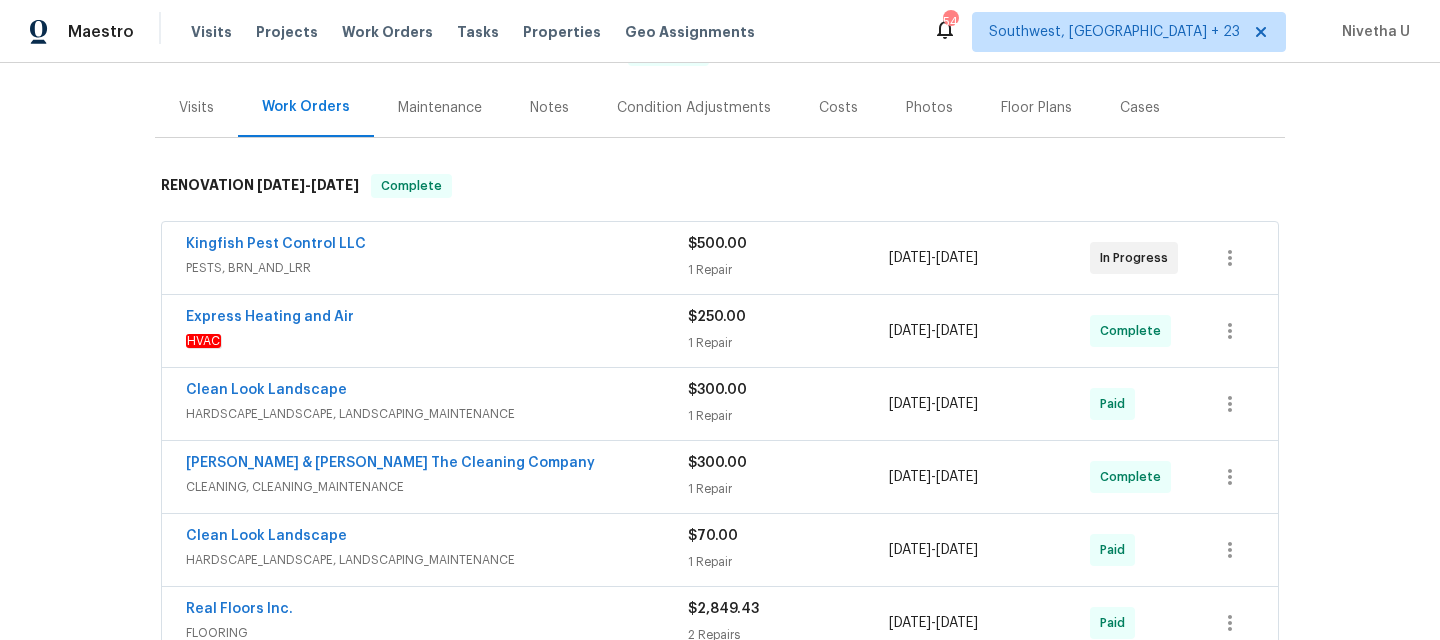 click on "PESTS, BRN_AND_LRR" at bounding box center [437, 268] 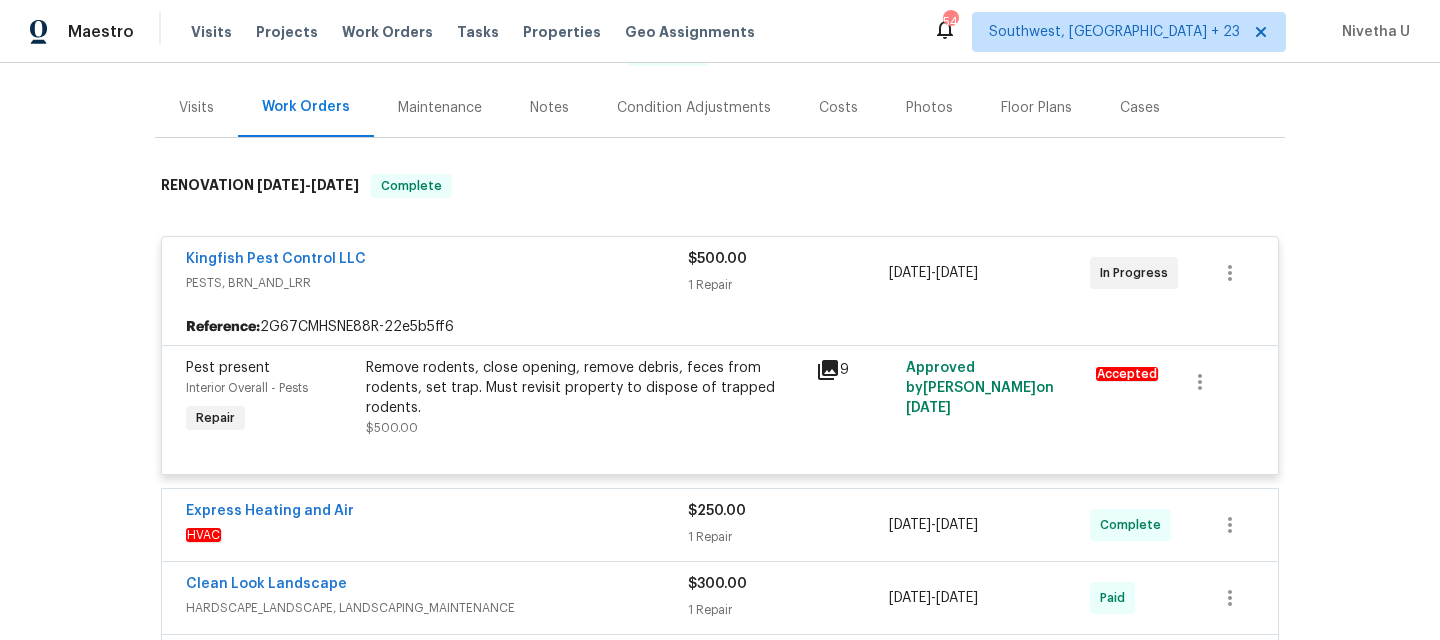 click on "Kingfish Pest Control LLC" at bounding box center [437, 261] 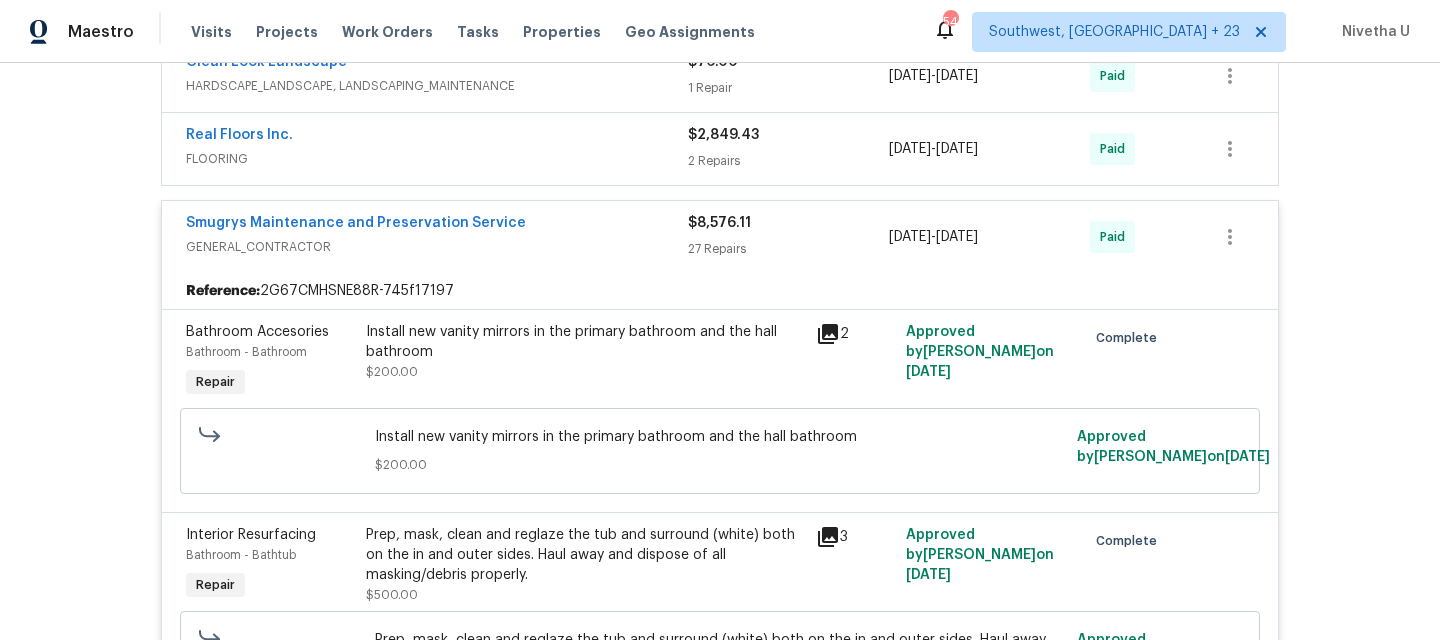 scroll, scrollTop: 698, scrollLeft: 0, axis: vertical 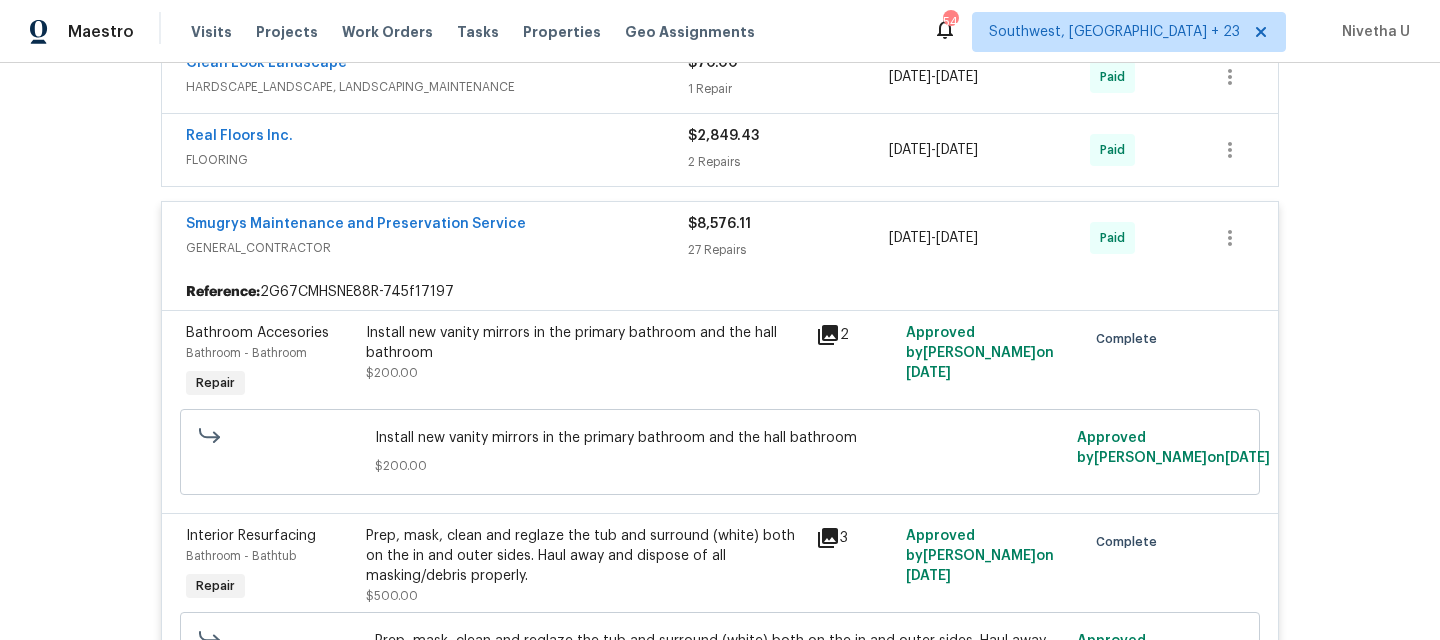 click on "GENERAL_CONTRACTOR" at bounding box center (437, 248) 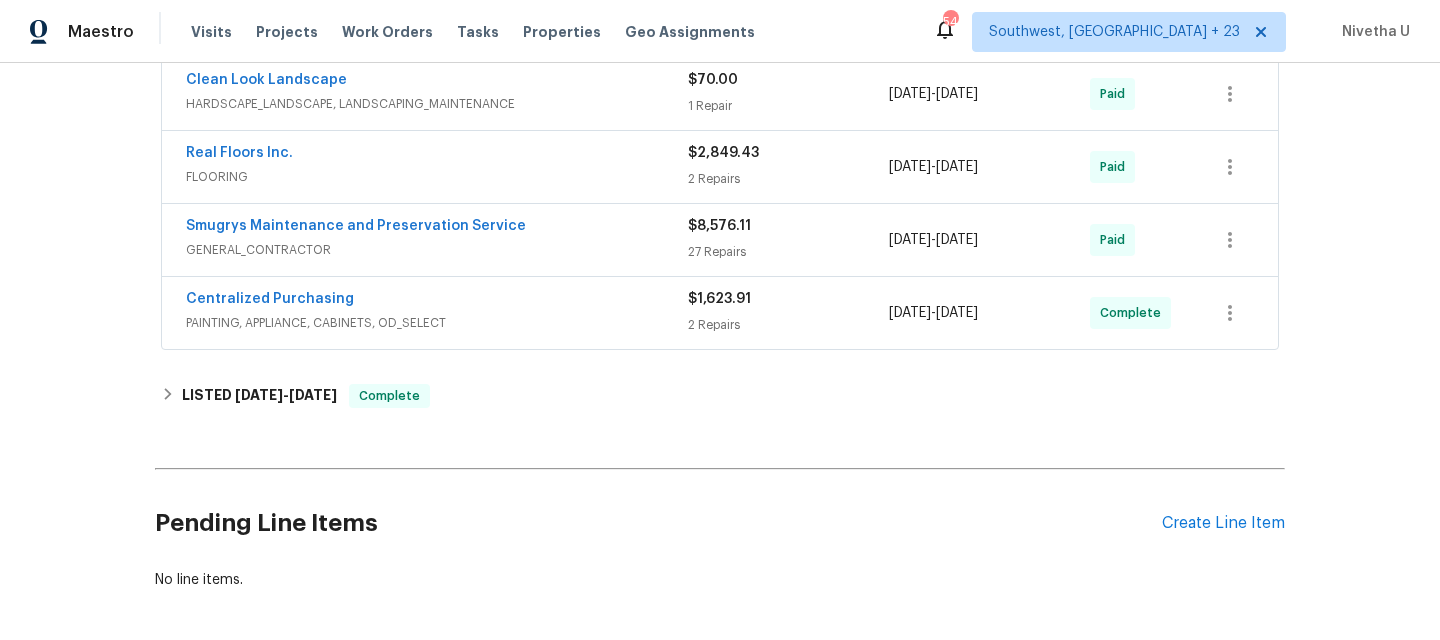 scroll, scrollTop: 736, scrollLeft: 0, axis: vertical 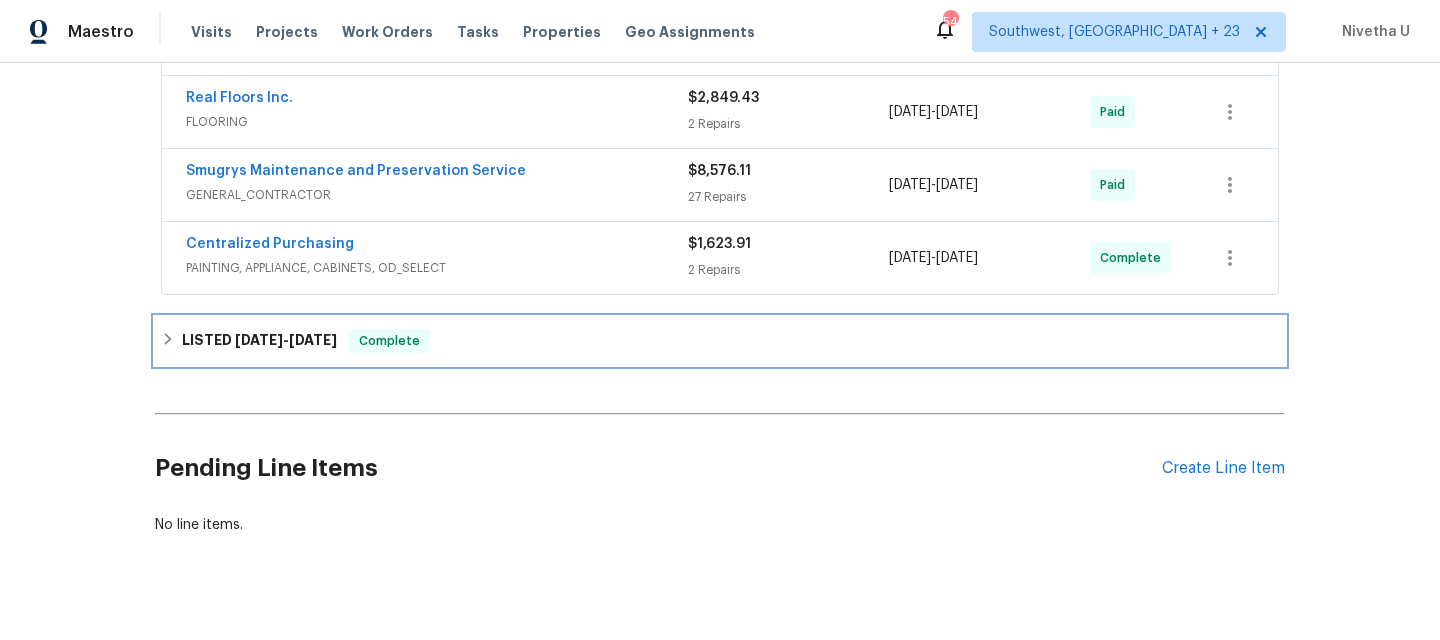 click on "LISTED   7/9/25  -  7/11/25 Complete" at bounding box center (720, 341) 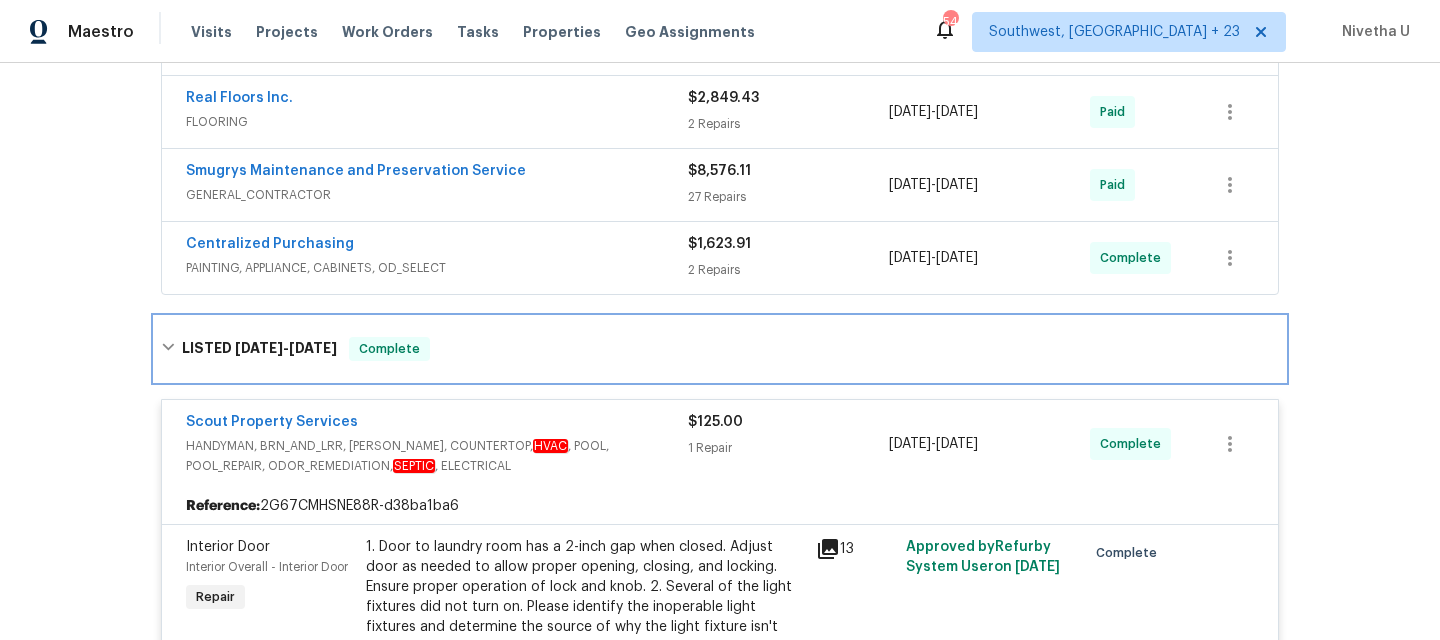 click on "LISTED   7/9/25  -  7/11/25 Complete" at bounding box center (720, 349) 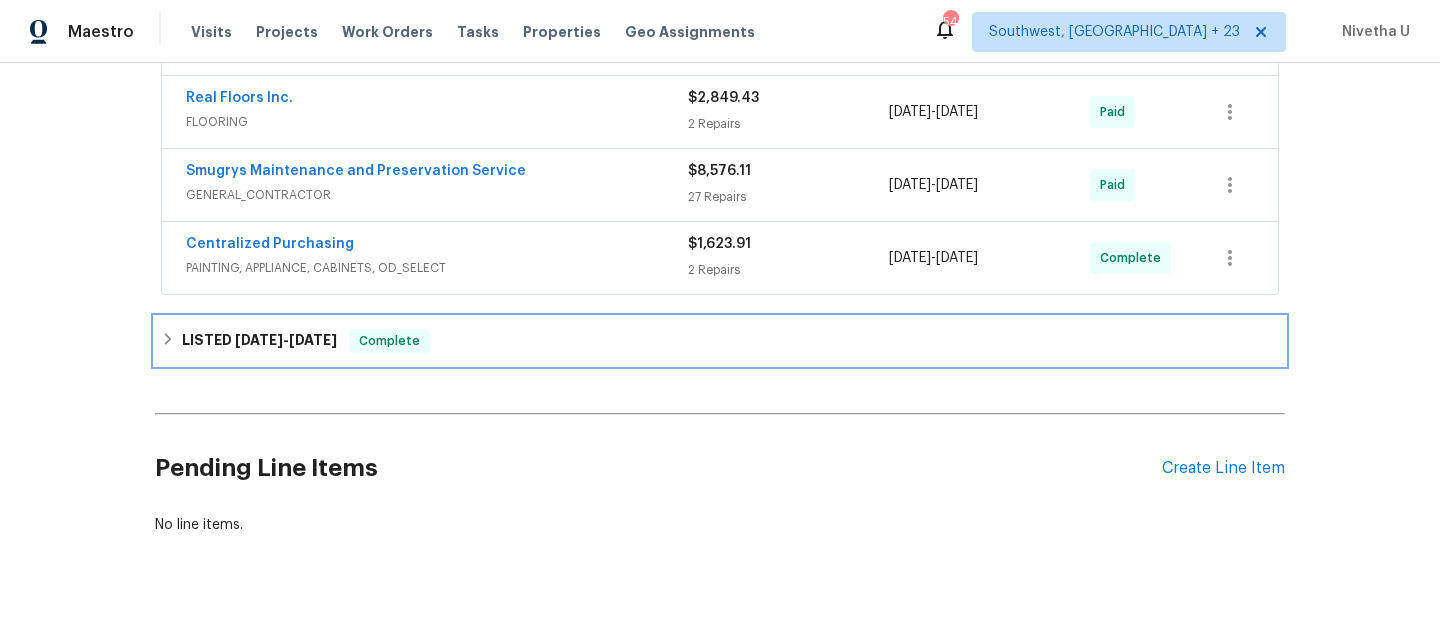 scroll, scrollTop: 0, scrollLeft: 0, axis: both 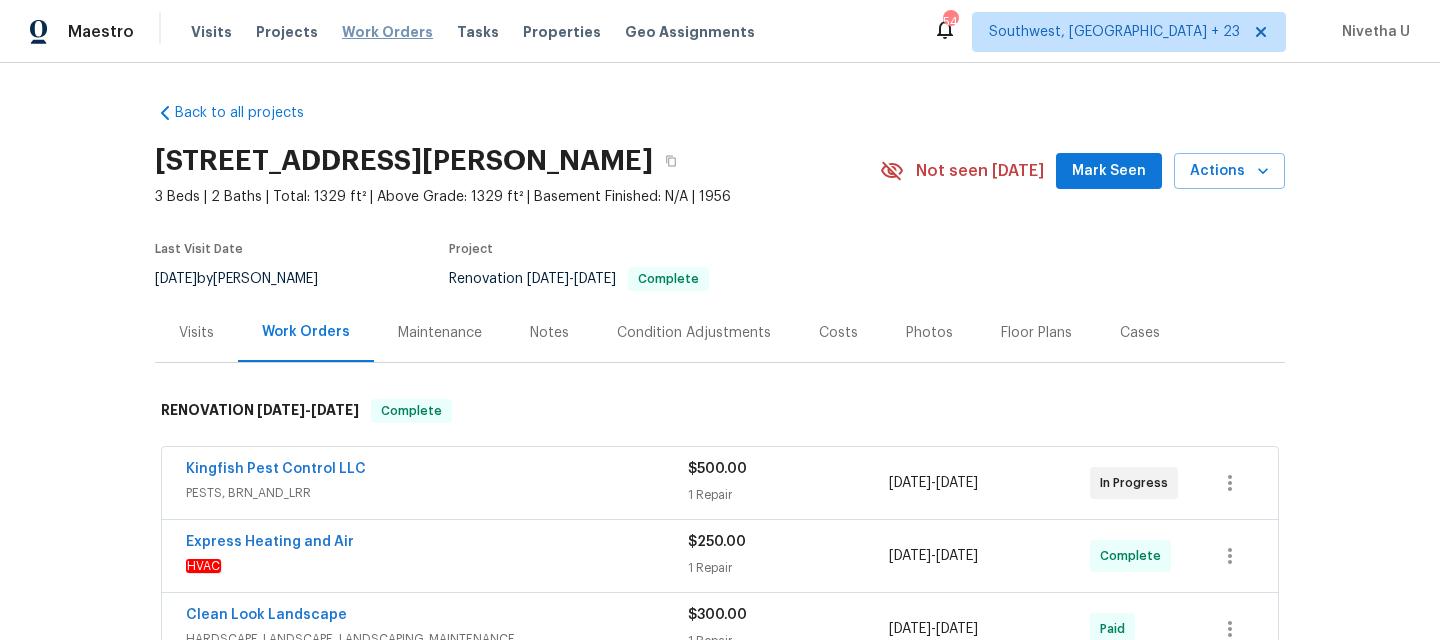 click on "Work Orders" at bounding box center (387, 32) 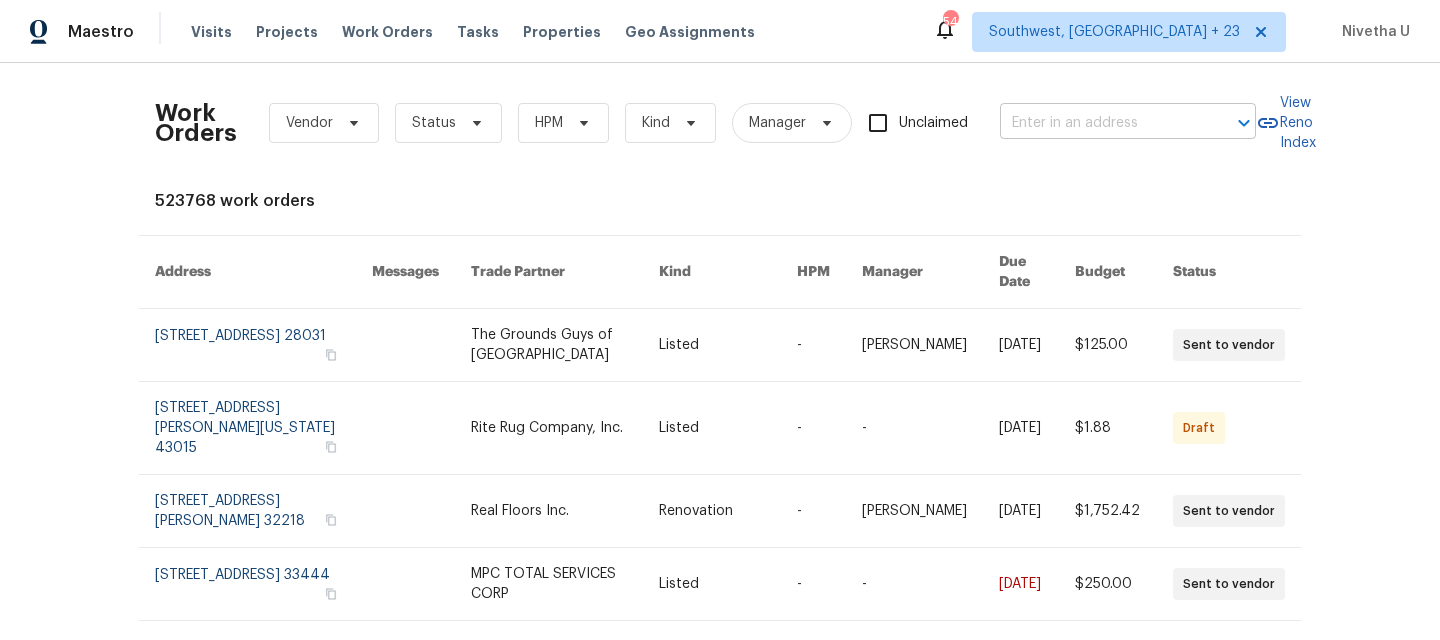 click at bounding box center (1100, 123) 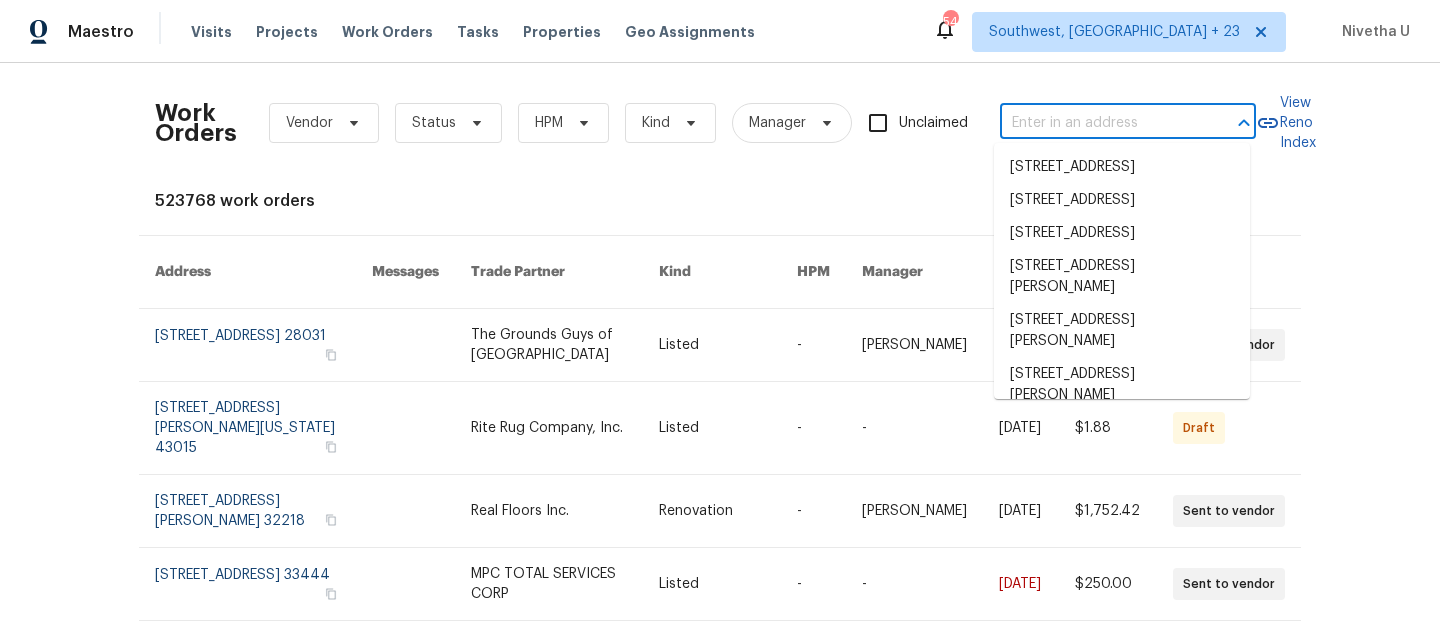 paste on "8712 Como Lake Dr Jacksonville 8712, FL 32256" 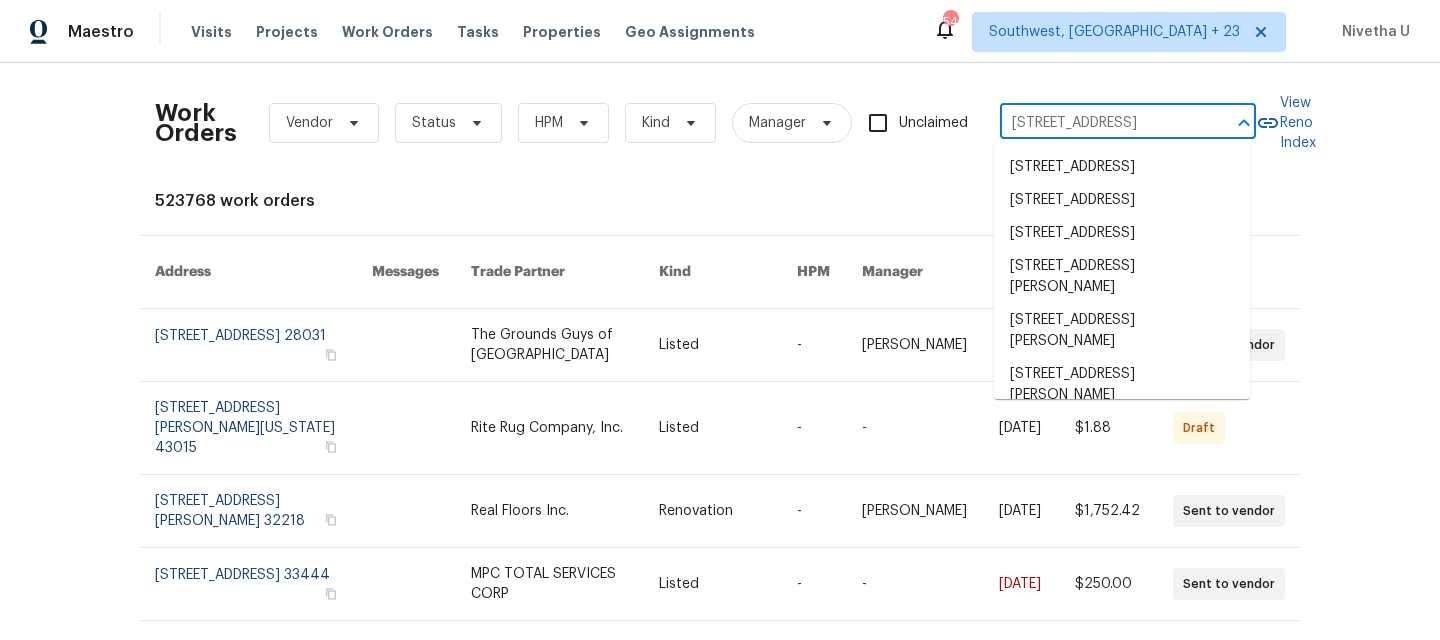 scroll, scrollTop: 0, scrollLeft: 118, axis: horizontal 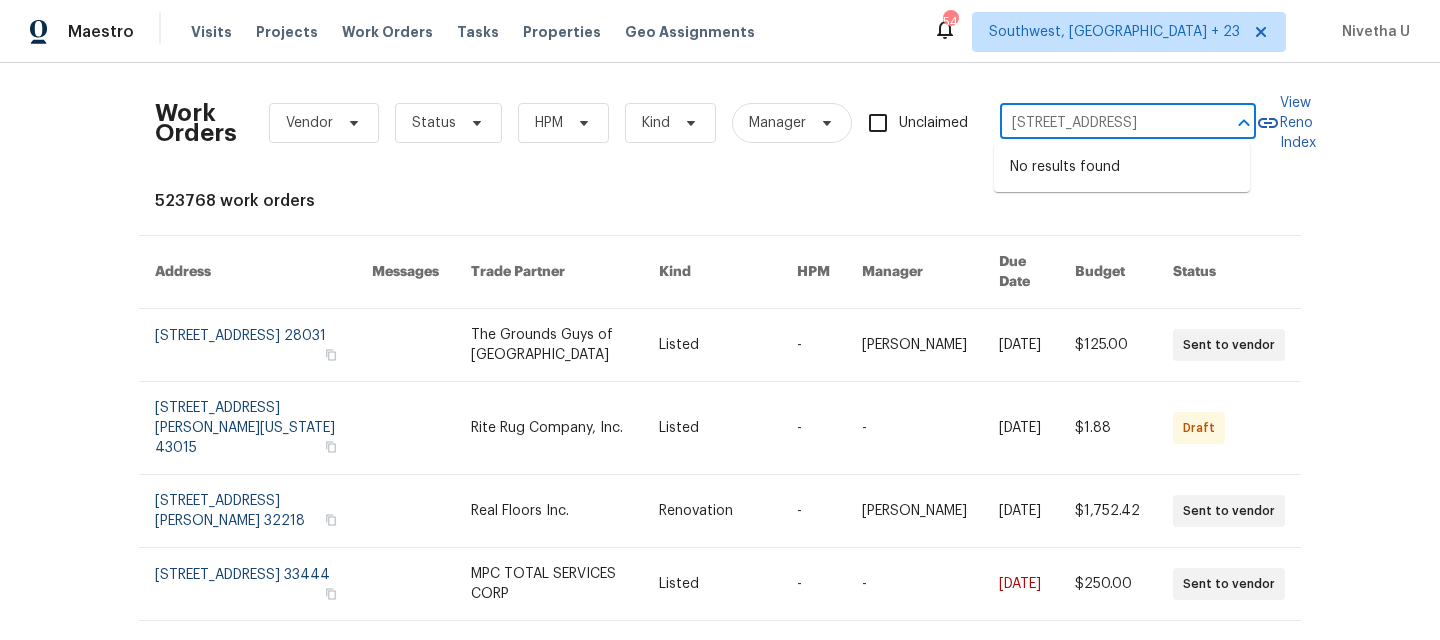 drag, startPoint x: 1020, startPoint y: 128, endPoint x: 1238, endPoint y: 128, distance: 218 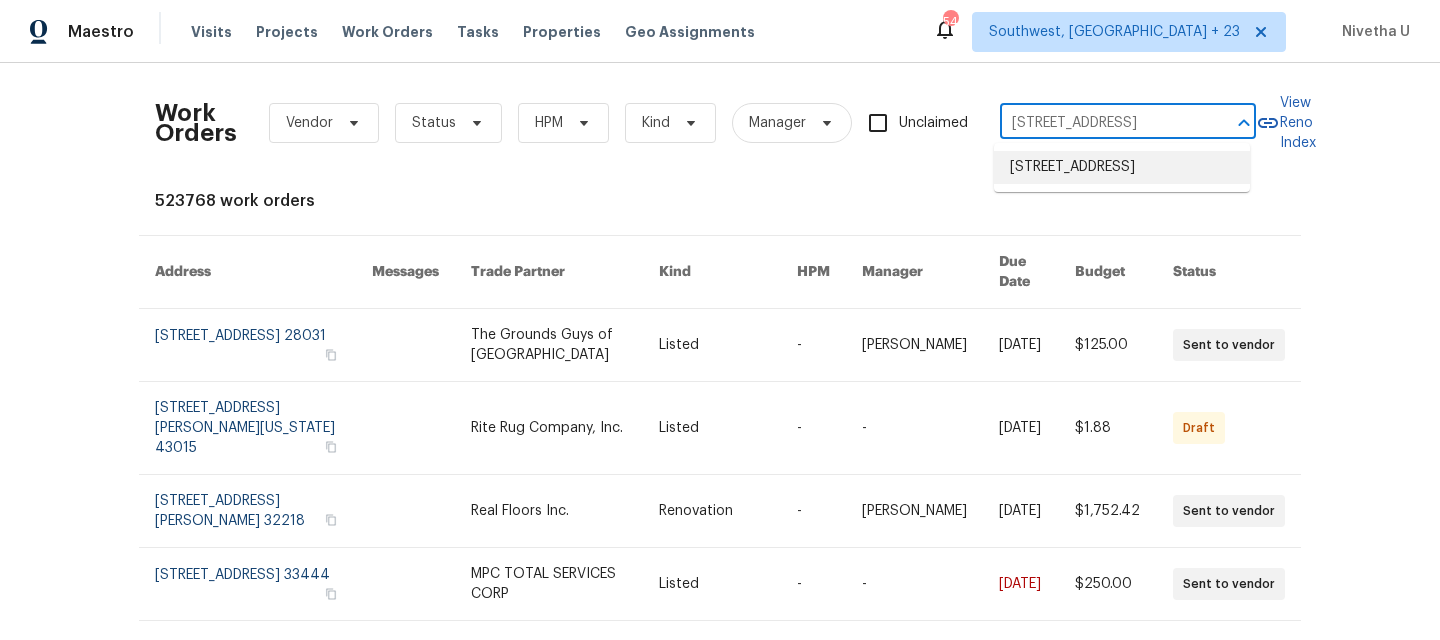 click on "8712 Como Lake Dr # 8712, Jacksonville, FL 32256" at bounding box center [1122, 167] 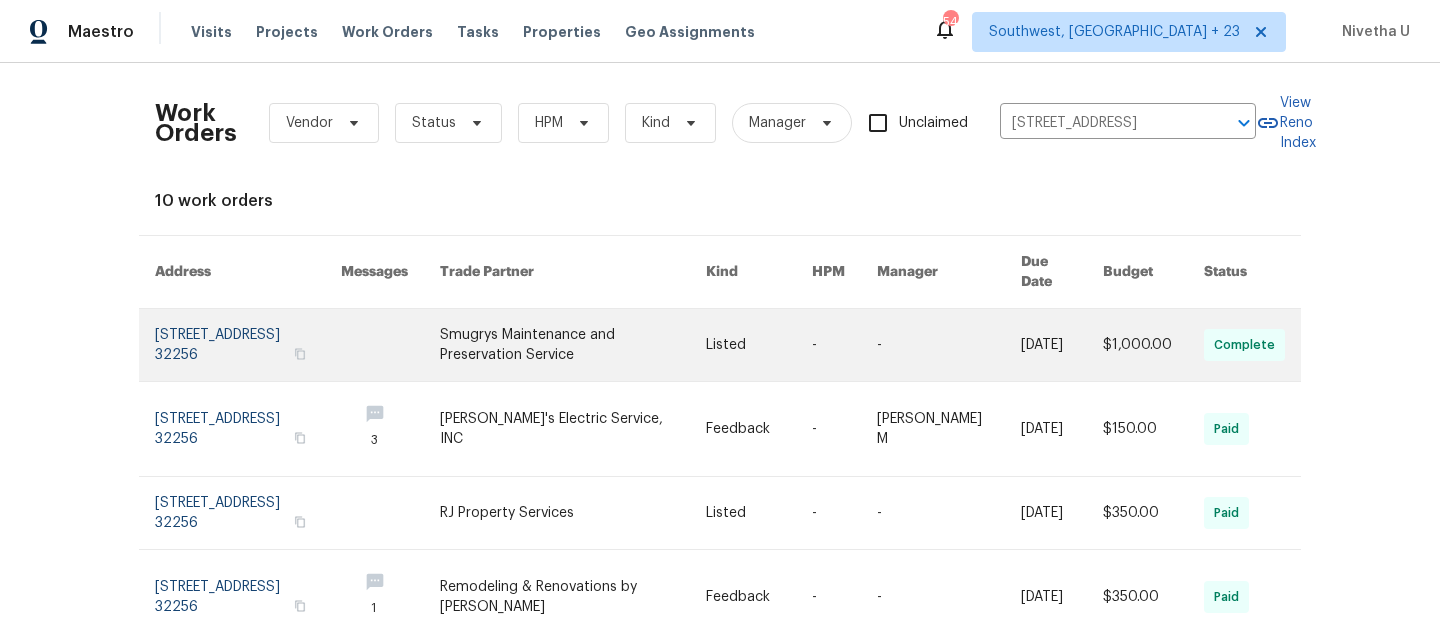 click at bounding box center [248, 345] 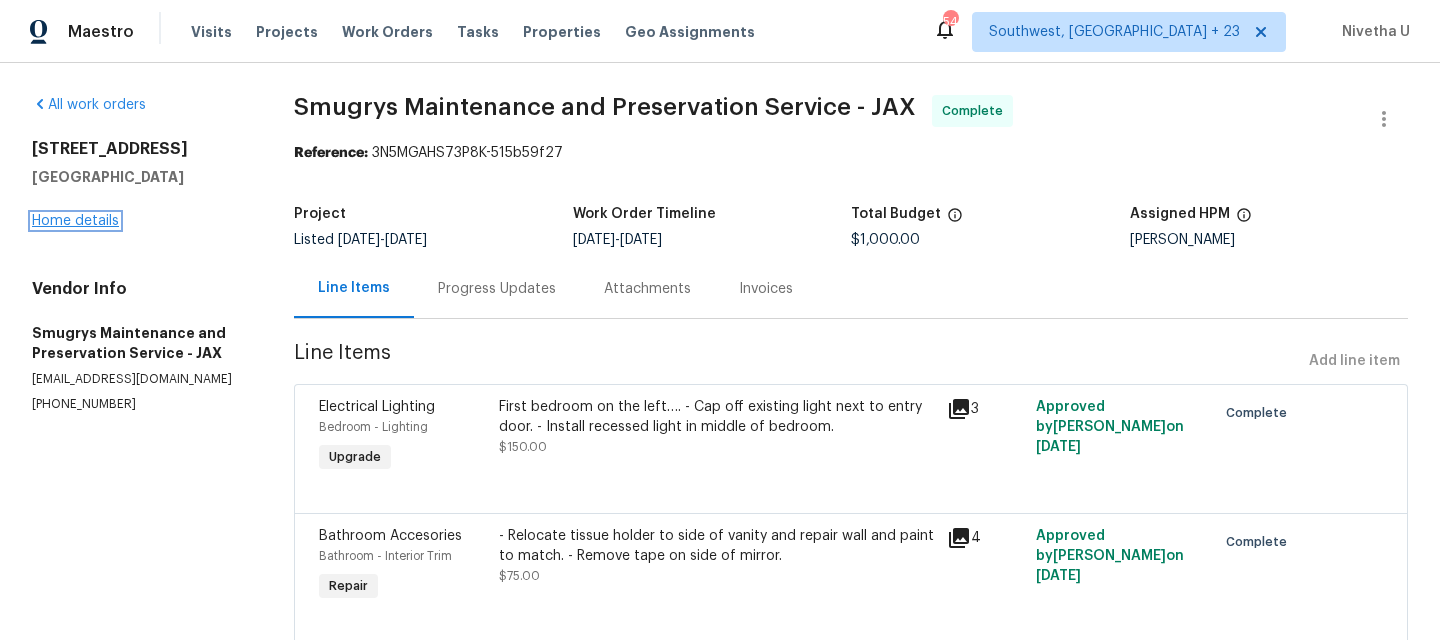 click on "Home details" at bounding box center (75, 221) 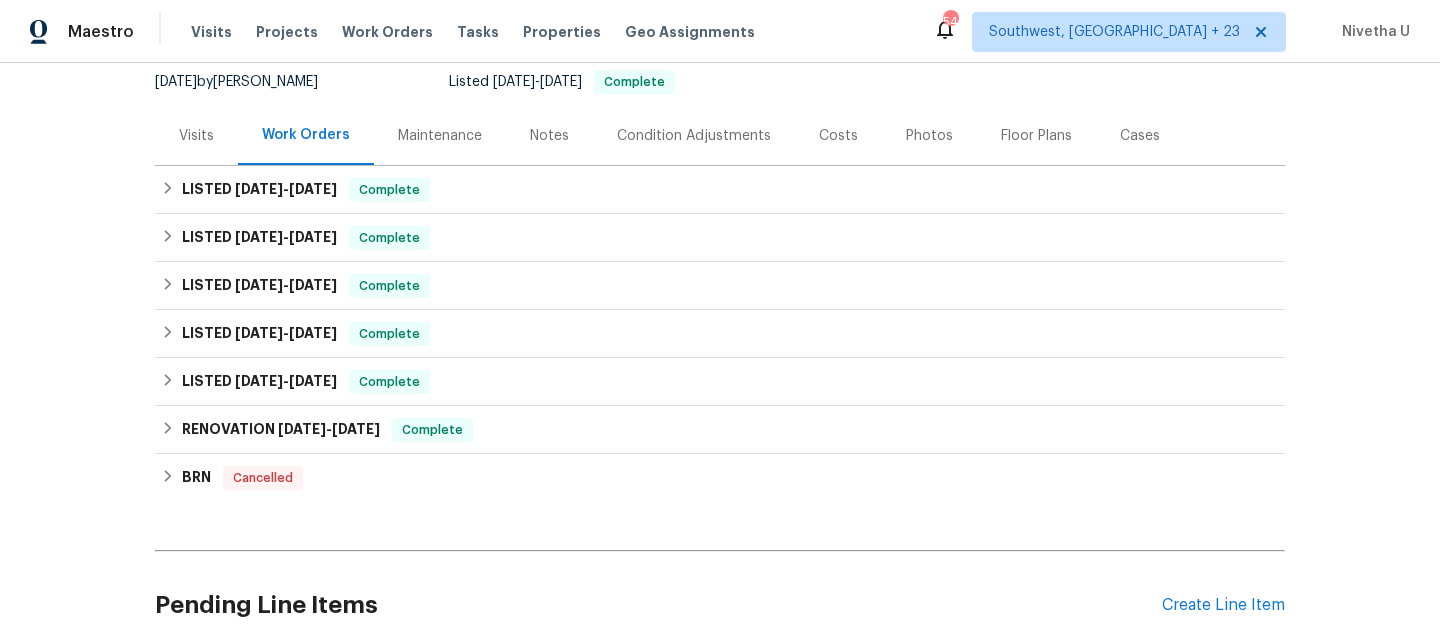 scroll, scrollTop: 201, scrollLeft: 0, axis: vertical 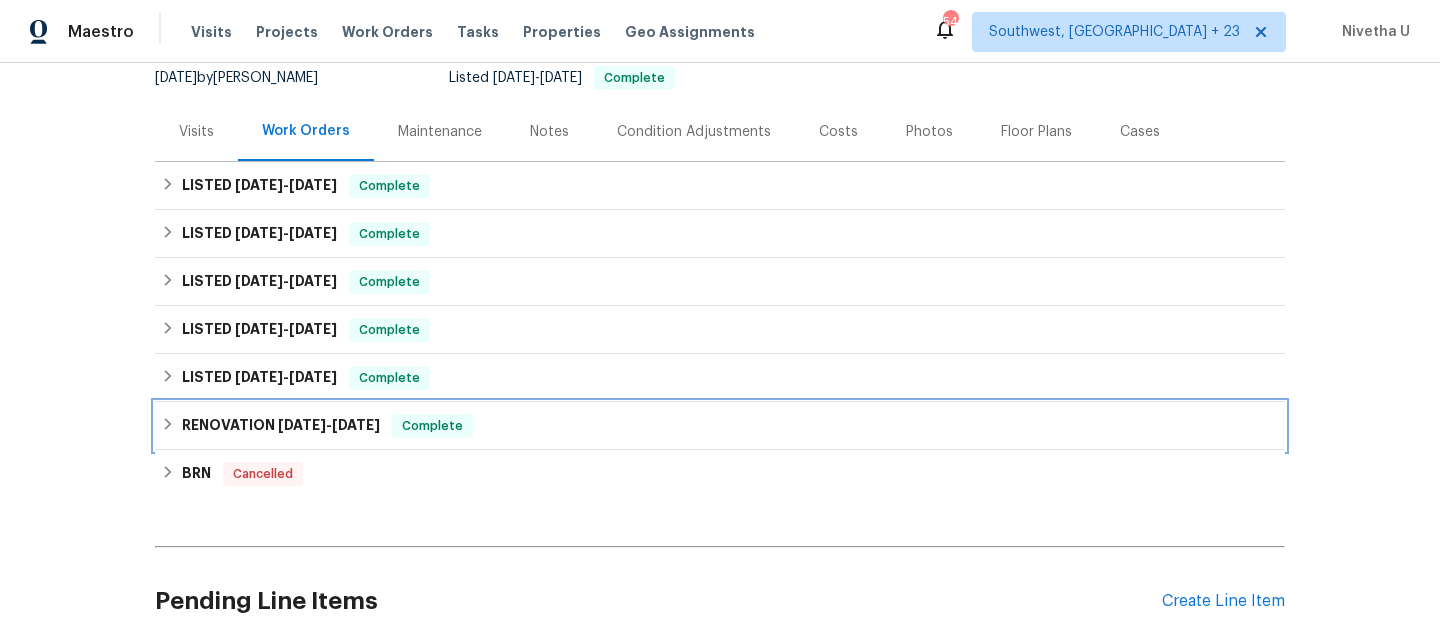 click on "RENOVATION   11/2/23  -  11/2/23 Complete" at bounding box center (720, 426) 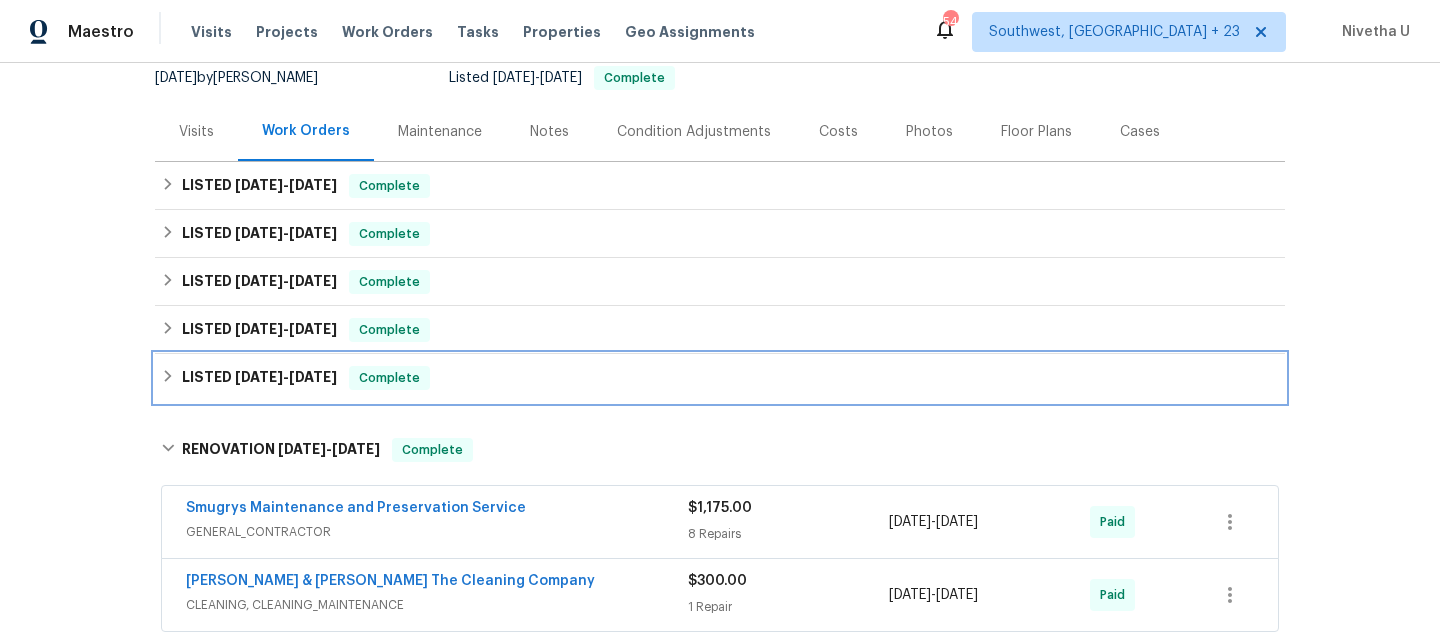 drag, startPoint x: 498, startPoint y: 400, endPoint x: 207, endPoint y: 417, distance: 291.49615 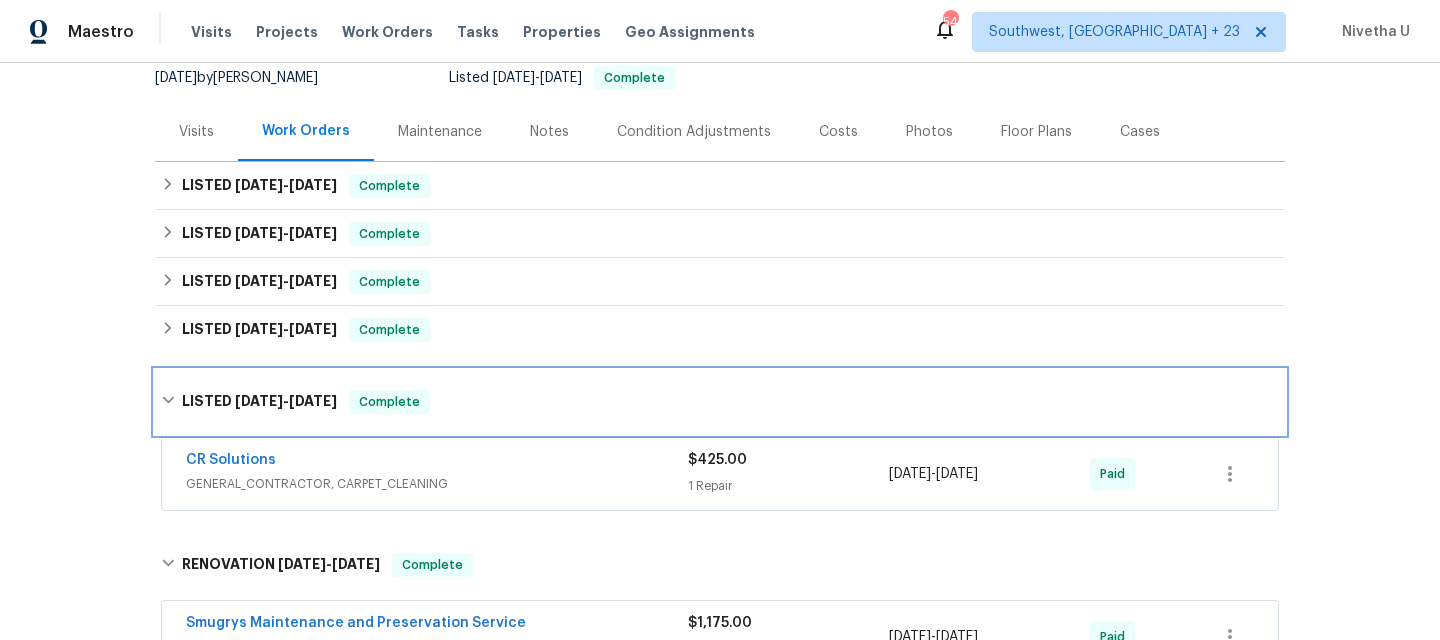 click on "LISTED   11/9/23  -  11/9/23 Complete" at bounding box center (720, 402) 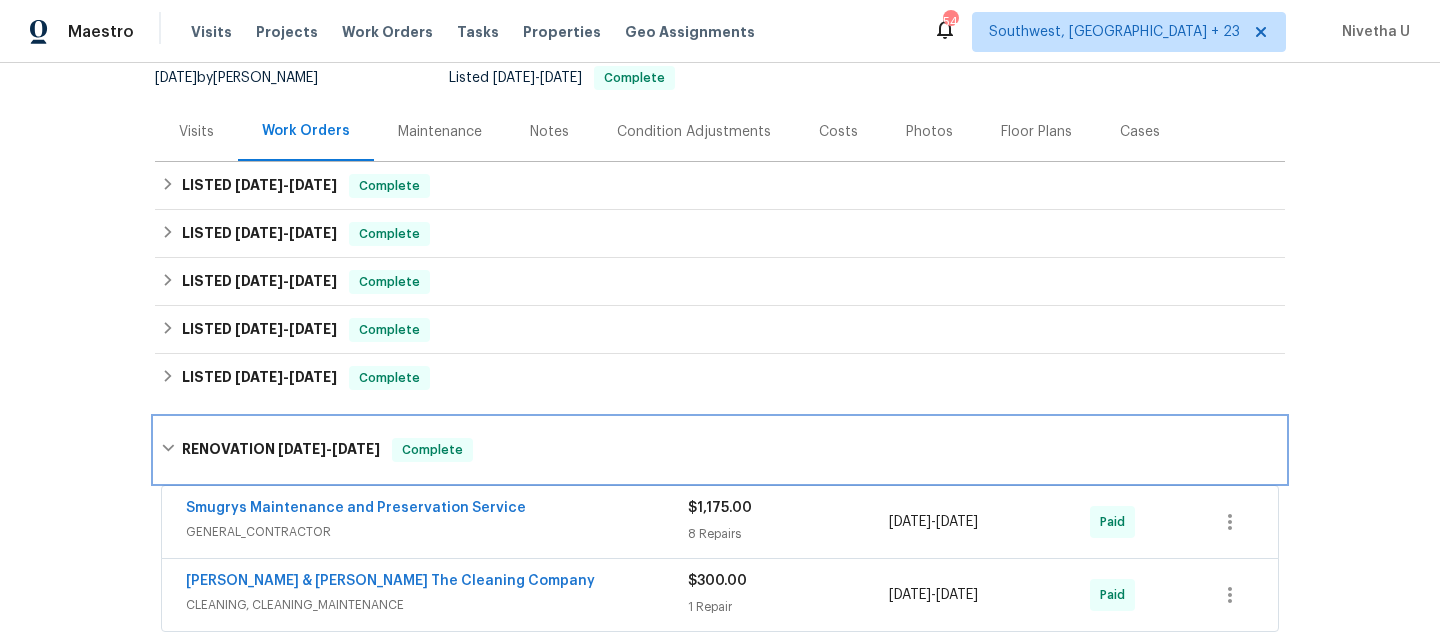 click on "RENOVATION   11/2/23  -  11/2/23 Complete" at bounding box center [720, 450] 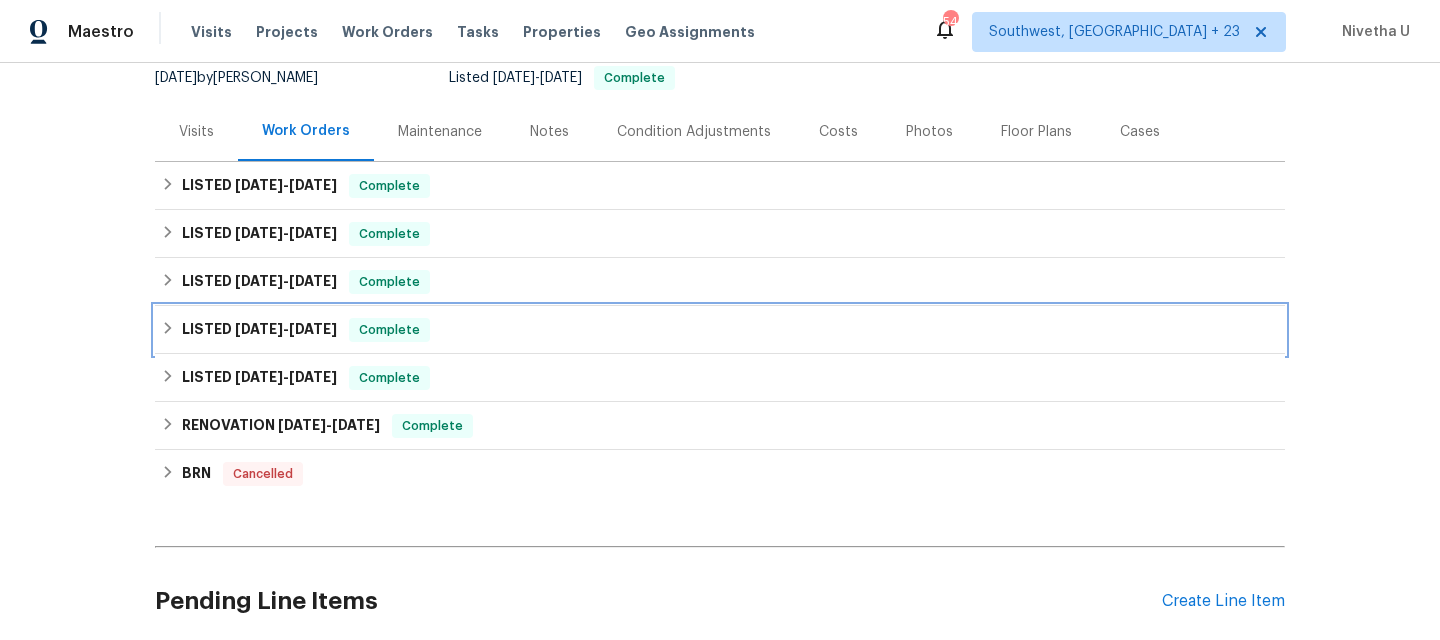 click on "LISTED   2/6/24  -  2/7/24 Complete" at bounding box center (720, 330) 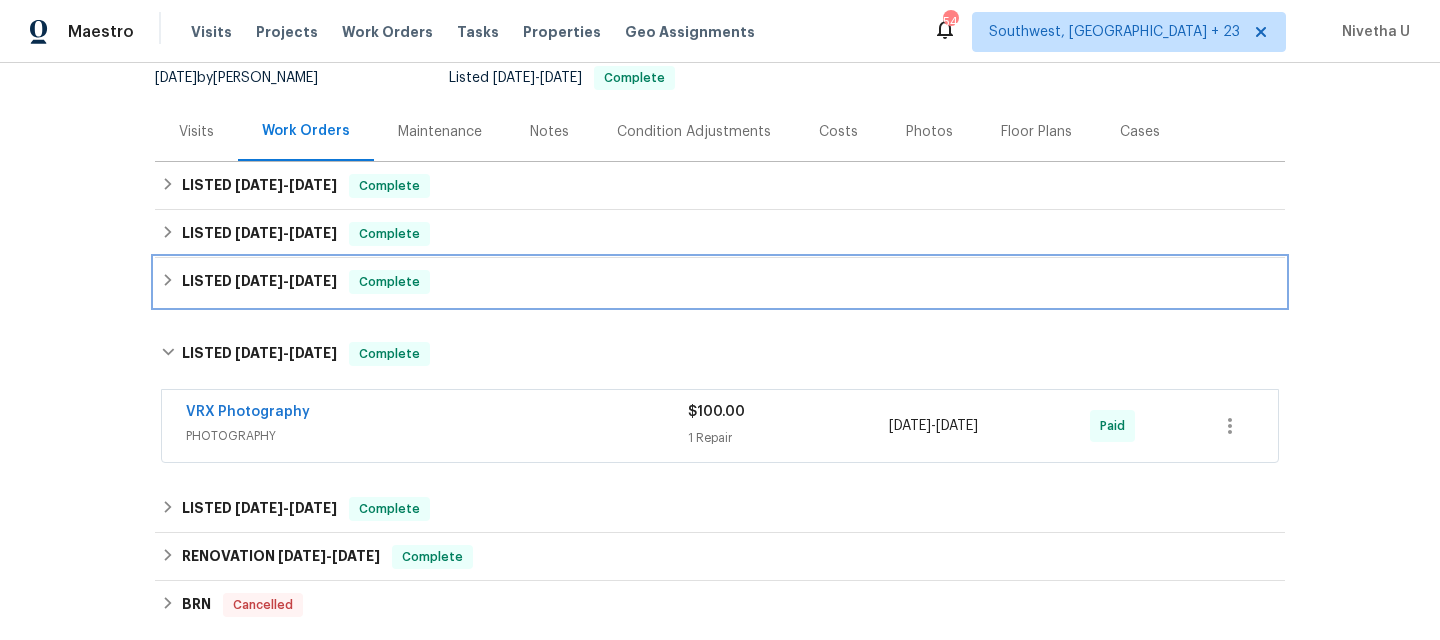 click on "LISTED   5/28/24  -  5/31/24 Complete" at bounding box center [720, 282] 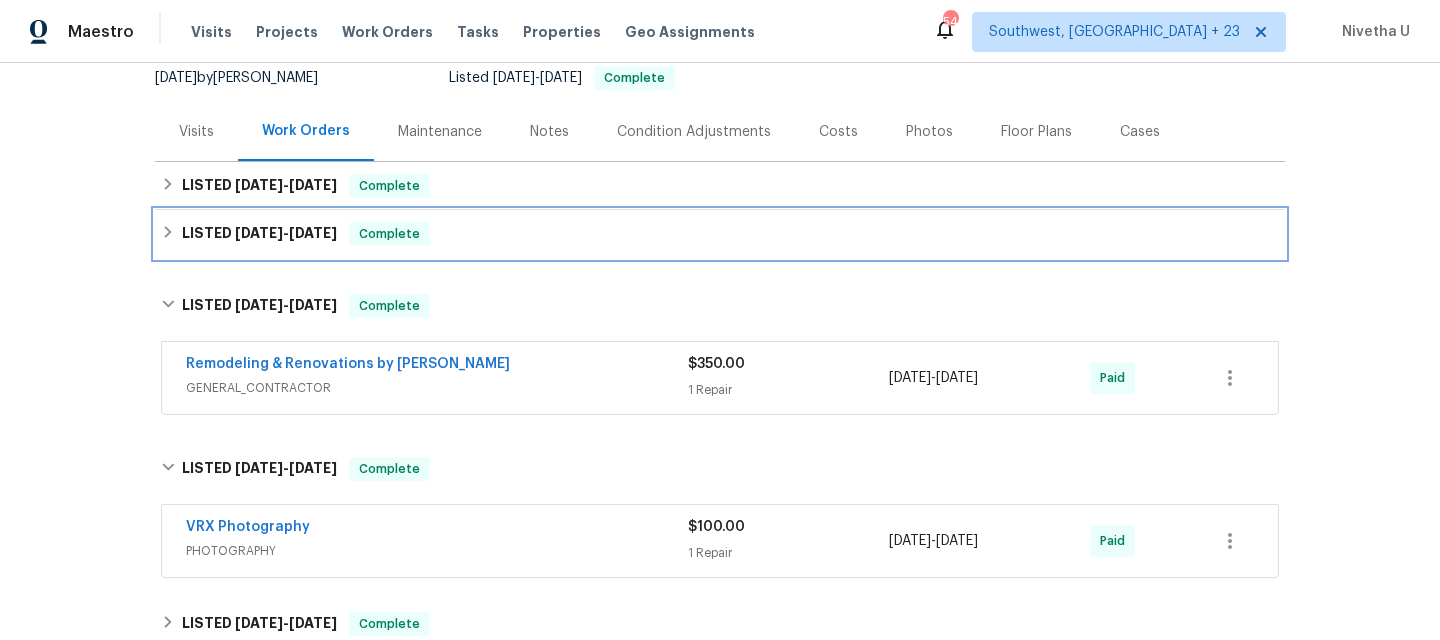 click on "LISTED   8/26/24  -  9/6/24 Complete" at bounding box center [720, 234] 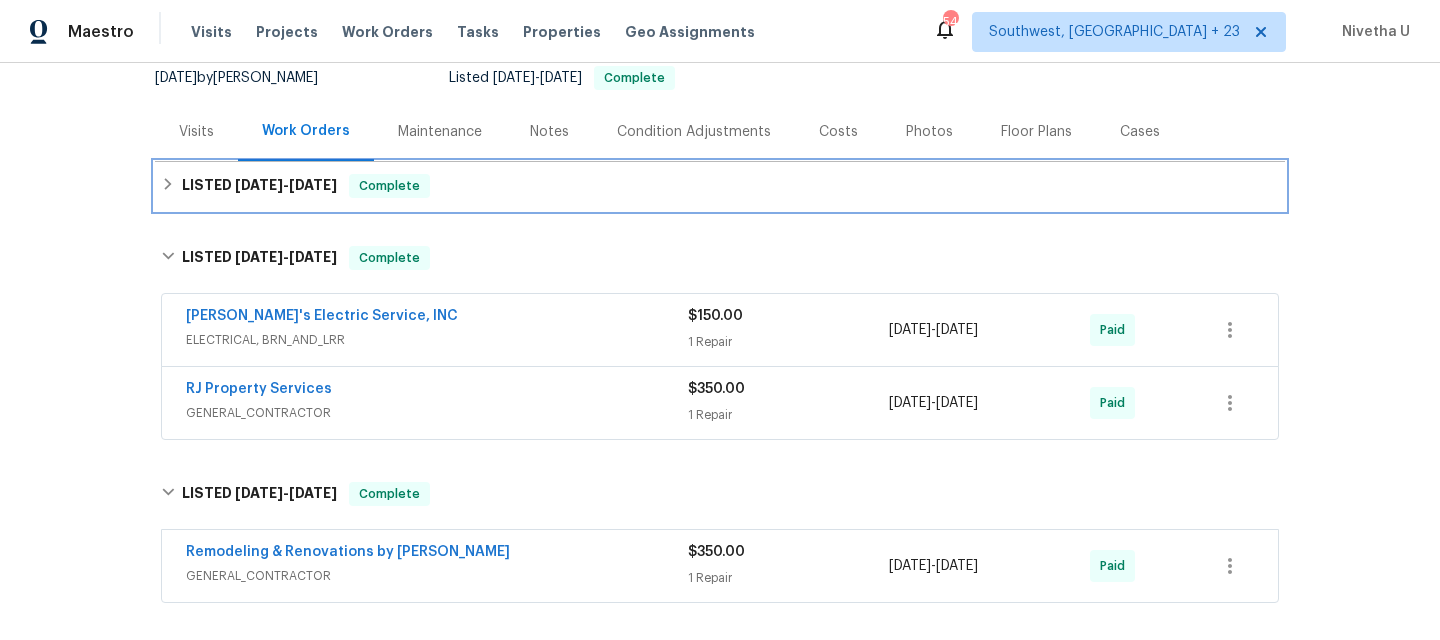click on "LISTED   6/26/25  -  6/26/25 Complete" at bounding box center (720, 186) 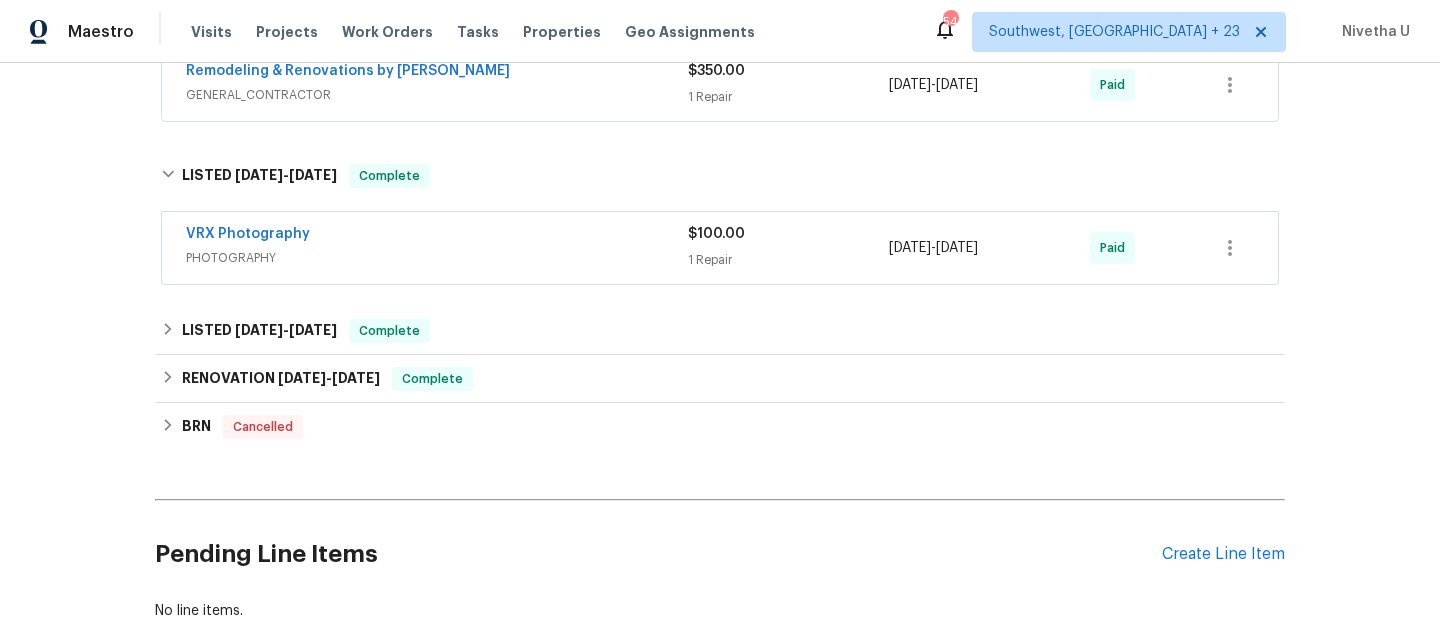 scroll, scrollTop: 803, scrollLeft: 0, axis: vertical 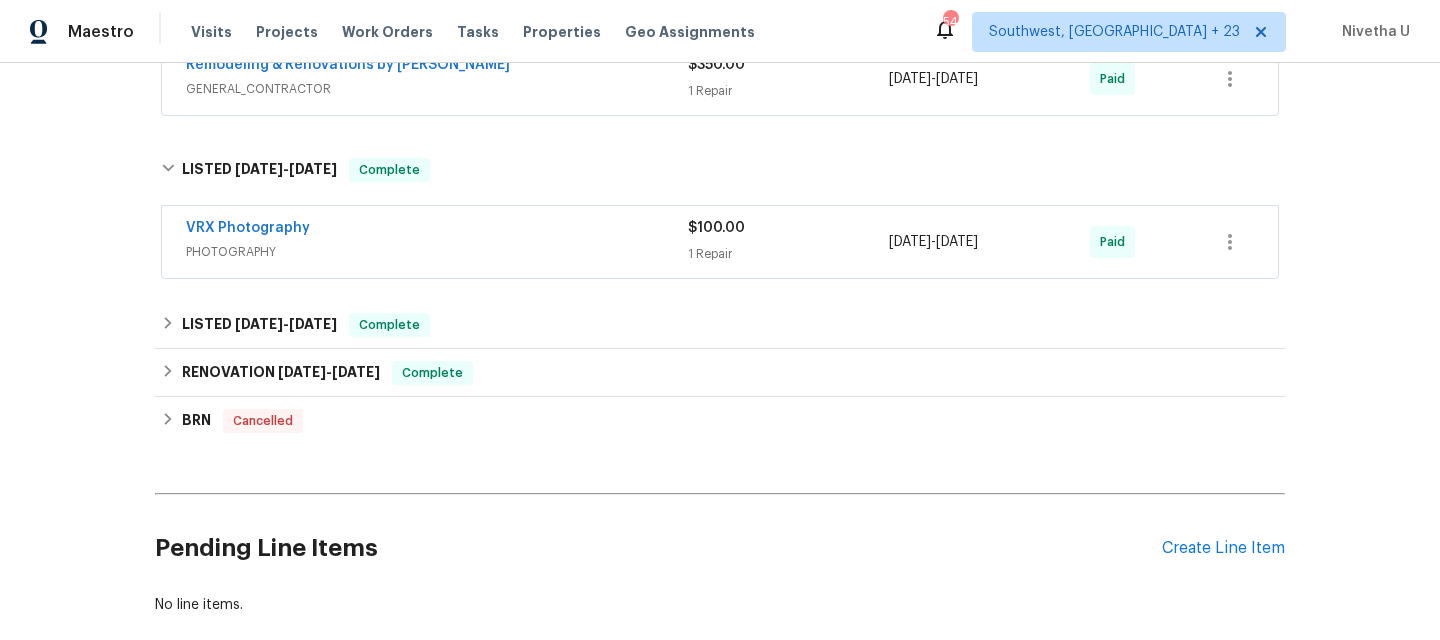 click on "PHOTOGRAPHY" at bounding box center (437, 252) 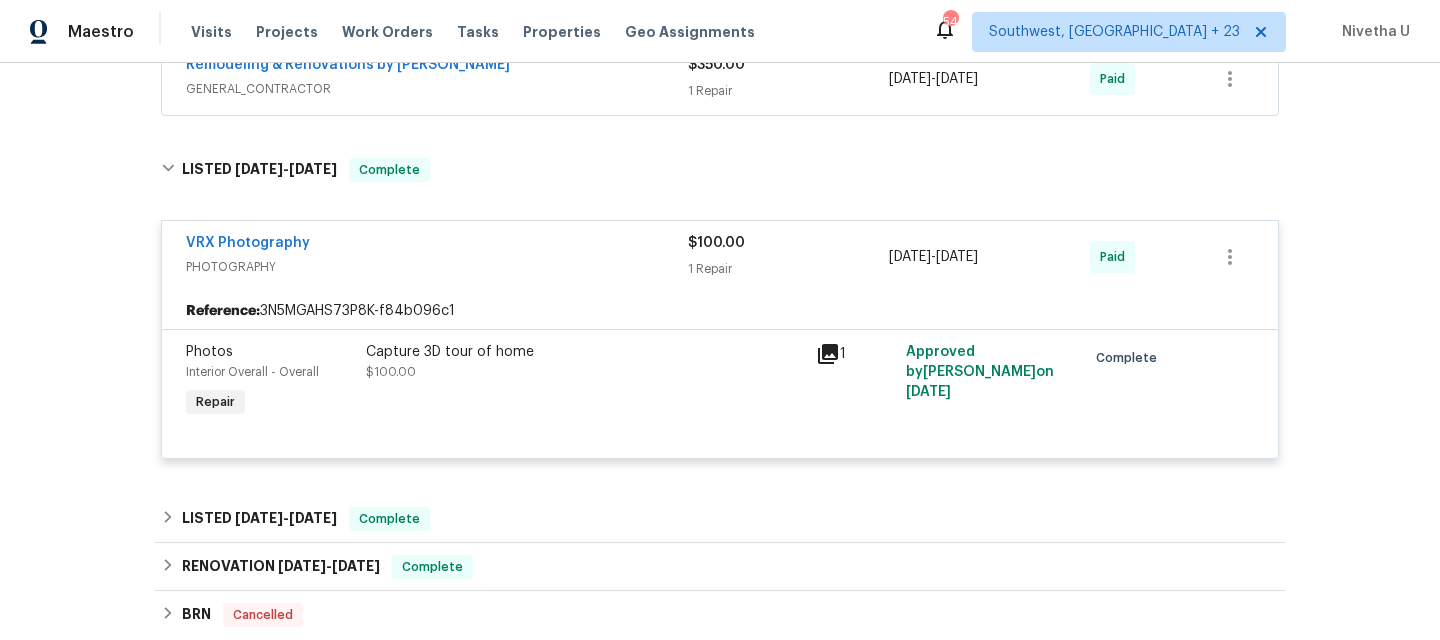 click on "VRX Photography" at bounding box center [437, 245] 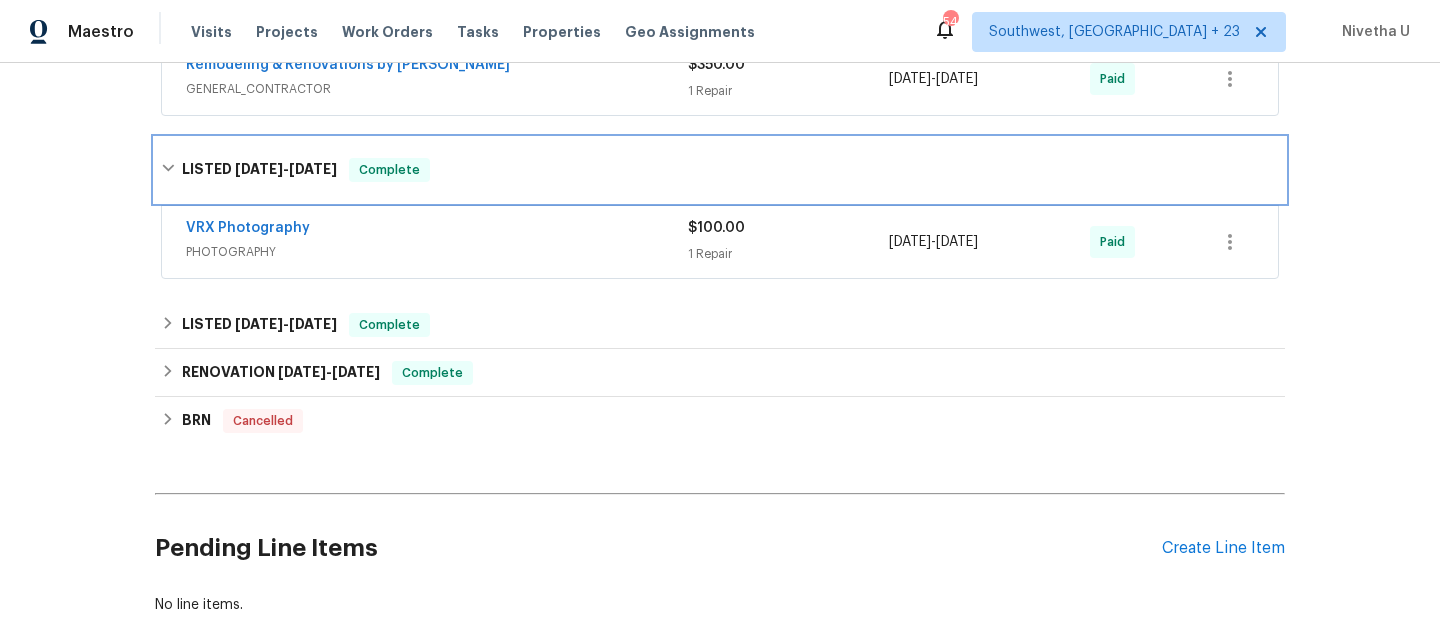 click on "LISTED   2/6/24  -  2/7/24 Complete" at bounding box center (720, 170) 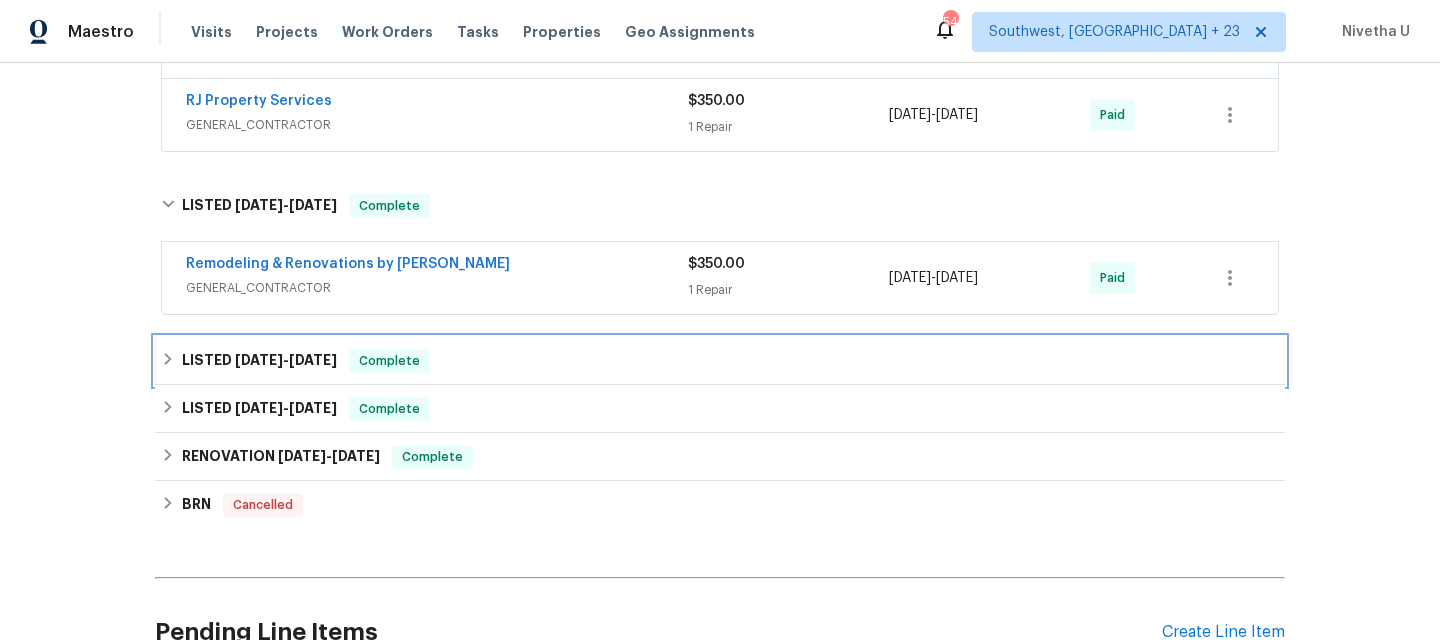 scroll, scrollTop: 549, scrollLeft: 0, axis: vertical 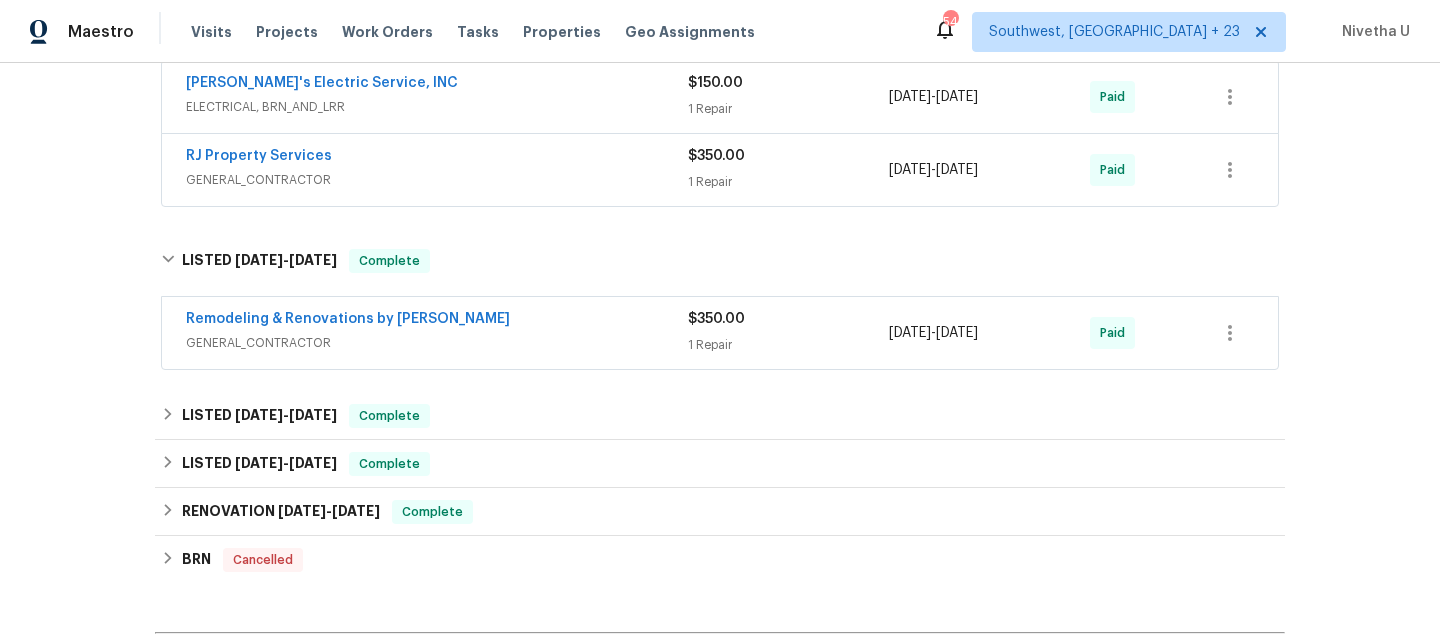 click on "Remodeling & Renovations by Paola" at bounding box center [437, 321] 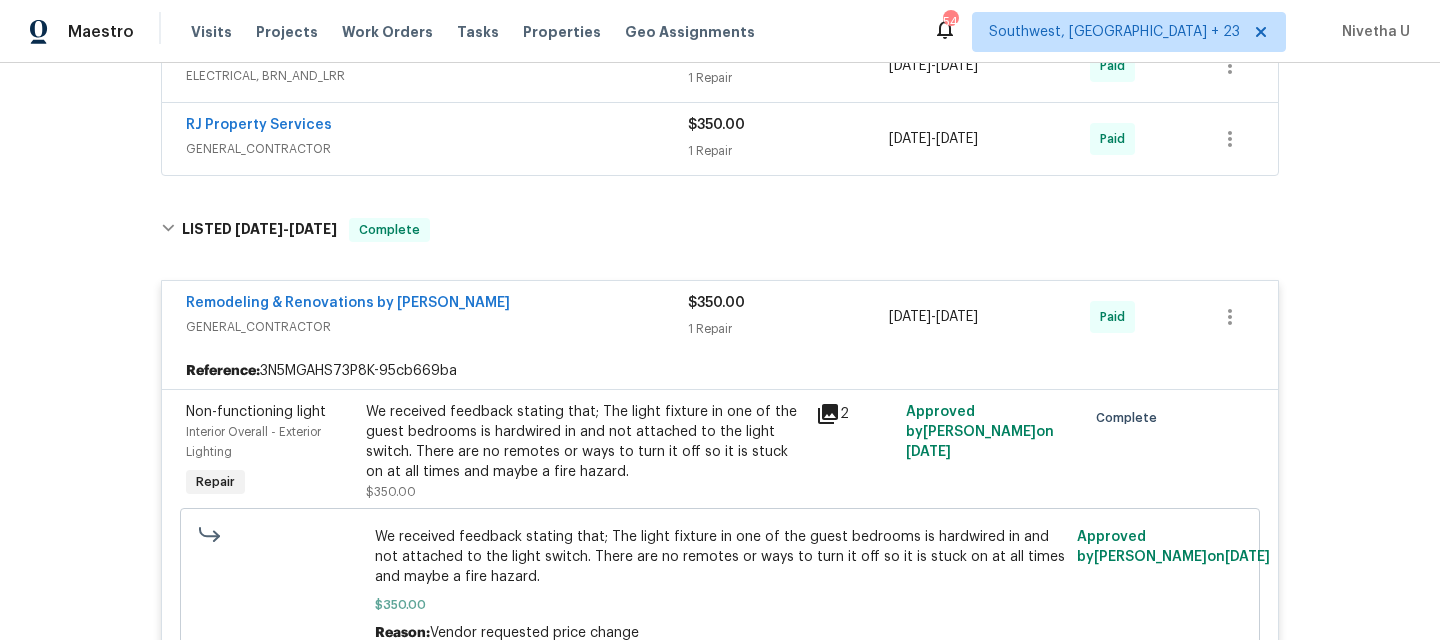 scroll, scrollTop: 579, scrollLeft: 0, axis: vertical 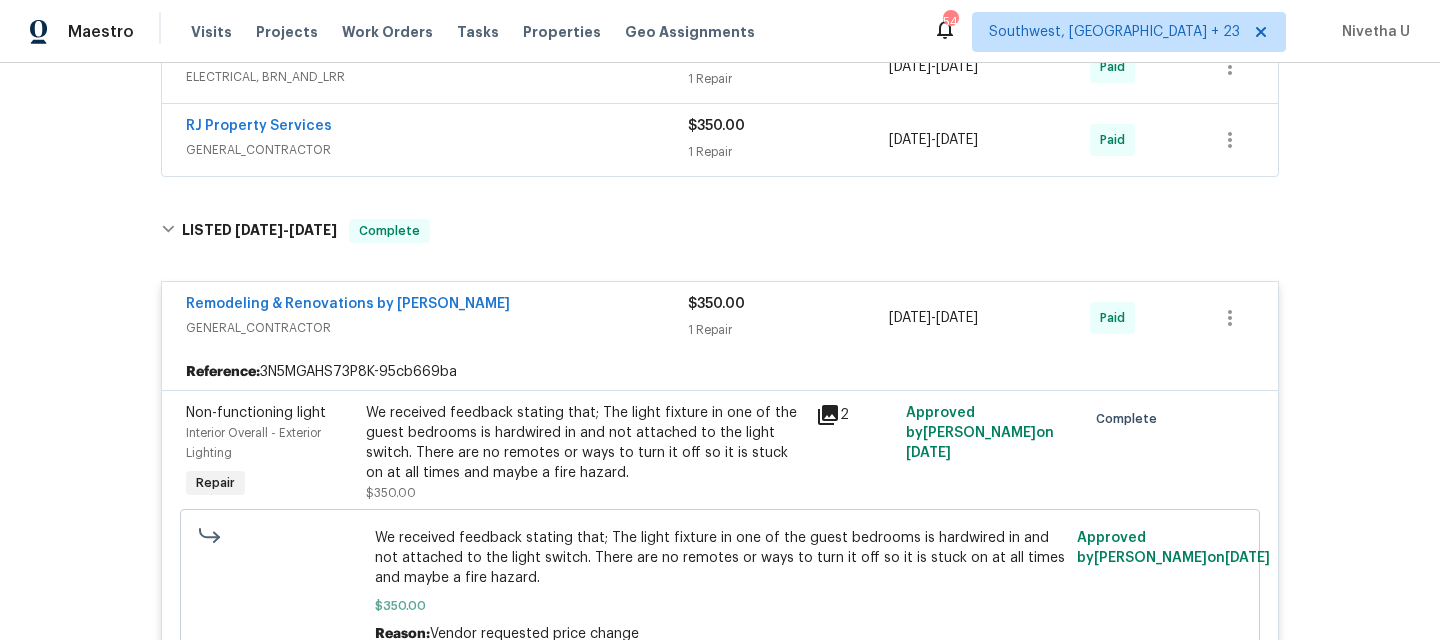 click on "Remodeling & Renovations by Paola" at bounding box center (437, 306) 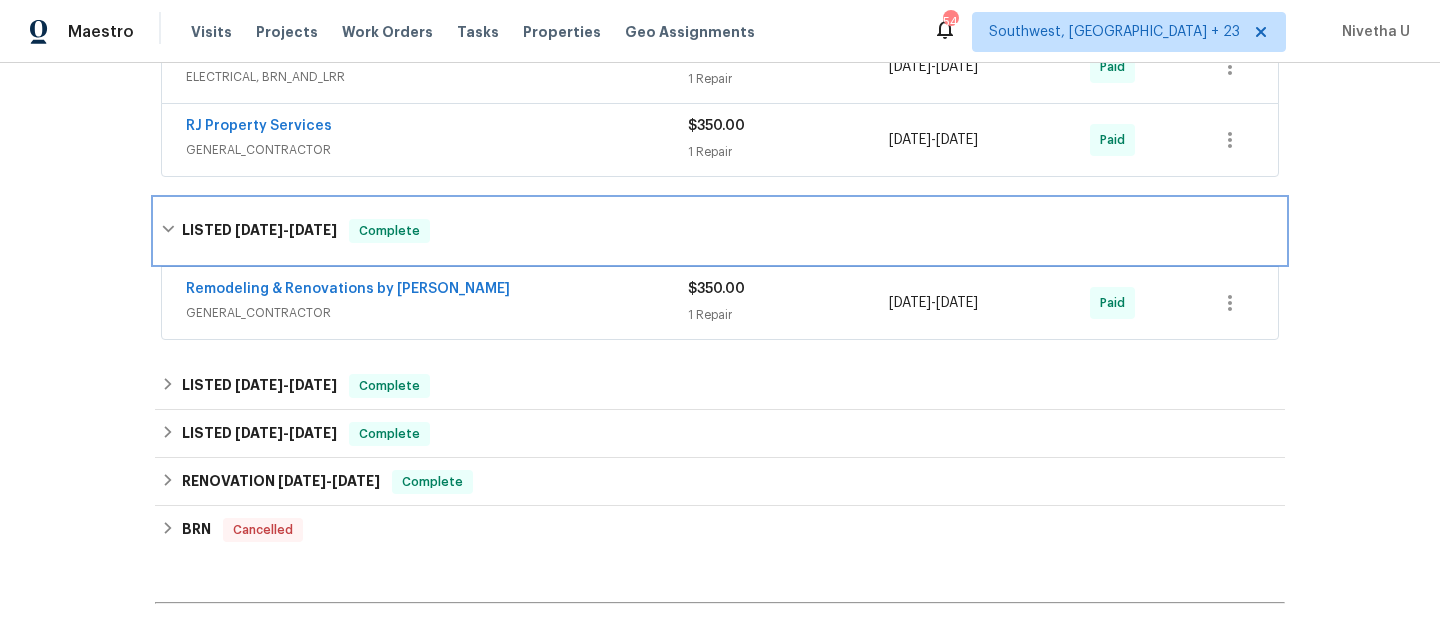 click on "LISTED   5/28/24  -  5/31/24 Complete" at bounding box center (720, 231) 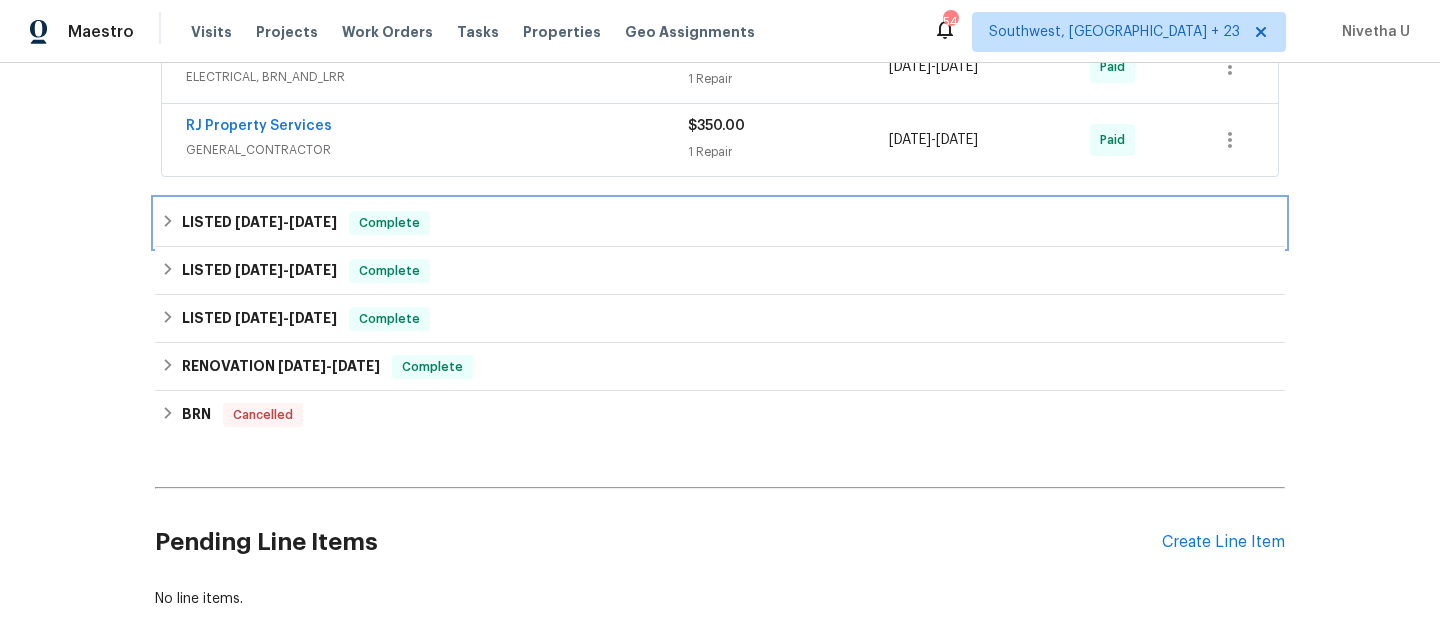 scroll, scrollTop: 384, scrollLeft: 0, axis: vertical 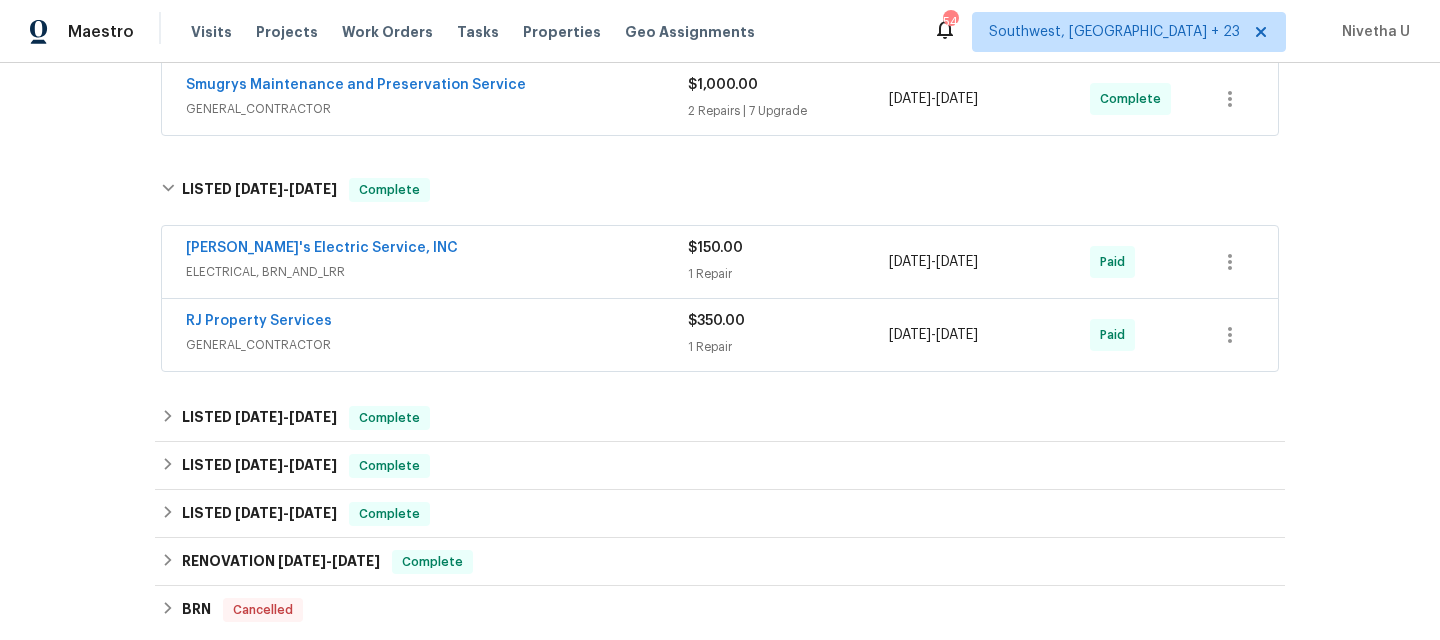 click on "RJ Property Services GENERAL_CONTRACTOR" at bounding box center (437, 335) 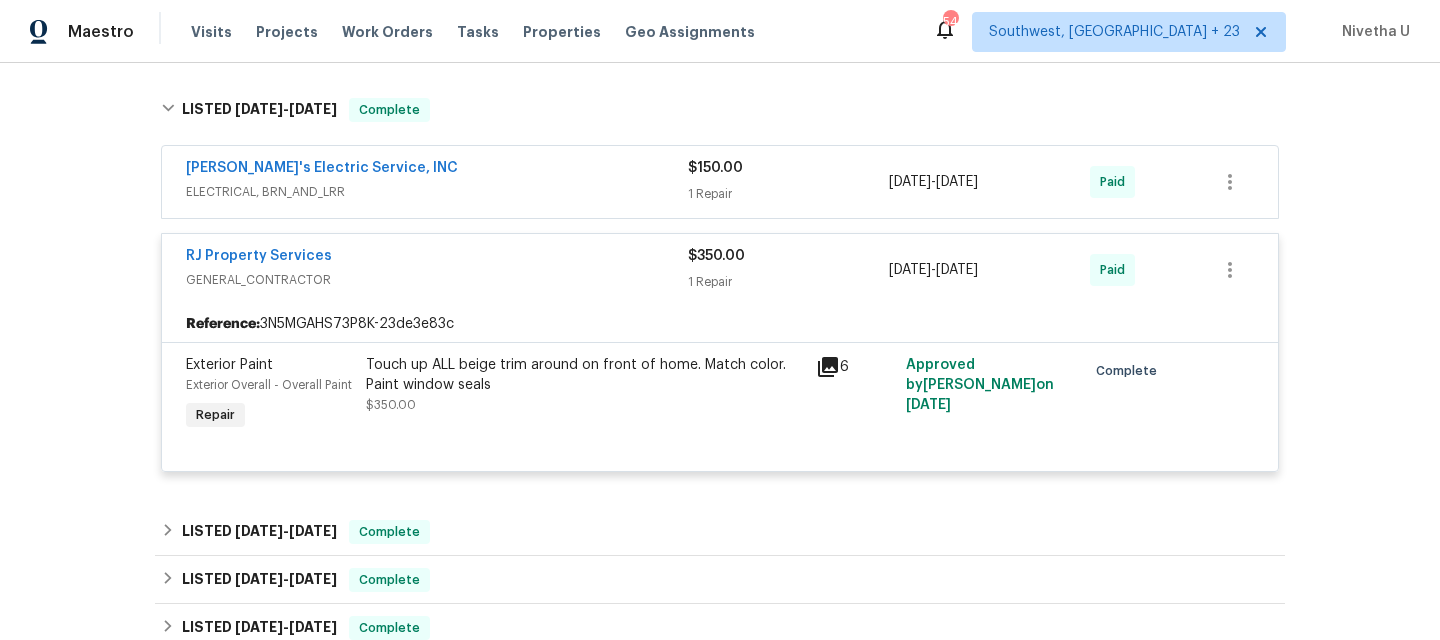 scroll, scrollTop: 467, scrollLeft: 0, axis: vertical 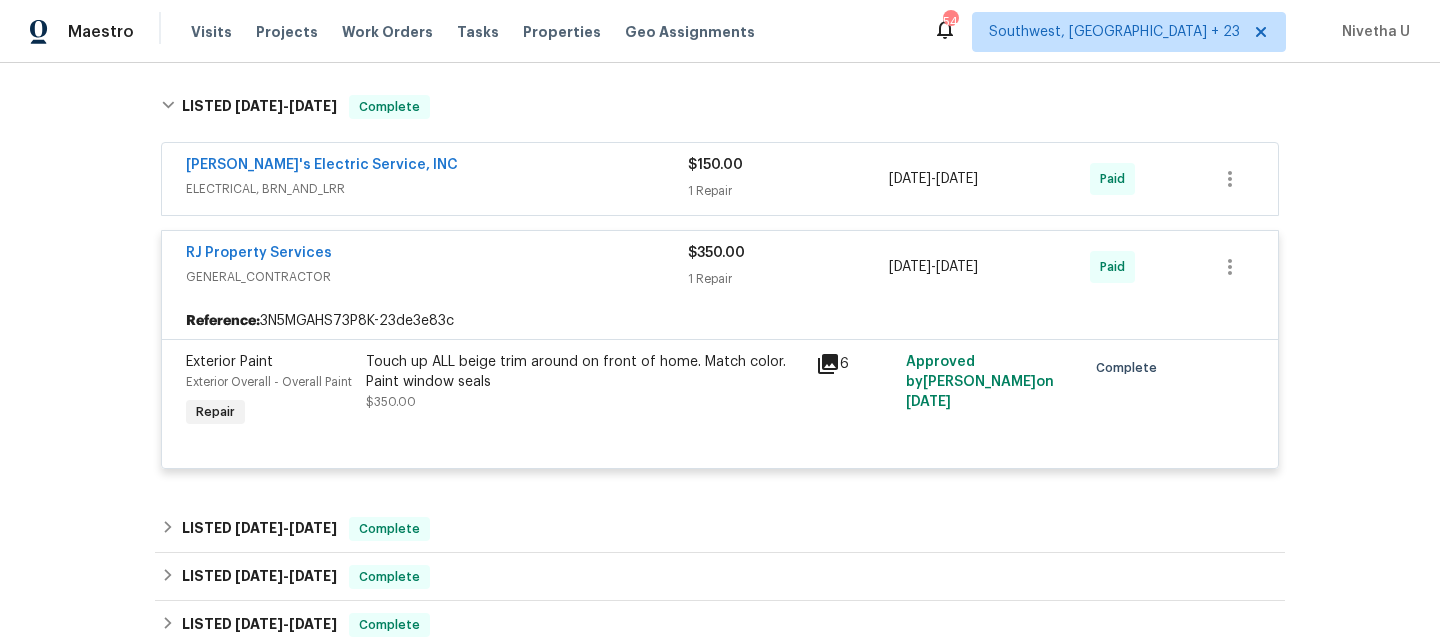 click on "GENERAL_CONTRACTOR" at bounding box center [437, 277] 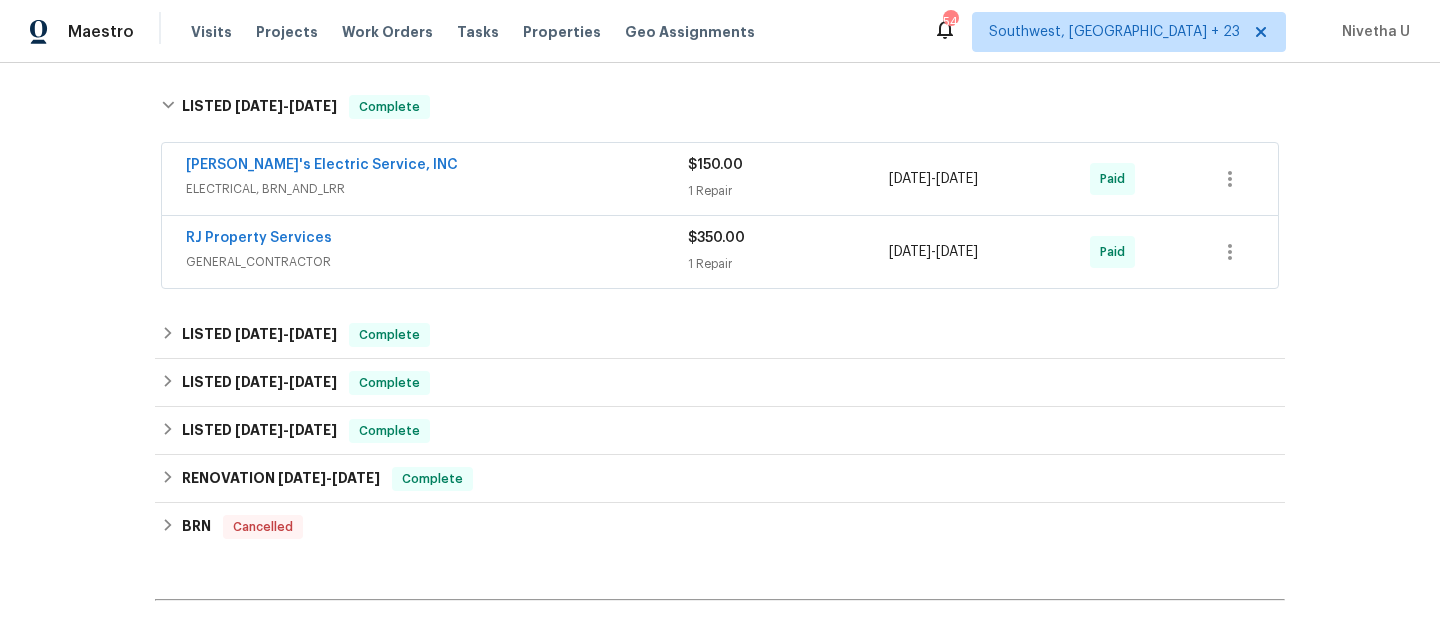 click on "ELECTRICAL, BRN_AND_LRR" at bounding box center (437, 189) 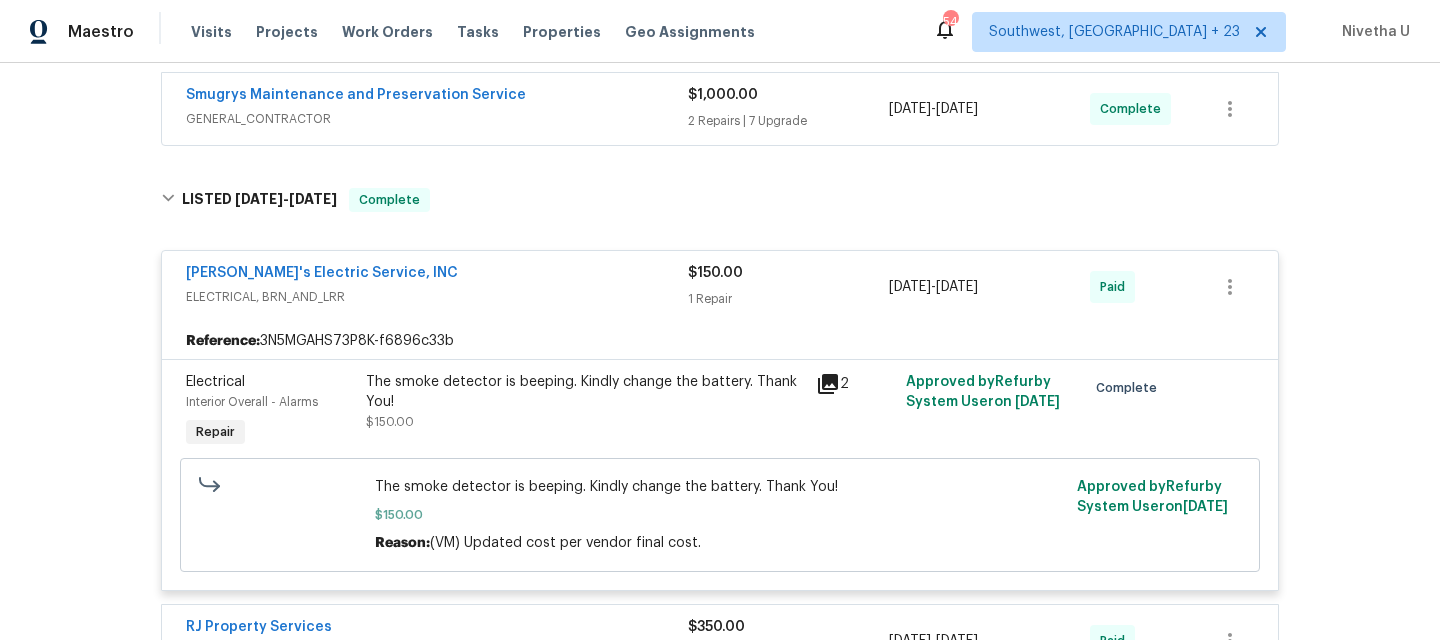 scroll, scrollTop: 372, scrollLeft: 0, axis: vertical 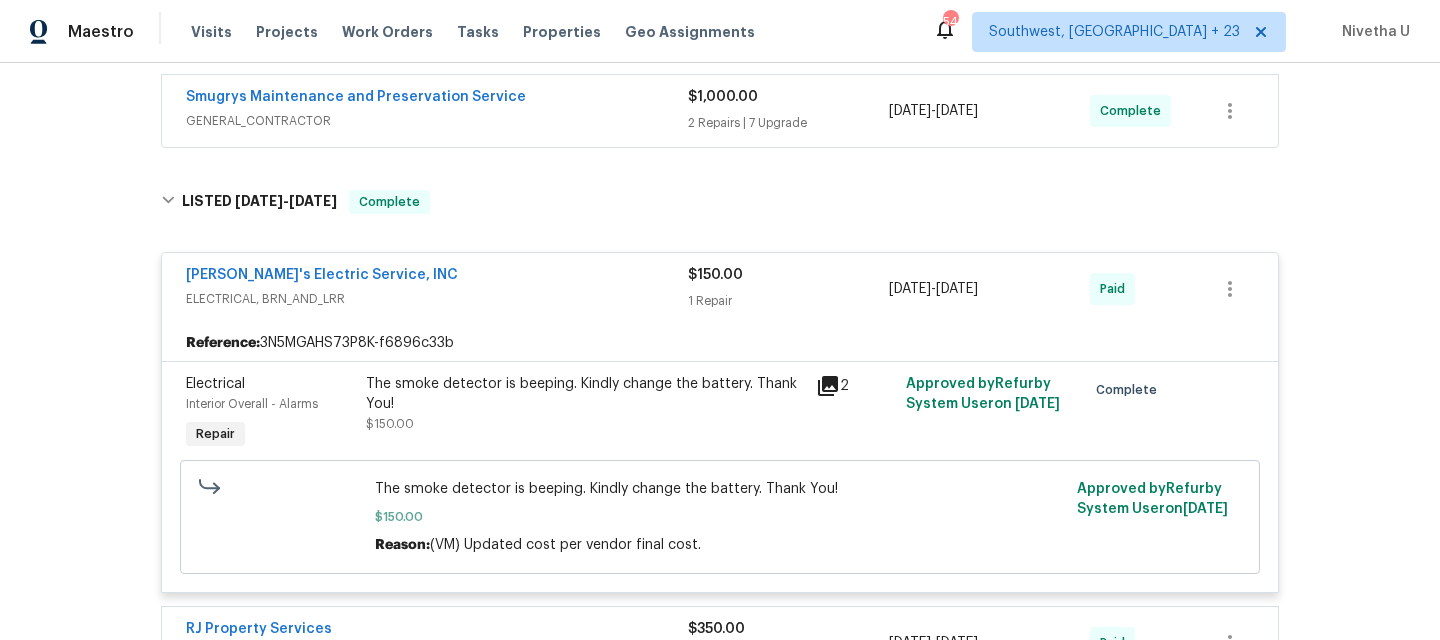 click on "ELECTRICAL, BRN_AND_LRR" at bounding box center (437, 299) 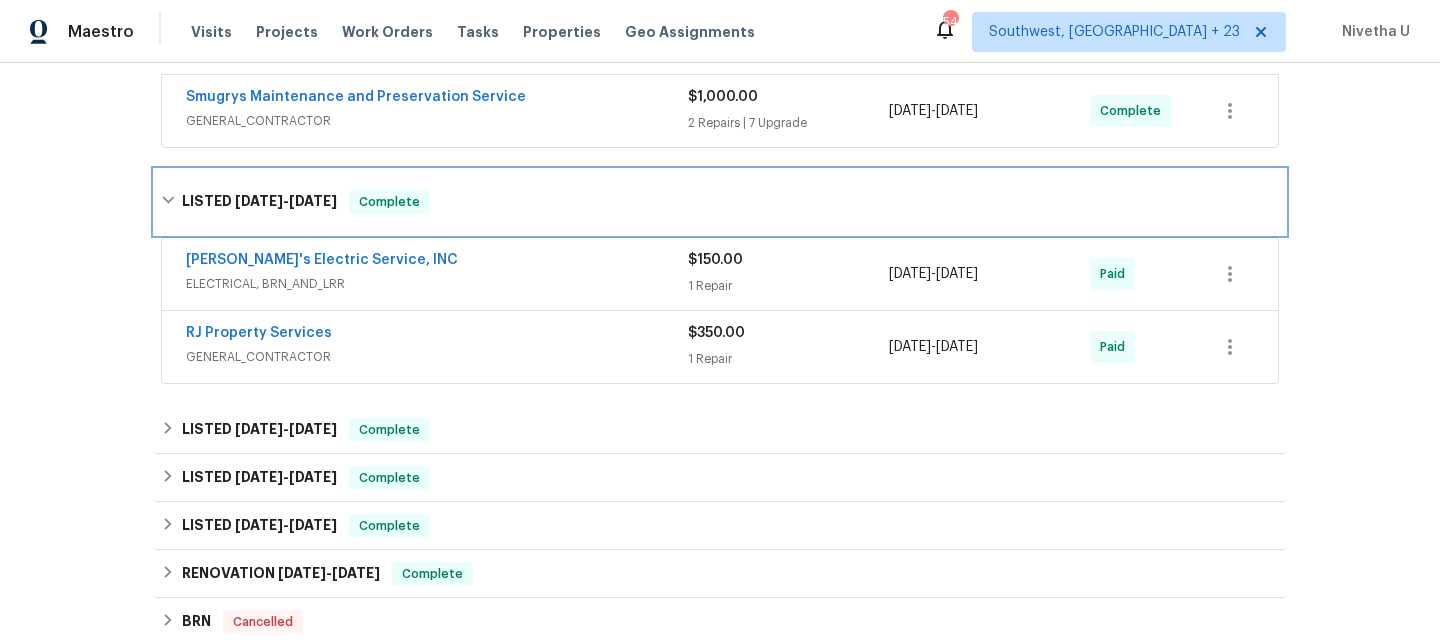 click on "LISTED   8/26/24  -  9/6/24 Complete" at bounding box center (720, 202) 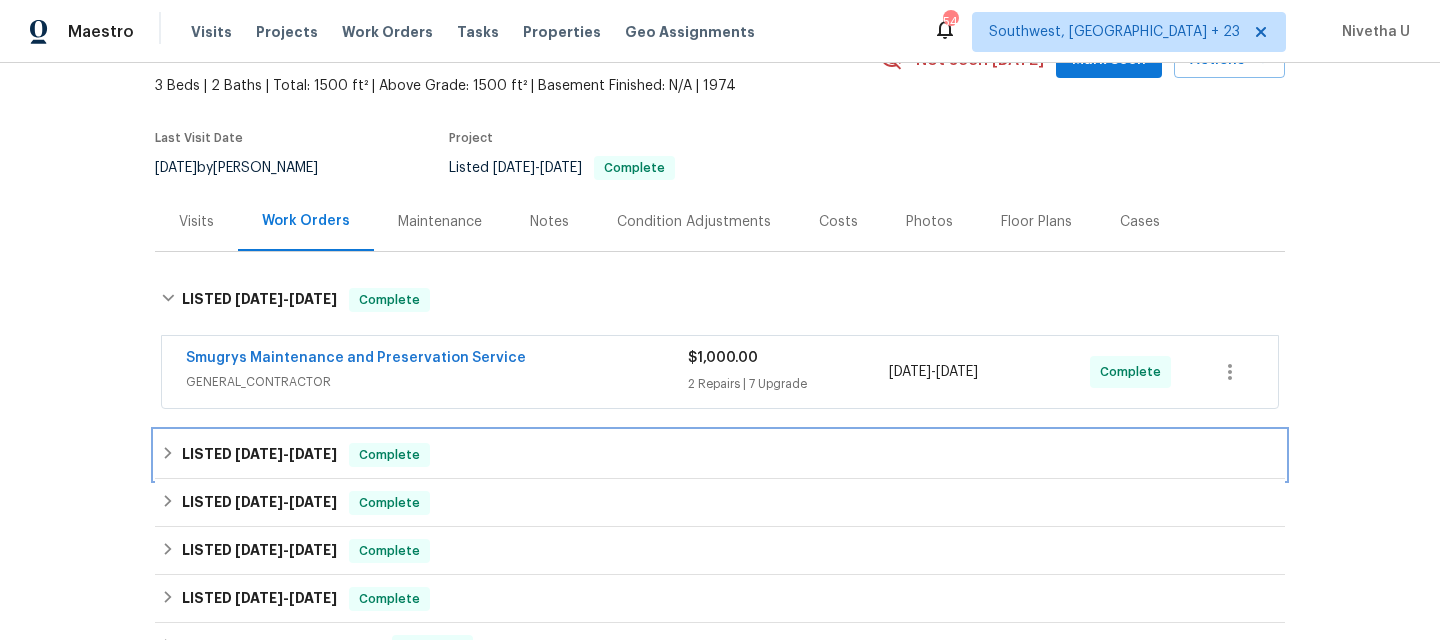 scroll, scrollTop: 109, scrollLeft: 0, axis: vertical 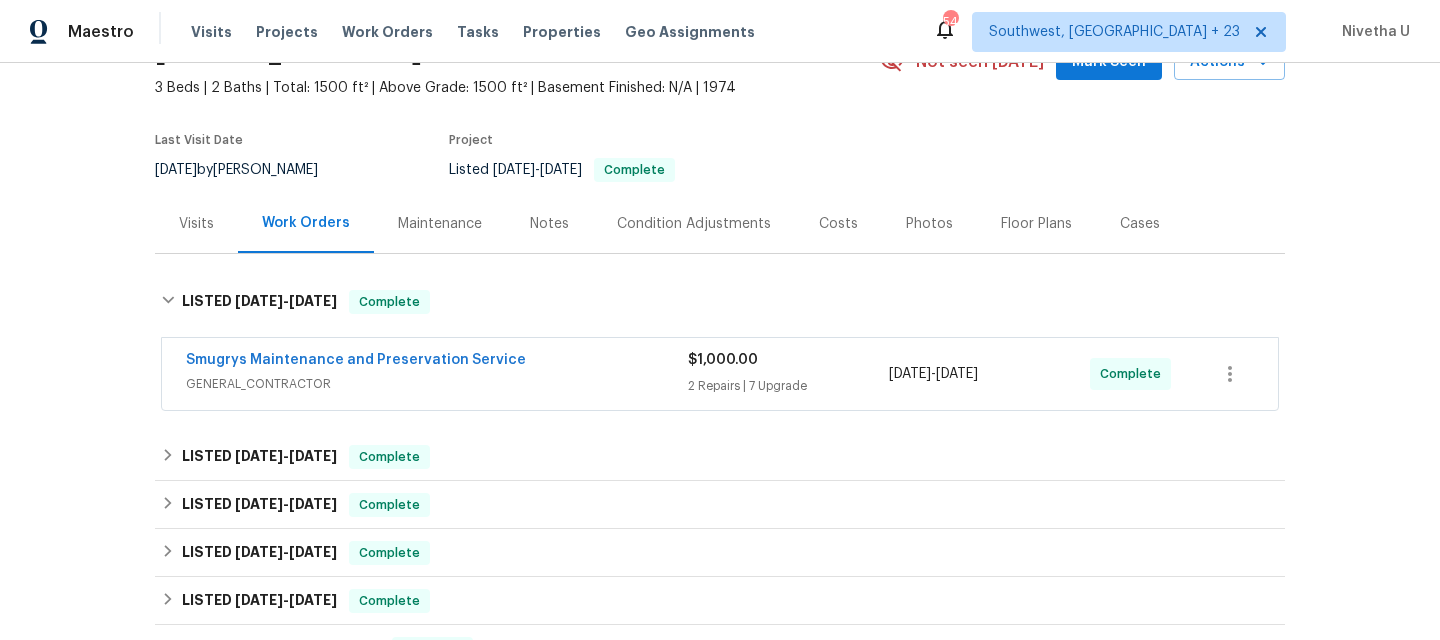 click on "Smugrys Maintenance and Preservation Service GENERAL_CONTRACTOR" at bounding box center [437, 374] 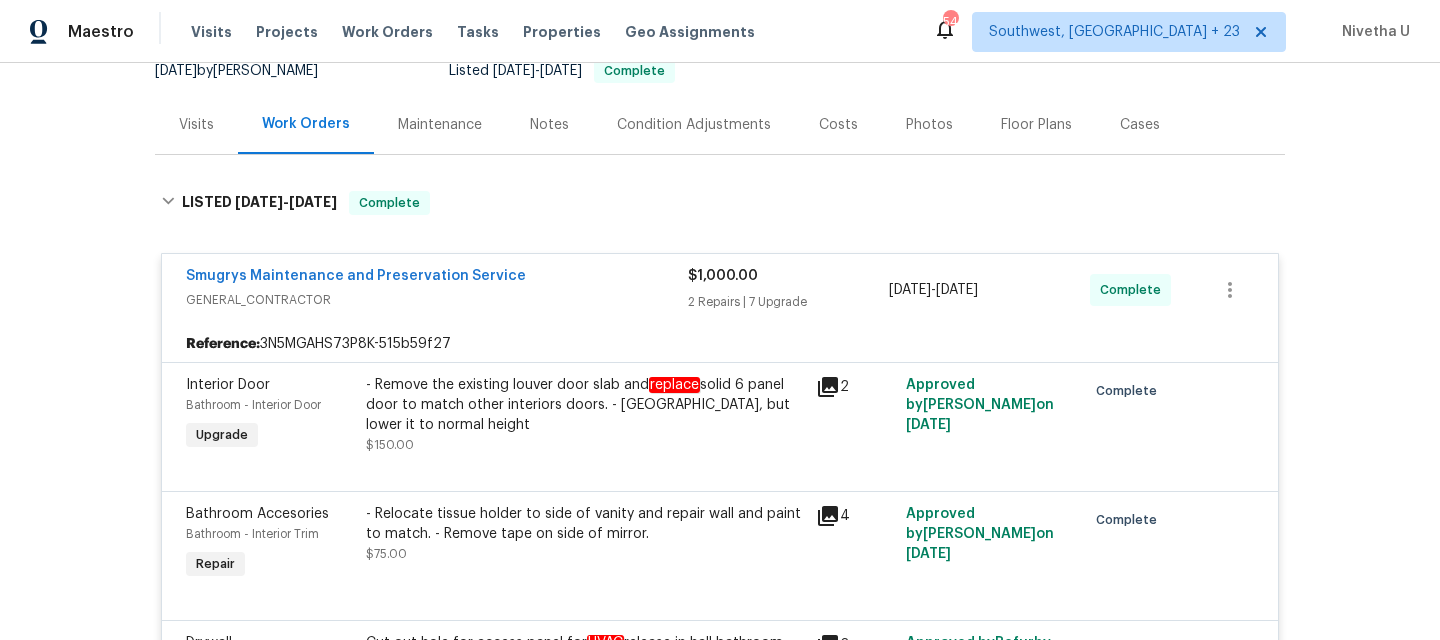 scroll, scrollTop: 184, scrollLeft: 0, axis: vertical 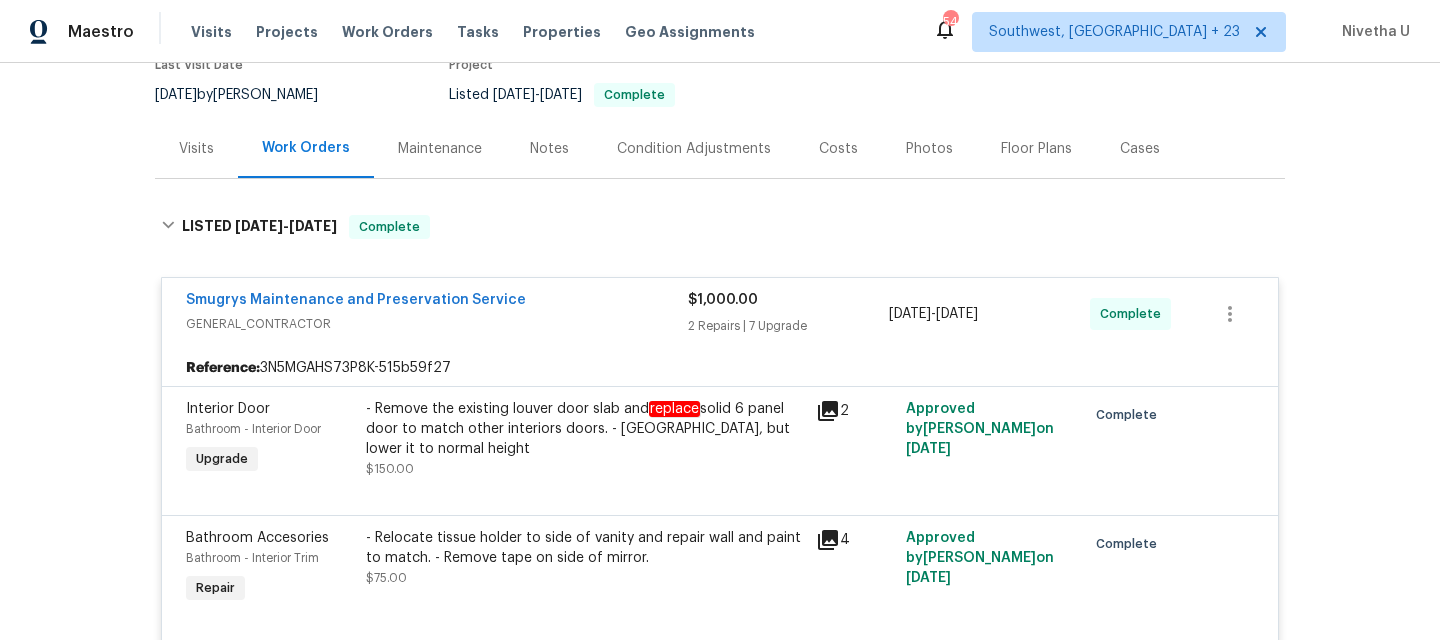 click on "Smugrys Maintenance and Preservation Service" at bounding box center (437, 302) 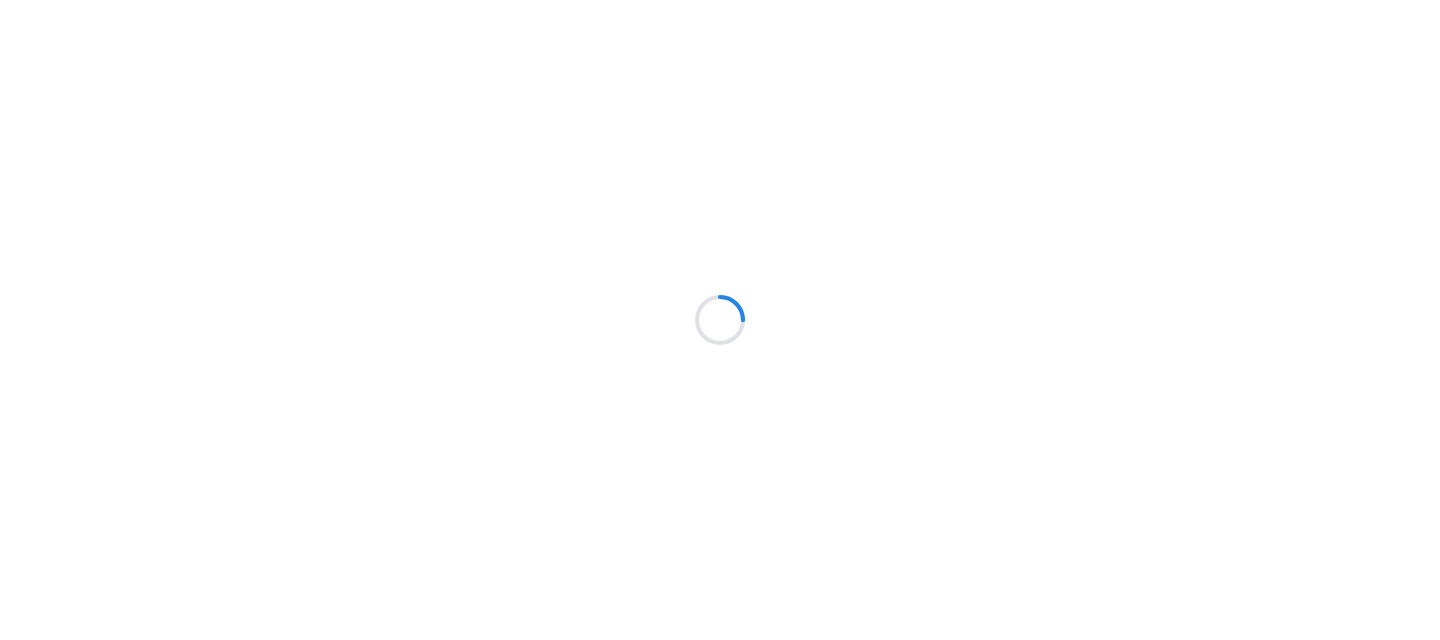scroll, scrollTop: 0, scrollLeft: 0, axis: both 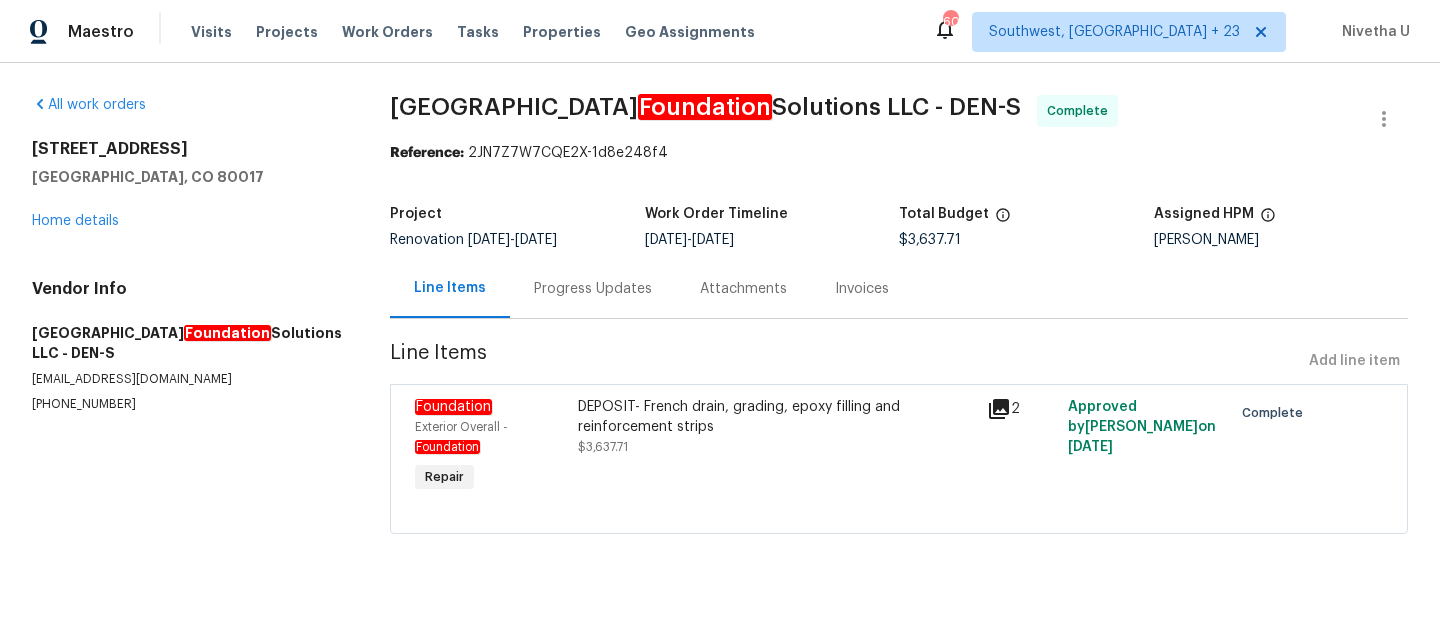 click on "Progress Updates" at bounding box center [593, 288] 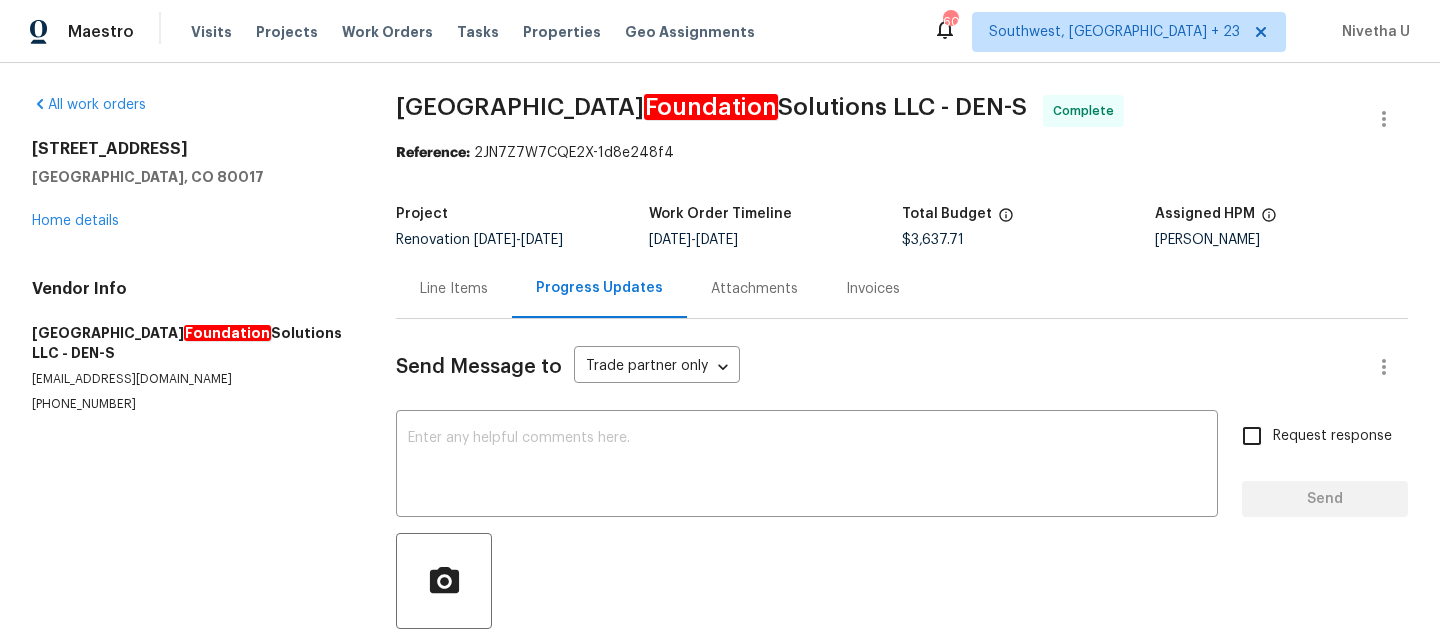 scroll, scrollTop: 118, scrollLeft: 0, axis: vertical 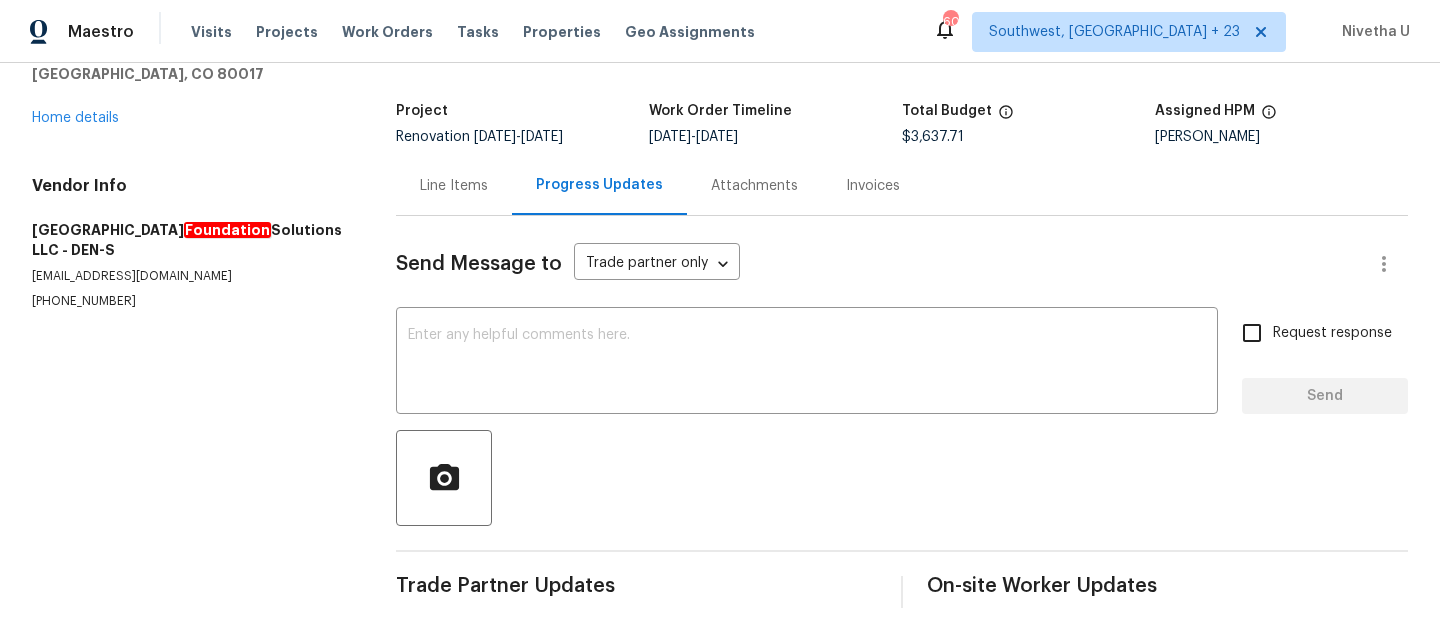 click on "Line Items" at bounding box center (454, 186) 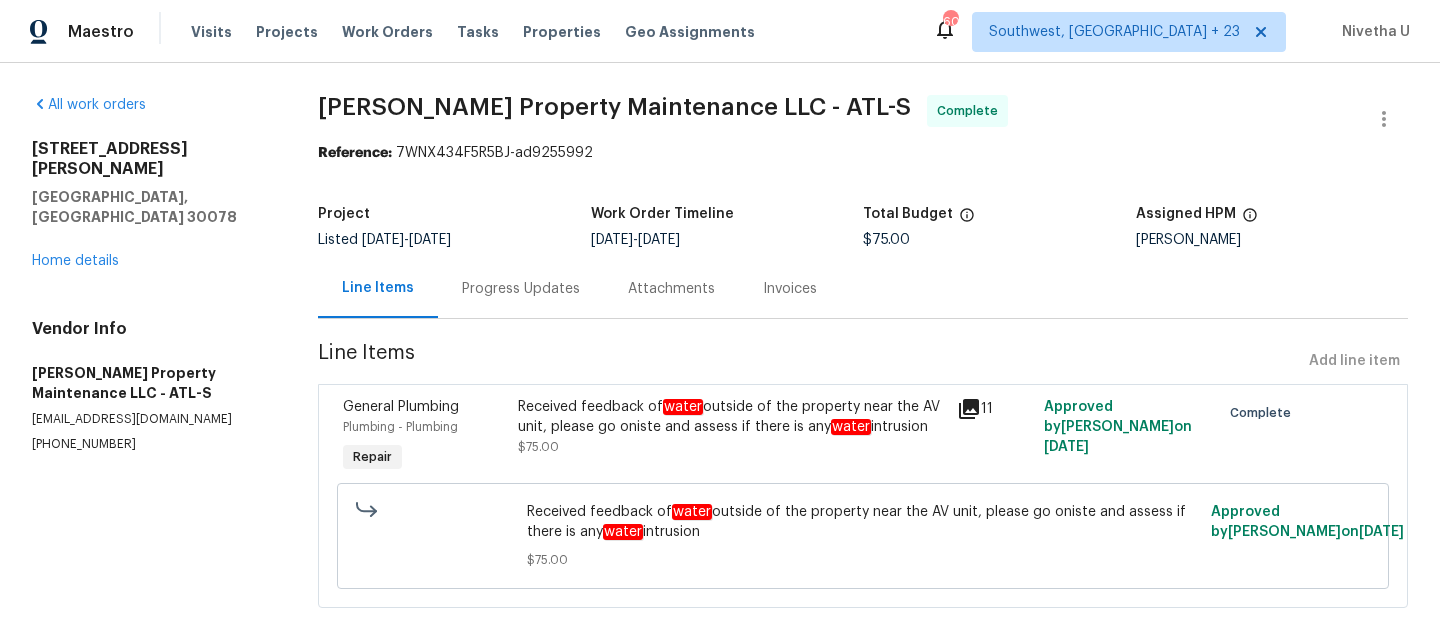 scroll, scrollTop: 0, scrollLeft: 0, axis: both 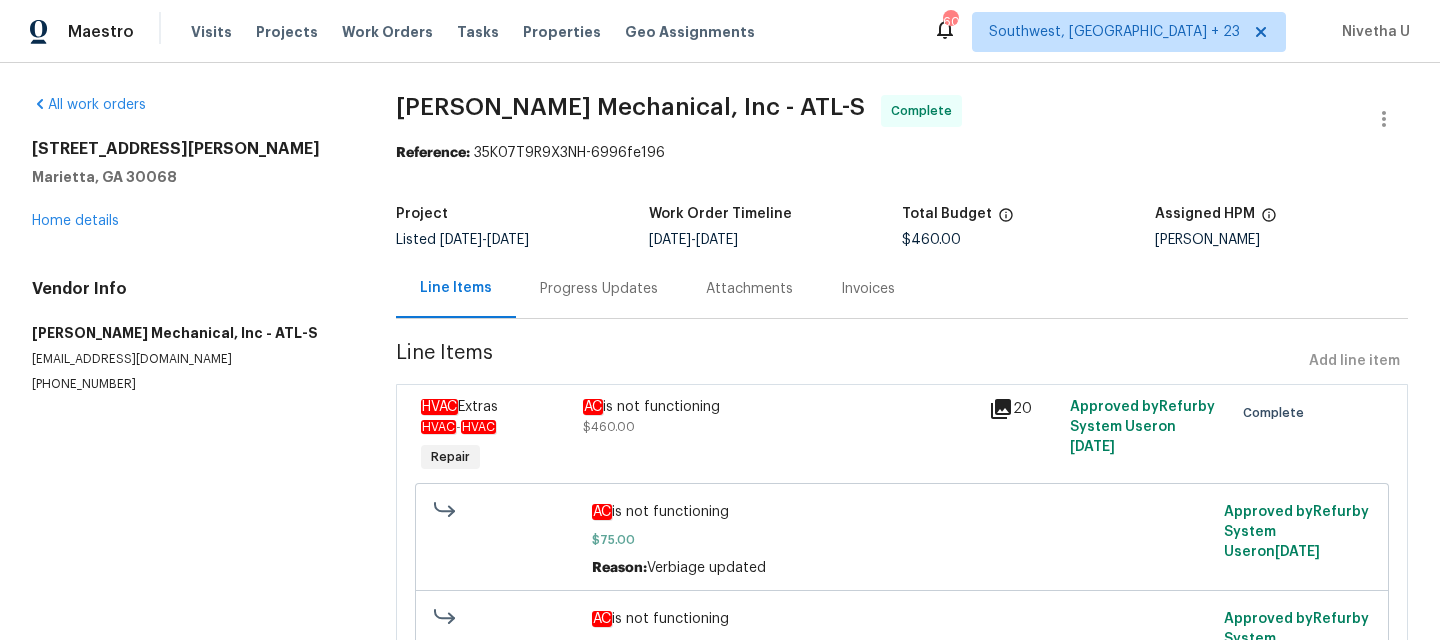 click on "Progress Updates" at bounding box center [599, 289] 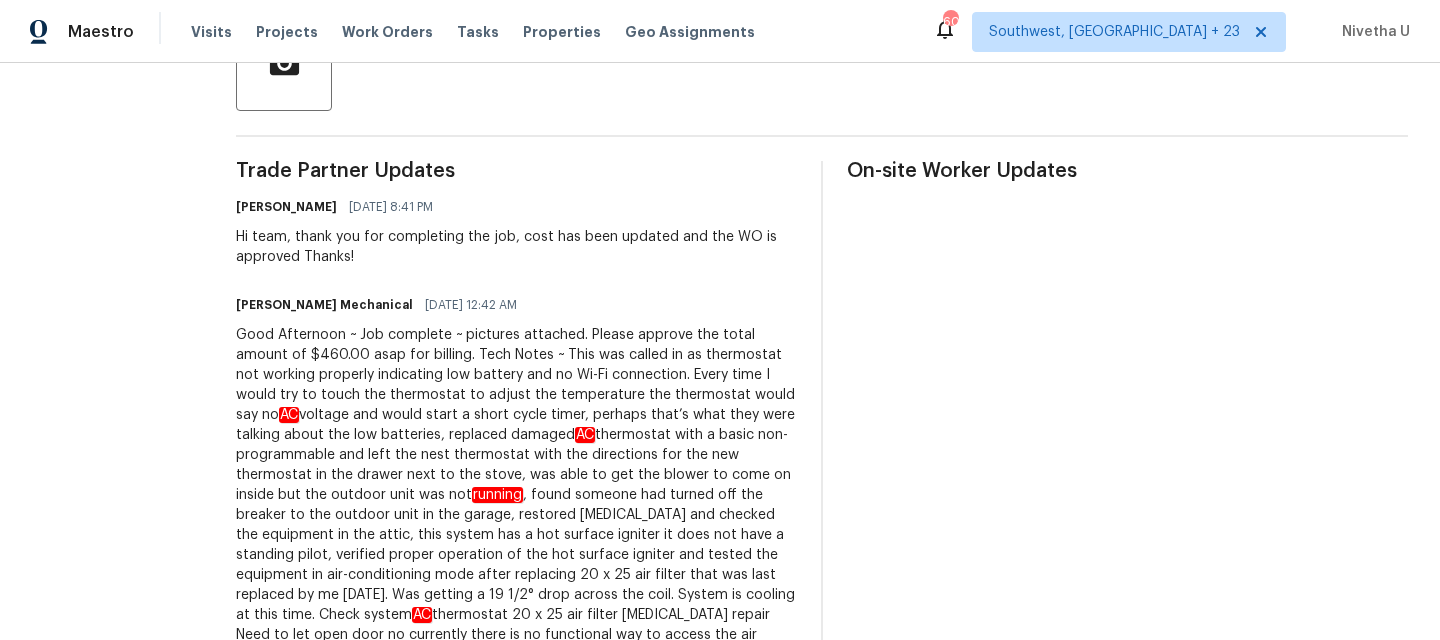 scroll, scrollTop: 0, scrollLeft: 0, axis: both 